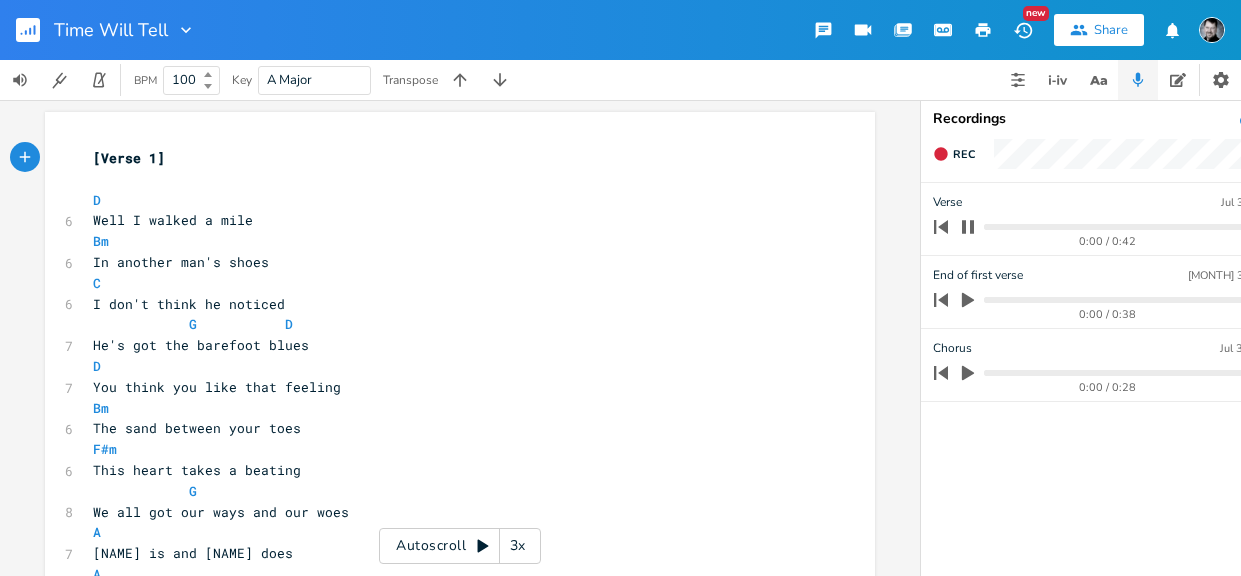 scroll, scrollTop: 0, scrollLeft: 0, axis: both 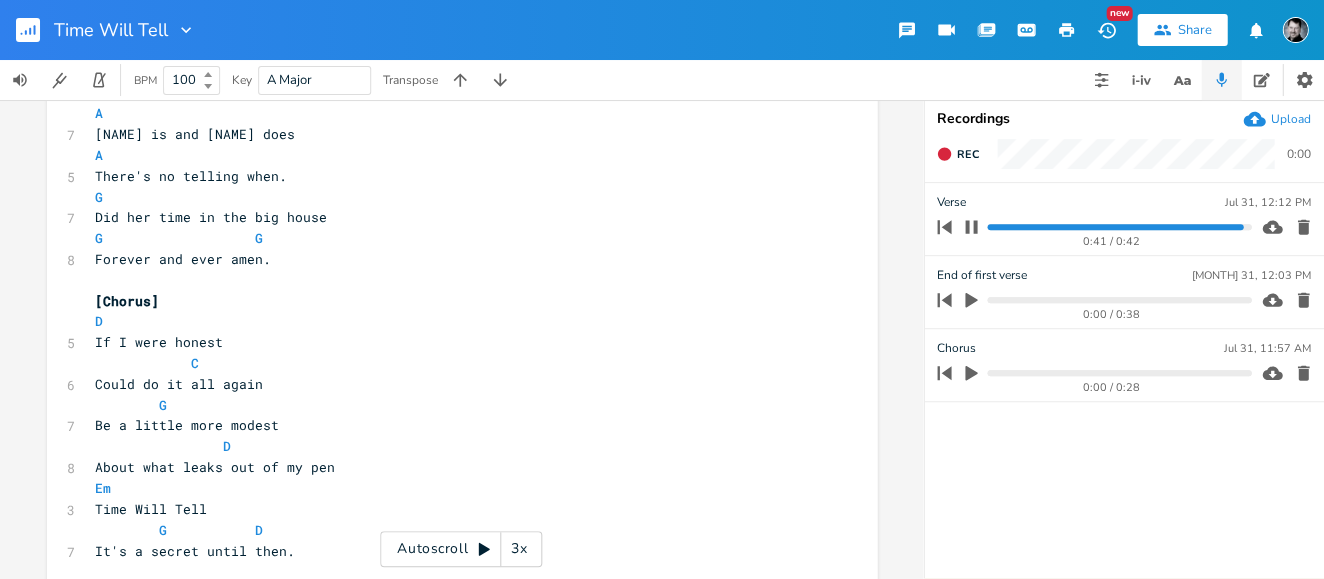 click 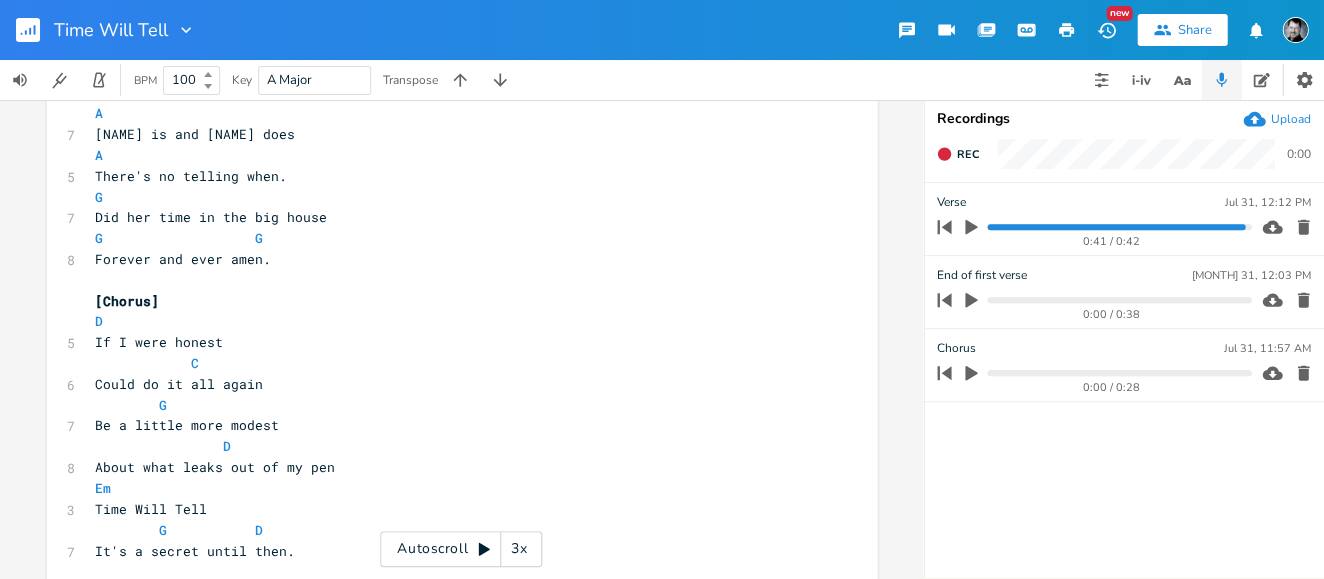 click 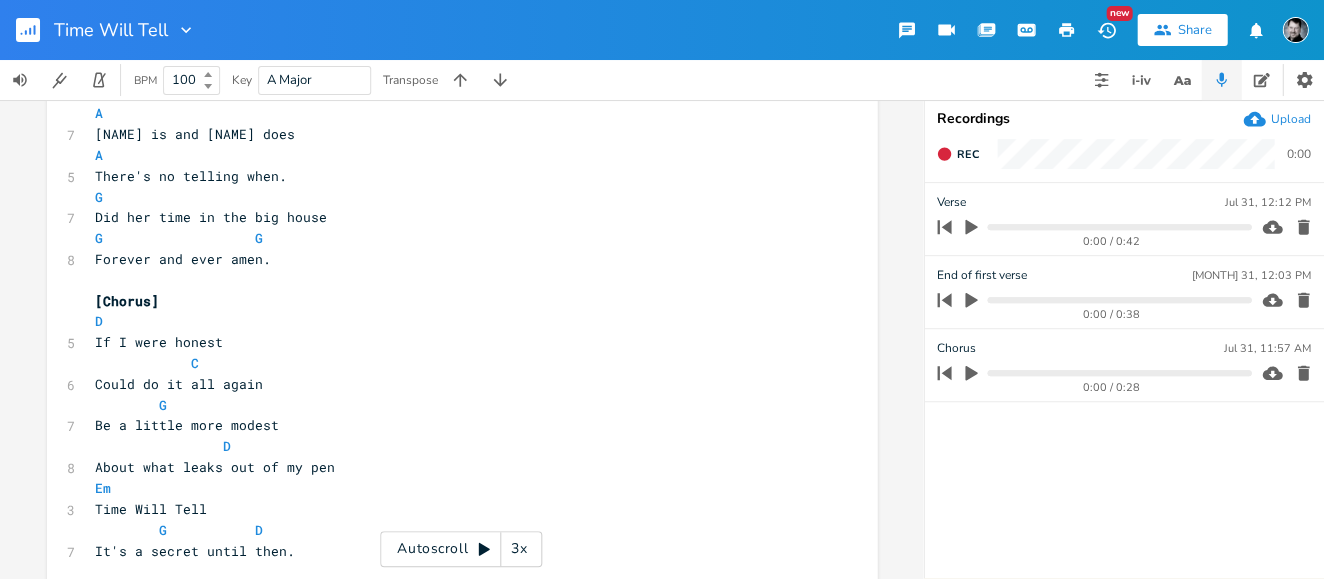 click 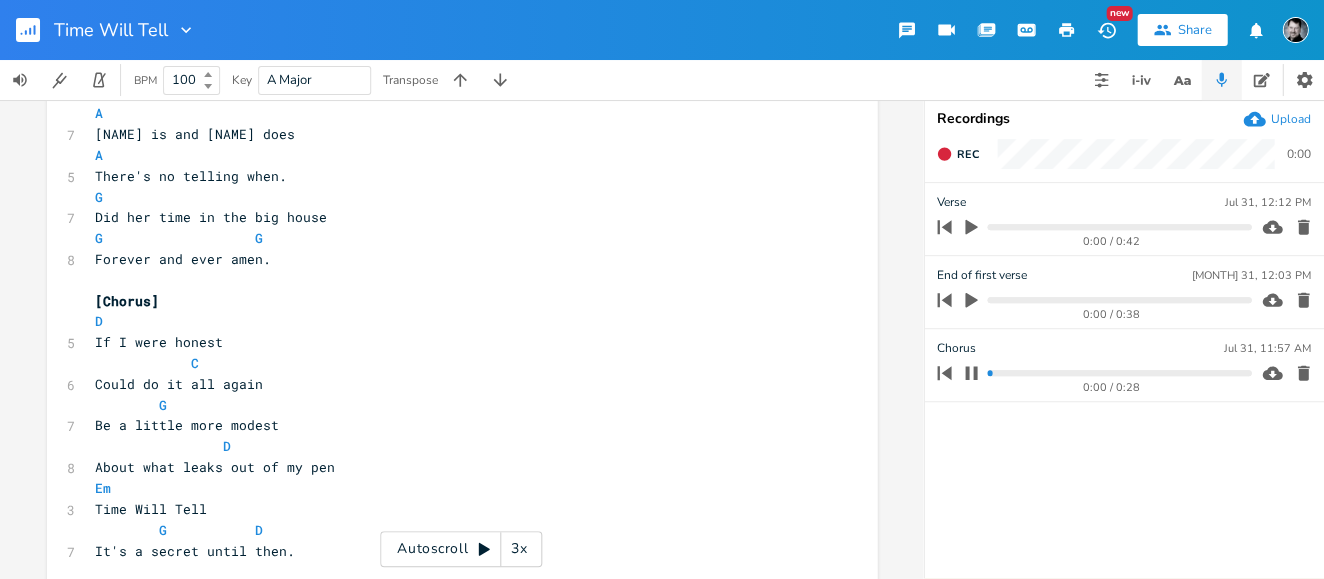 click at bounding box center [1118, 373] 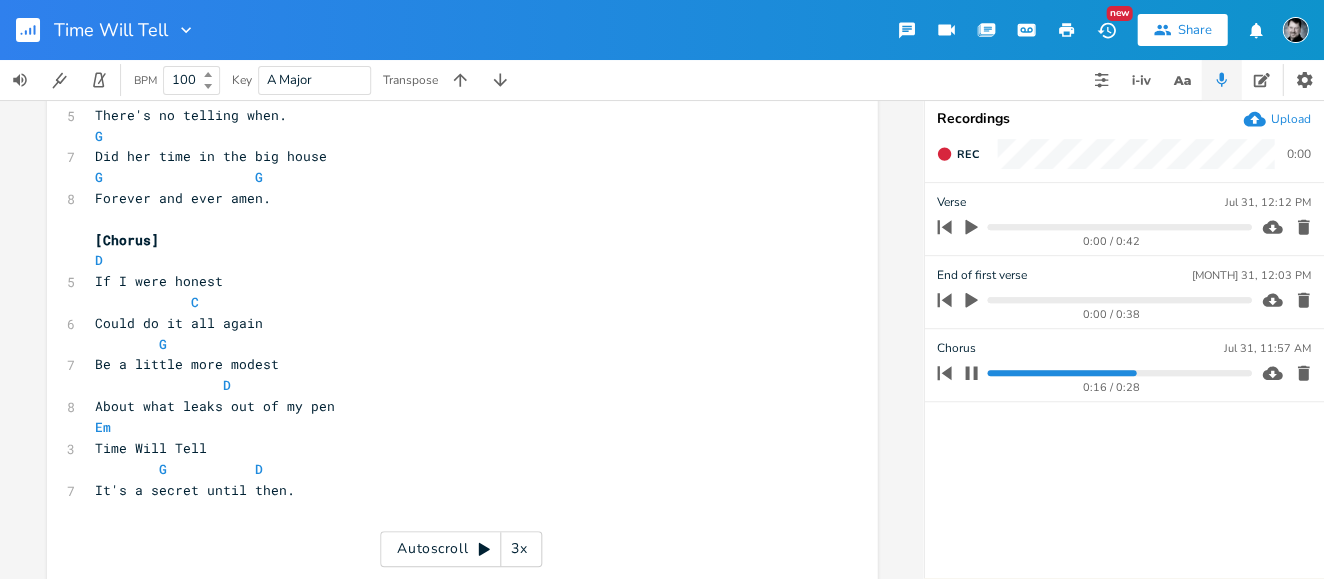 scroll, scrollTop: 481, scrollLeft: 0, axis: vertical 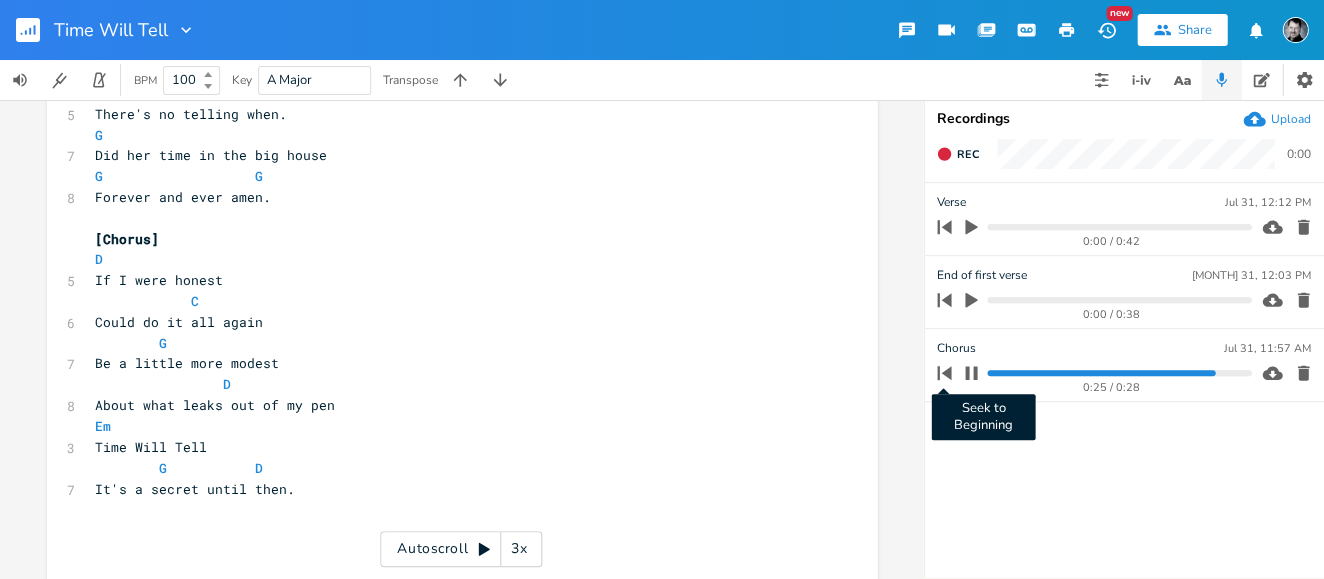 click 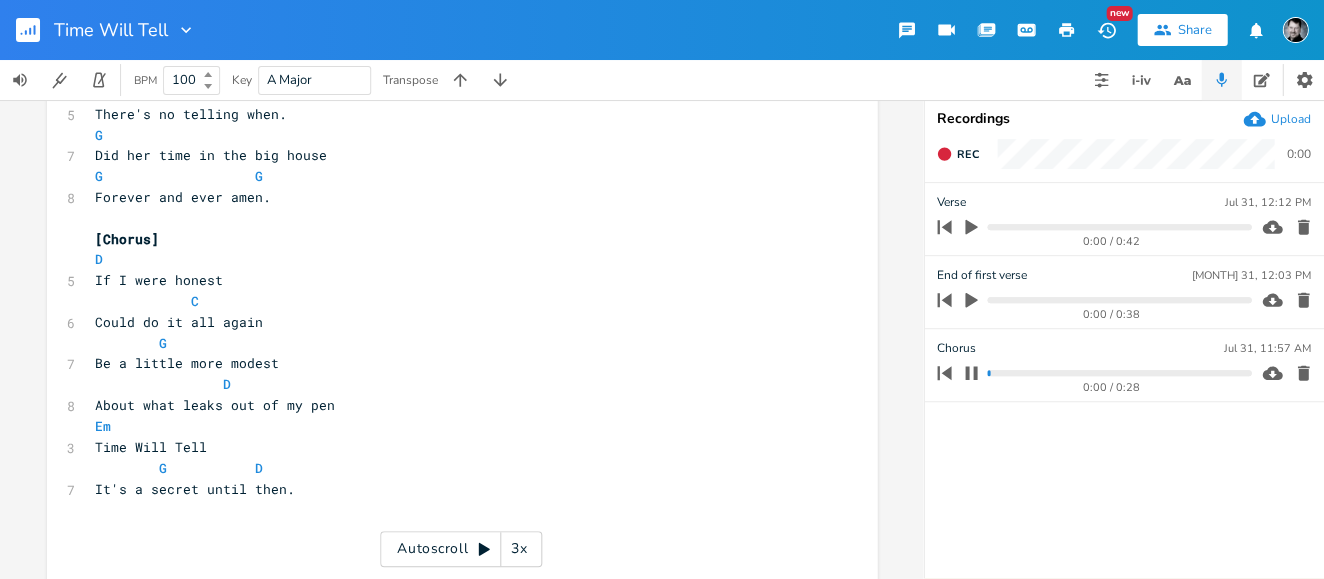 scroll, scrollTop: 0, scrollLeft: 0, axis: both 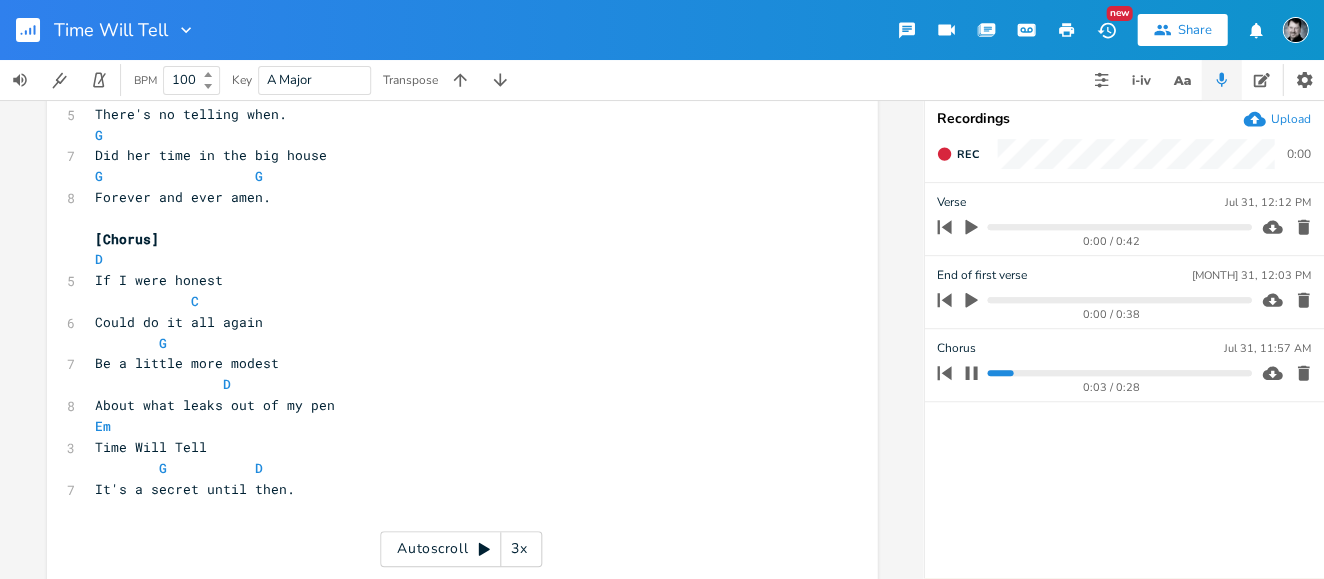 click 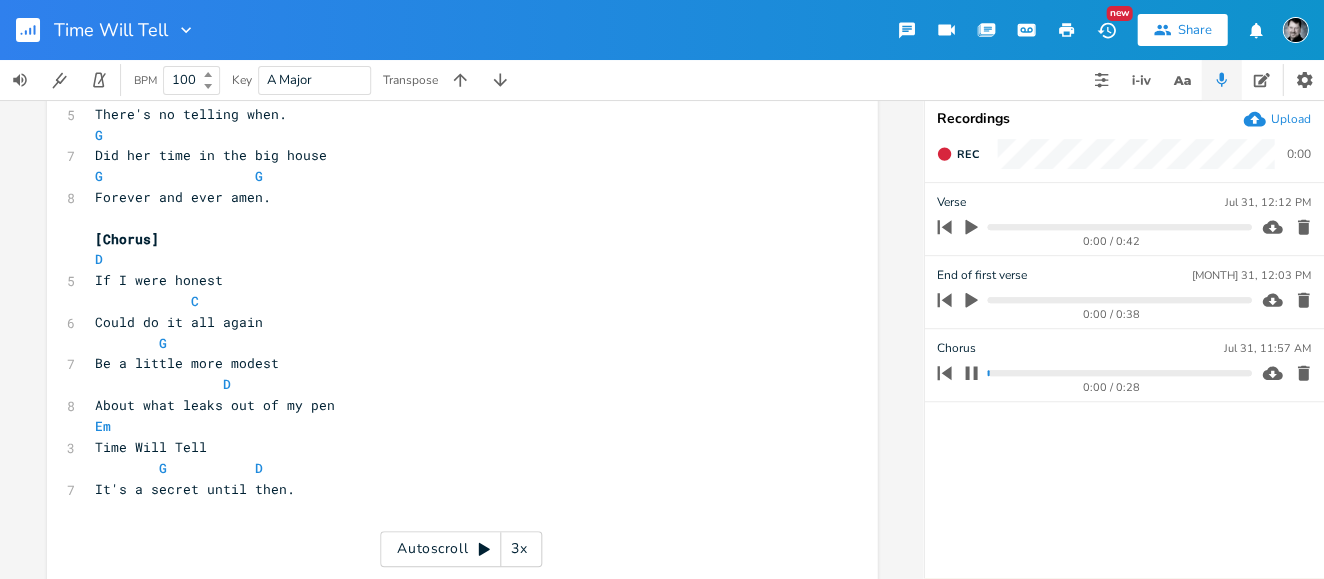 click 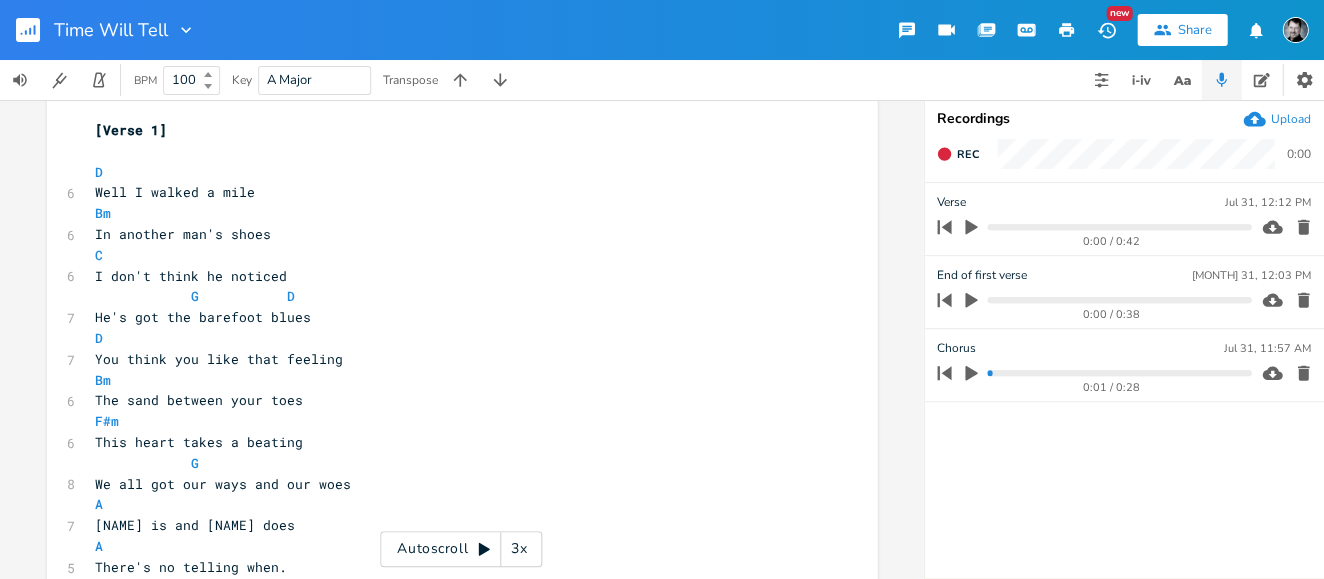 scroll, scrollTop: 0, scrollLeft: 0, axis: both 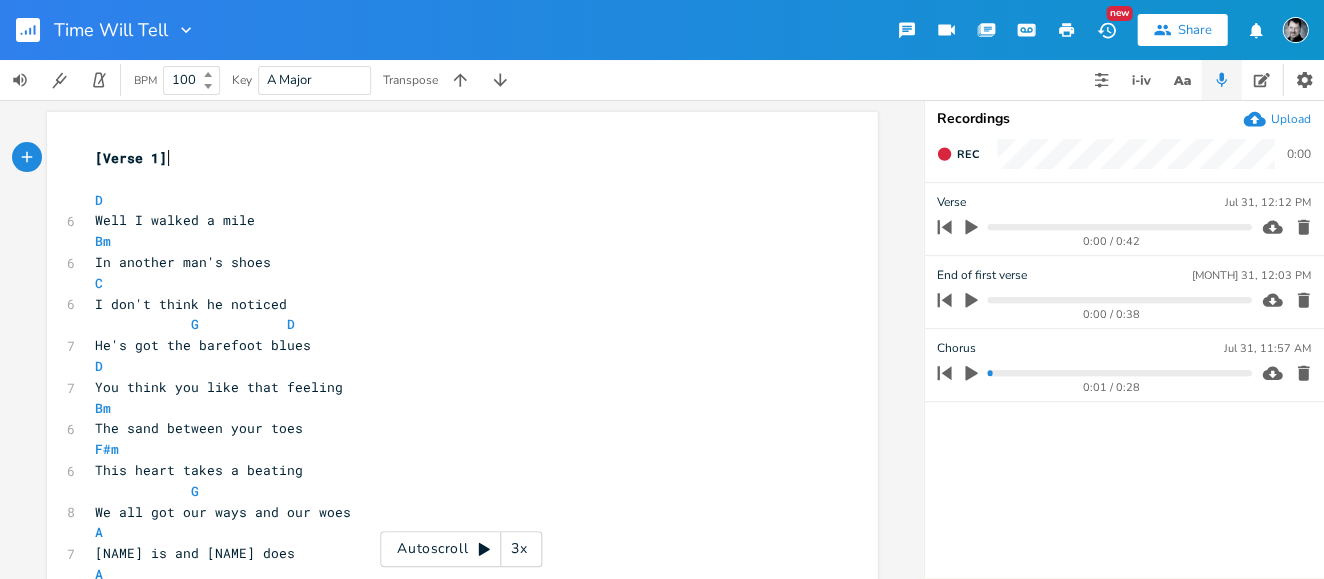 click on "[Verse 1]" at bounding box center (452, 158) 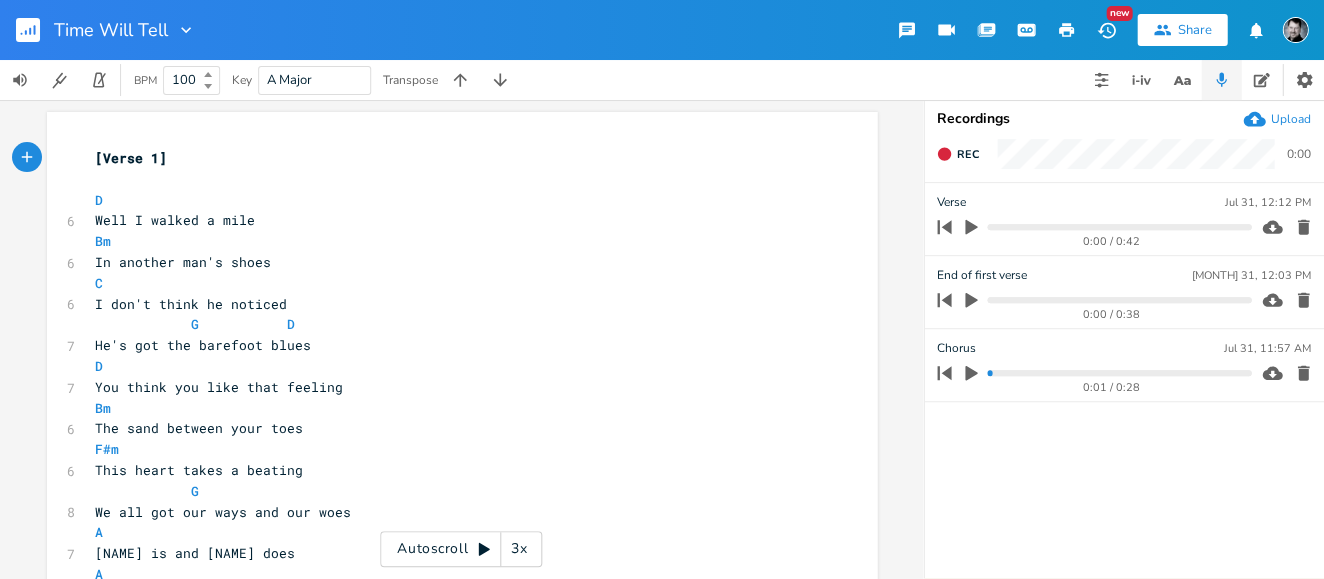 type on "[Verse 1]
D
Well I walked a mile
Bm
In another man's shoes
C
I don't think he noticed
G			D
He's got the barefoot blues
D
You think you like that feeling
Bm
The sand between your toes
F#m
This heart takes a beating
G
We all got our ways and our woes
A
Katie is and Katie does
A
There's no telling when.
G
Did her time in the big house
G					G
Forever and ever amen.
[Chorus]
D
If I were honest
C
Could do it all again
G
Be a little more modest
D
About what leaks out of my pen
Em
Time Will Tell
G			D
It's a secret until then.
She won't be back again" 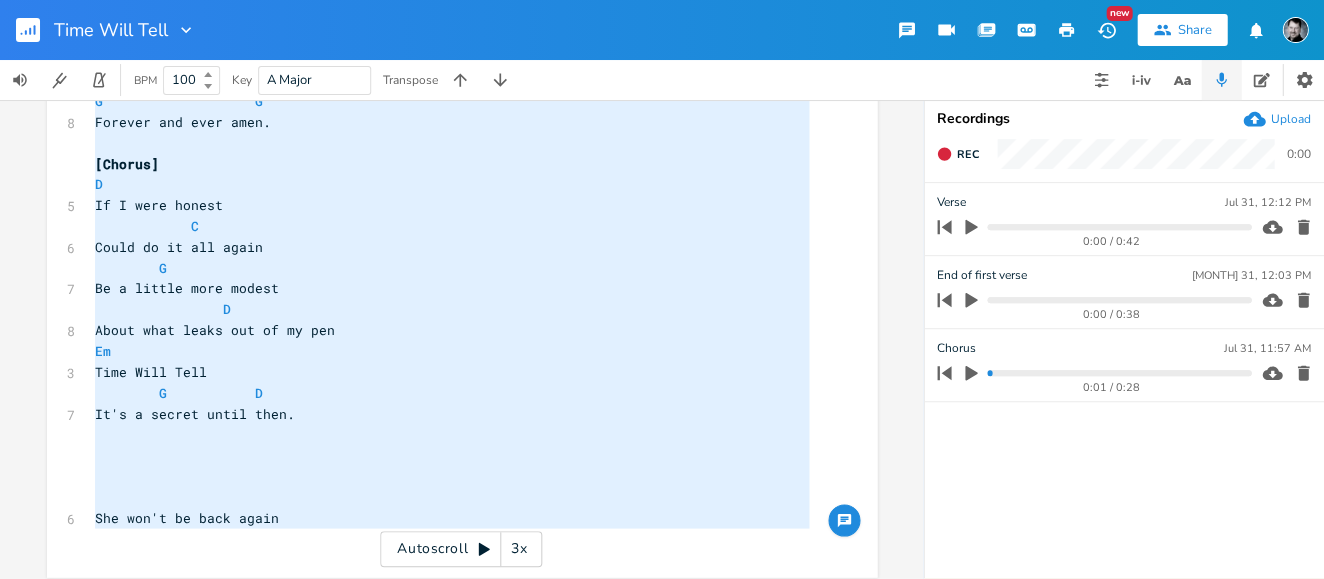 click on "It's a secret until then." at bounding box center [452, 413] 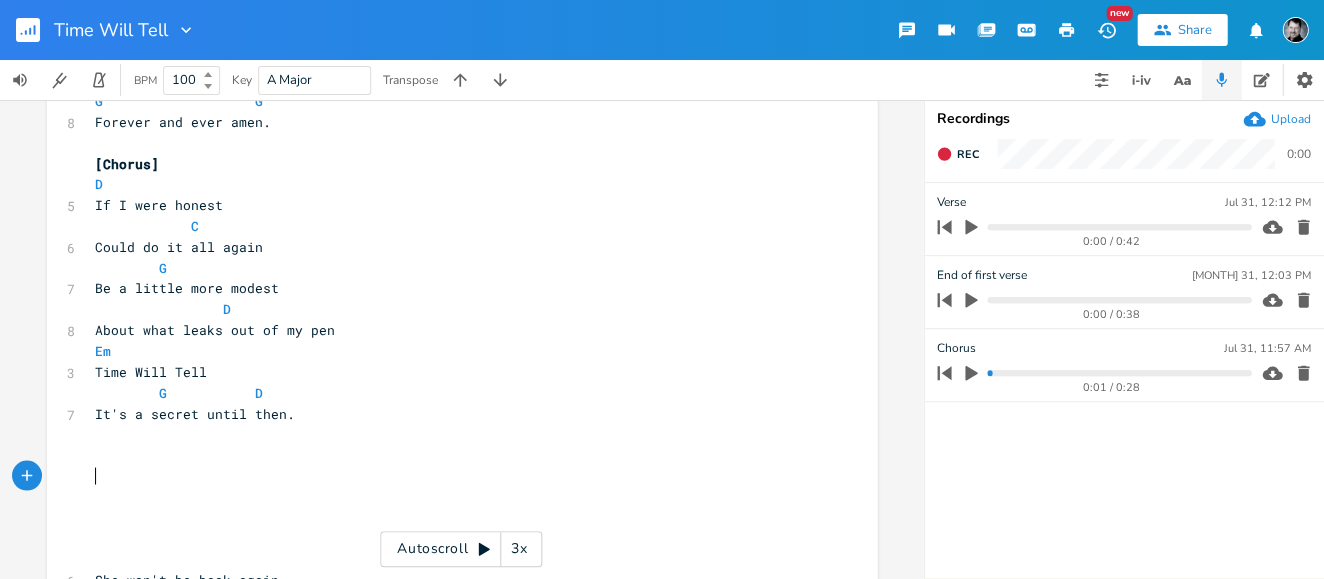 paste on "n" 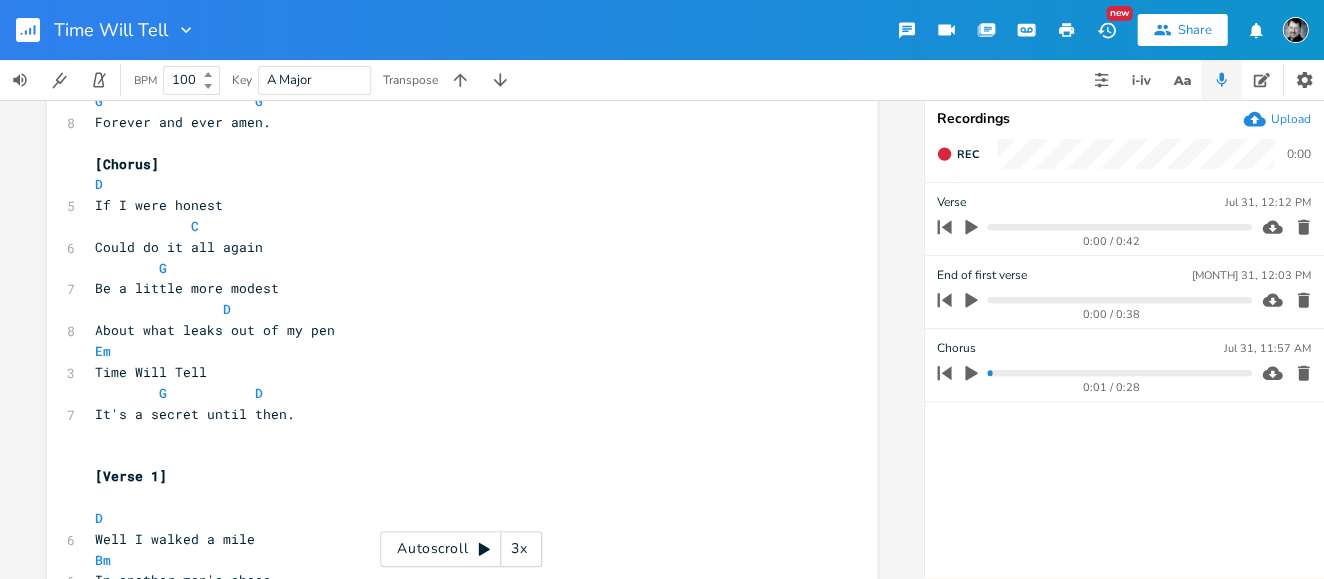 scroll, scrollTop: 1451, scrollLeft: 0, axis: vertical 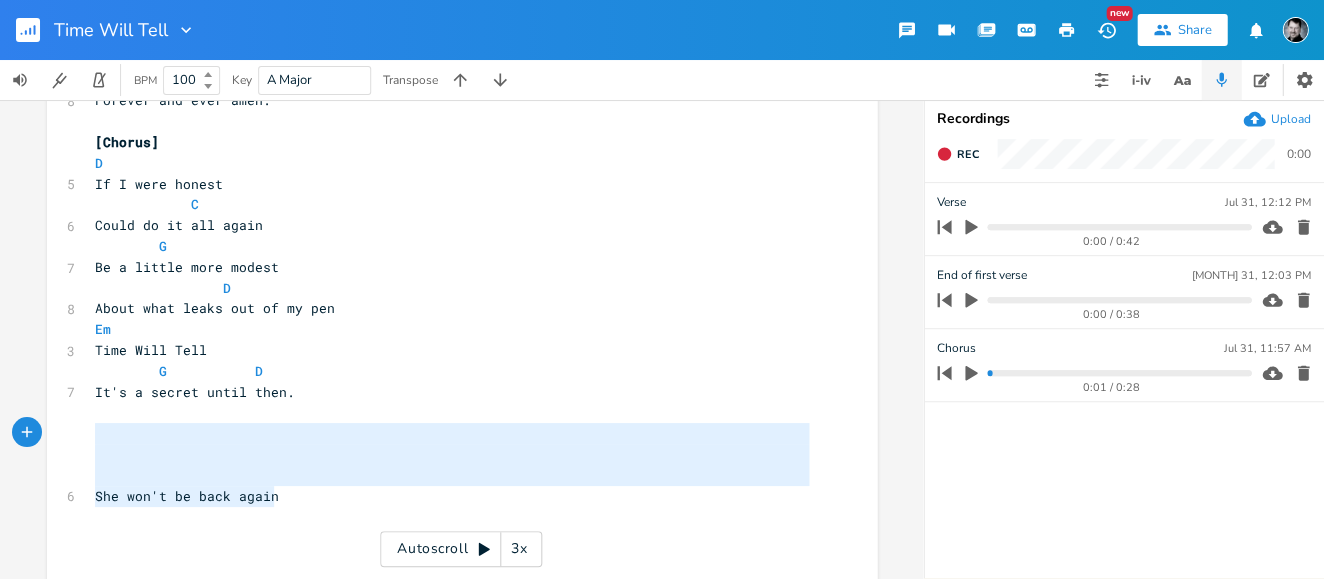 type on "She won't be back again" 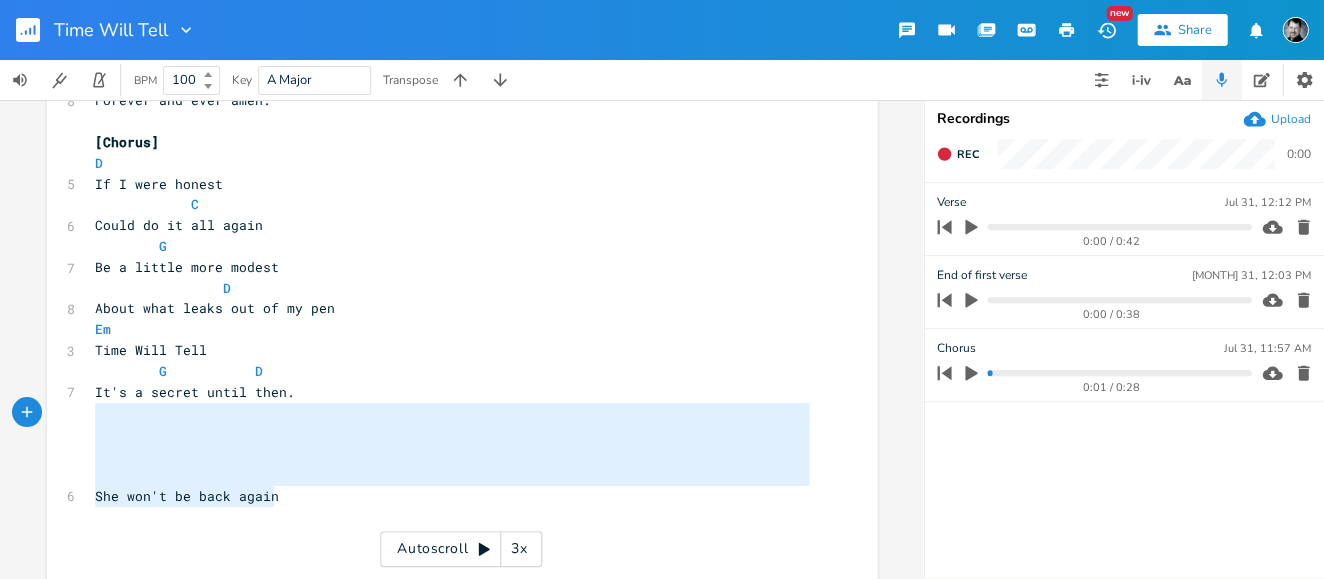 drag, startPoint x: 285, startPoint y: 499, endPoint x: 52, endPoint y: 419, distance: 246.35138 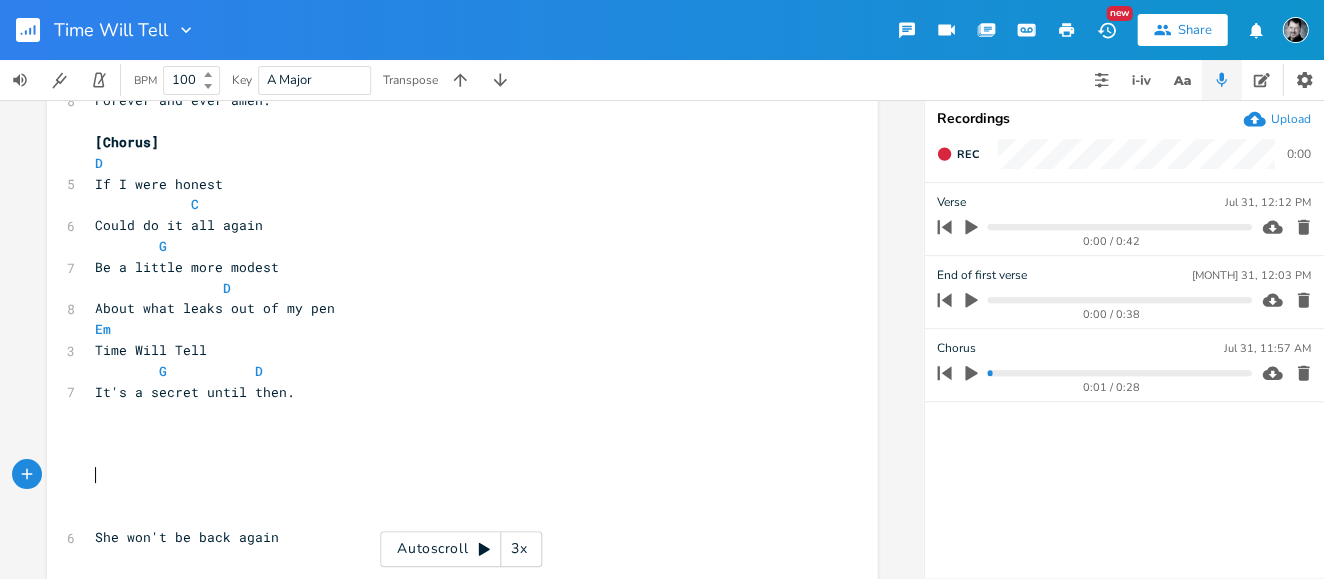 click on "​" at bounding box center [452, 475] 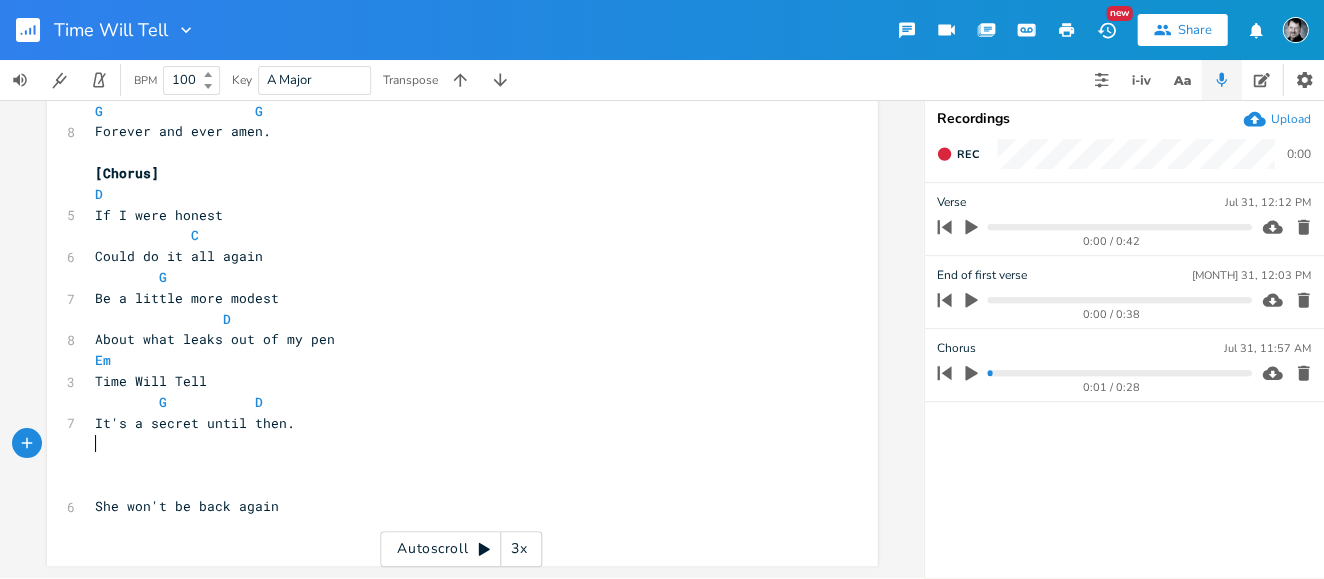 scroll, scrollTop: 1420, scrollLeft: 0, axis: vertical 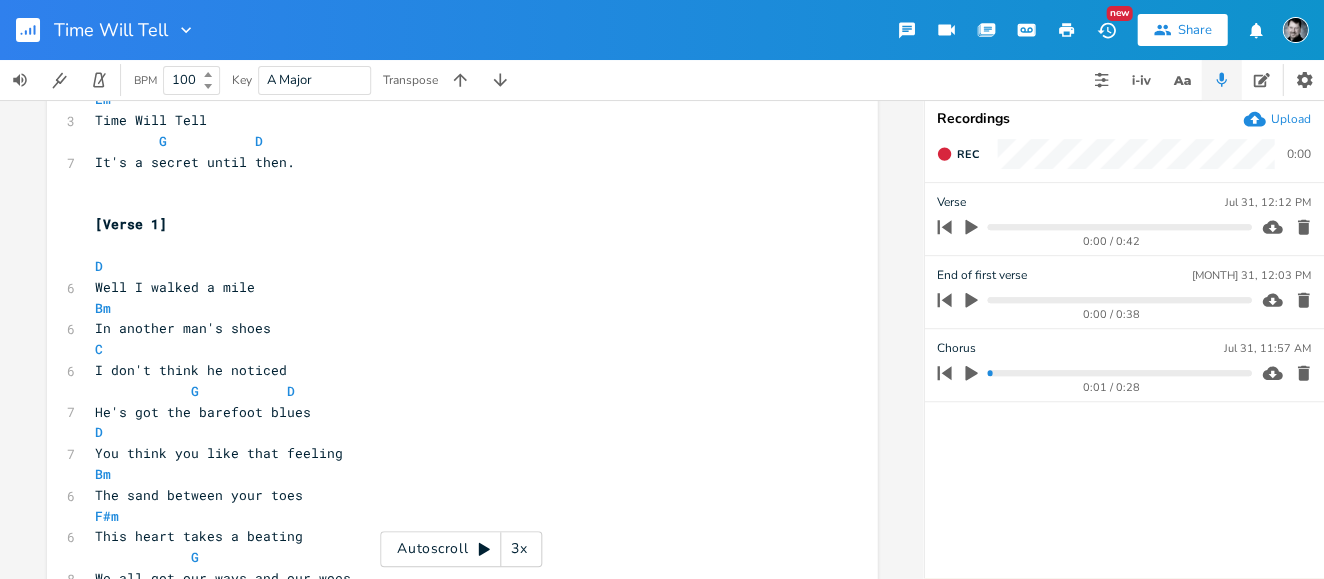 click on "[Verse 1]" at bounding box center (131, 223) 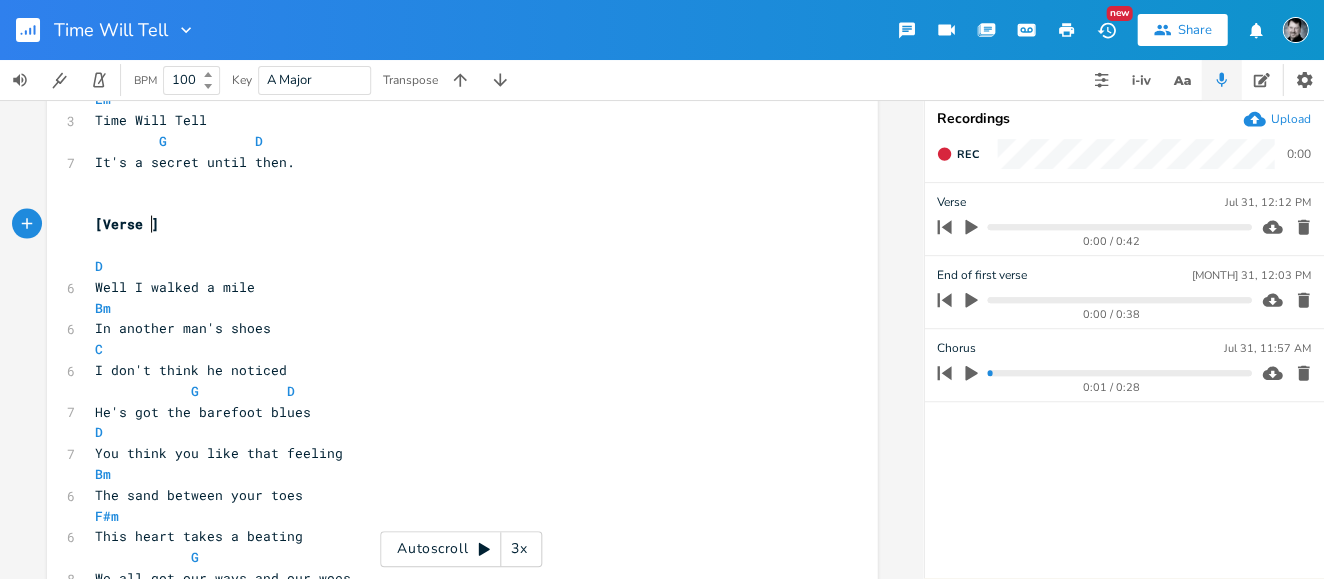 type on "2" 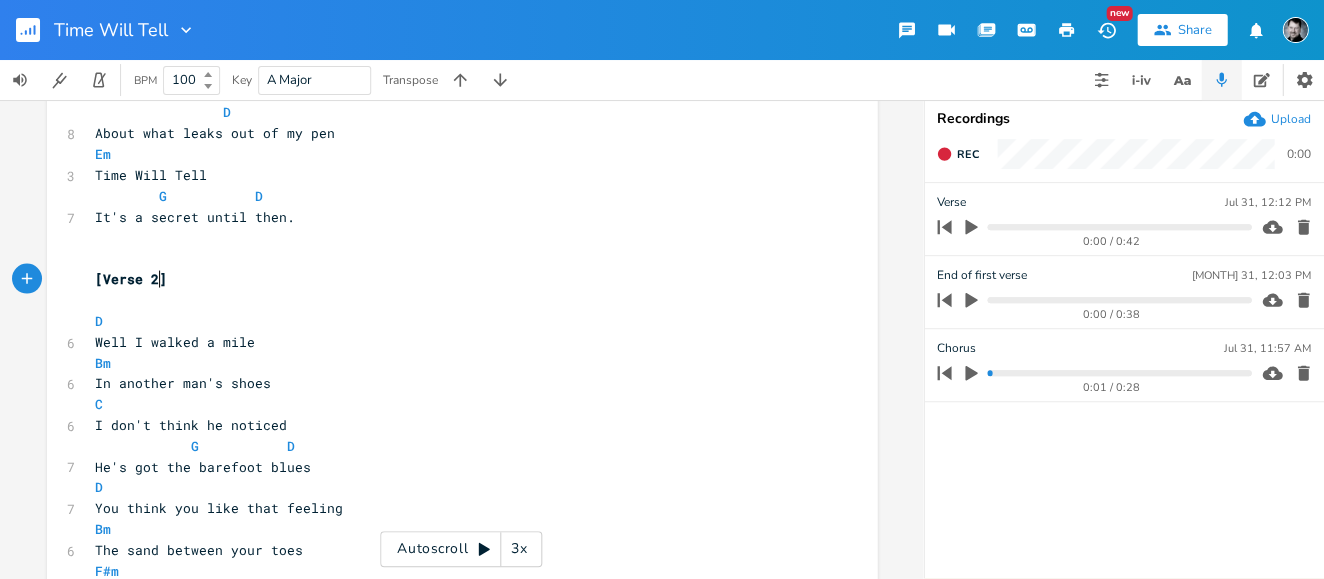 scroll, scrollTop: 750, scrollLeft: 0, axis: vertical 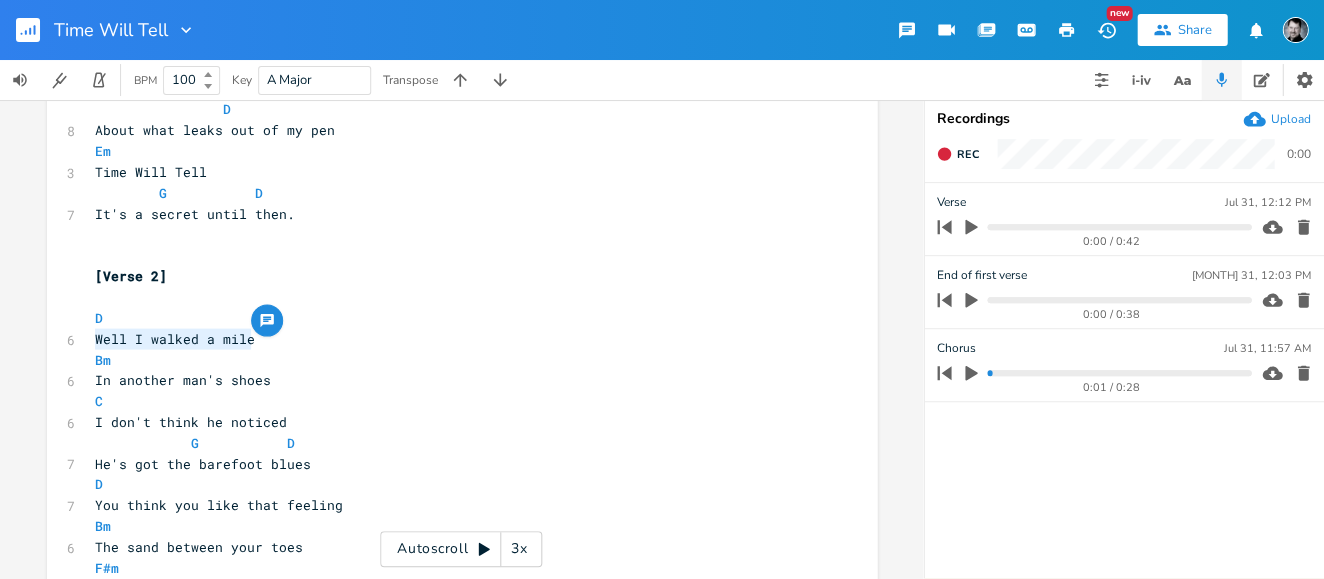 drag, startPoint x: 252, startPoint y: 339, endPoint x: 85, endPoint y: 336, distance: 167.02695 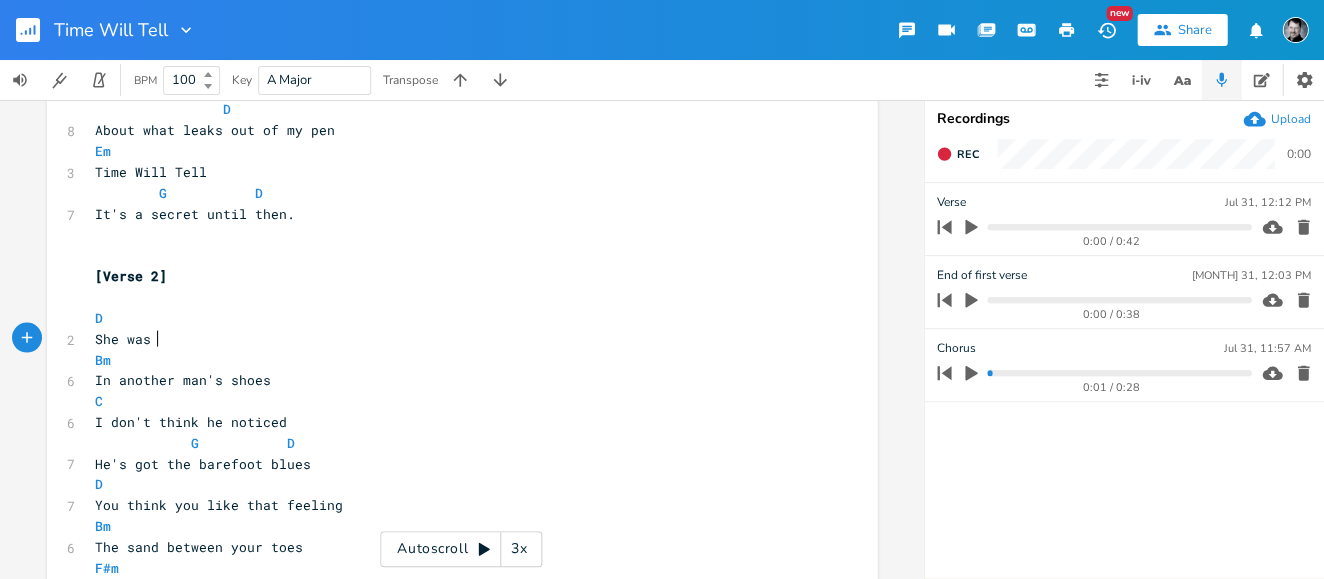 type on "She was d" 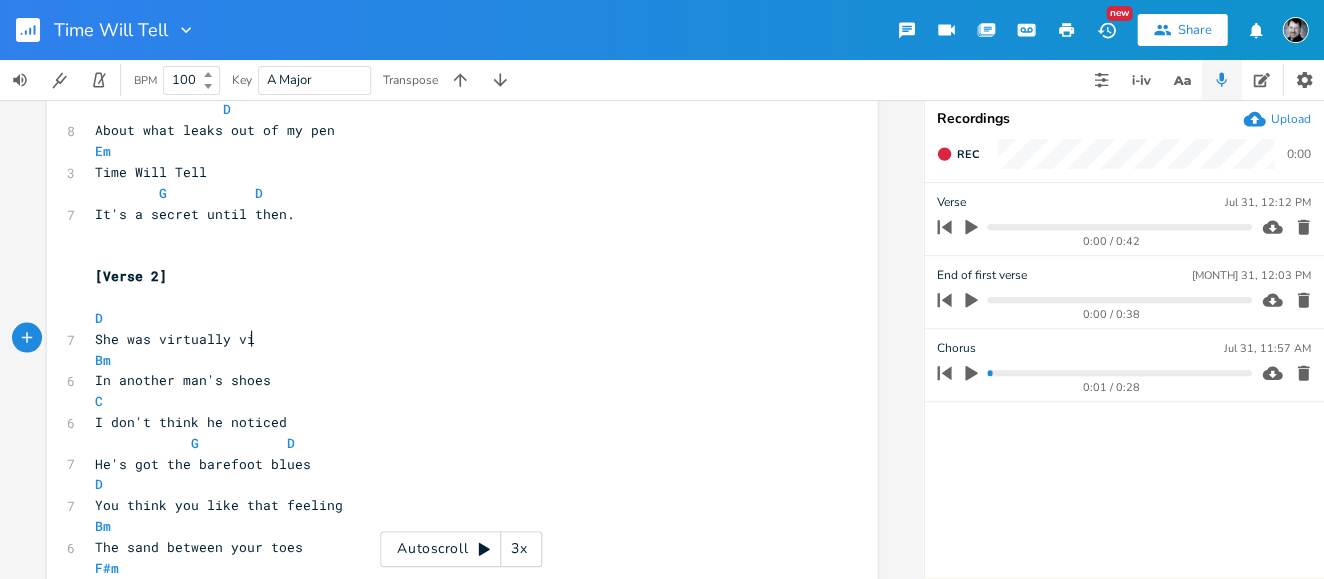 scroll, scrollTop: 0, scrollLeft: 56, axis: horizontal 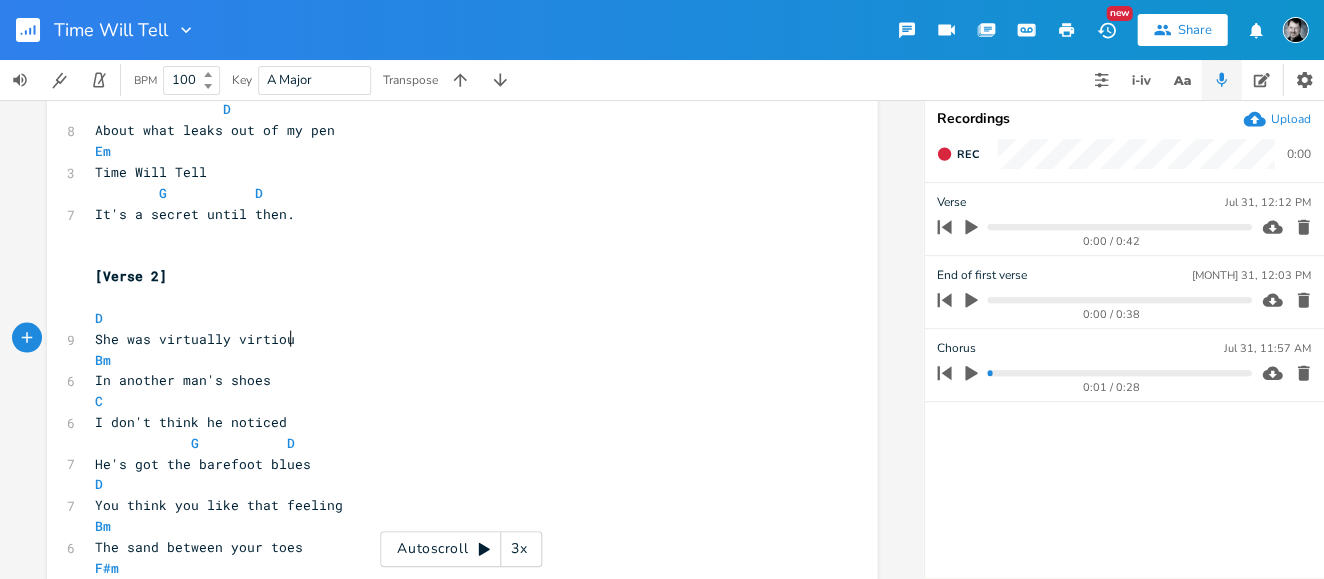 type on "virtually virtious" 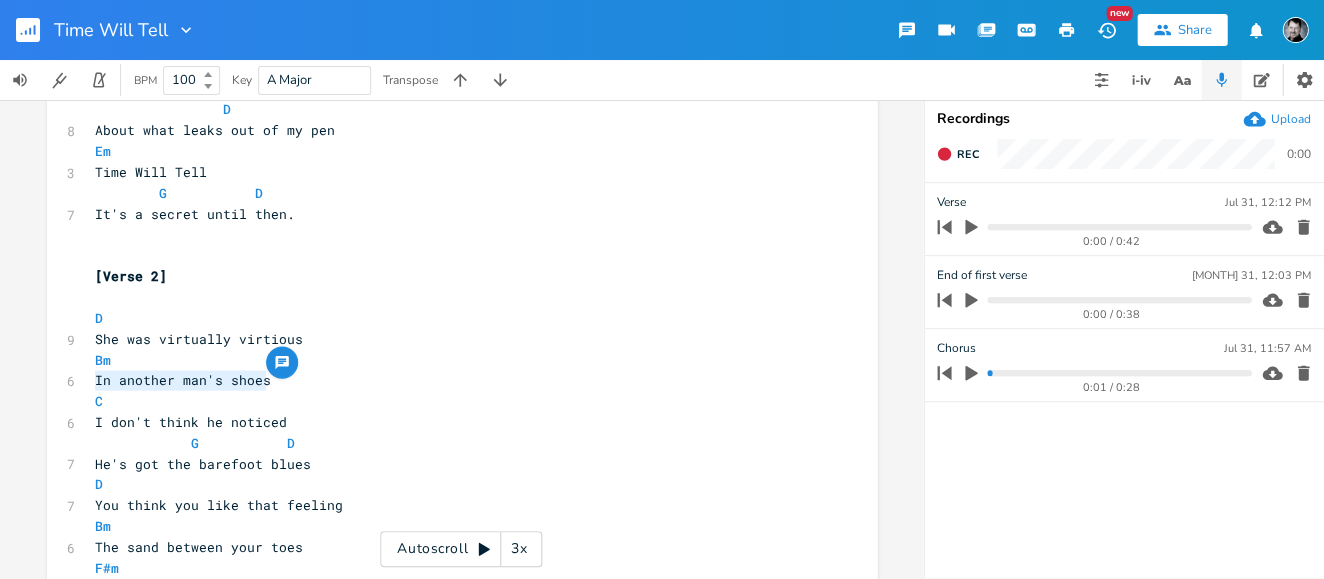 drag, startPoint x: 281, startPoint y: 383, endPoint x: 91, endPoint y: 377, distance: 190.09471 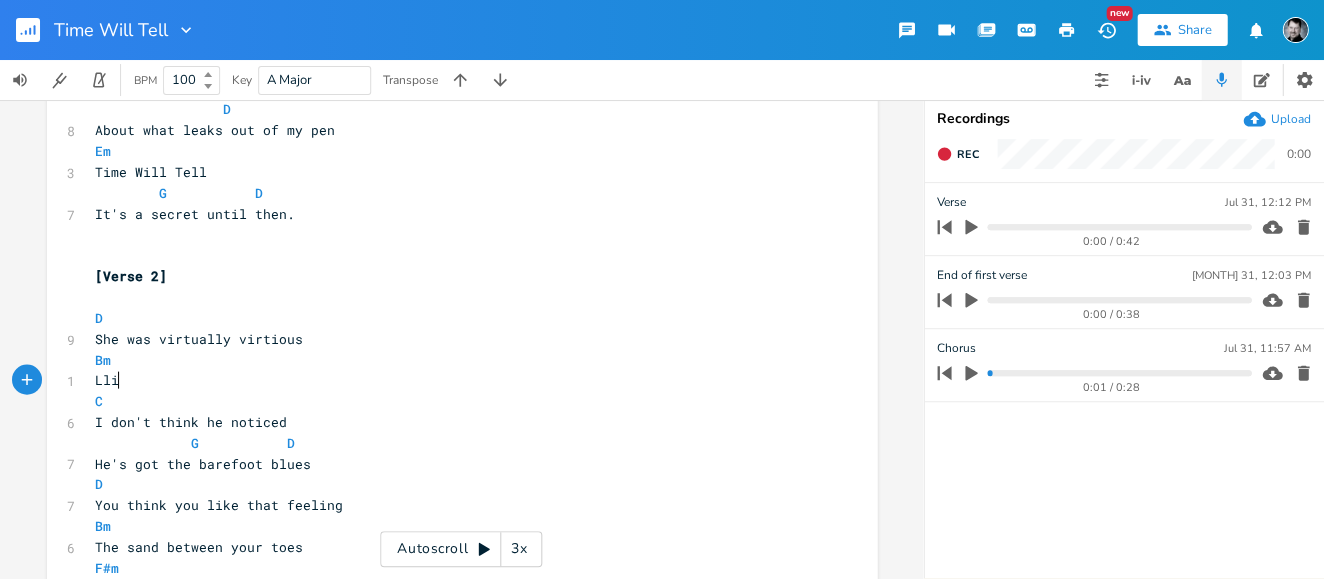 type on "Llit" 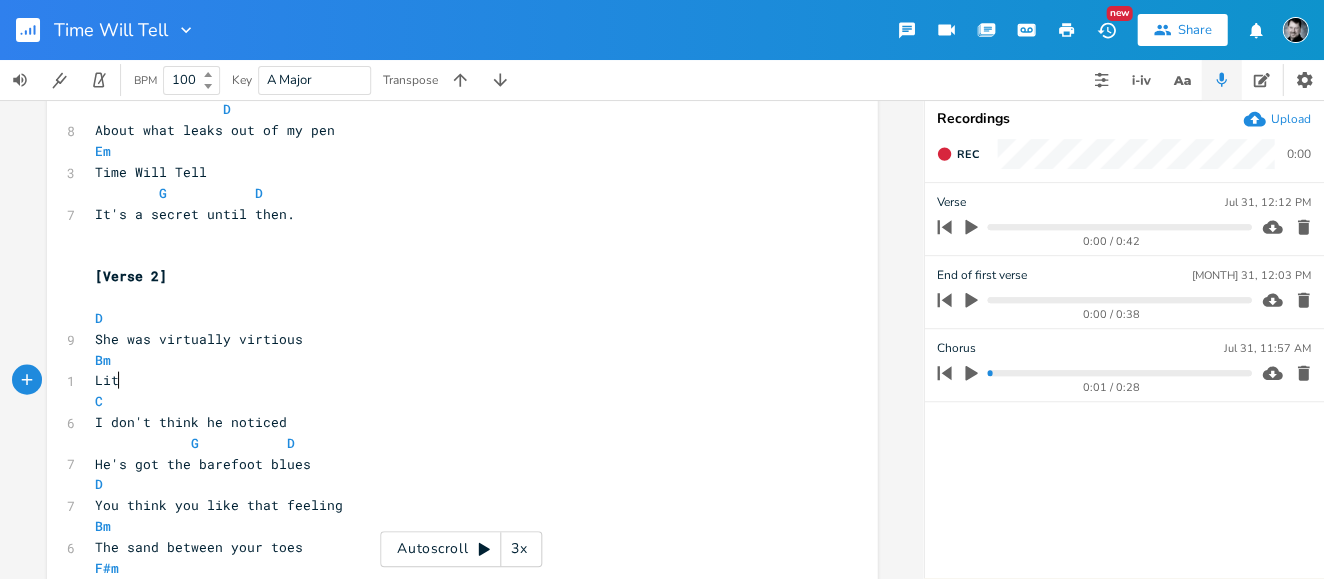 scroll, scrollTop: 0, scrollLeft: 10, axis: horizontal 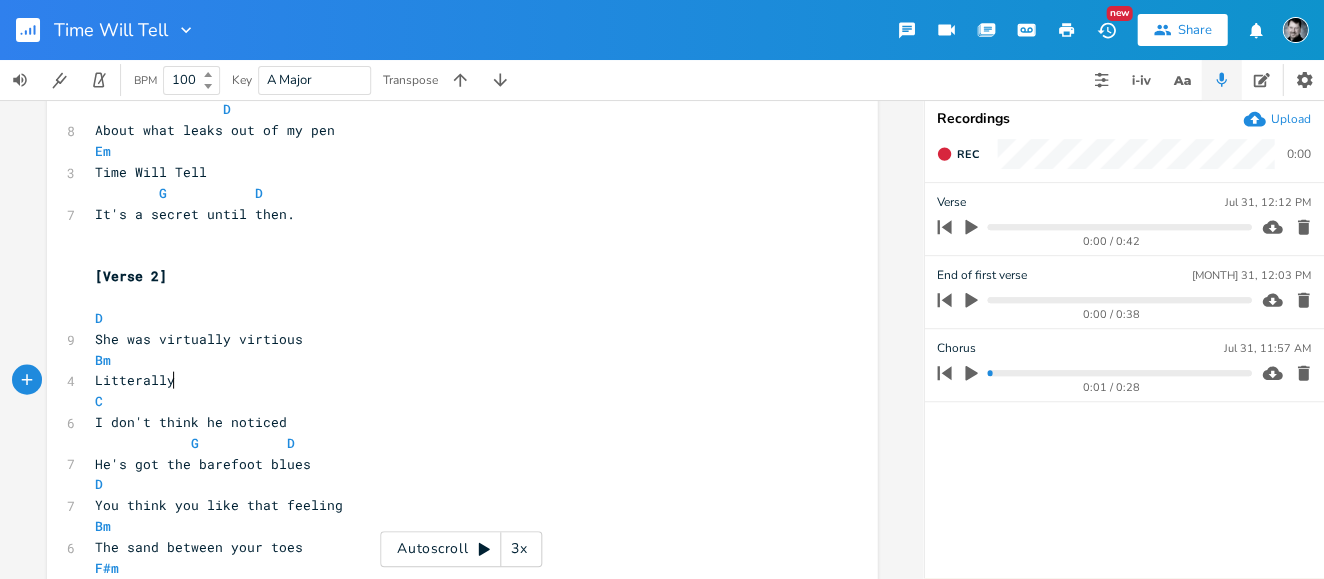 type on "itterally" 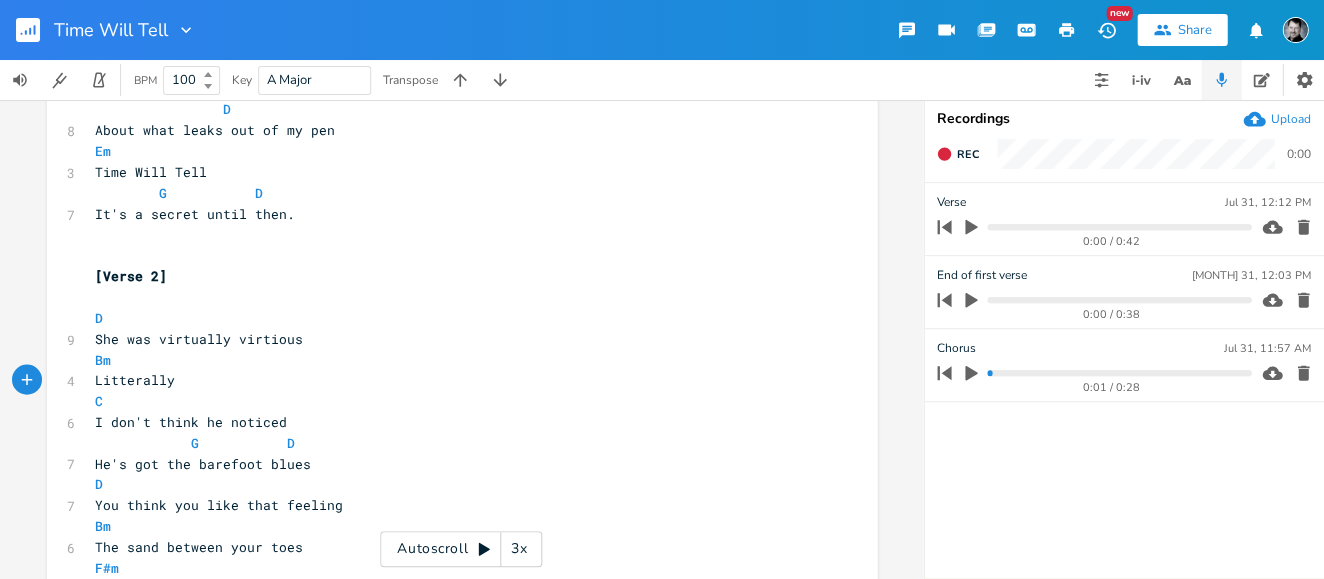 click on "Litterally" at bounding box center [135, 379] 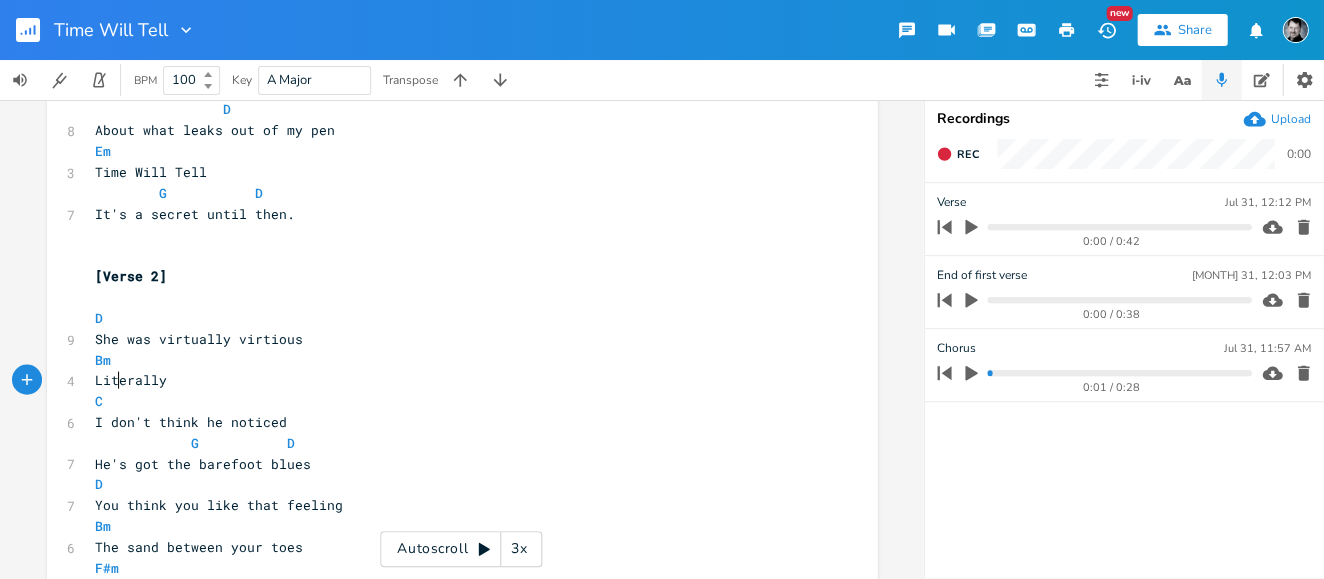 click on "Literally" at bounding box center [452, 379] 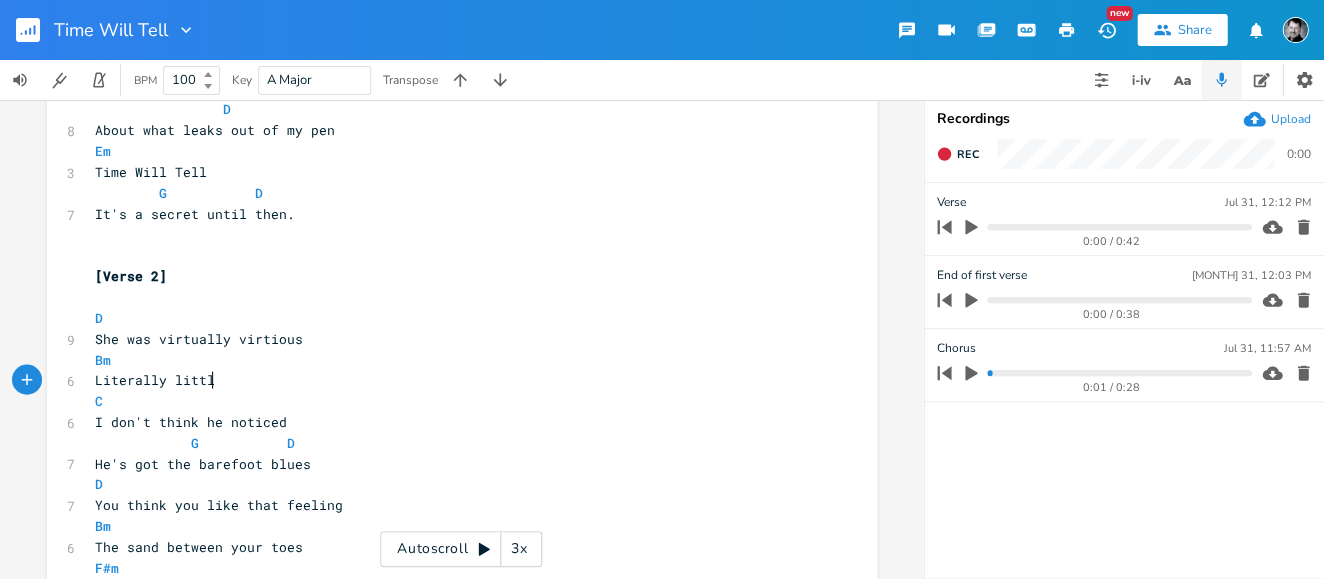 scroll, scrollTop: 0, scrollLeft: 22, axis: horizontal 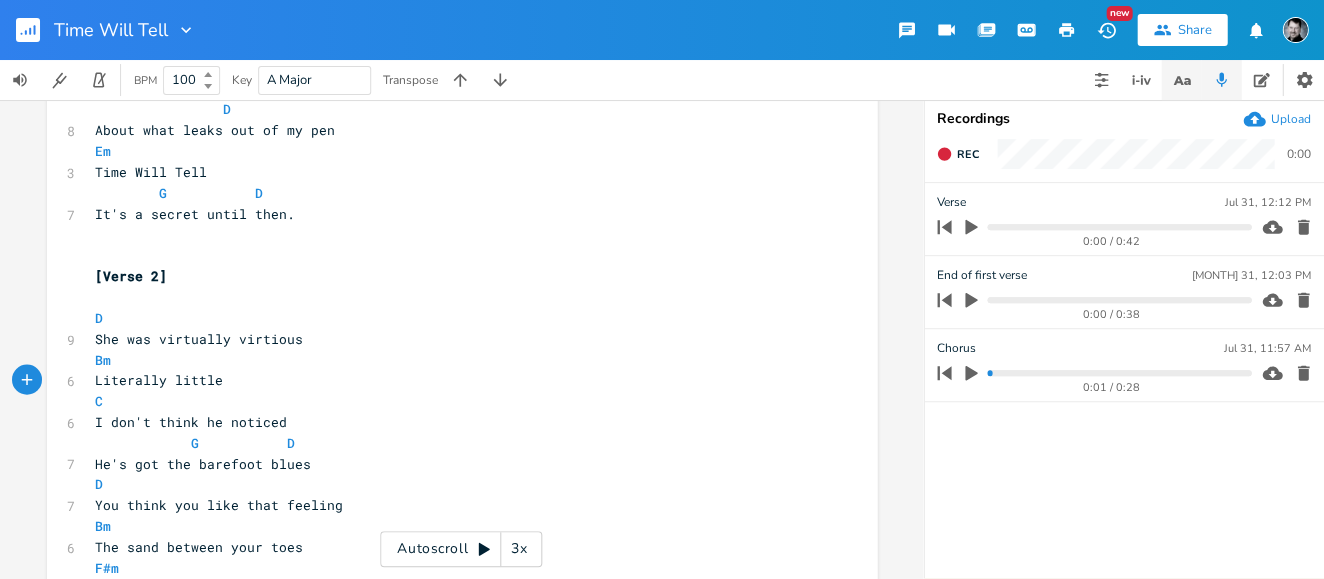 type on "little" 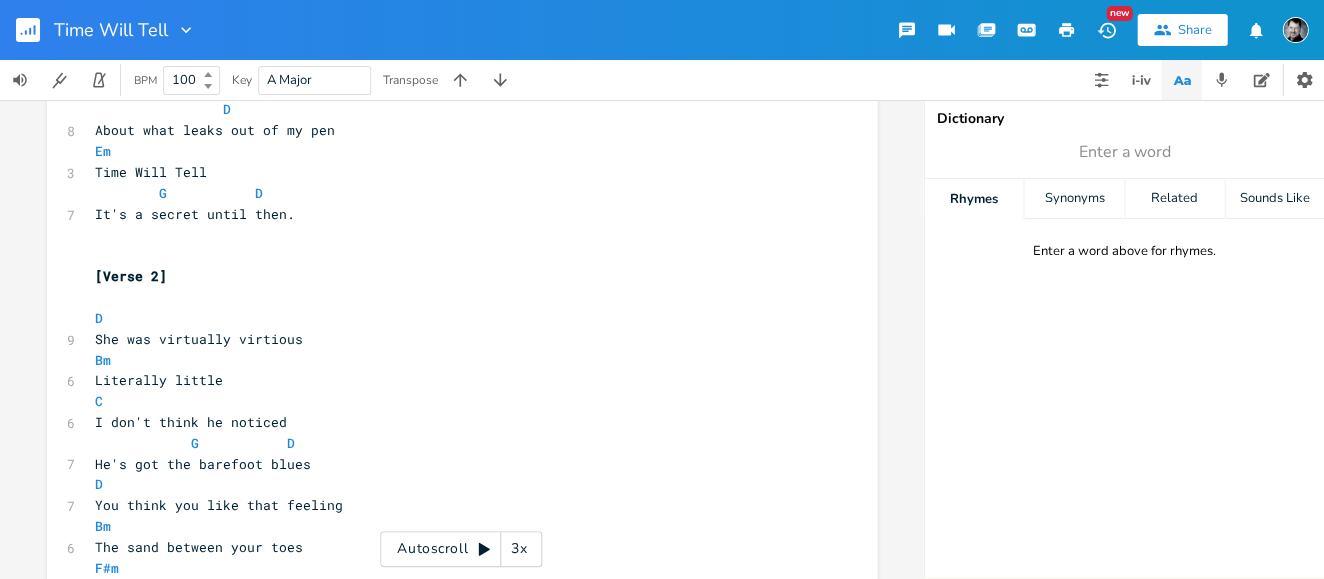 click on "Enter a word" at bounding box center (1124, 152) 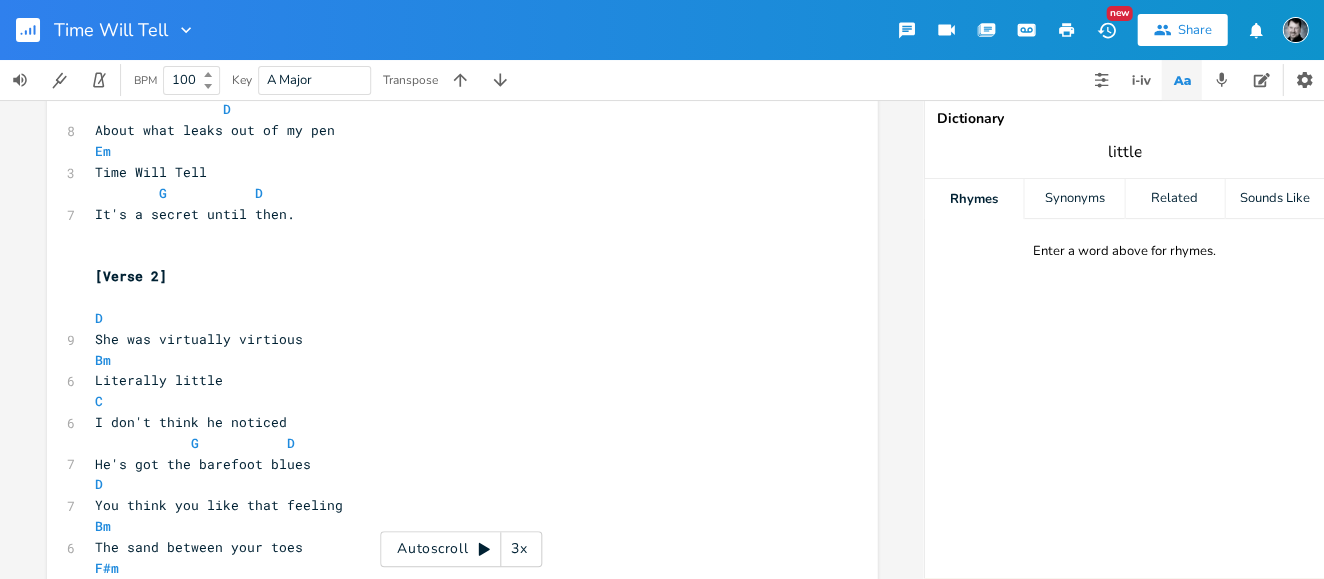 type on "little" 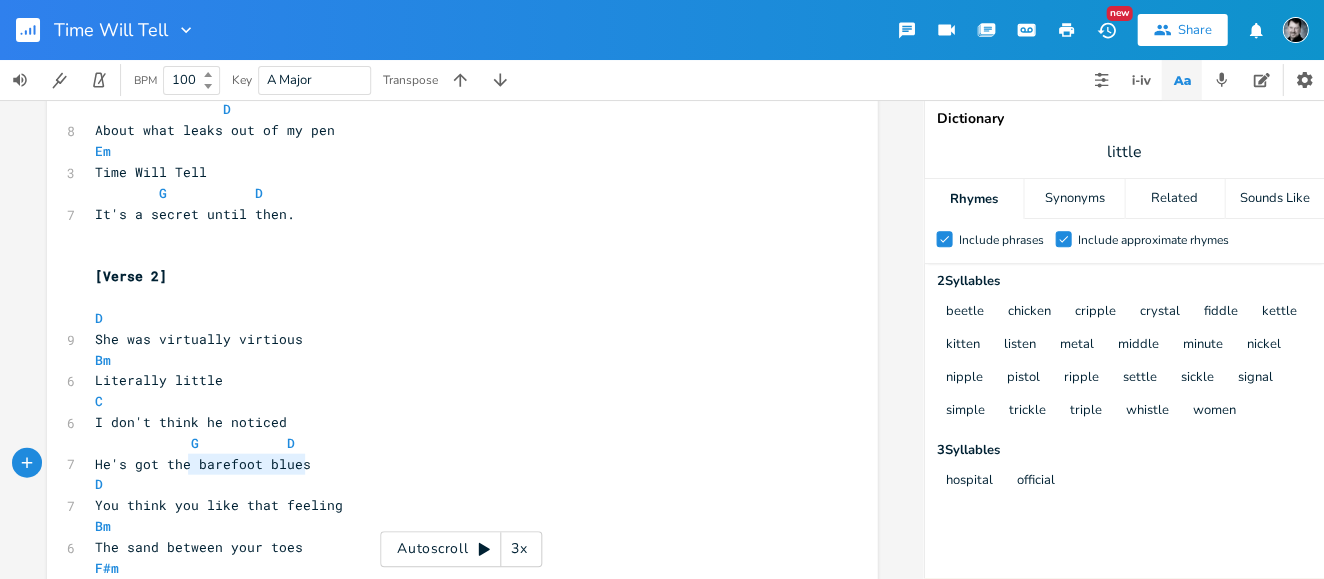 type on "He's got the barefoot blues" 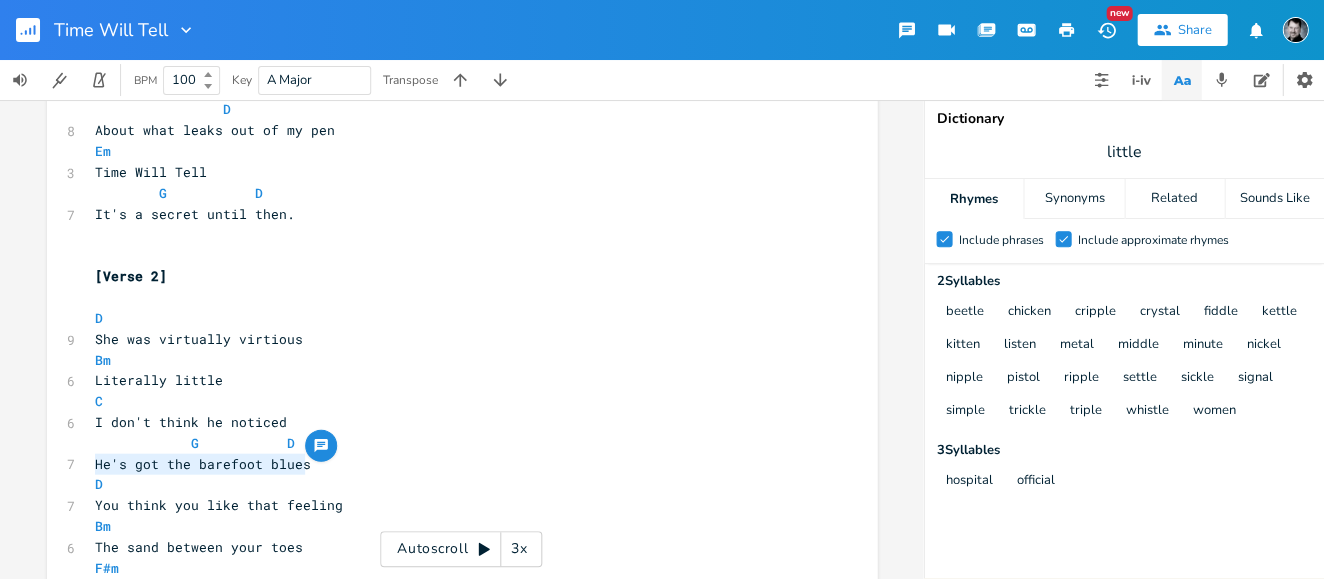drag, startPoint x: 312, startPoint y: 464, endPoint x: 72, endPoint y: 462, distance: 240.00833 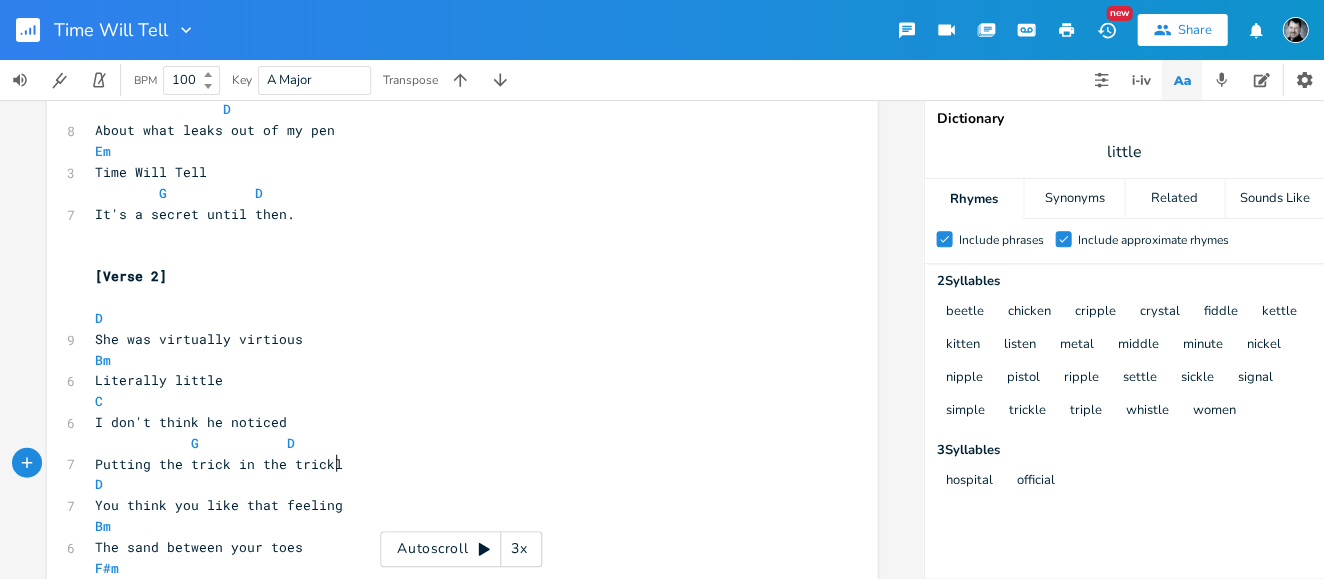 scroll, scrollTop: 0, scrollLeft: 142, axis: horizontal 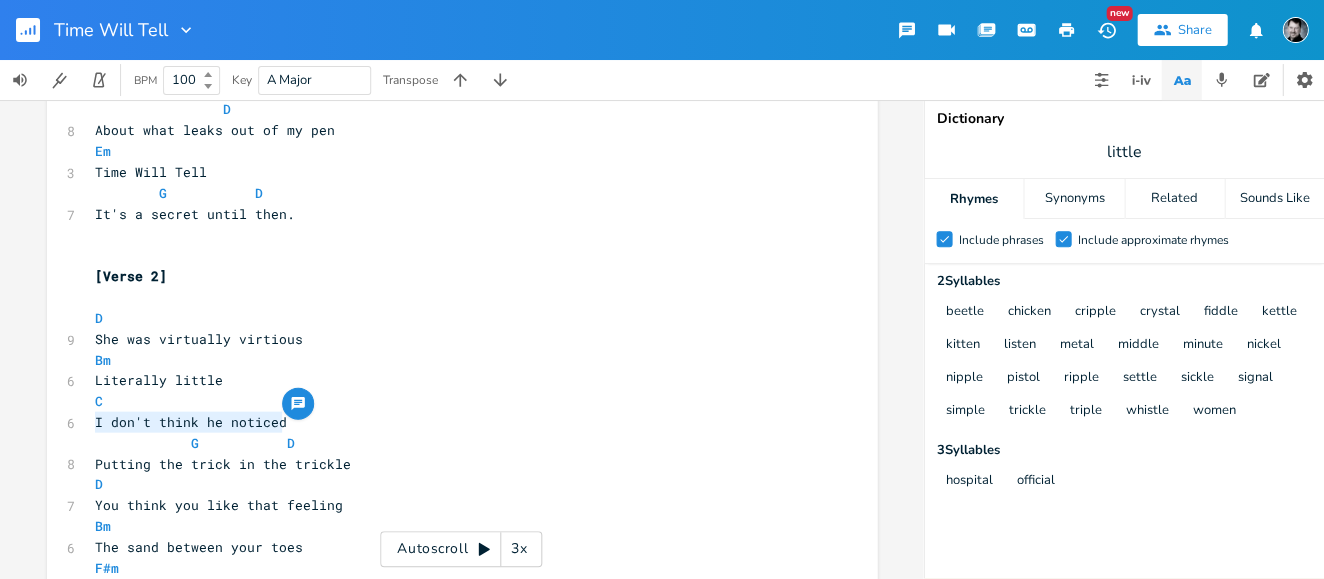 drag, startPoint x: 285, startPoint y: 422, endPoint x: 90, endPoint y: 420, distance: 195.01025 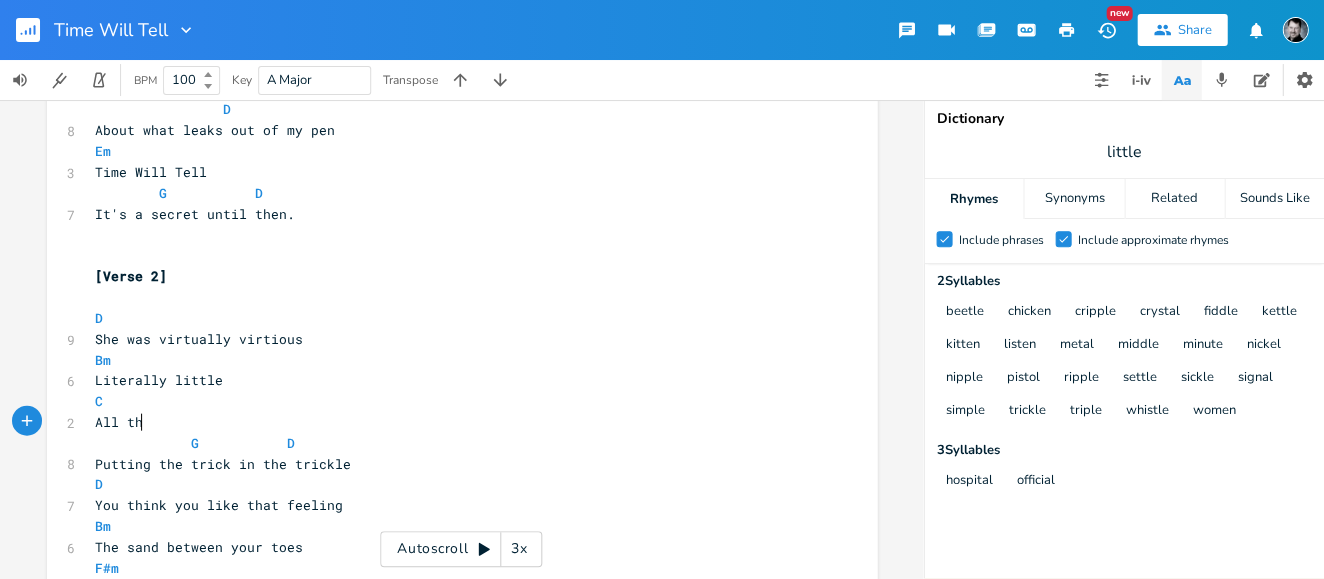 scroll, scrollTop: 0, scrollLeft: 30, axis: horizontal 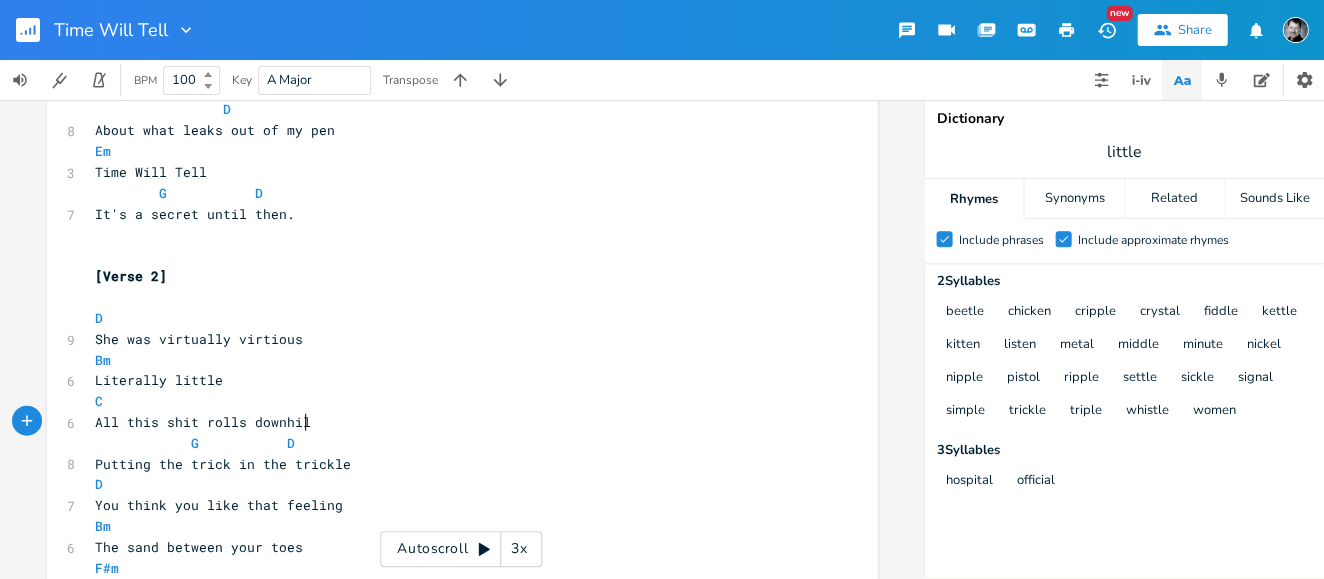 type on "All this shit rolls downhill" 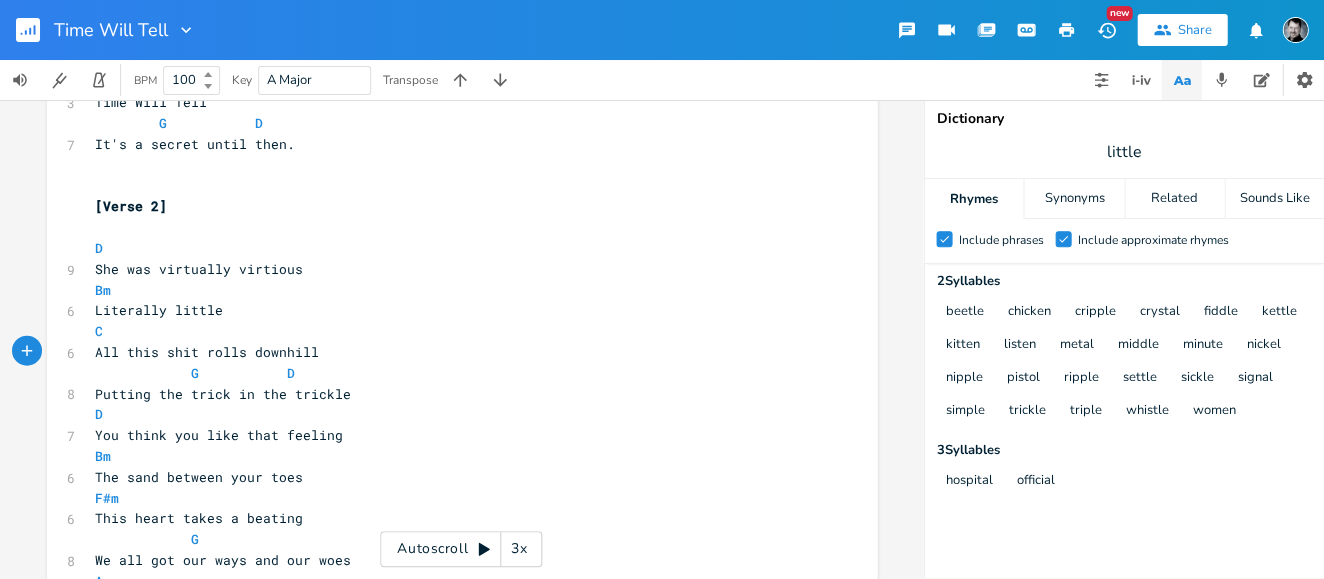 scroll, scrollTop: 855, scrollLeft: 0, axis: vertical 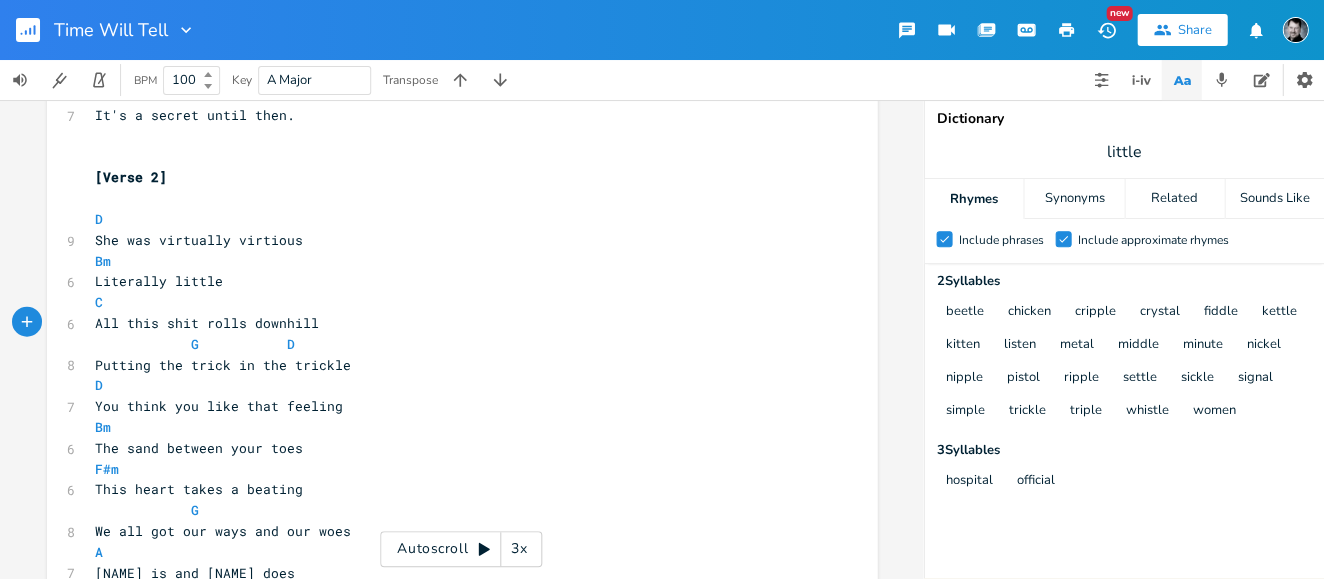 click on "Literally little" at bounding box center (159, 280) 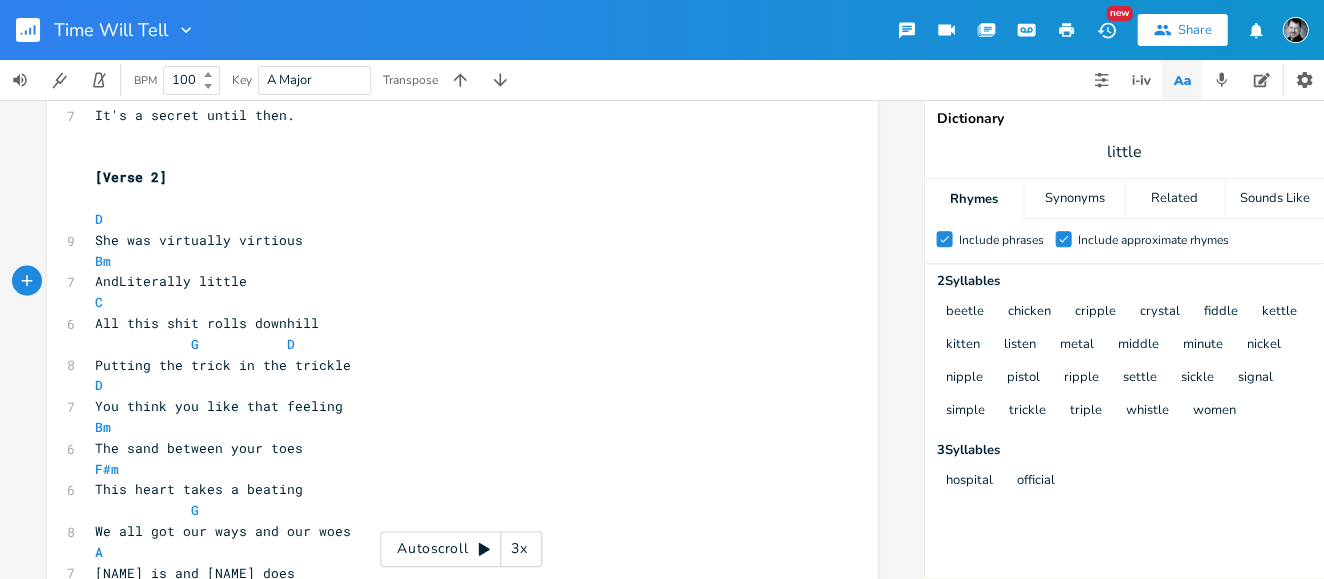 type on "And" 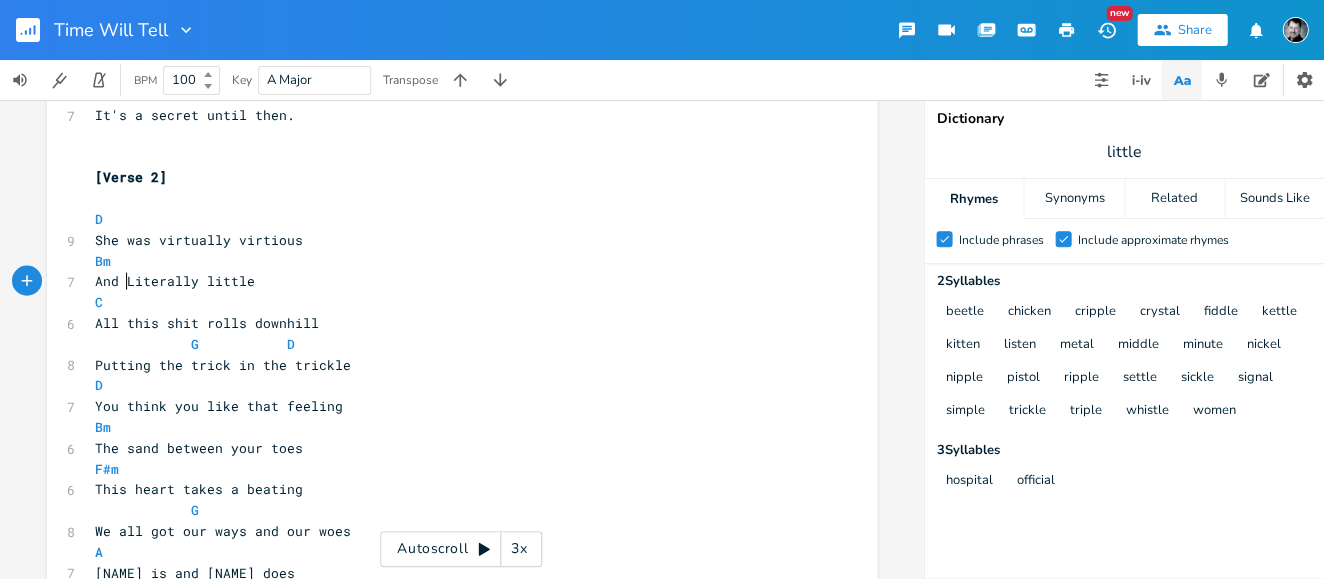 scroll, scrollTop: 0, scrollLeft: 2, axis: horizontal 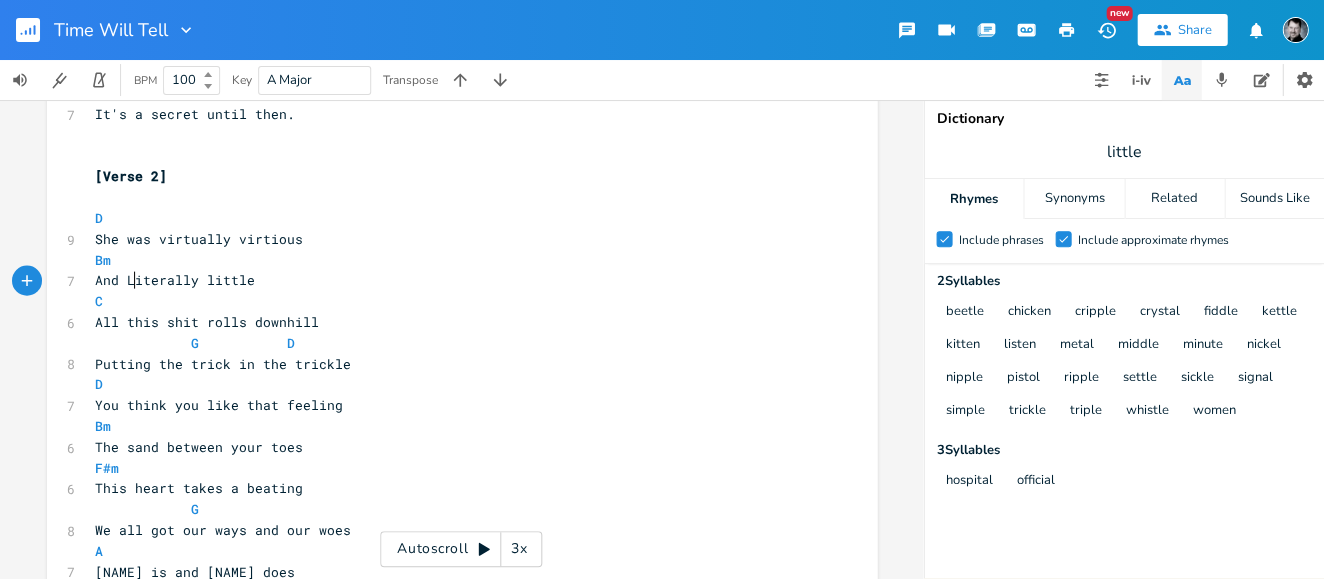 click on "And Literally little" at bounding box center [175, 279] 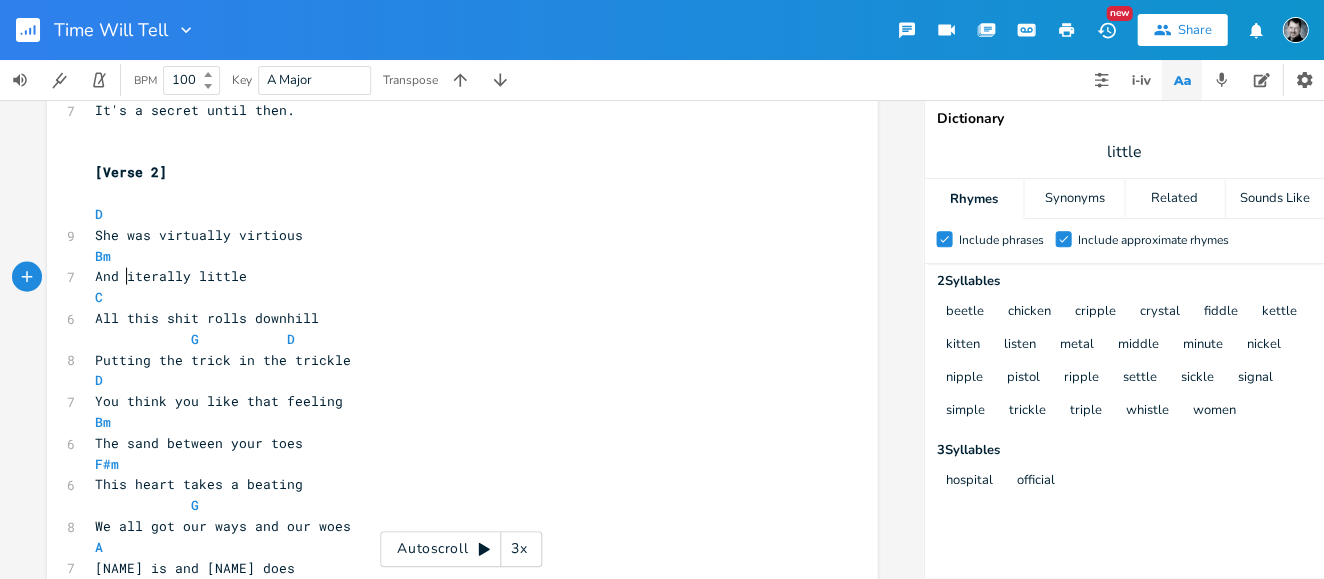 scroll, scrollTop: 0, scrollLeft: 0, axis: both 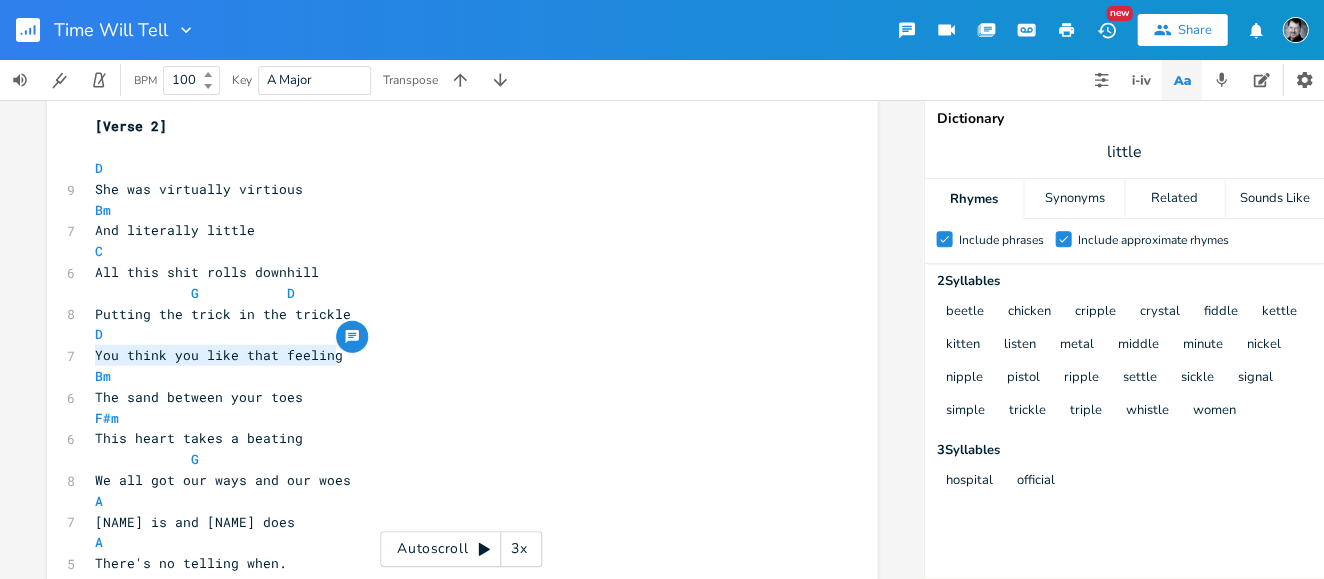 drag, startPoint x: 233, startPoint y: 359, endPoint x: 60, endPoint y: 354, distance: 173.07224 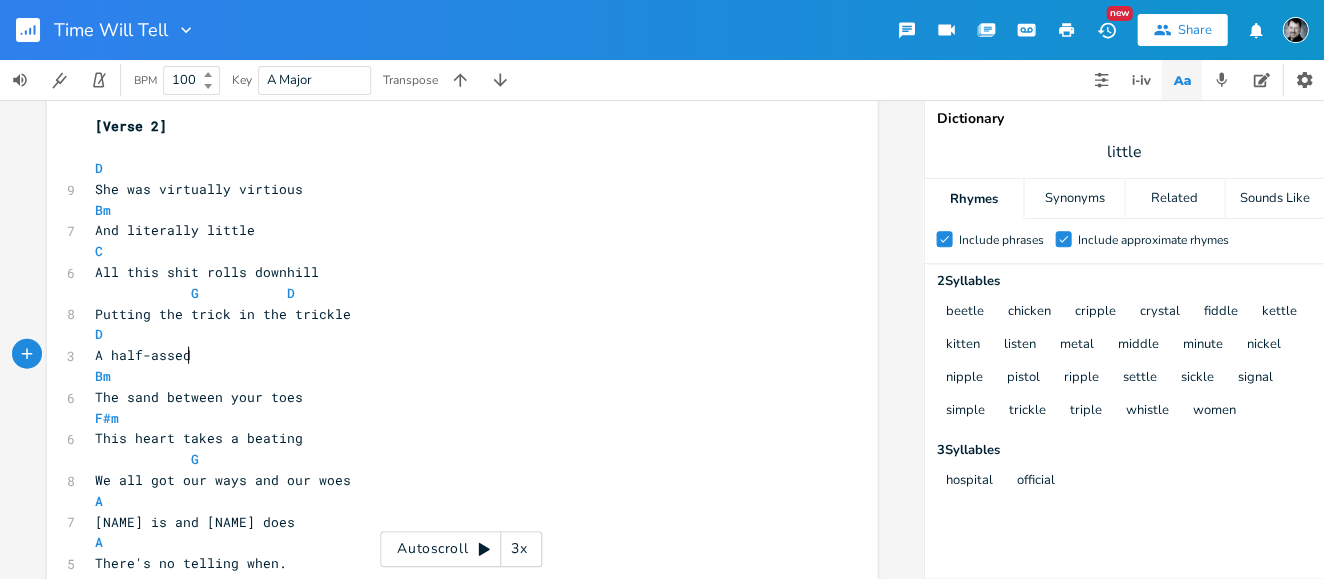 scroll, scrollTop: 0, scrollLeft: 67, axis: horizontal 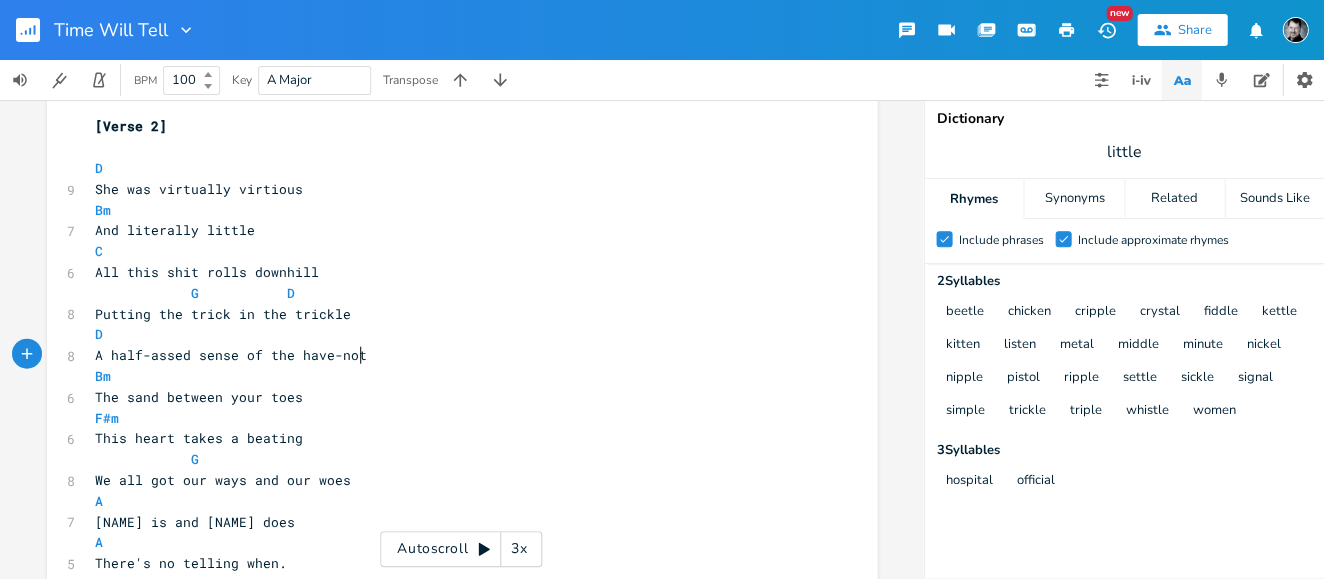 type on "A half-assed sense of the have-nots" 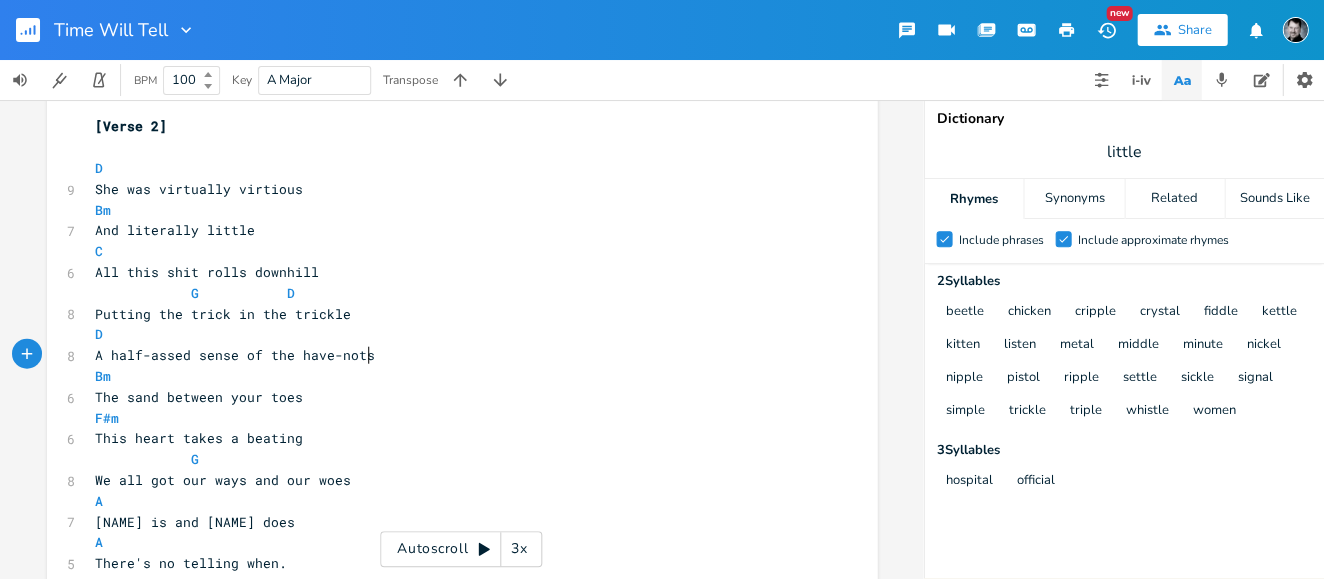 scroll, scrollTop: 0, scrollLeft: 178, axis: horizontal 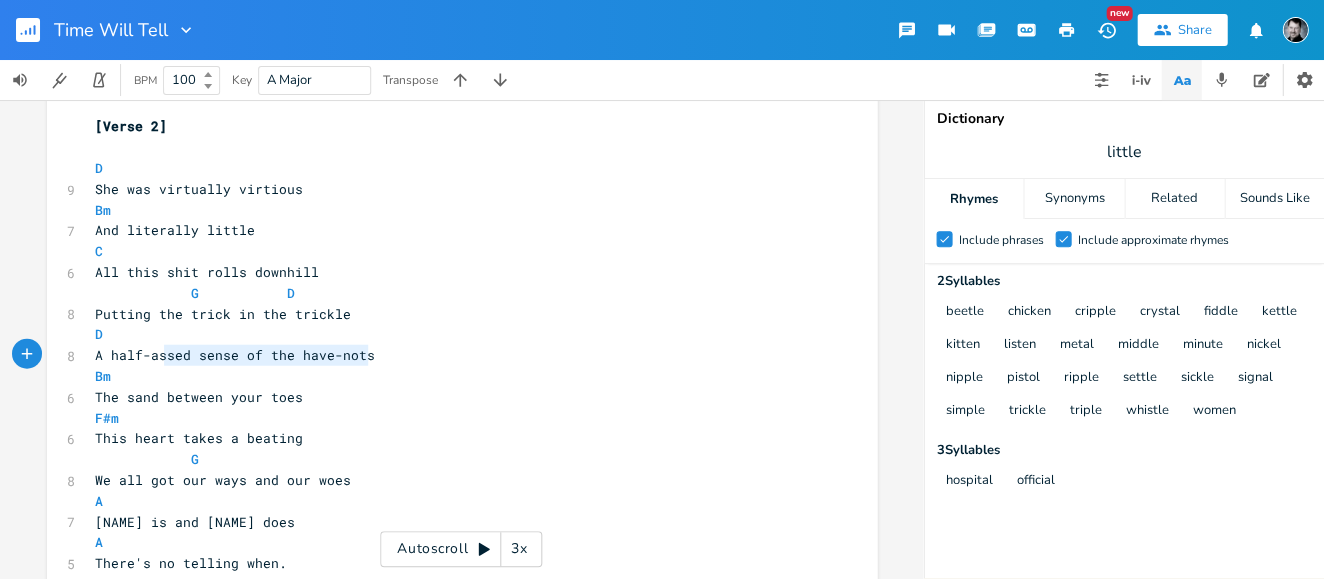 type on "A half-assed sense of the have-nots" 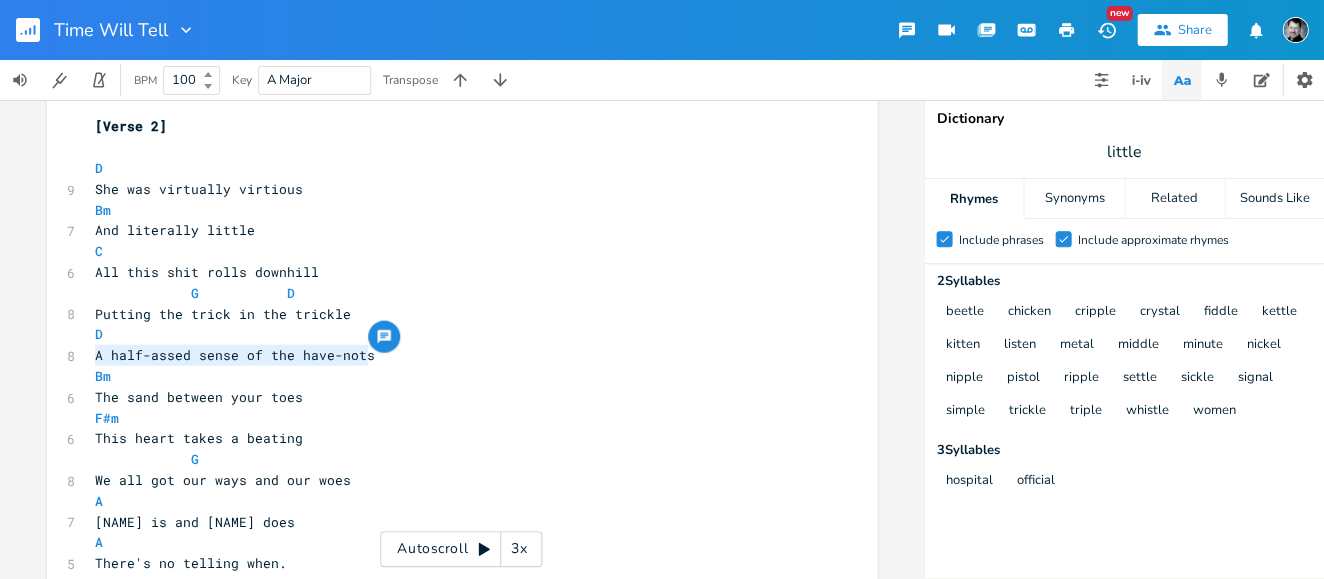 drag, startPoint x: 287, startPoint y: 355, endPoint x: 72, endPoint y: 359, distance: 215.0372 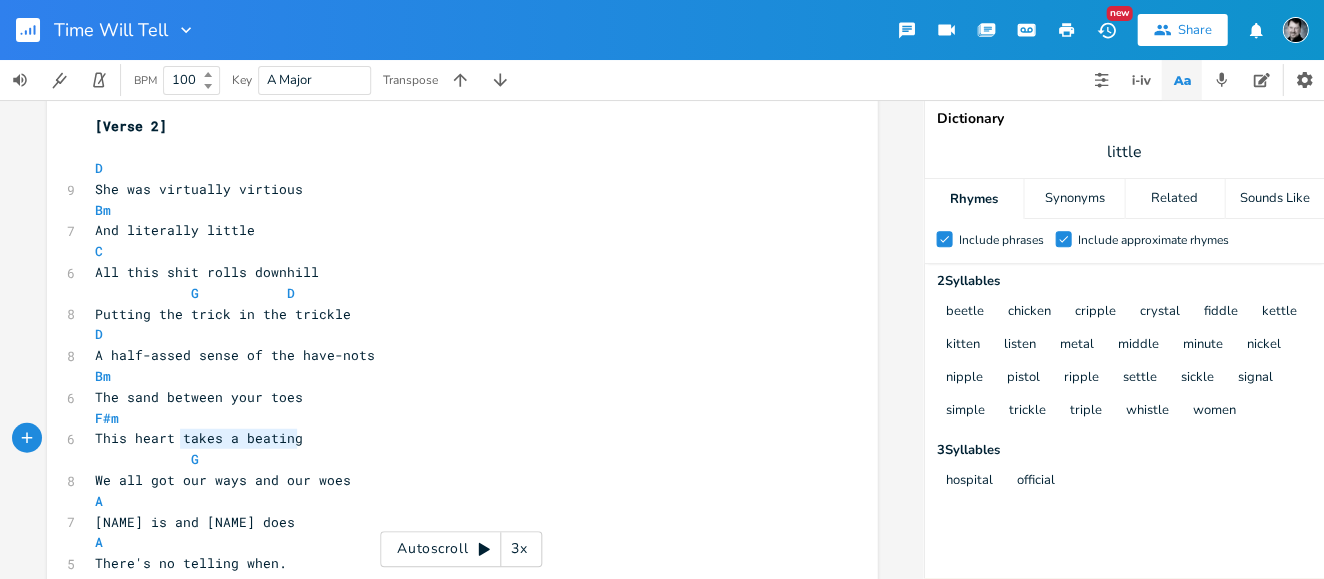 type on "This heart takes a beating" 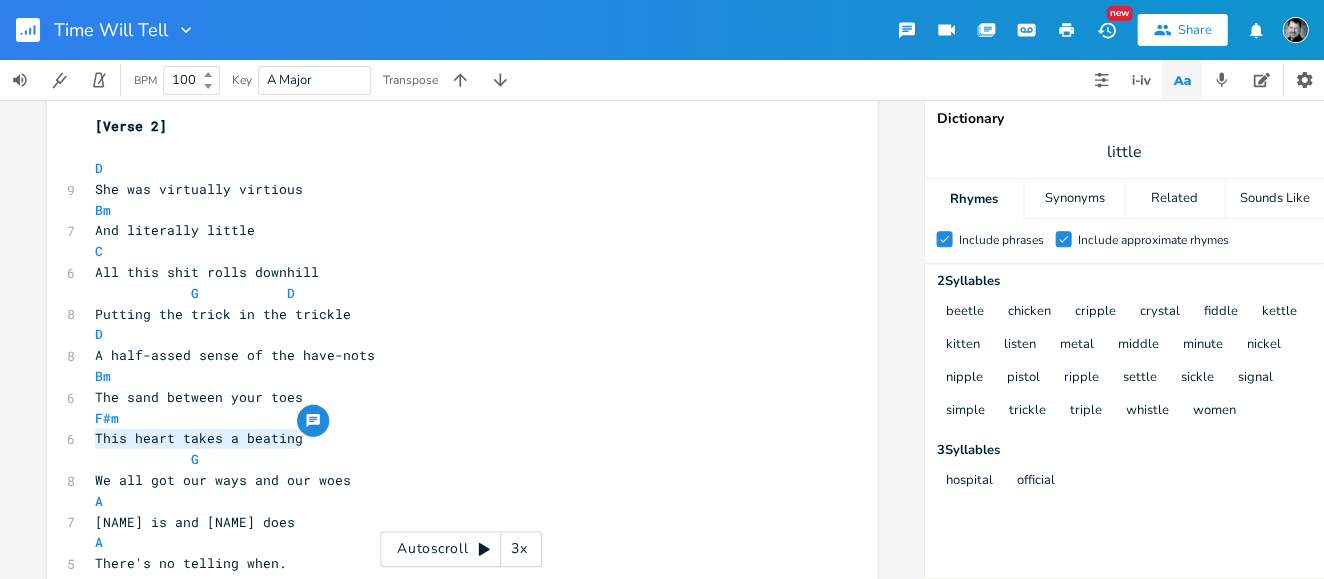 drag, startPoint x: 210, startPoint y: 446, endPoint x: 70, endPoint y: 444, distance: 140.01428 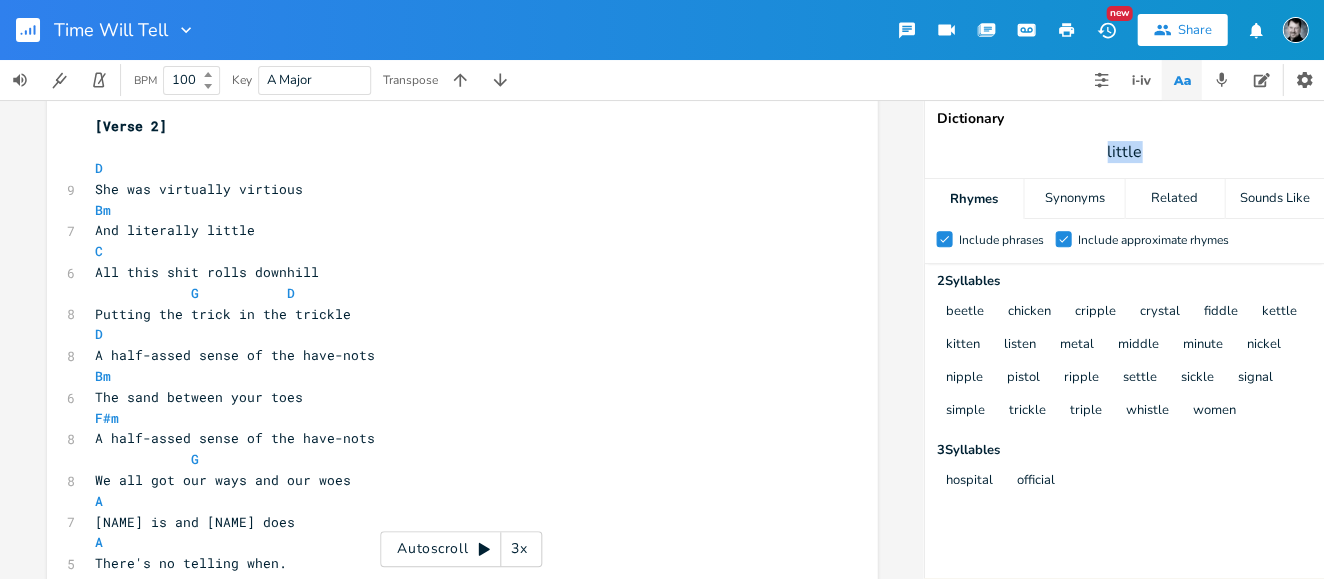 drag, startPoint x: 1155, startPoint y: 159, endPoint x: 1105, endPoint y: 154, distance: 50.24938 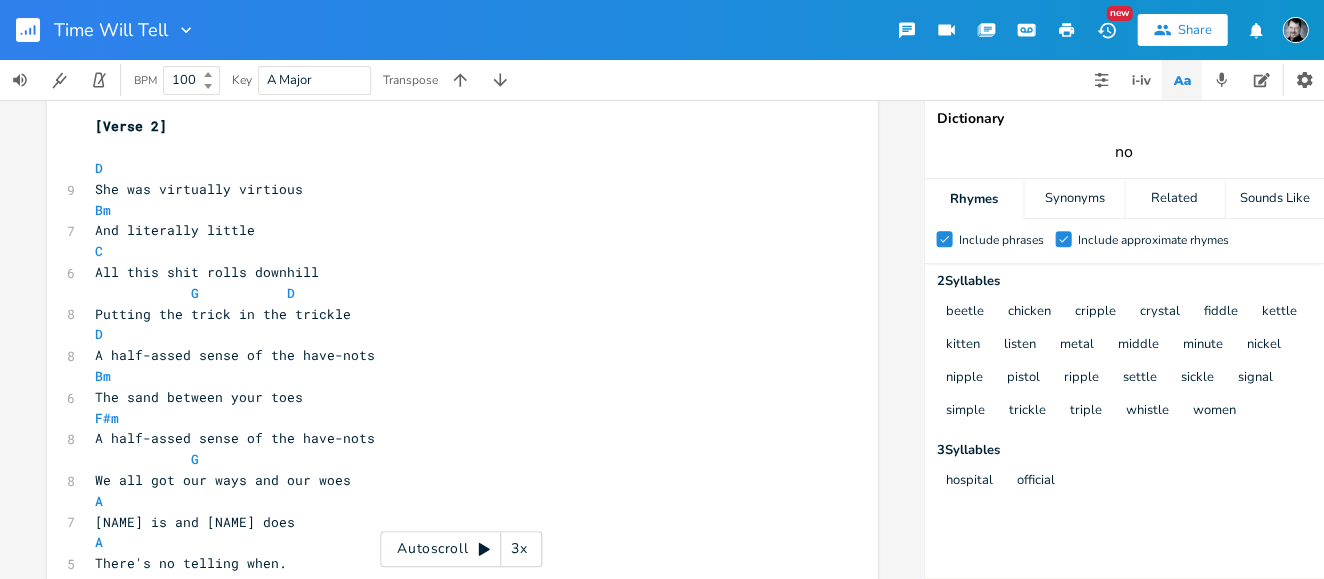 type on "n" 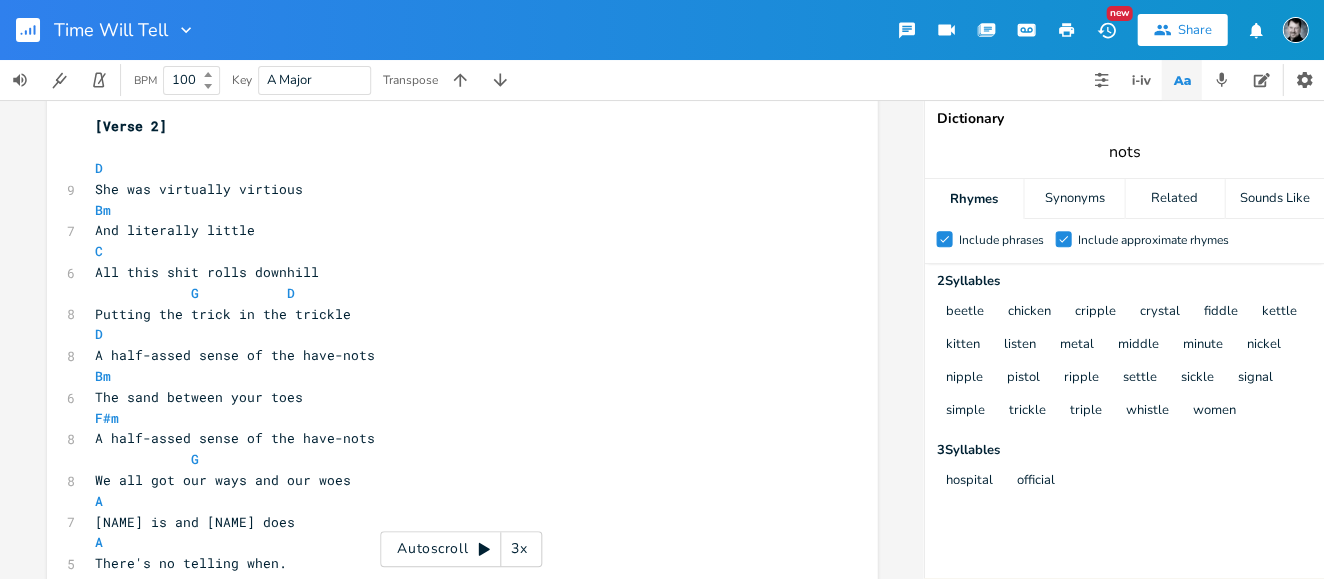 type on "nots" 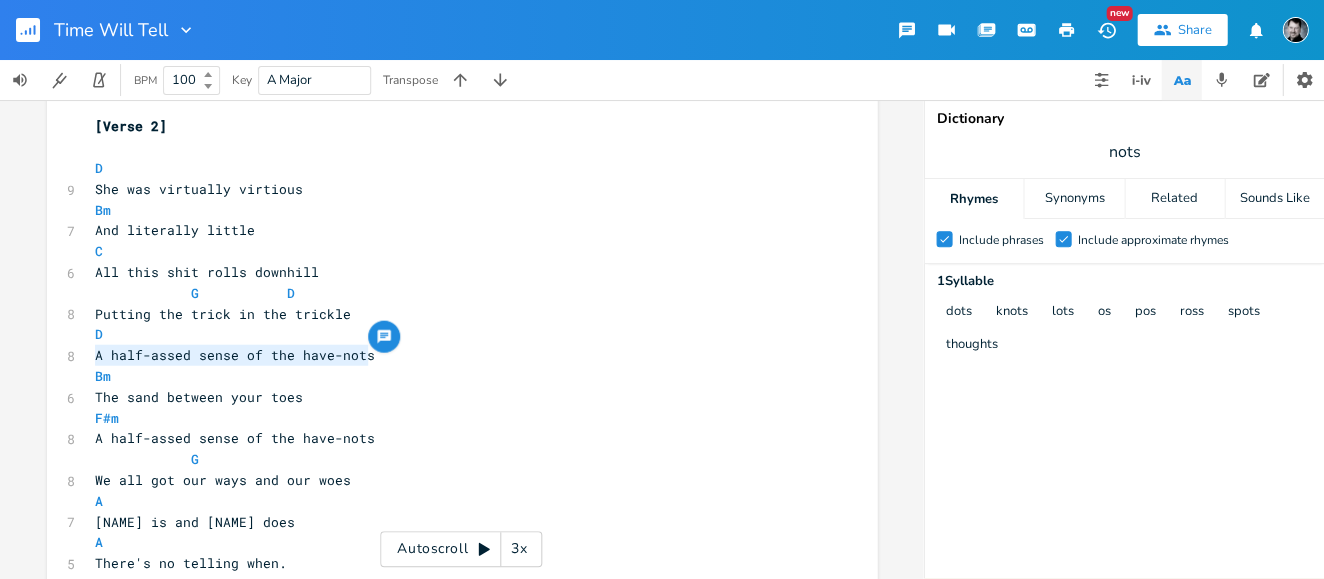 drag, startPoint x: 376, startPoint y: 360, endPoint x: 77, endPoint y: 357, distance: 299.01505 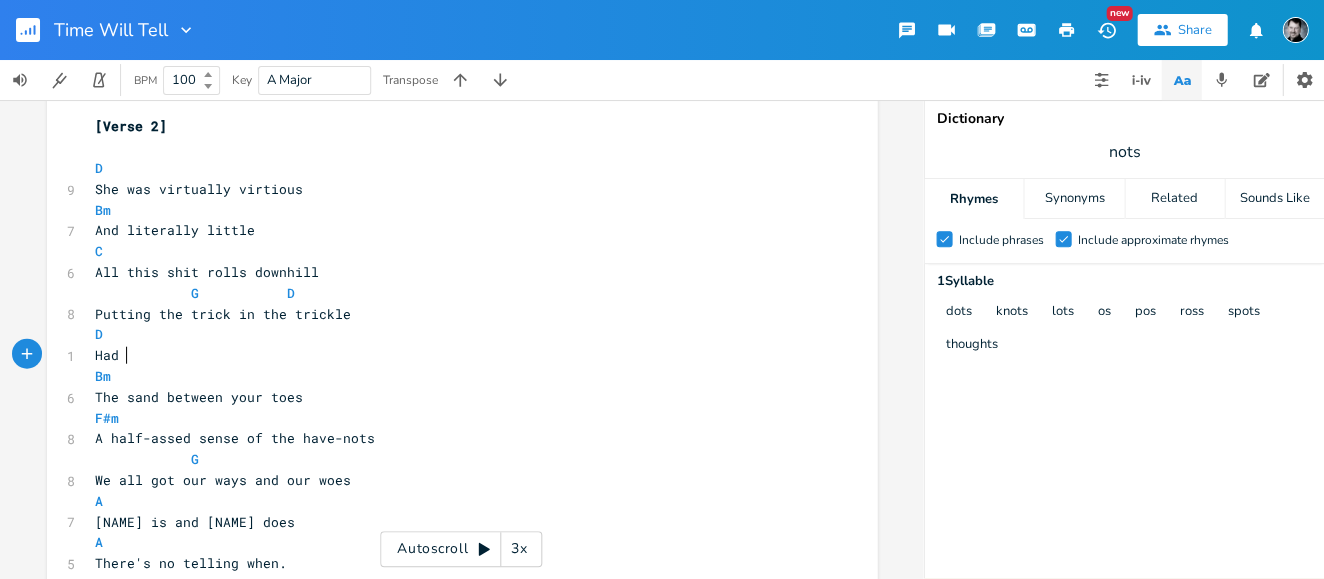 type on "Had i" 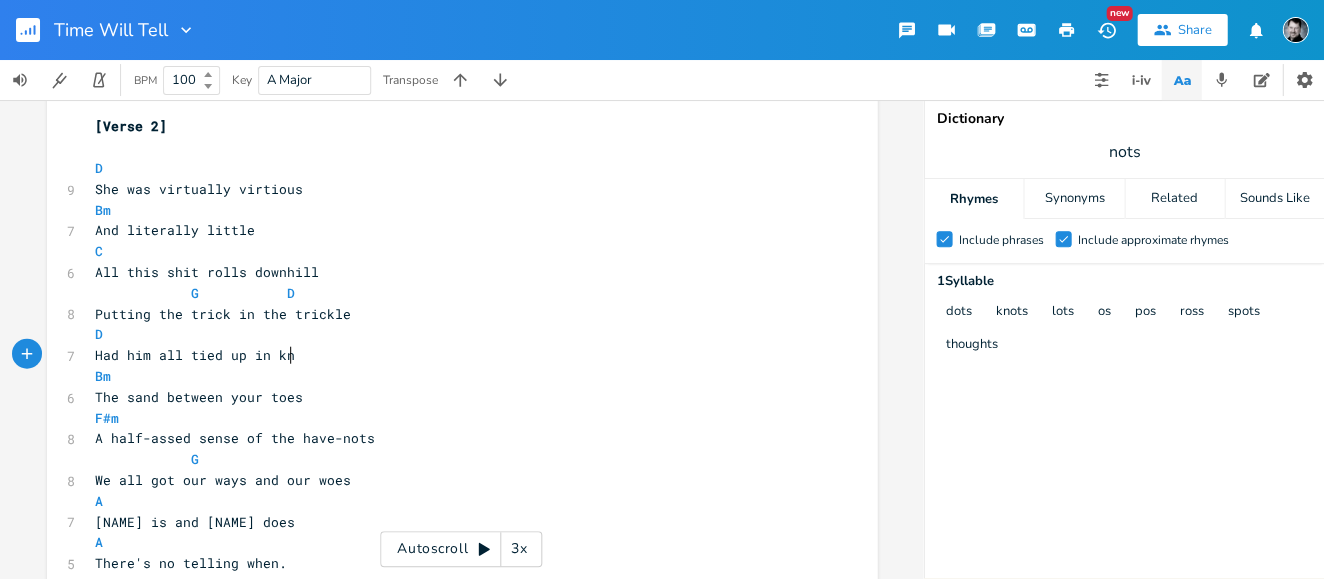 type on "him all tied up in know" 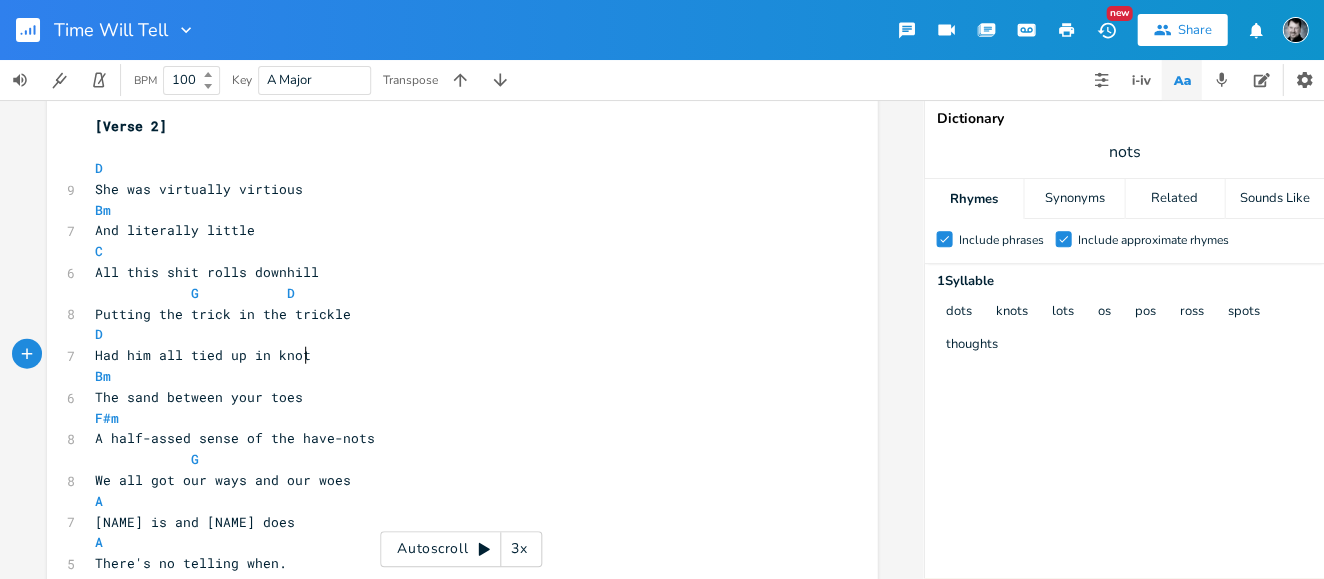 type on "ts" 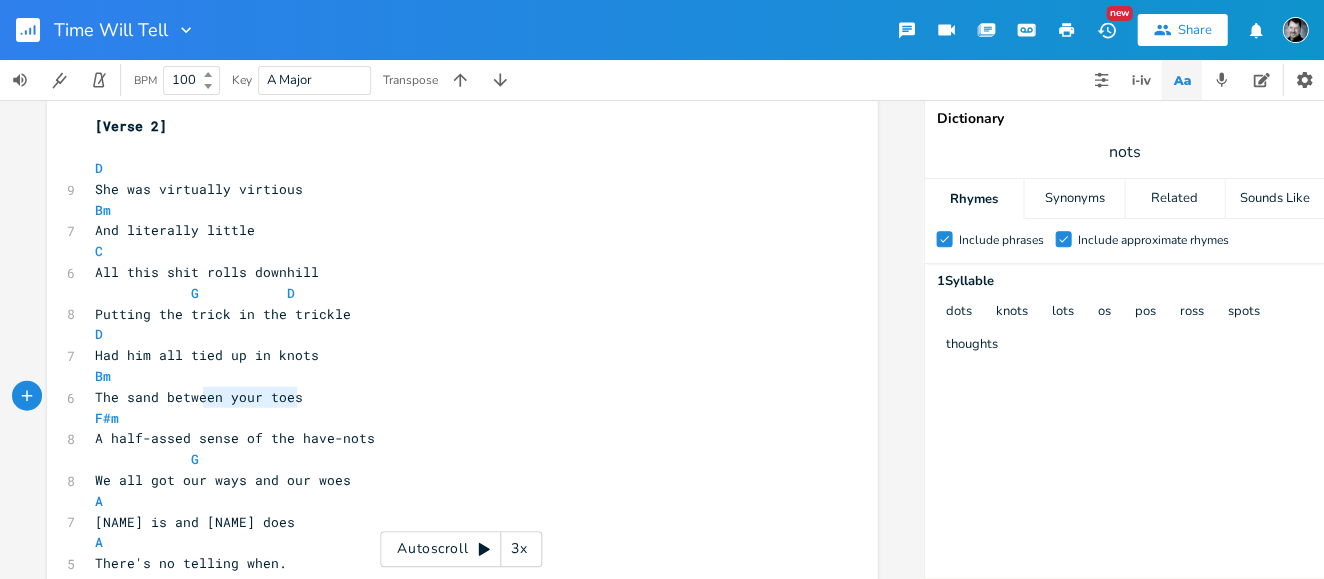 type on "between your toes" 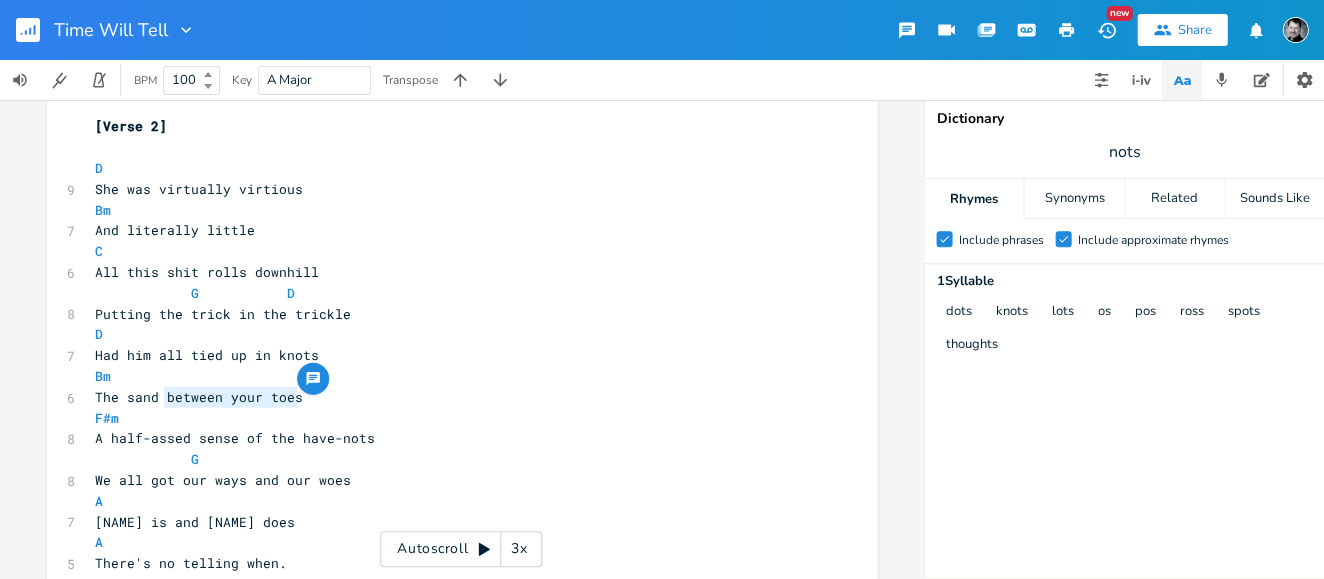 drag, startPoint x: 311, startPoint y: 405, endPoint x: 160, endPoint y: 400, distance: 151.08276 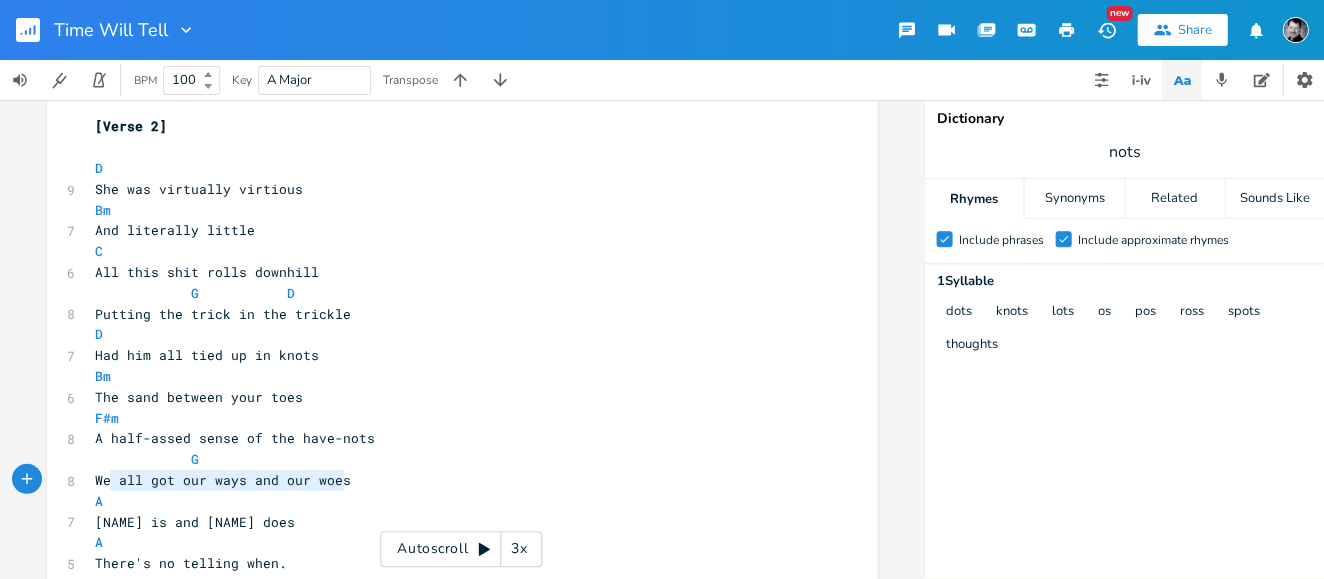type on "We all got our ways and our woes" 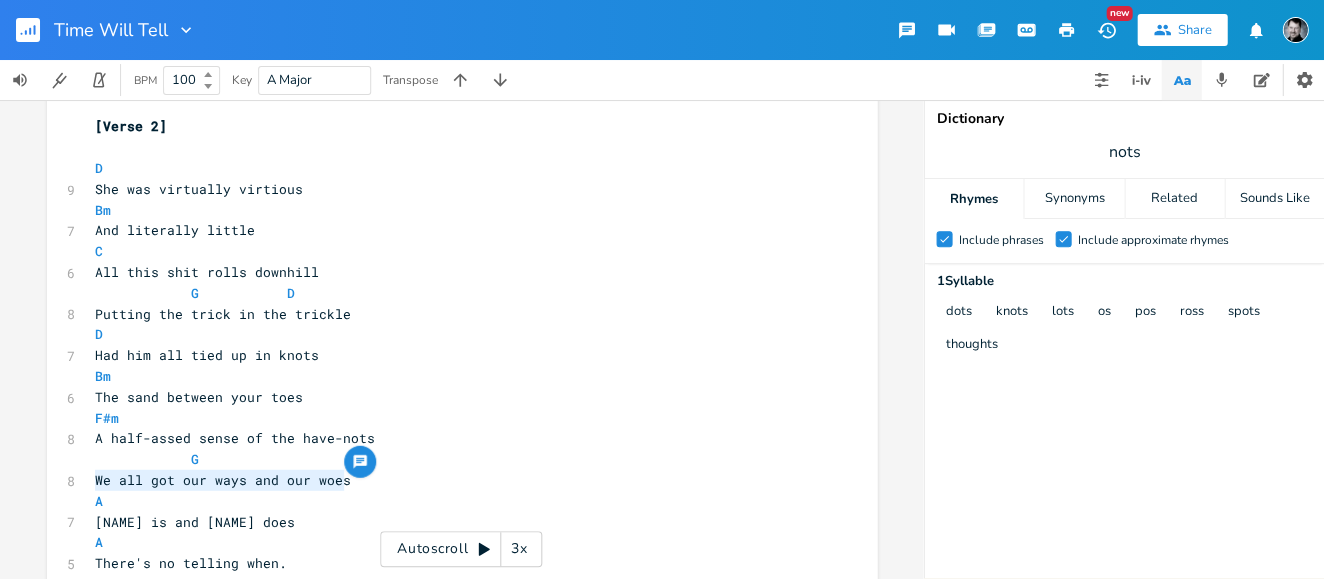 drag, startPoint x: 308, startPoint y: 477, endPoint x: 88, endPoint y: 476, distance: 220.00227 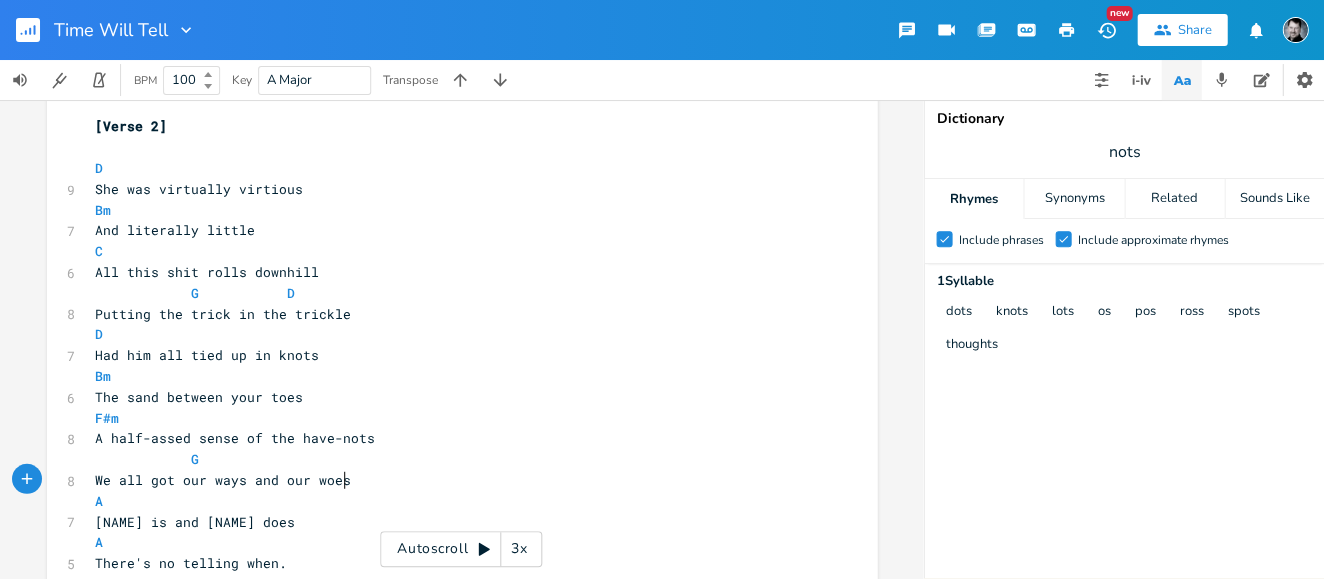 click on "We all got our ways and our woes" at bounding box center (452, 479) 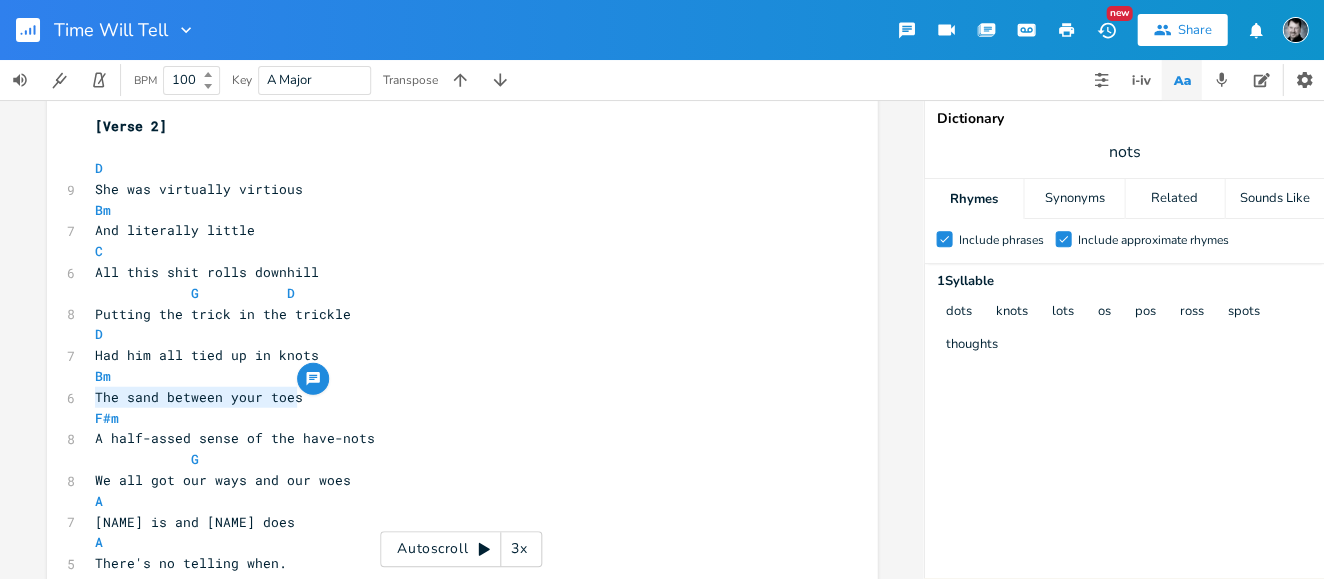 drag, startPoint x: 300, startPoint y: 399, endPoint x: 83, endPoint y: 395, distance: 217.03687 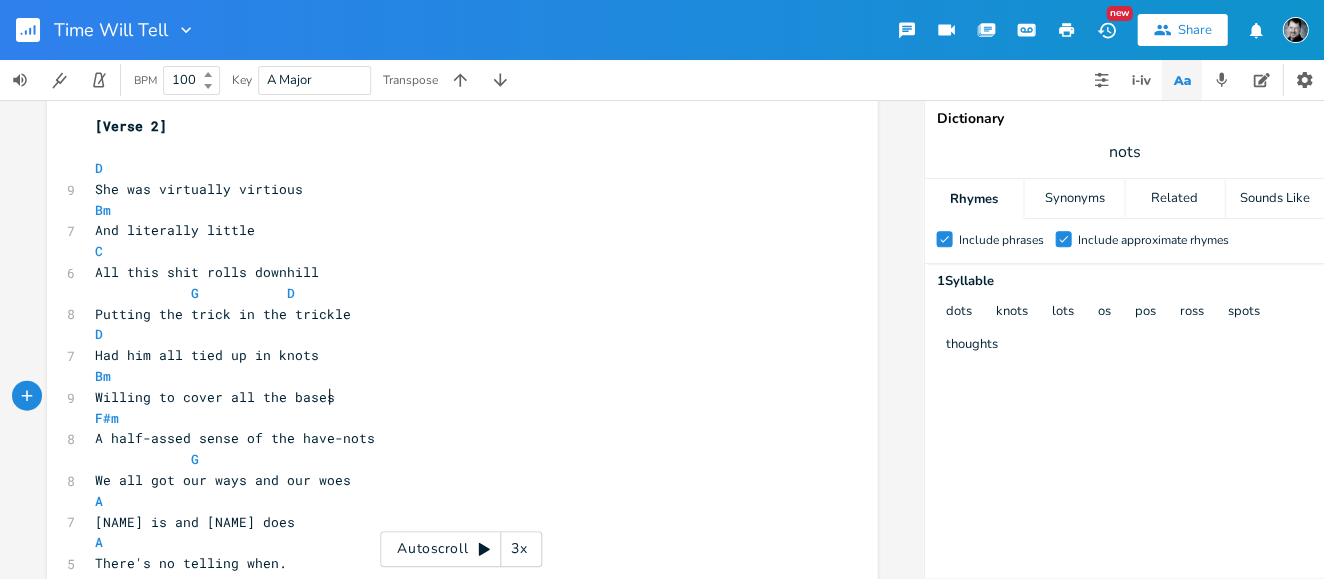 scroll, scrollTop: 0, scrollLeft: 144, axis: horizontal 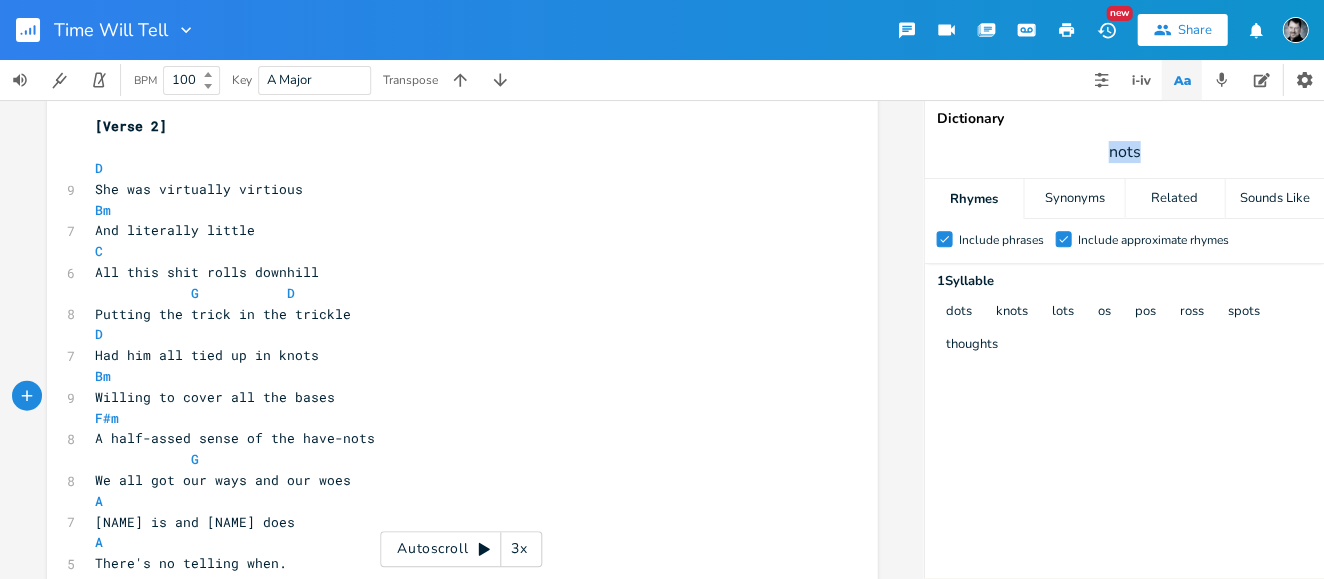 click on "nots" at bounding box center [1124, 152] 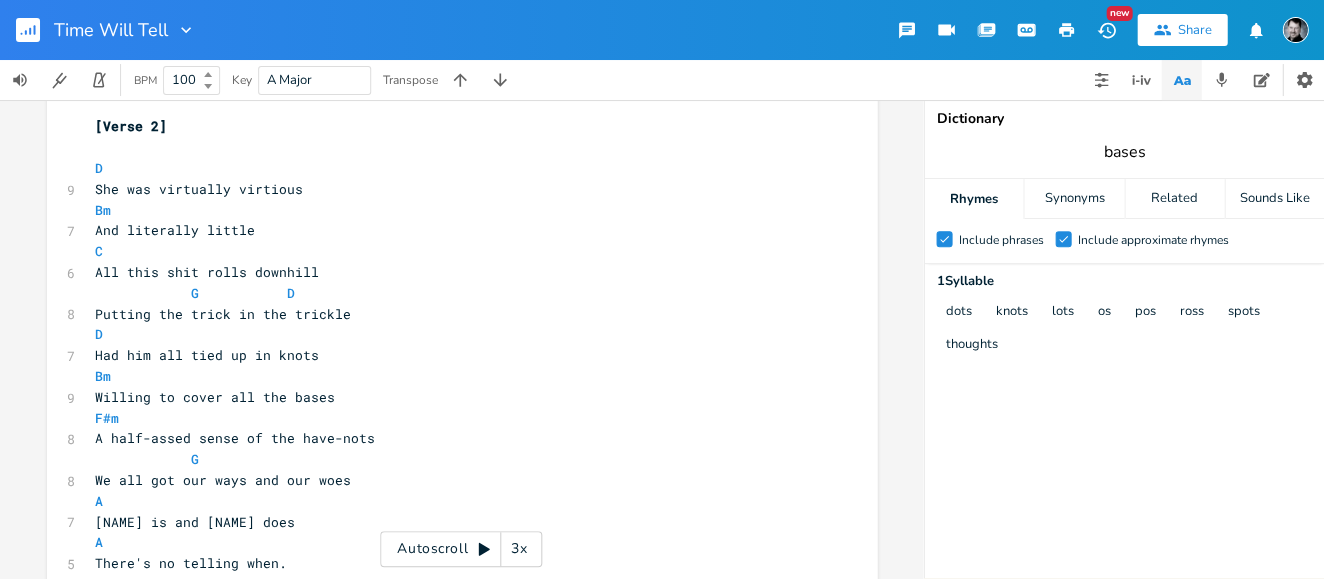 type on "bases" 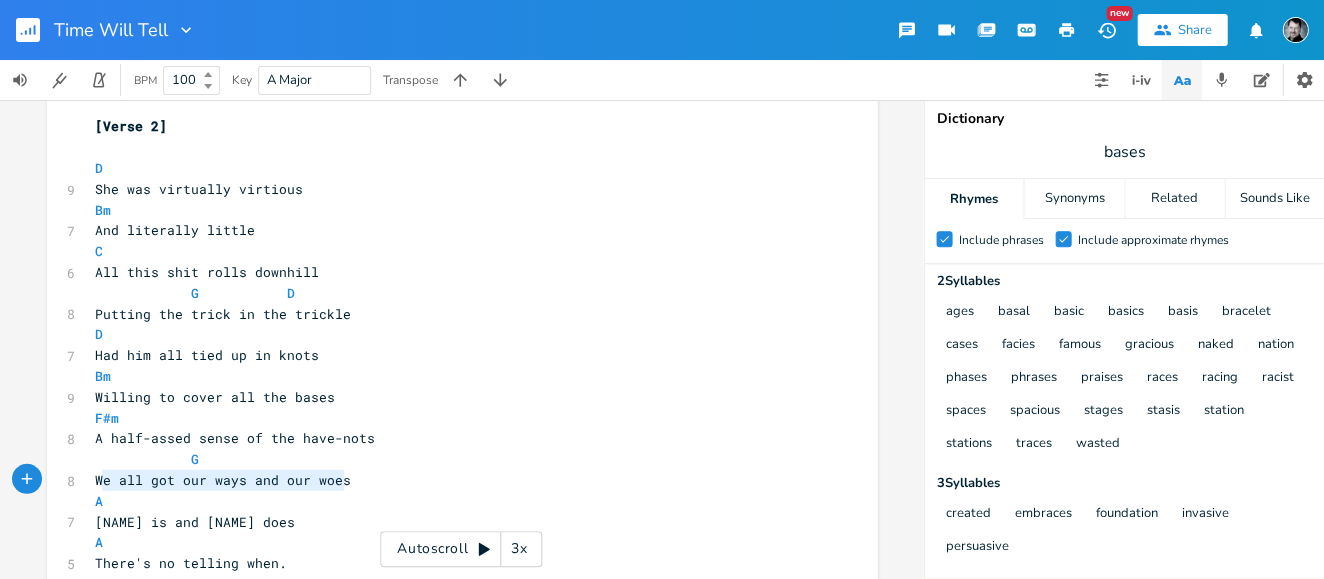type on "We all got our ways and our woes" 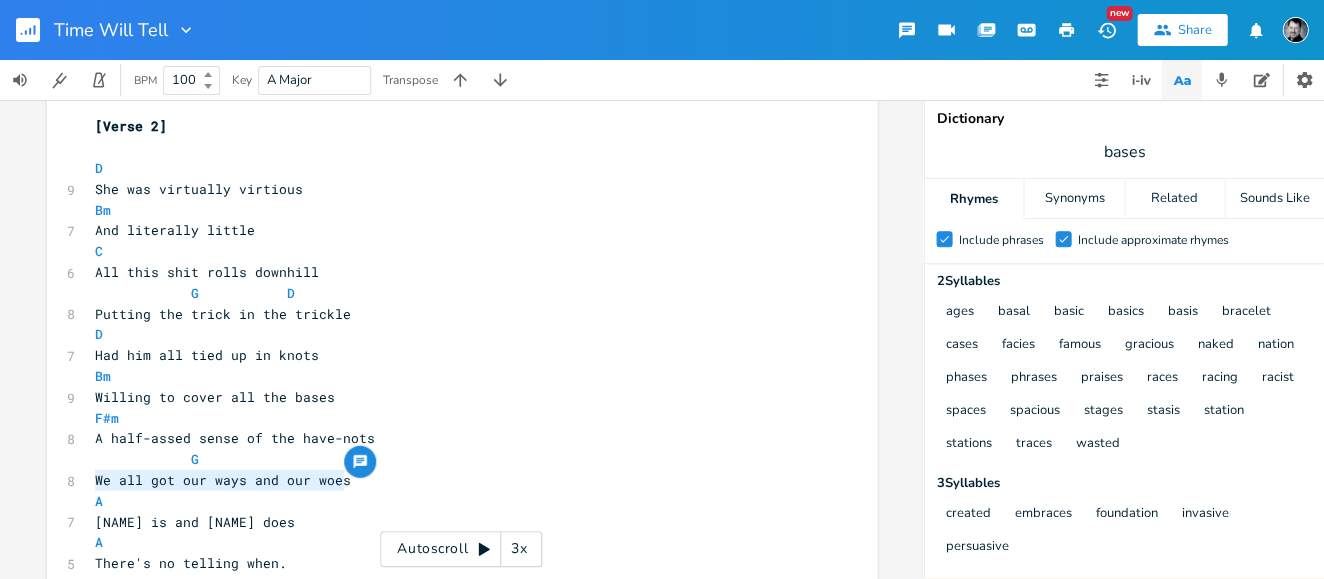drag, startPoint x: 267, startPoint y: 480, endPoint x: 89, endPoint y: 476, distance: 178.04494 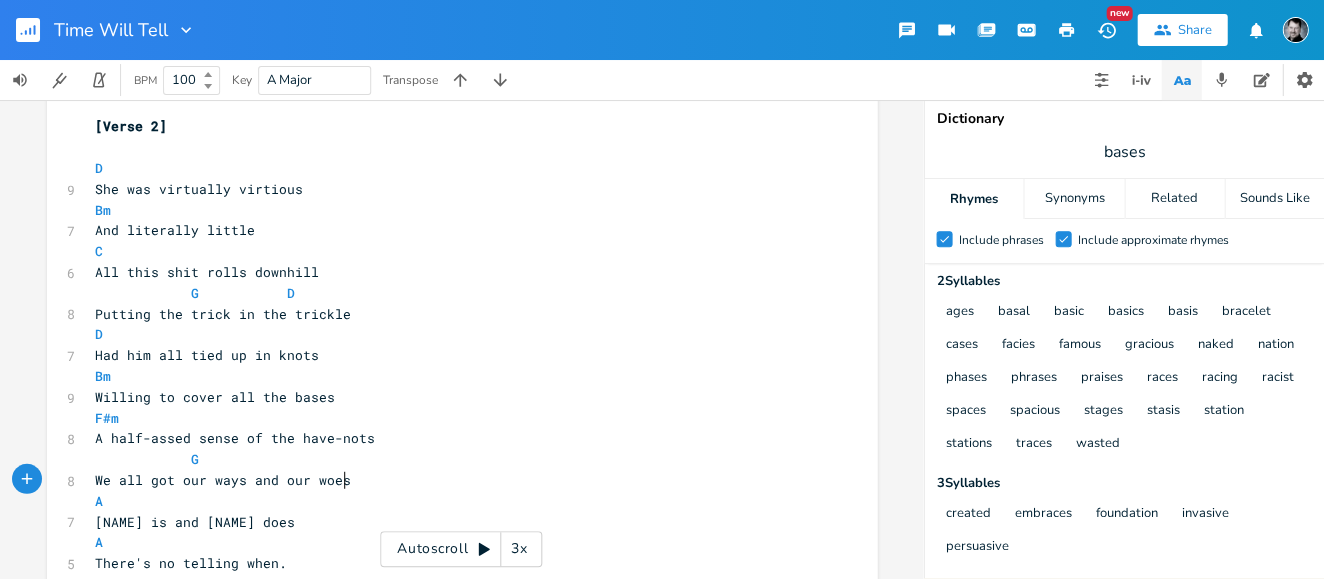 click on "We all got our ways and our woes" at bounding box center [452, 479] 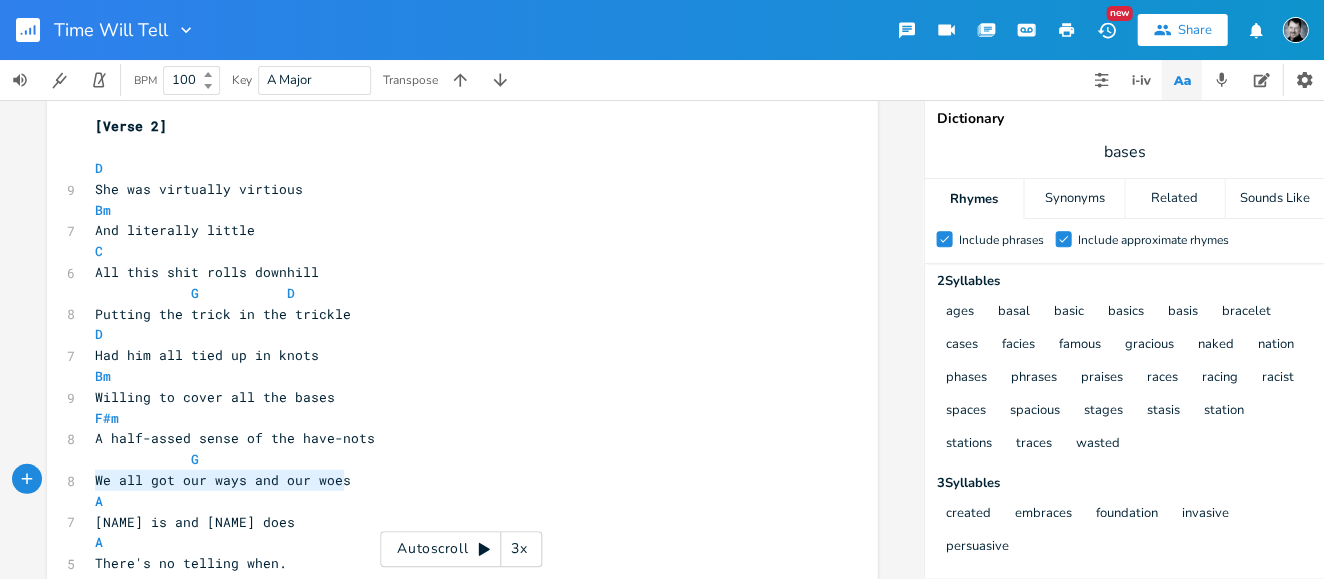 drag, startPoint x: 343, startPoint y: 485, endPoint x: 74, endPoint y: 487, distance: 269.00745 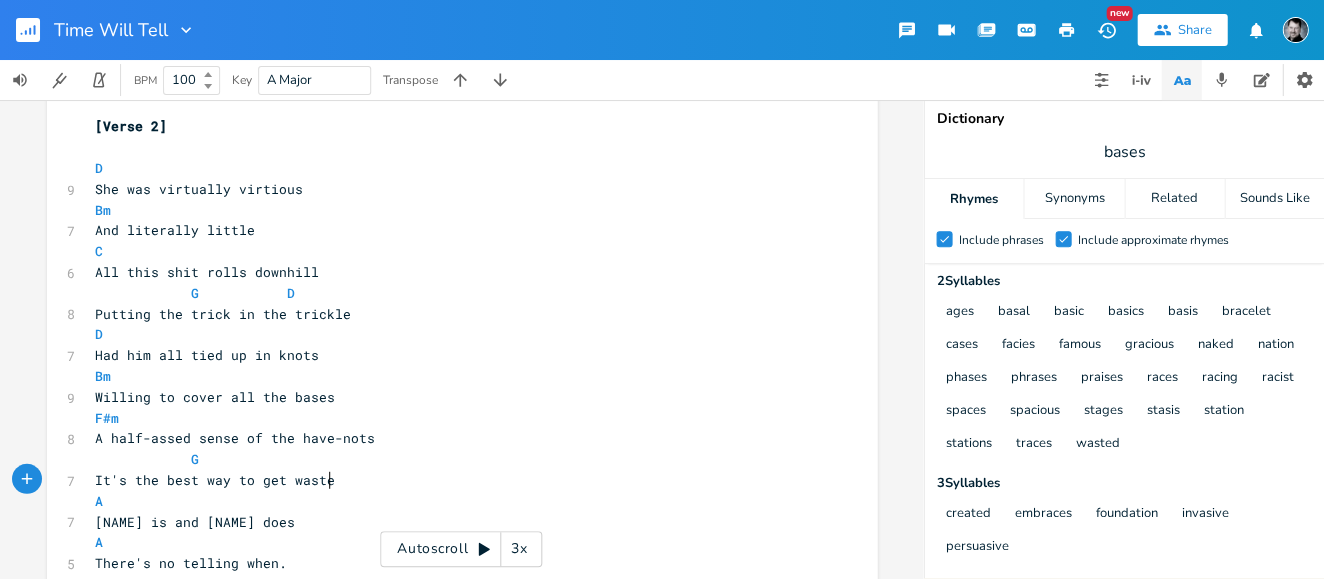 scroll, scrollTop: 0, scrollLeft: 152, axis: horizontal 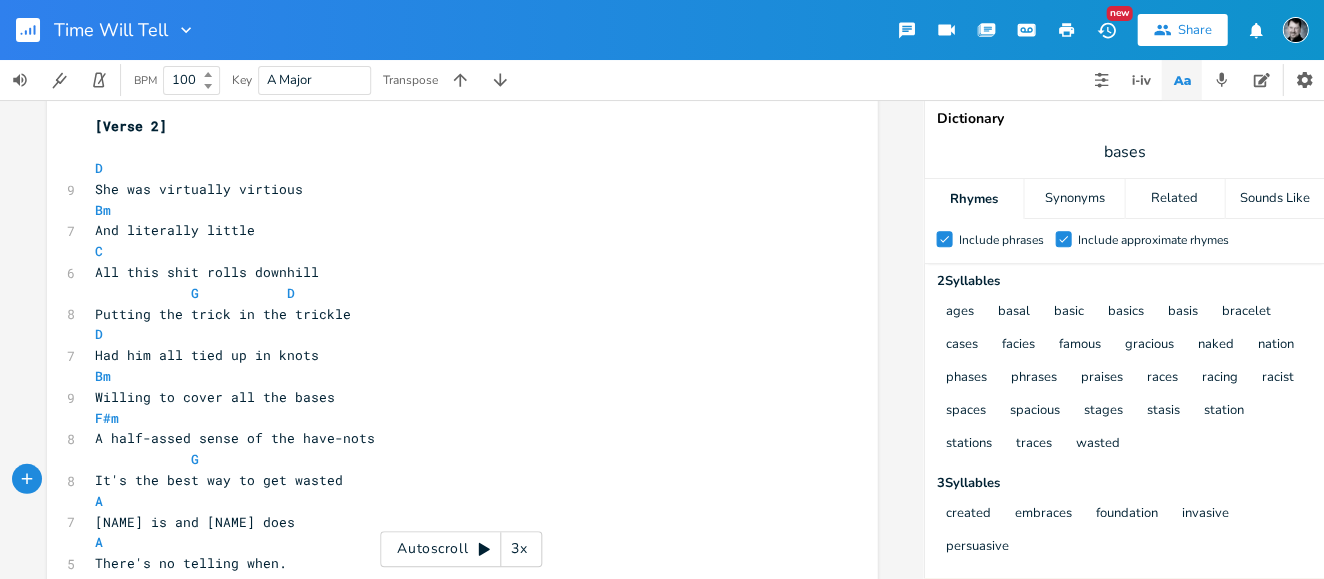 type on "It's the best way to get wasted." 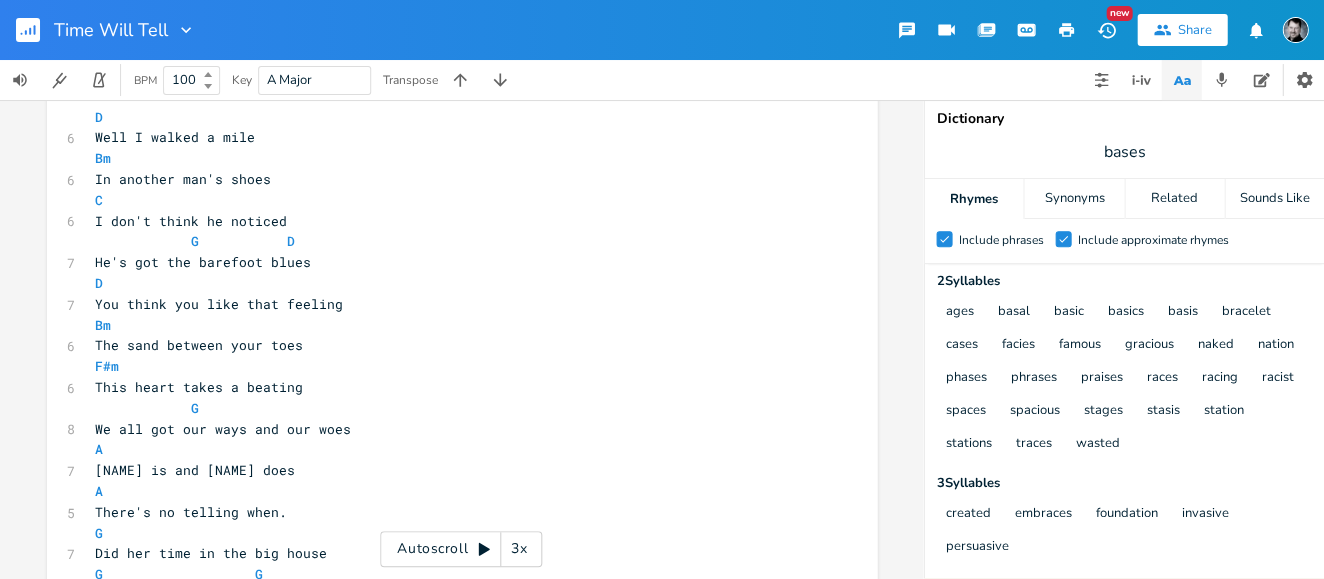 scroll, scrollTop: 64, scrollLeft: 0, axis: vertical 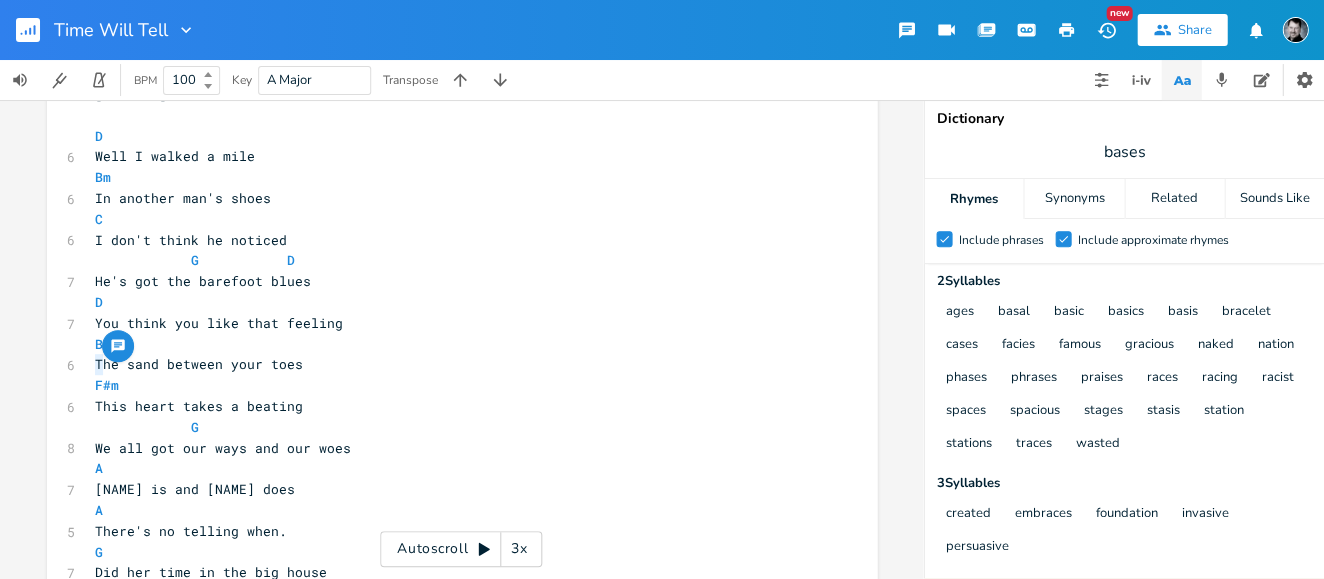 click on "The sand between your toes" at bounding box center [199, 364] 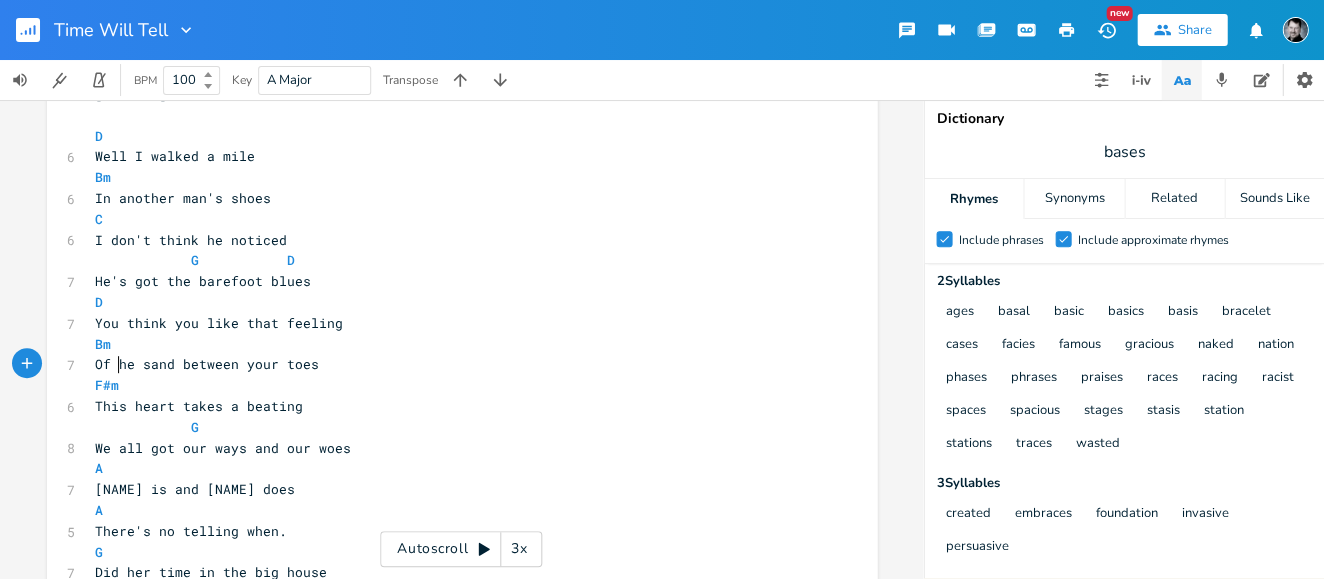 type on "Of t" 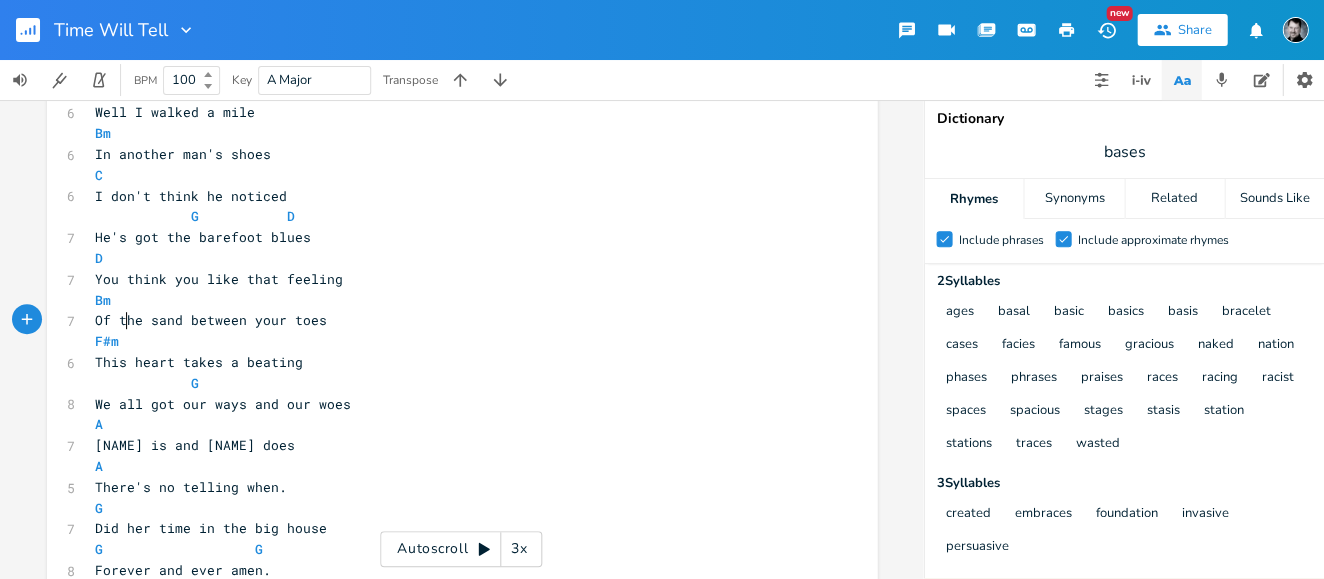 scroll, scrollTop: 147, scrollLeft: 0, axis: vertical 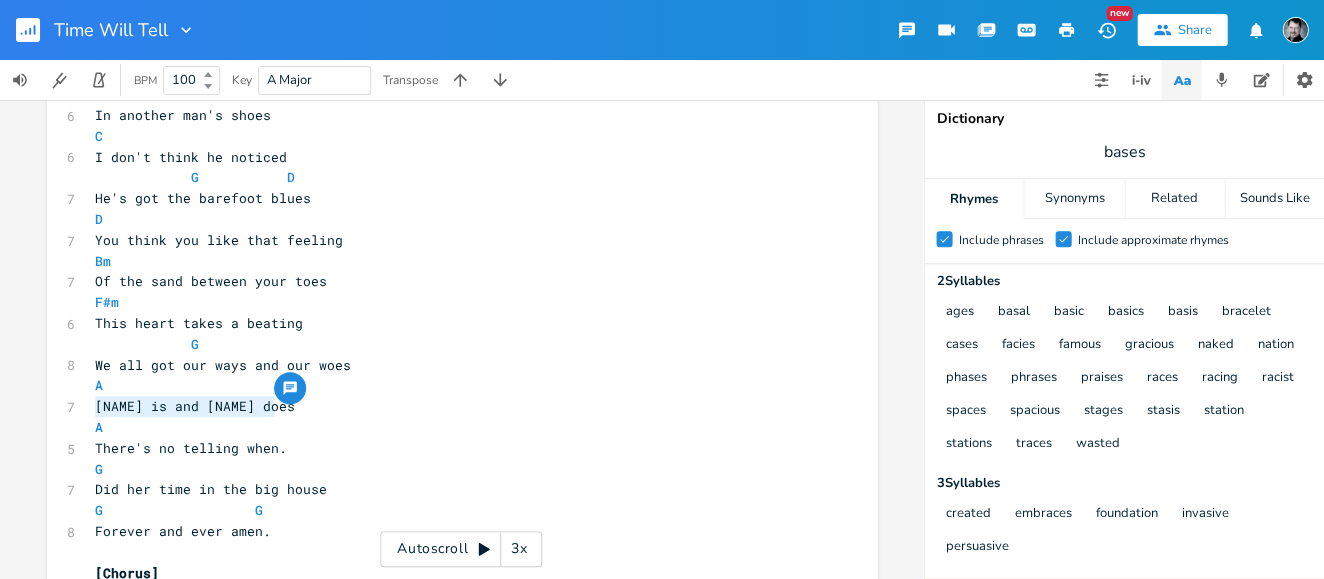 drag, startPoint x: 273, startPoint y: 410, endPoint x: 72, endPoint y: 409, distance: 201.00249 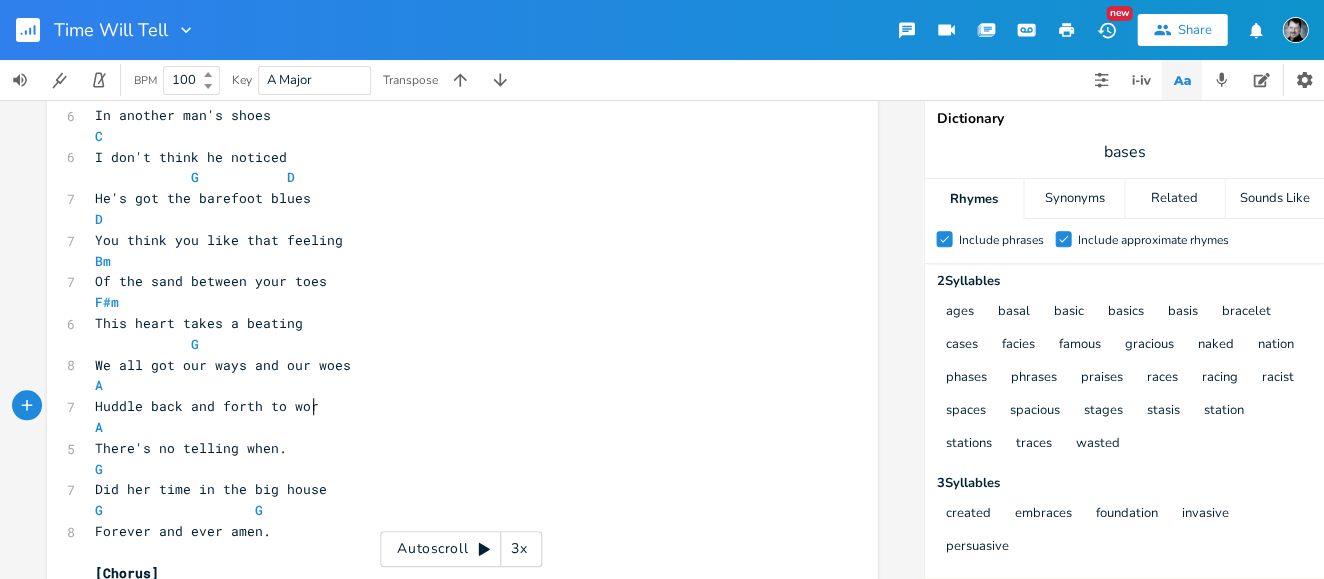 type on "Huddle back and forth to work" 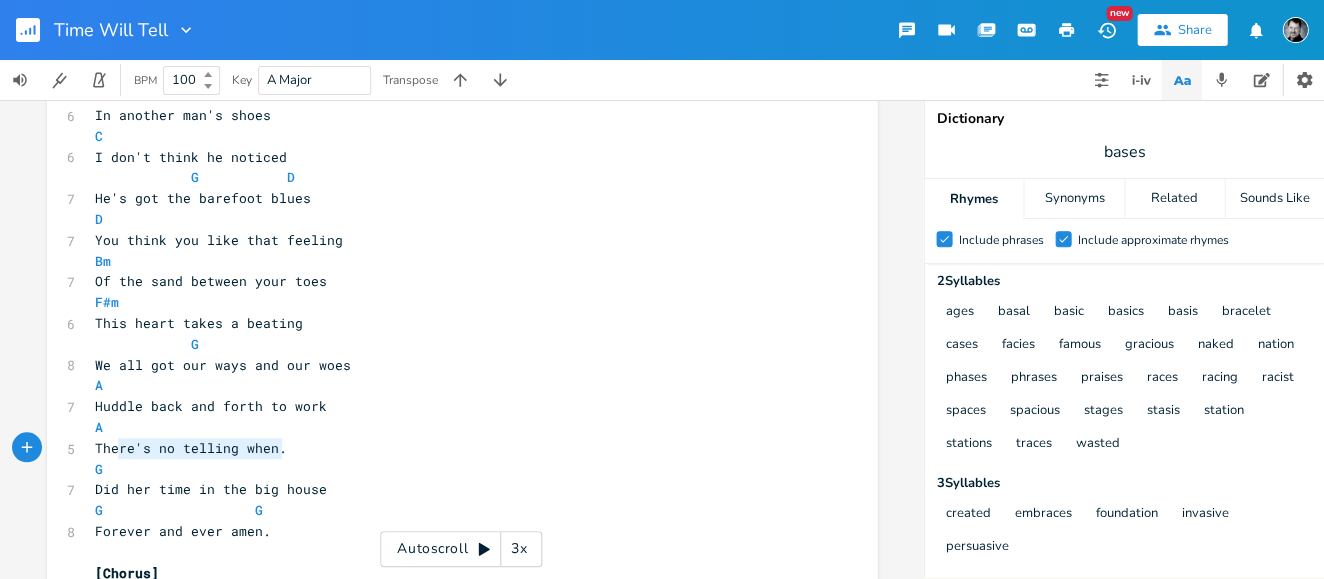 type on "ere's no telling when." 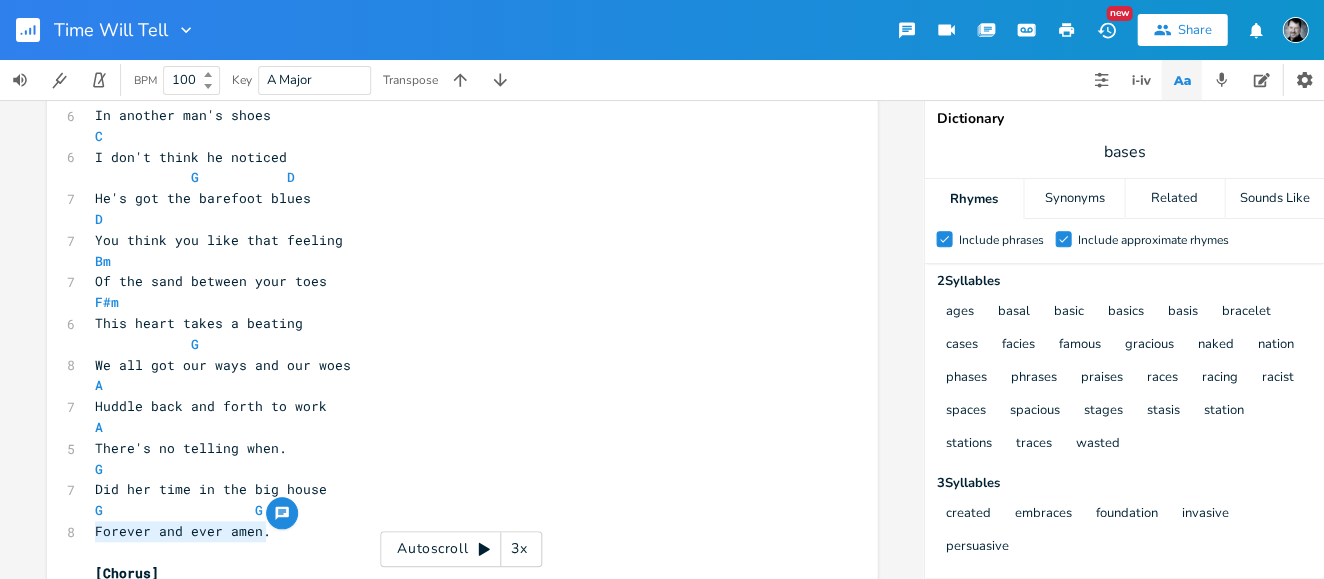 drag, startPoint x: 241, startPoint y: 532, endPoint x: 85, endPoint y: 528, distance: 156.05127 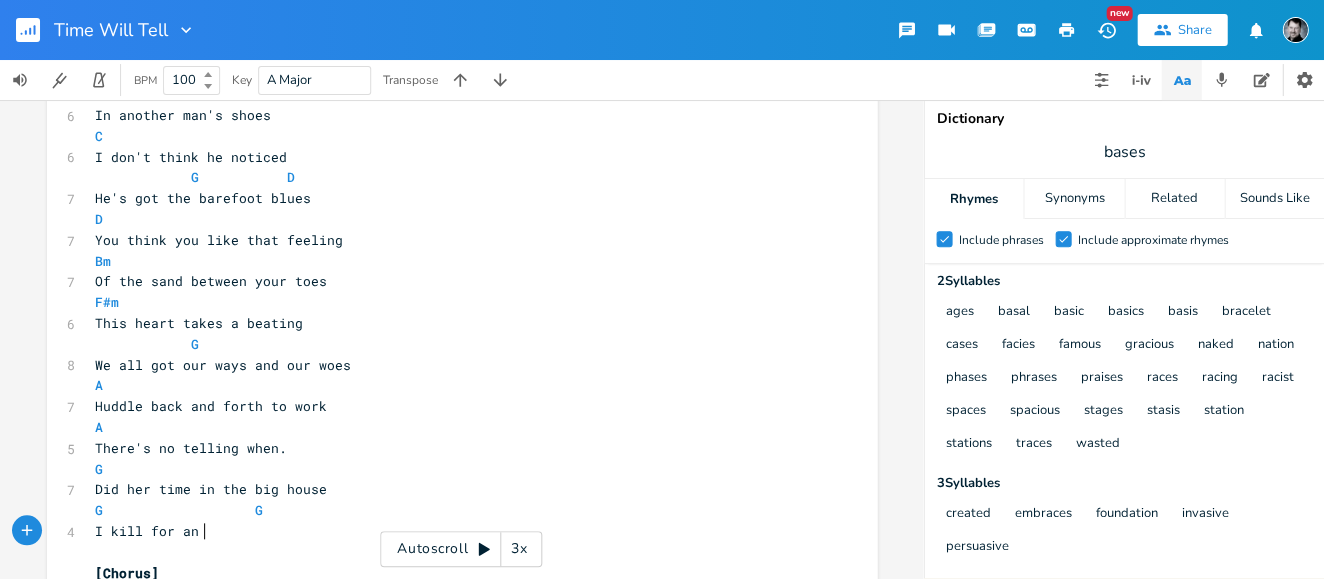 type on "I kill for an on" 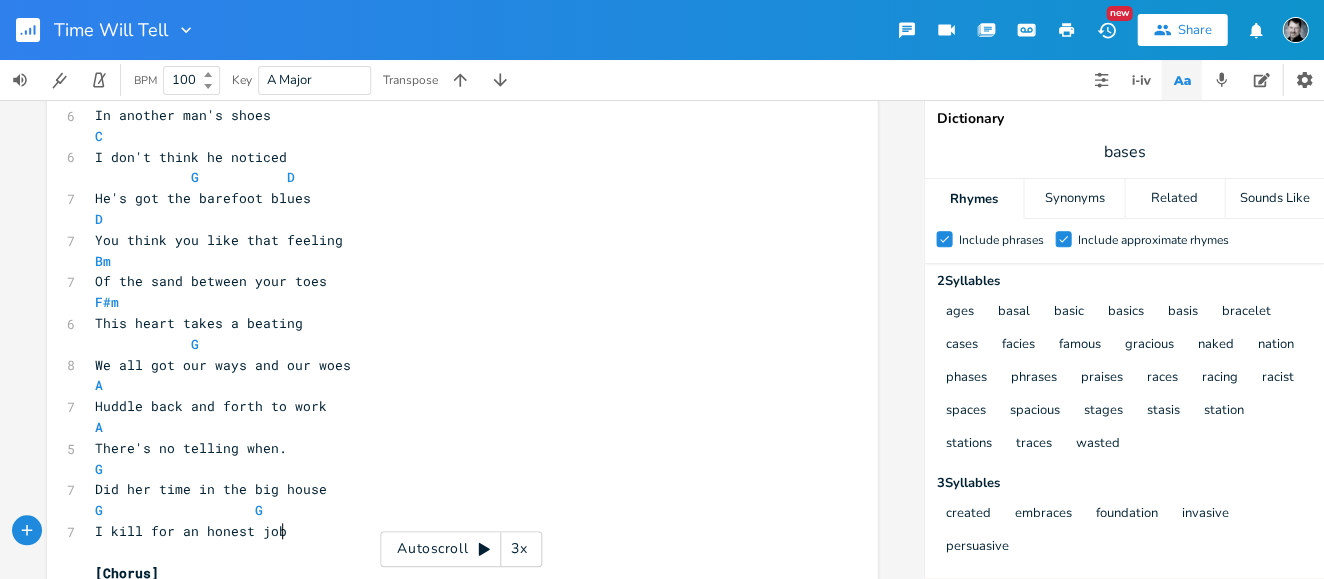 type on "honest job." 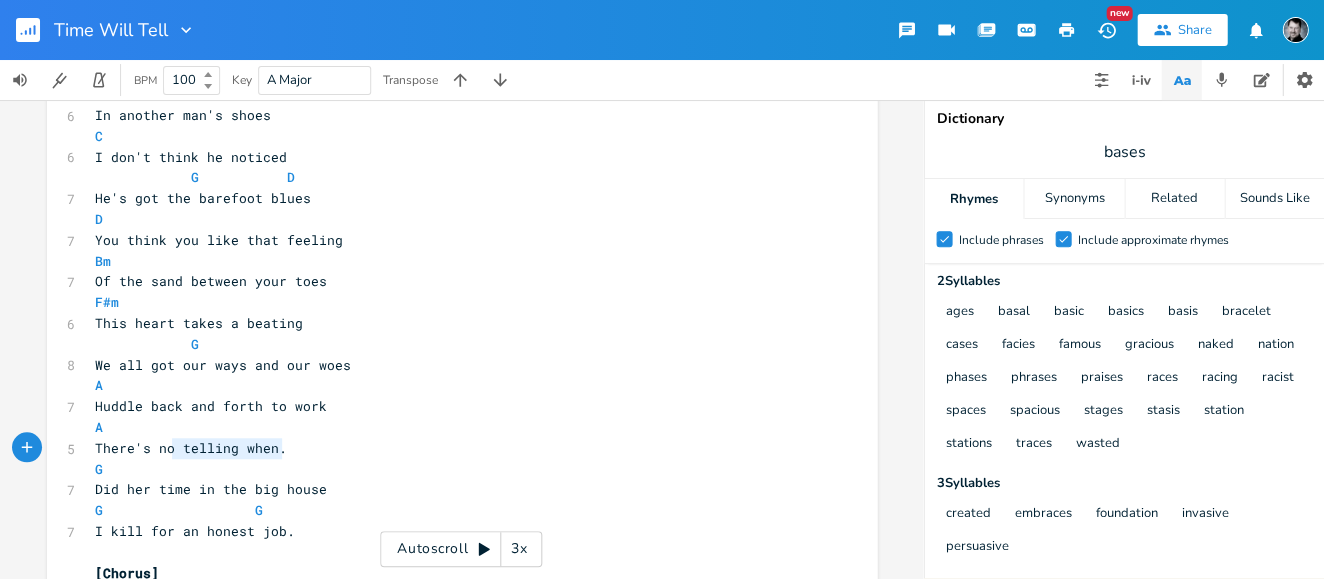 type on "There's no telling when." 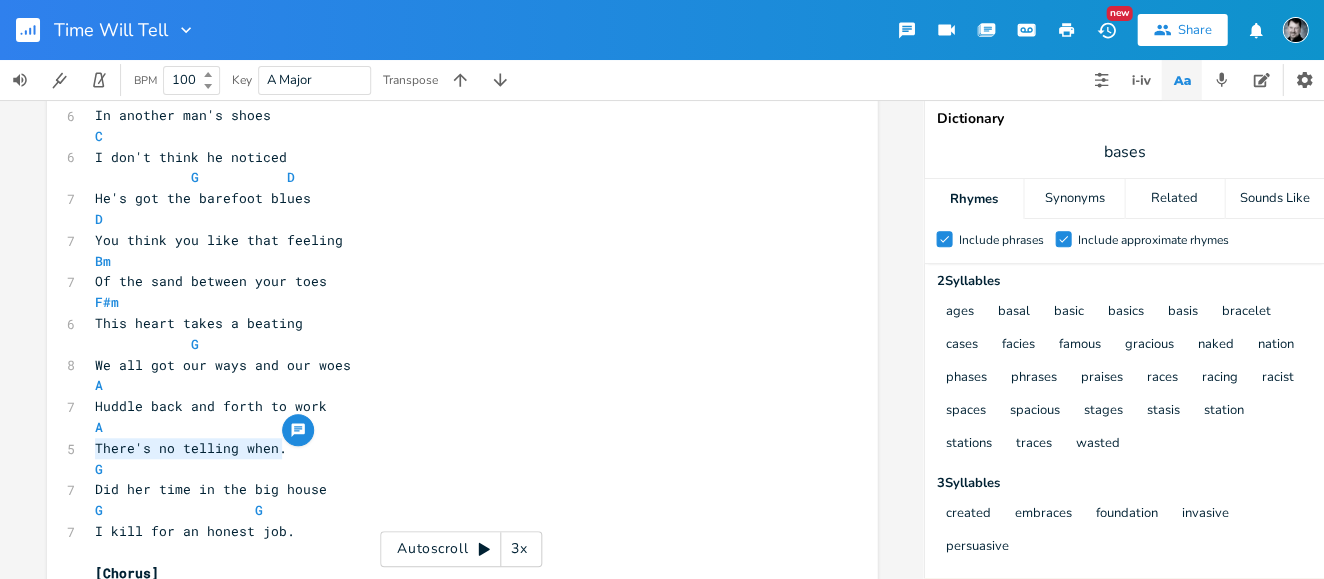 drag, startPoint x: 295, startPoint y: 454, endPoint x: 86, endPoint y: 447, distance: 209.11719 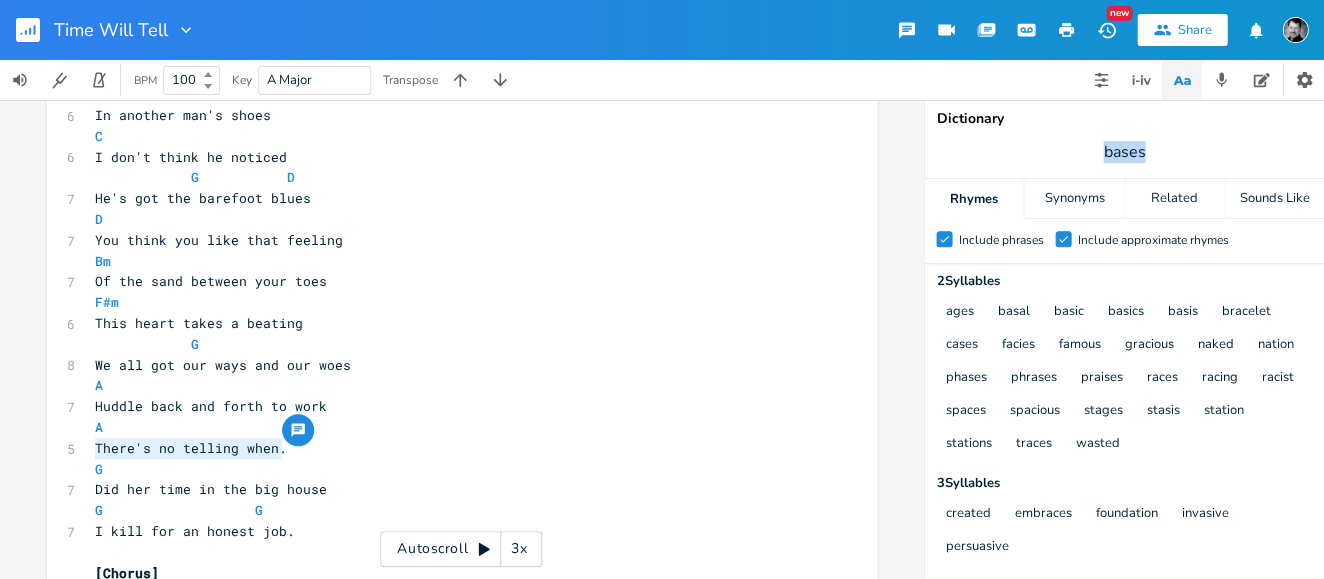 click on "bases" at bounding box center (1124, 152) 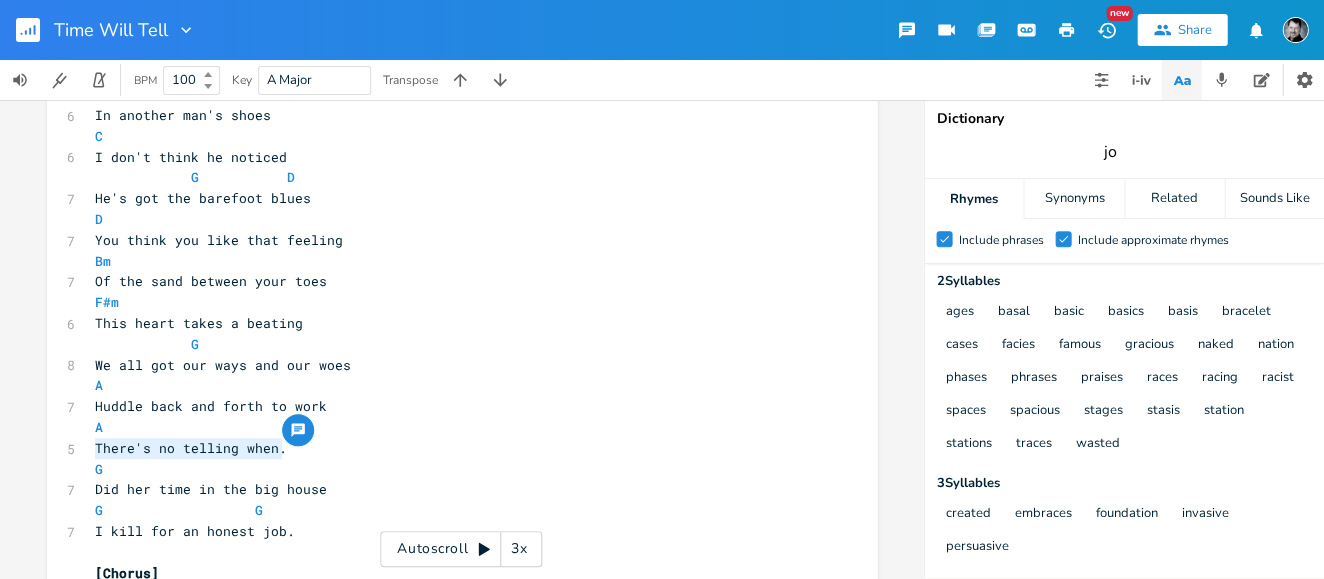 scroll, scrollTop: 0, scrollLeft: 1, axis: horizontal 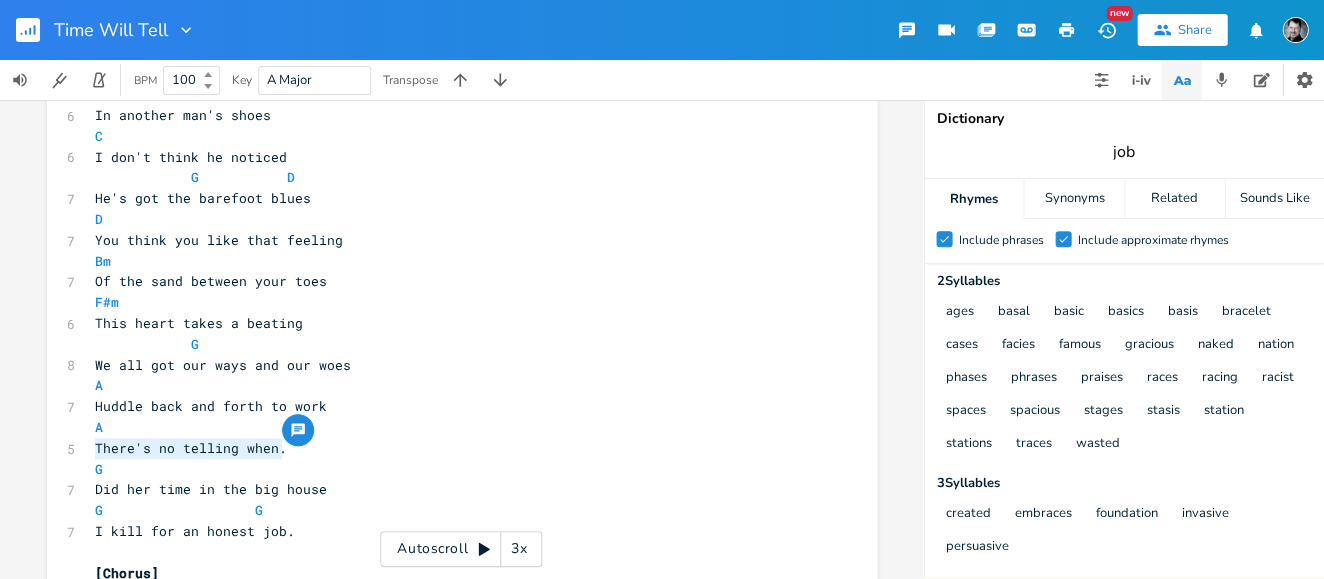 type on "job" 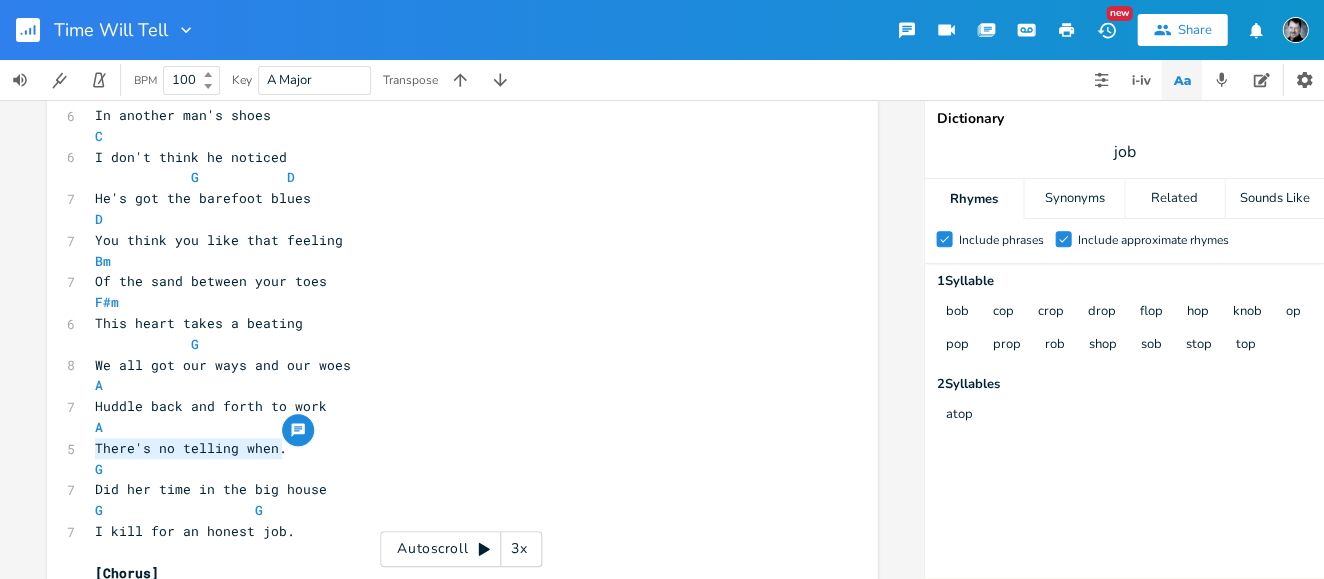 click on "There's no telling when." at bounding box center [191, 448] 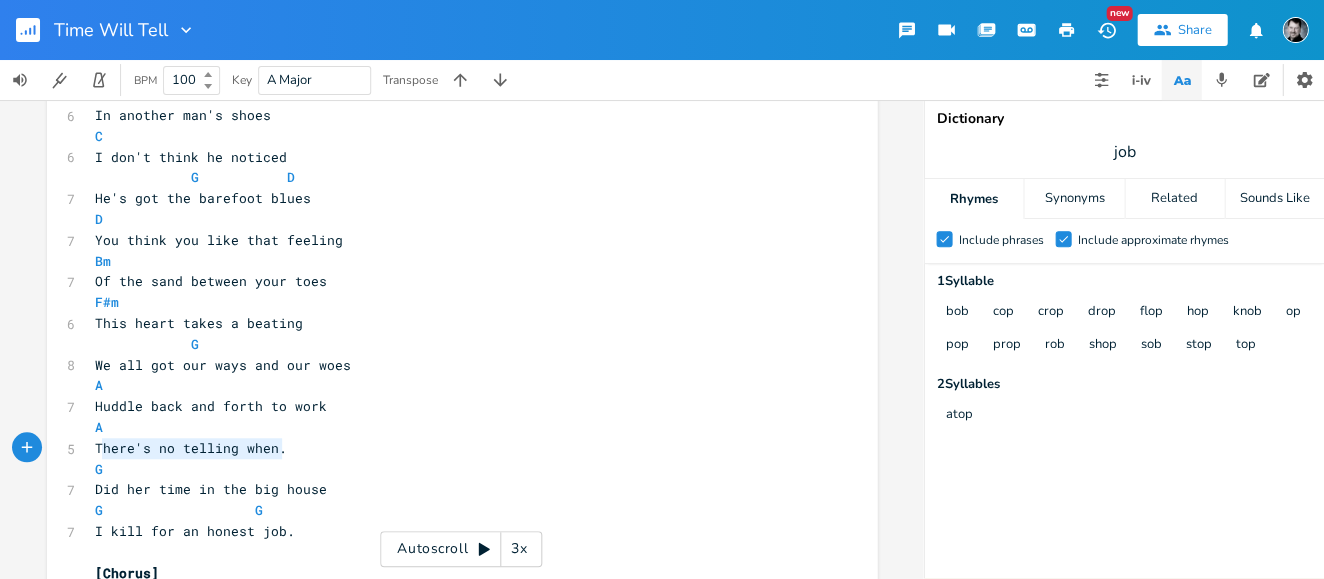 type on "There's no telling when." 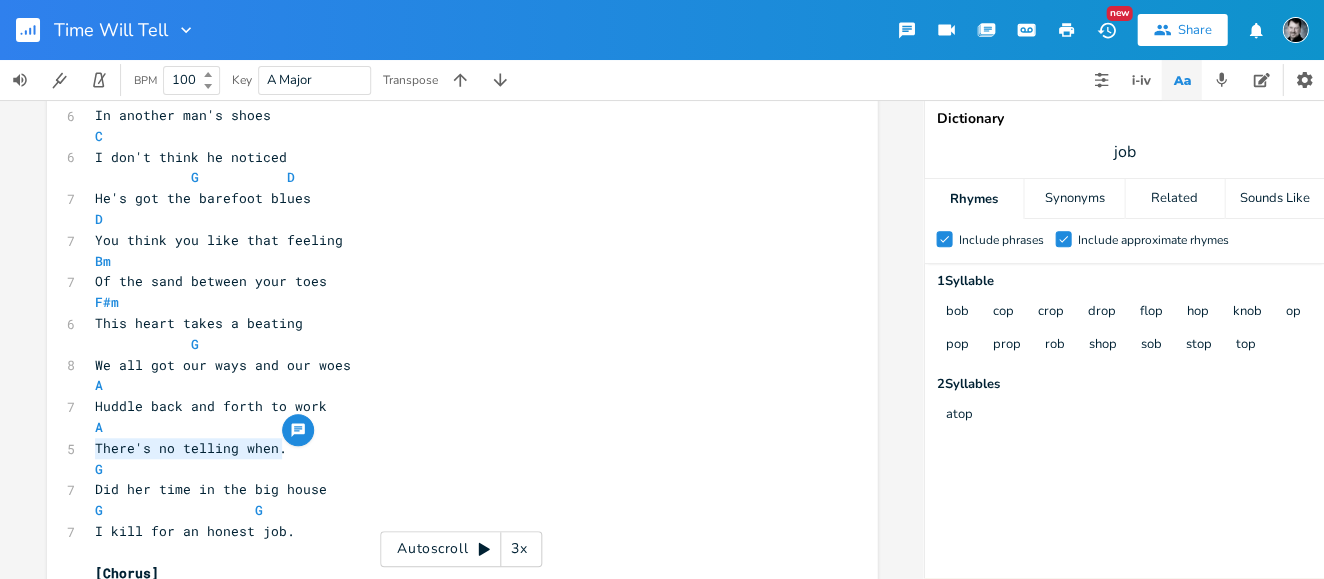 drag, startPoint x: 277, startPoint y: 451, endPoint x: 86, endPoint y: 450, distance: 191.00262 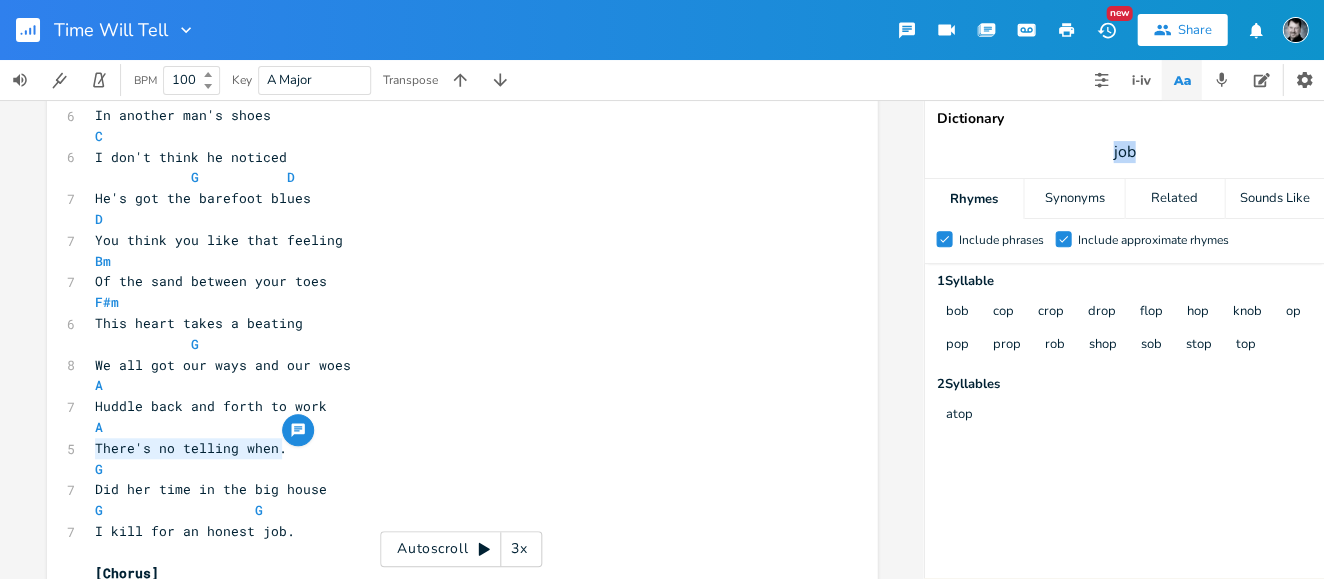 drag, startPoint x: 1118, startPoint y: 149, endPoint x: 1072, endPoint y: 148, distance: 46.010868 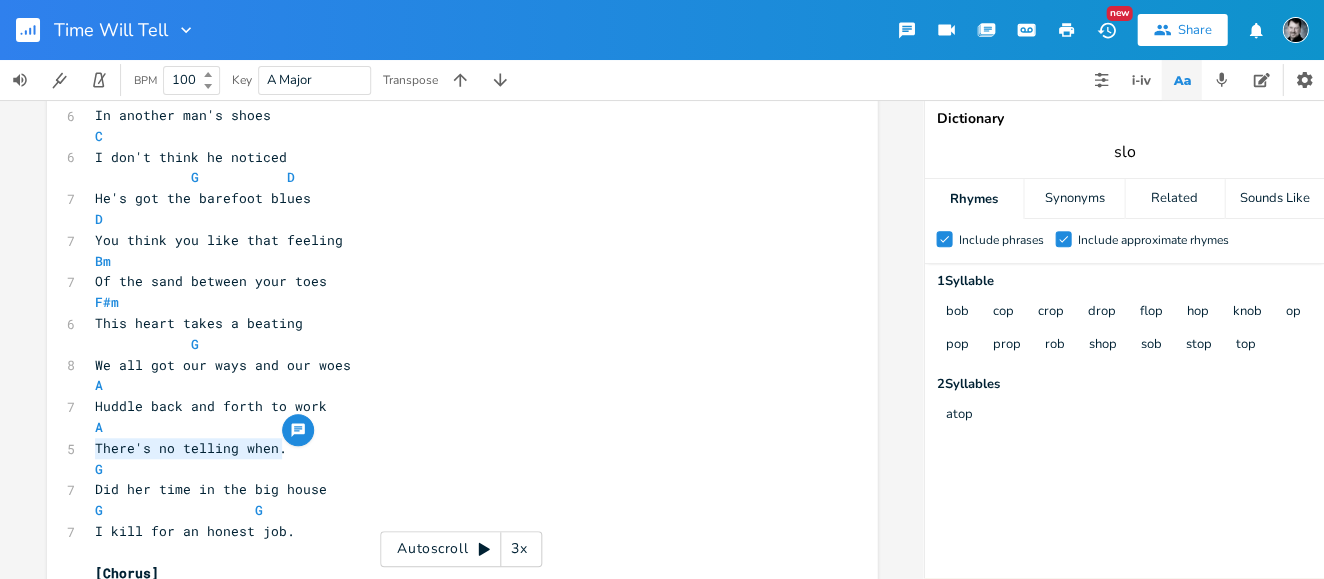 type on "slob" 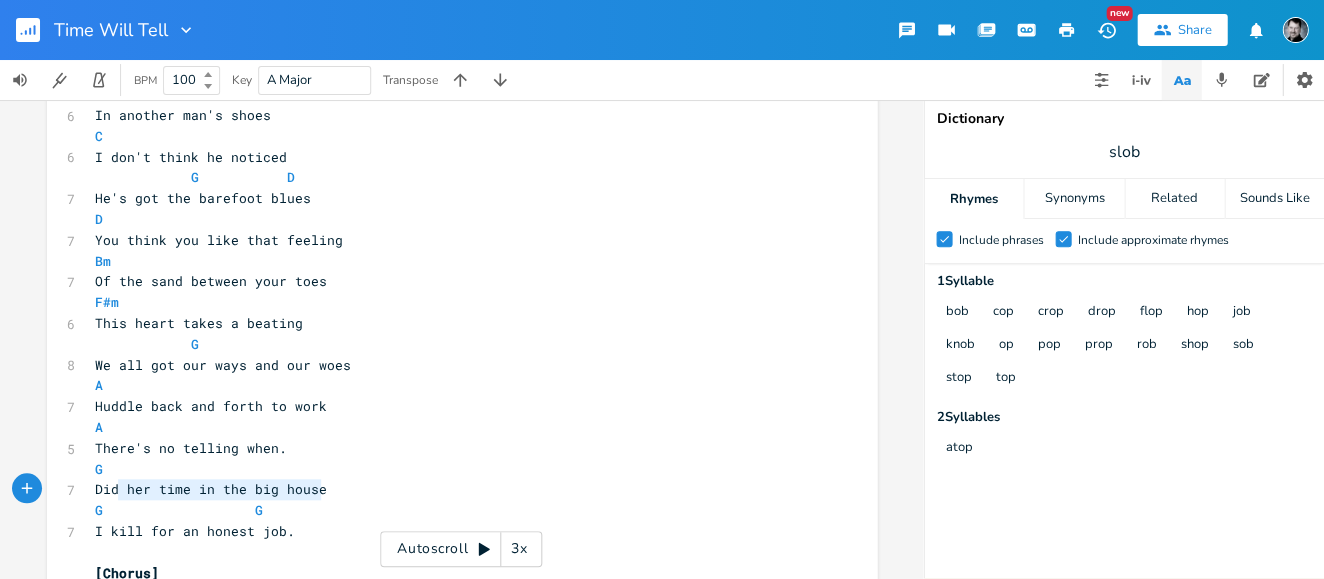 type on "Did her time in the big house" 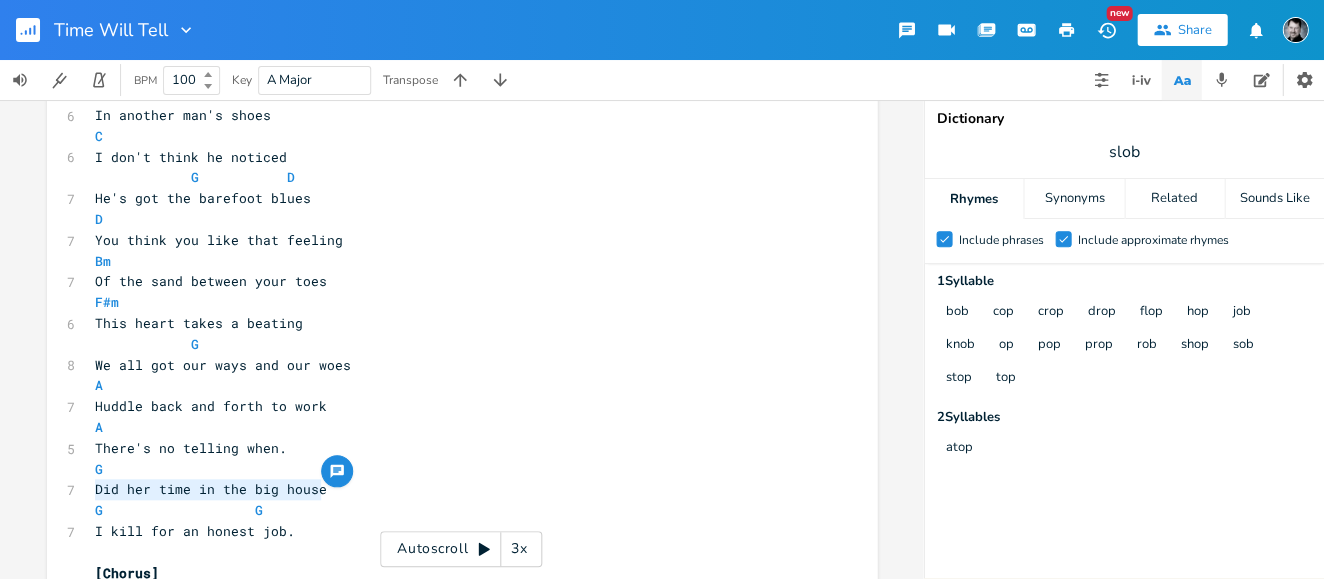 drag, startPoint x: 320, startPoint y: 491, endPoint x: 88, endPoint y: 489, distance: 232.00862 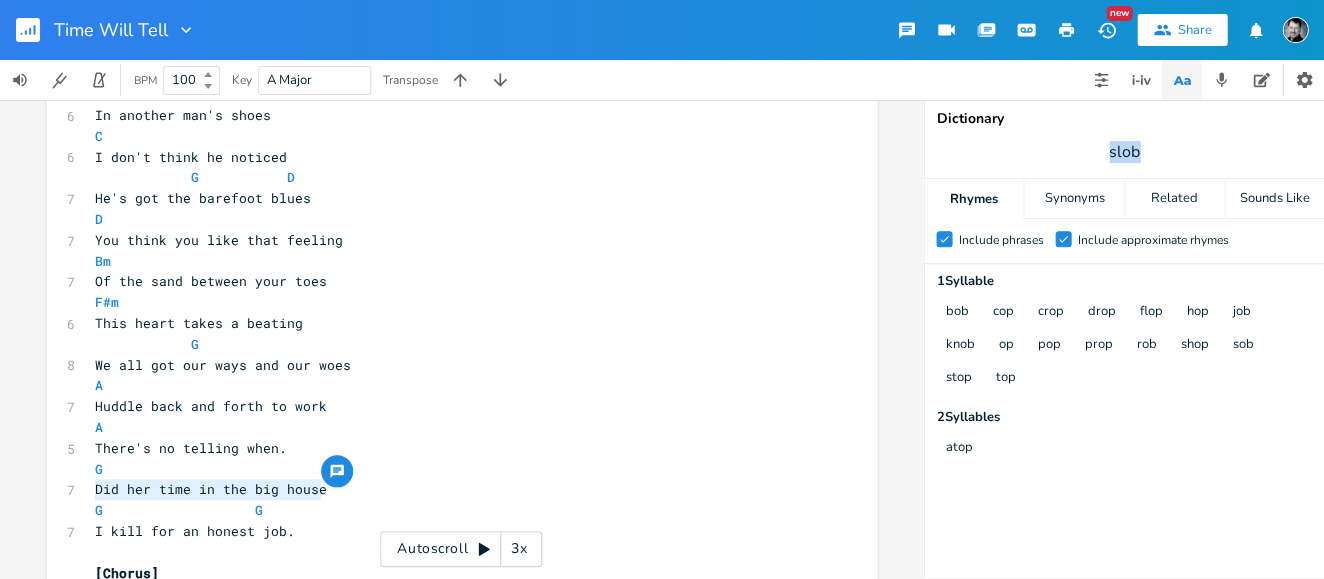 drag, startPoint x: 1161, startPoint y: 155, endPoint x: 1084, endPoint y: 156, distance: 77.00649 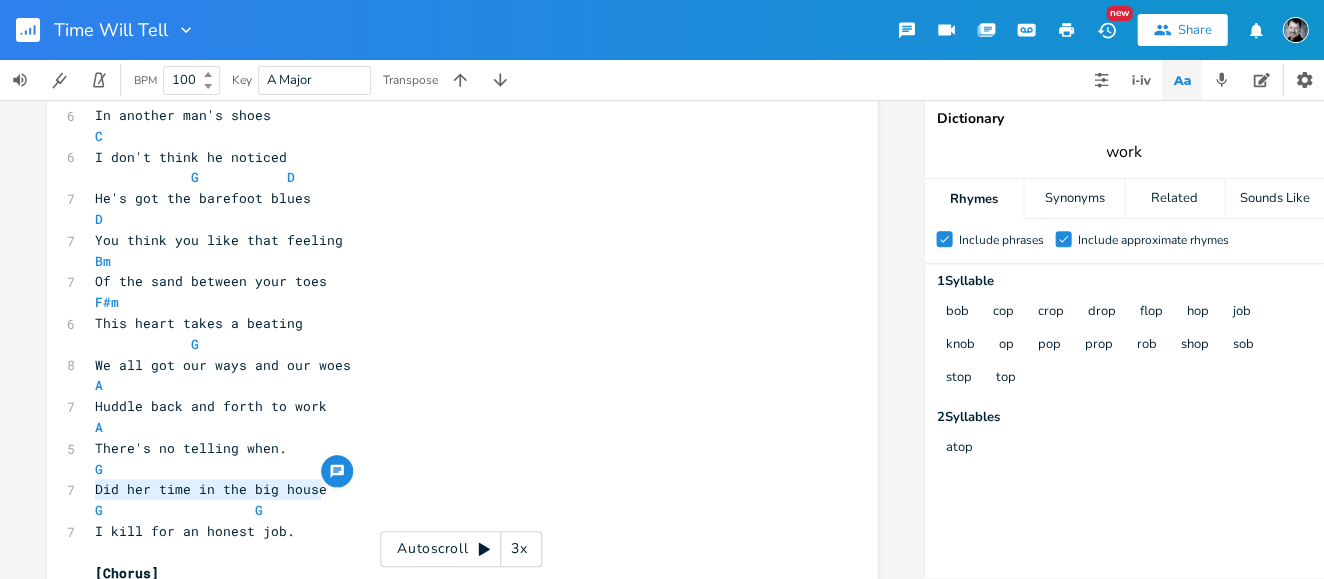 type on "work" 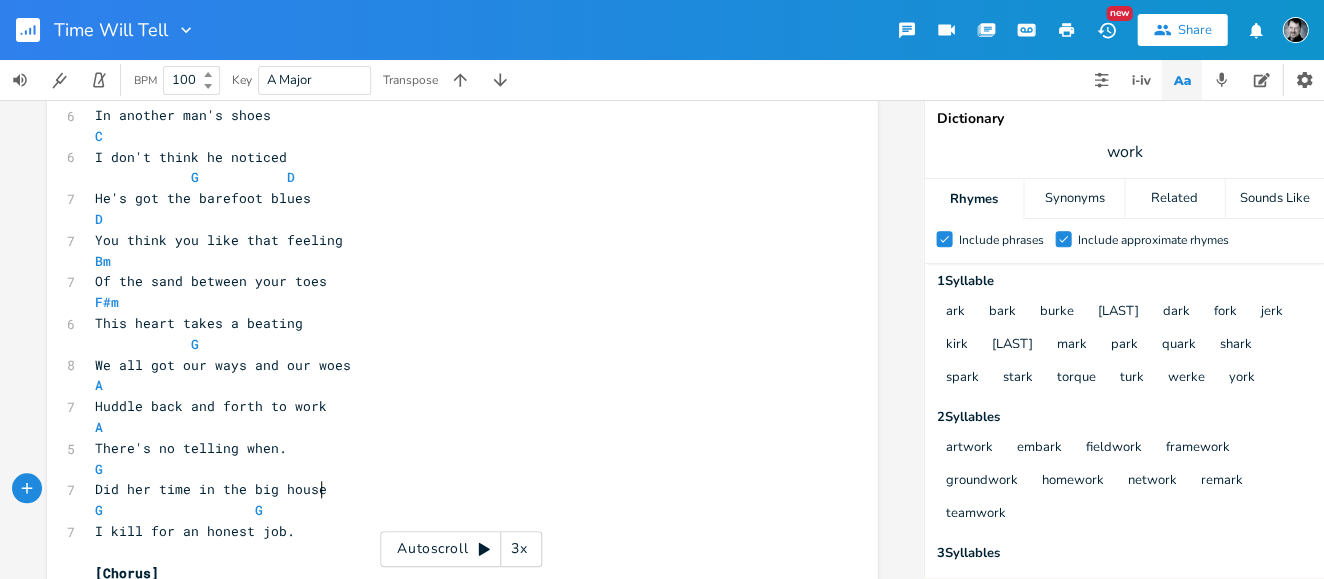 click on "Did her time in the big house" at bounding box center [452, 489] 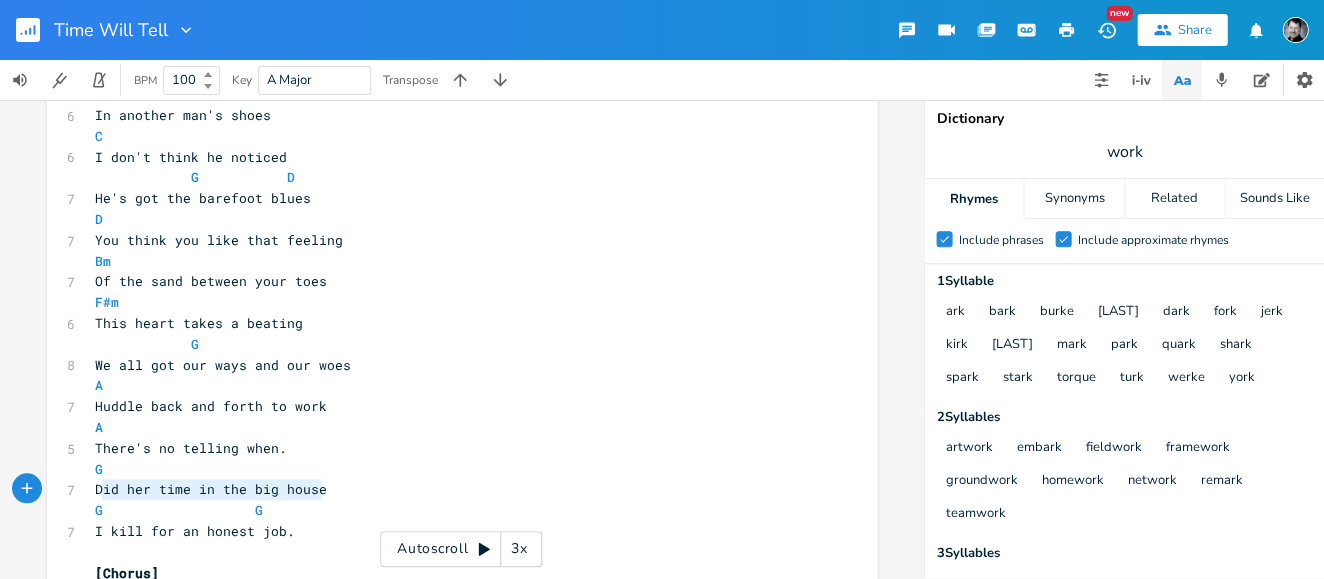 type on "Did her time in the big house" 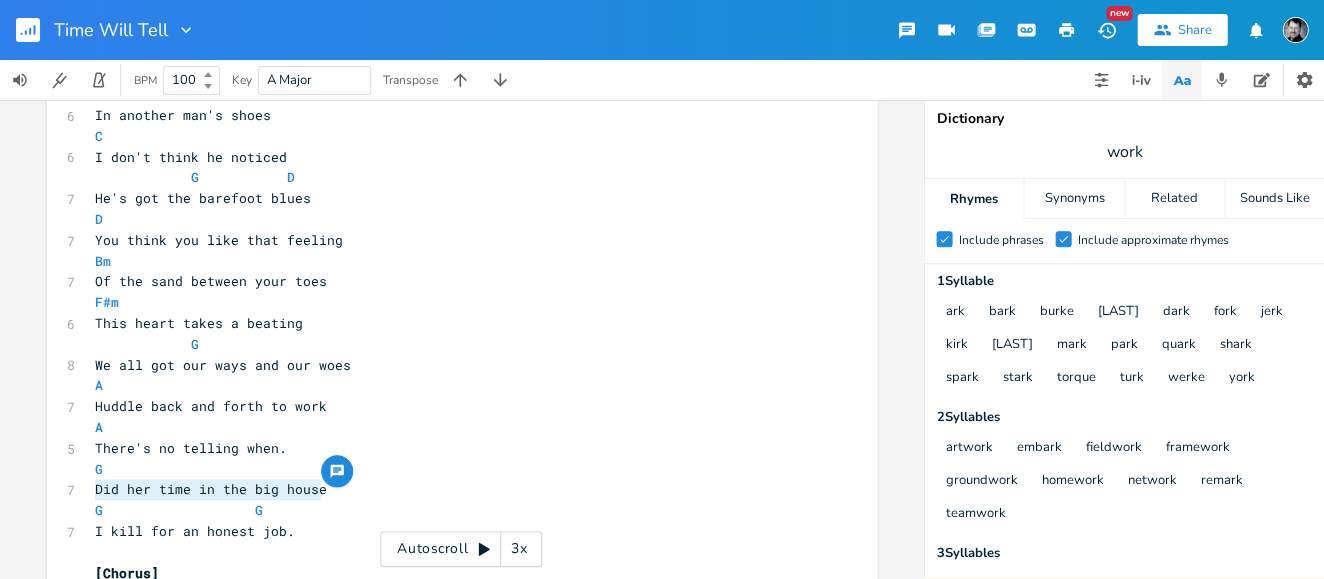 drag, startPoint x: 317, startPoint y: 495, endPoint x: 90, endPoint y: 487, distance: 227.14093 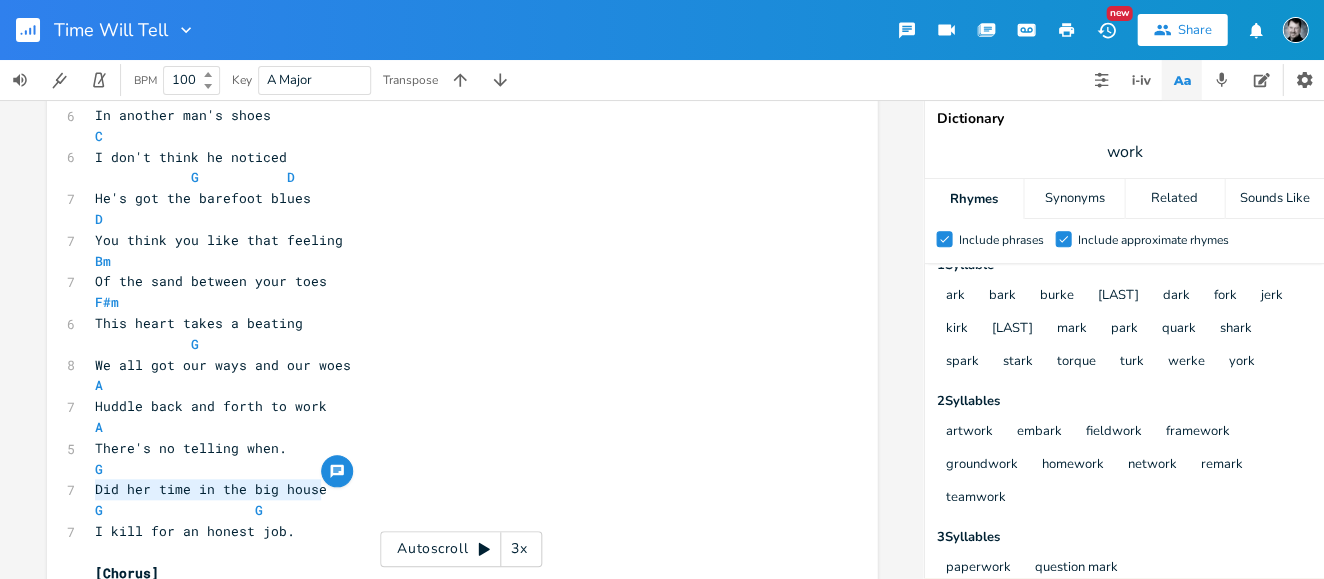 scroll, scrollTop: 0, scrollLeft: 0, axis: both 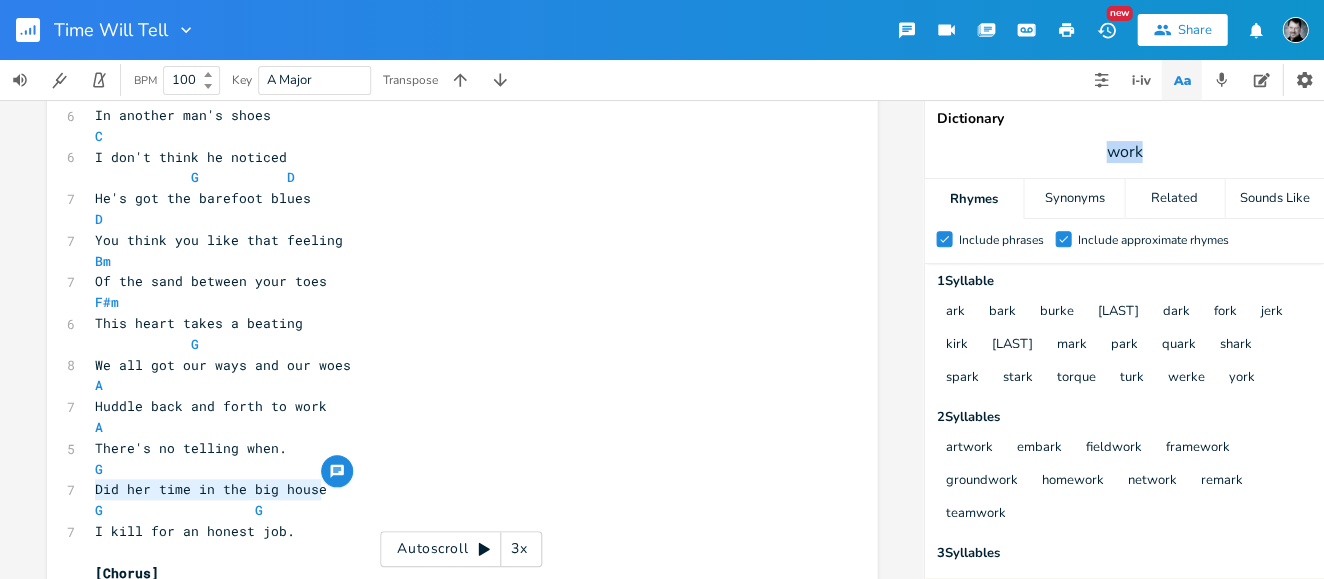 drag, startPoint x: 1188, startPoint y: 144, endPoint x: 1079, endPoint y: 148, distance: 109.07337 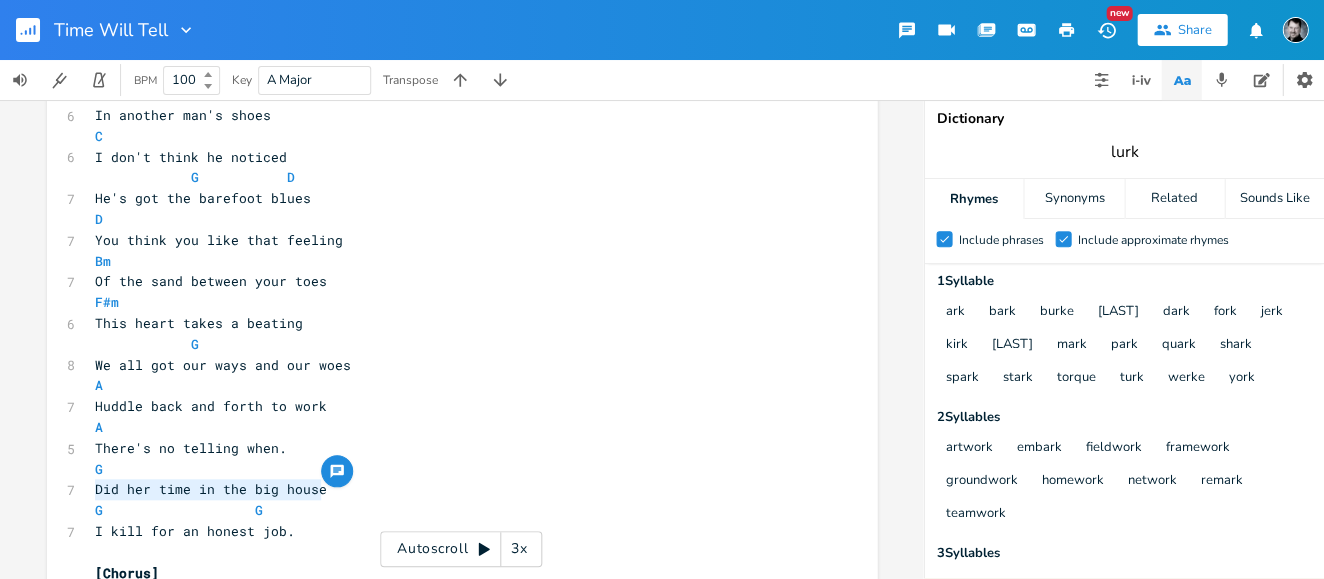 type on "lurk" 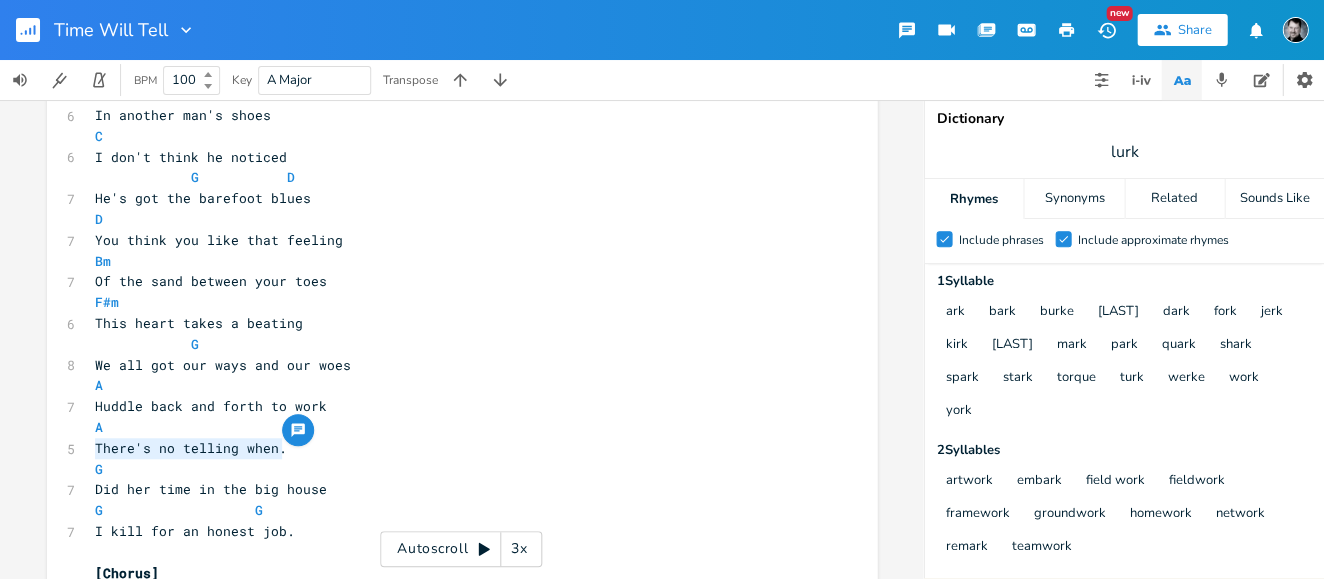 drag, startPoint x: 276, startPoint y: 455, endPoint x: 90, endPoint y: 447, distance: 186.17197 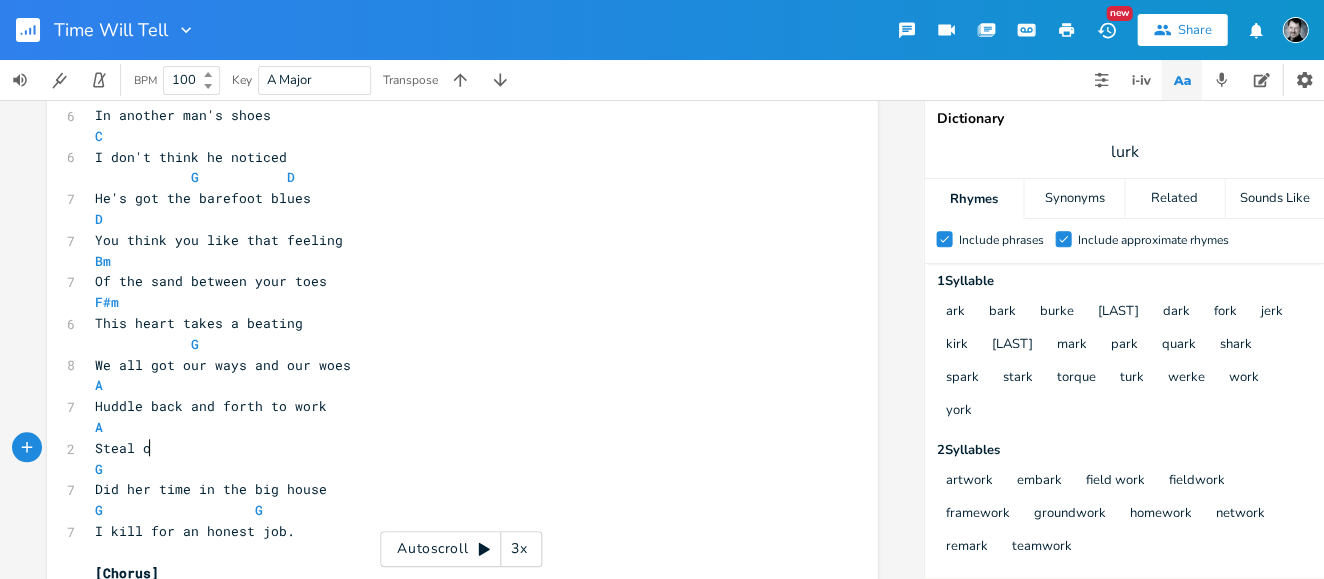 type on "Steal ou" 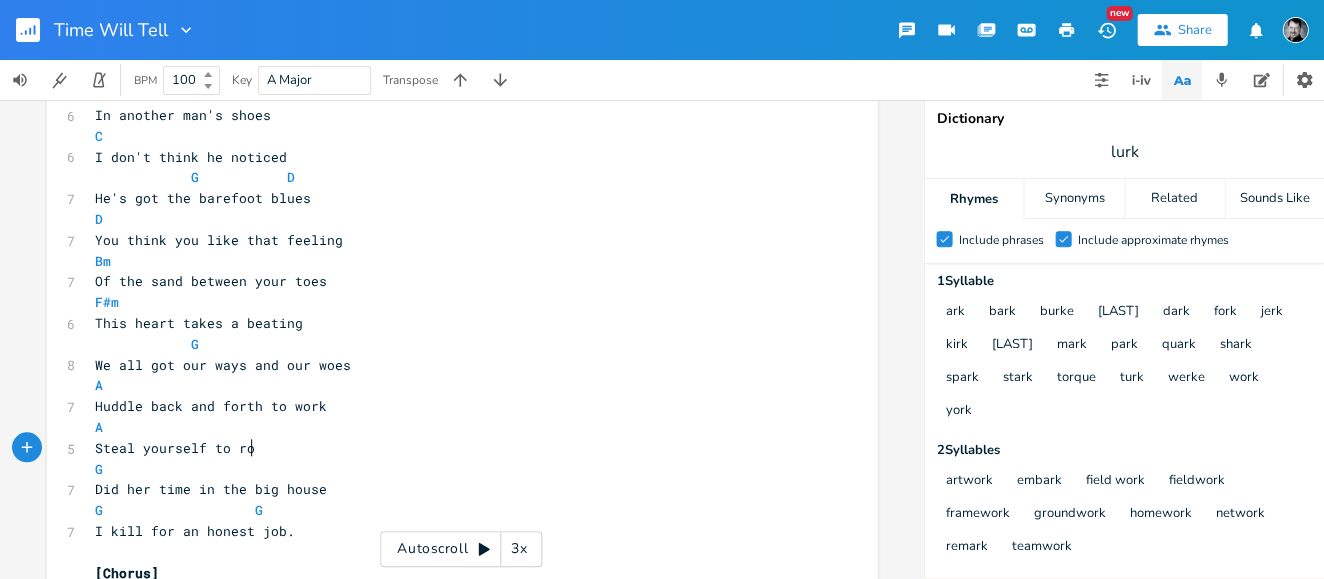 scroll, scrollTop: 0, scrollLeft: 72, axis: horizontal 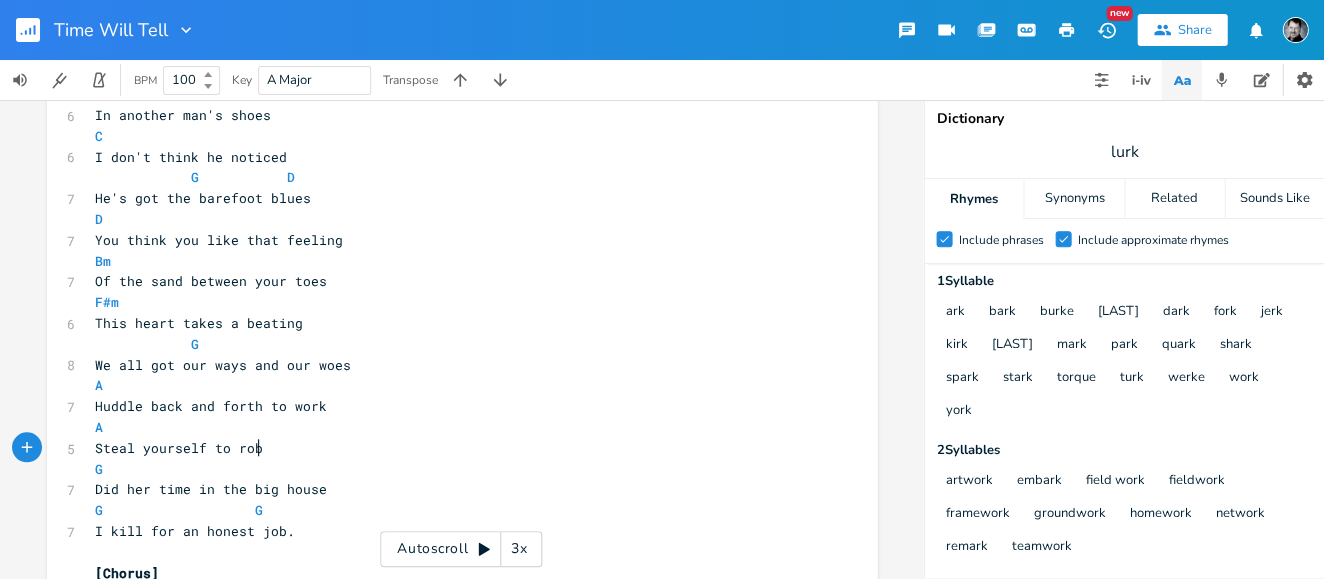 type on "yourself to rob." 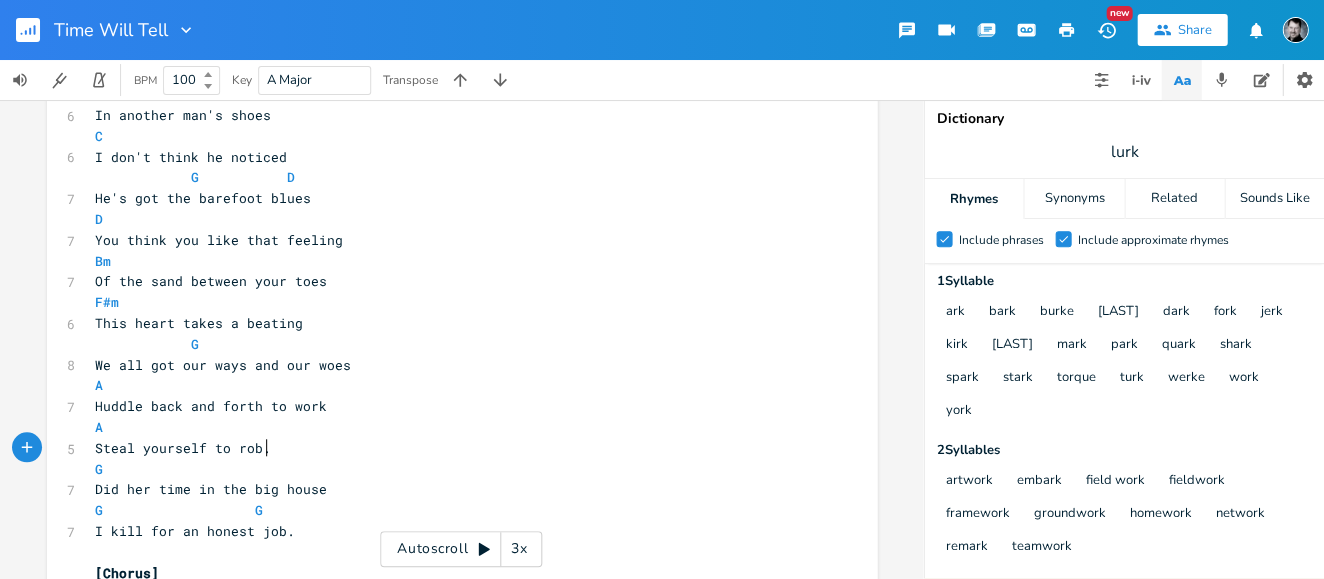 scroll, scrollTop: 0, scrollLeft: 73, axis: horizontal 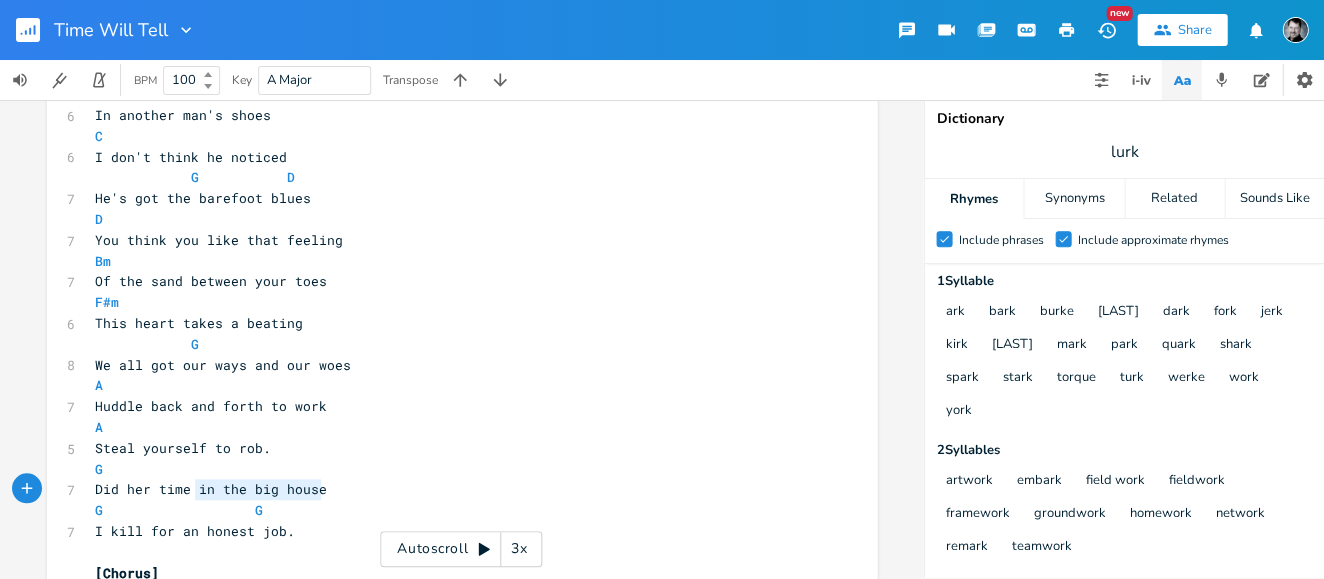 type on "Did her time in the big house" 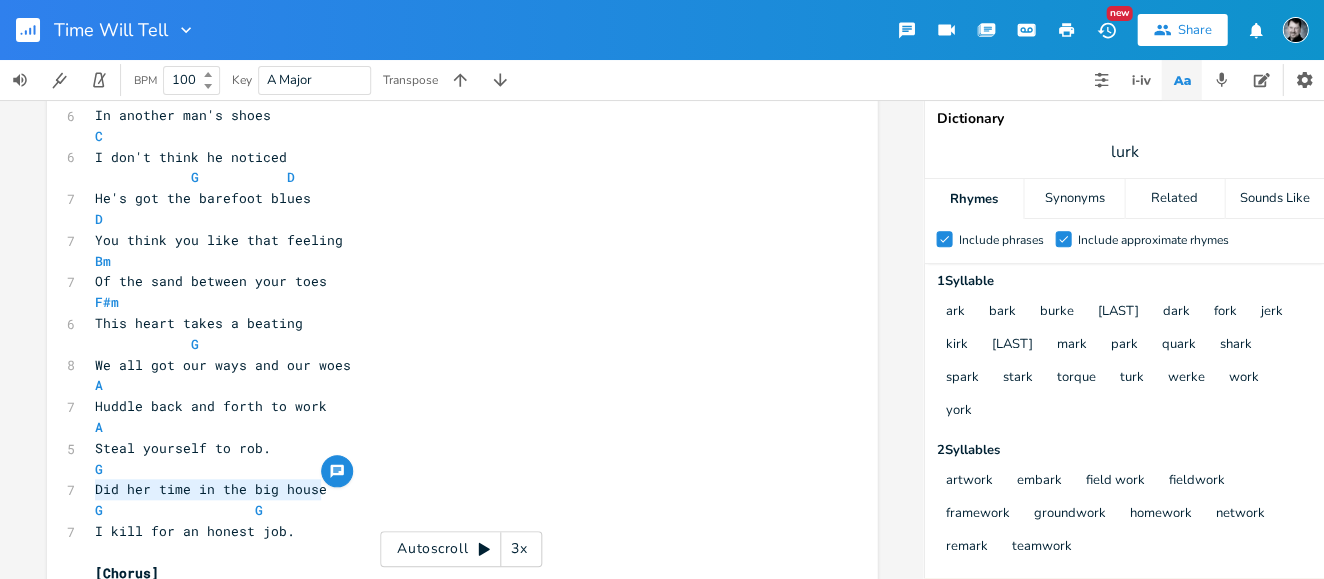 drag, startPoint x: 328, startPoint y: 493, endPoint x: 70, endPoint y: 488, distance: 258.04843 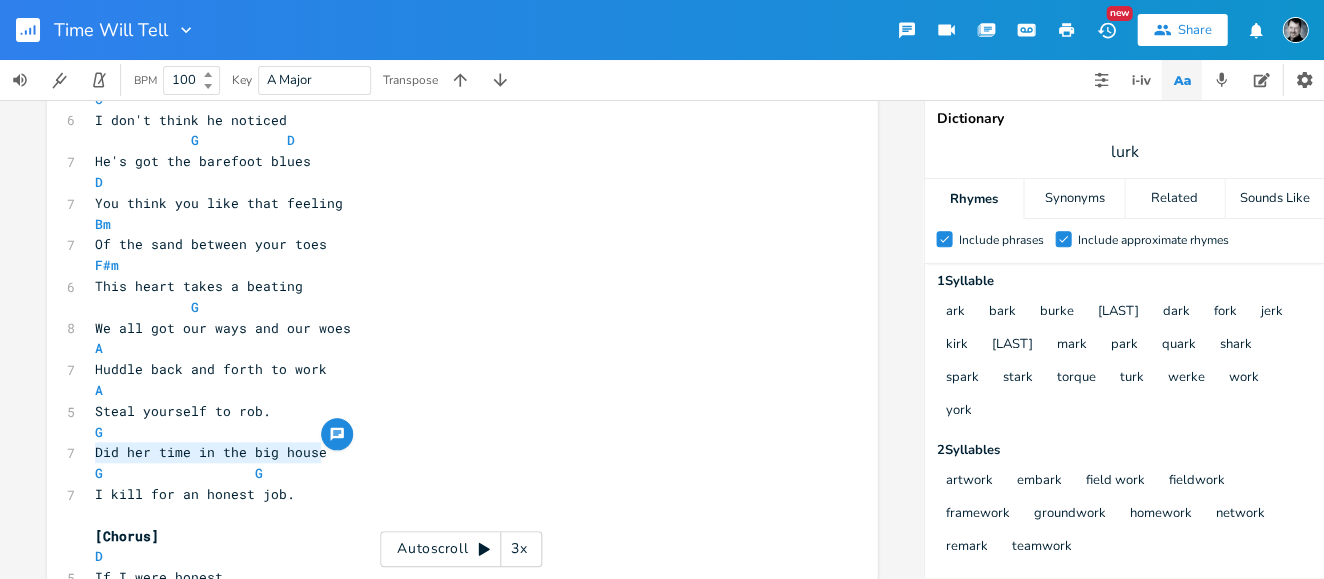 scroll, scrollTop: 197, scrollLeft: 0, axis: vertical 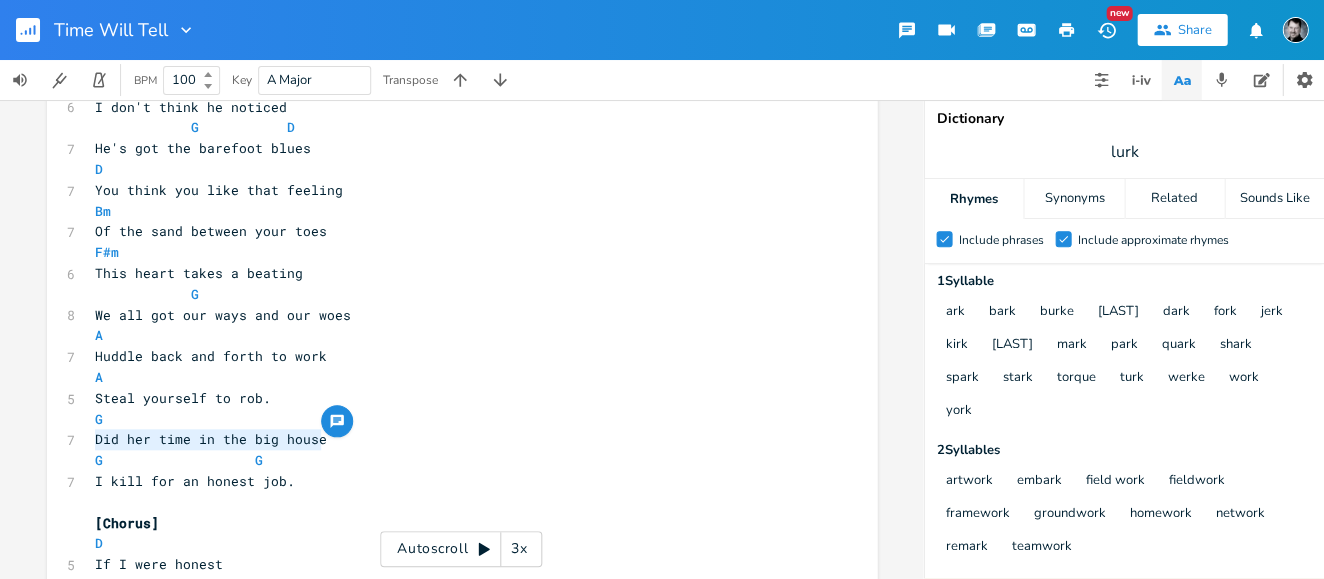 click on "Did her time in the big house" at bounding box center (211, 439) 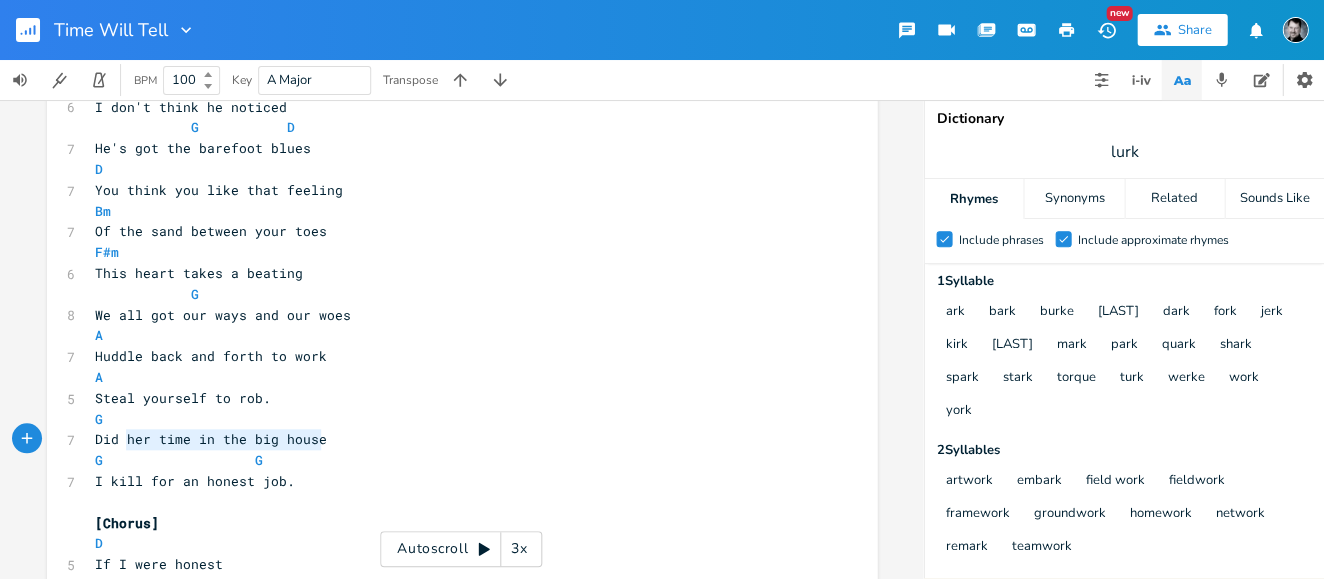 type on "Did her time in the big house" 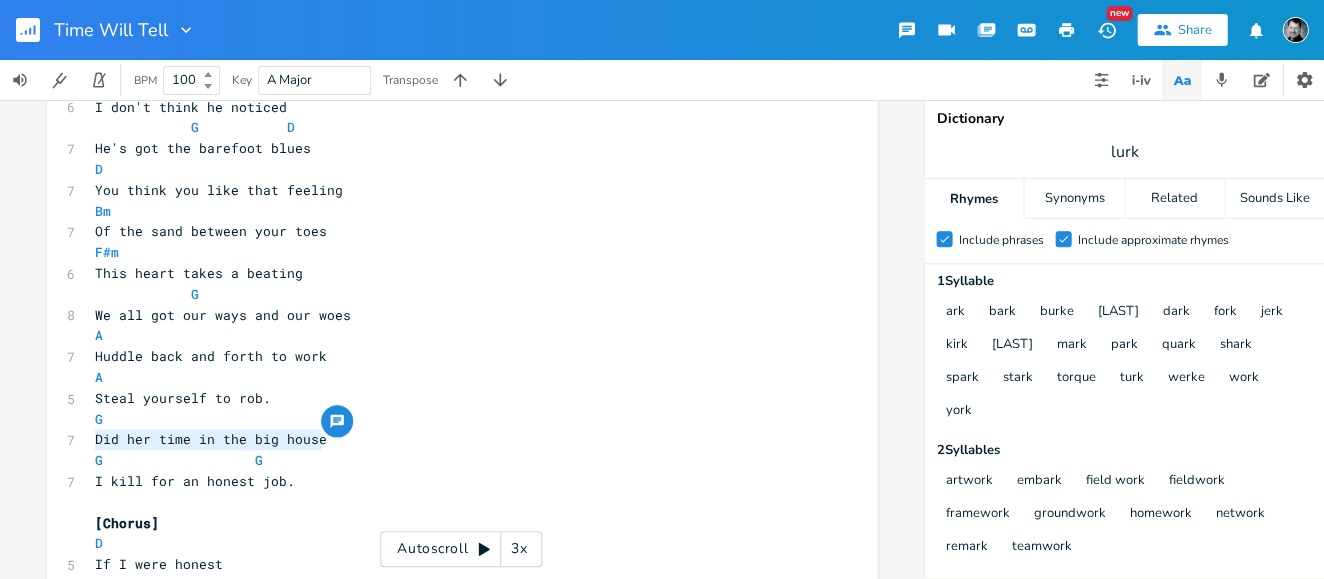 drag, startPoint x: 315, startPoint y: 443, endPoint x: 87, endPoint y: 439, distance: 228.03508 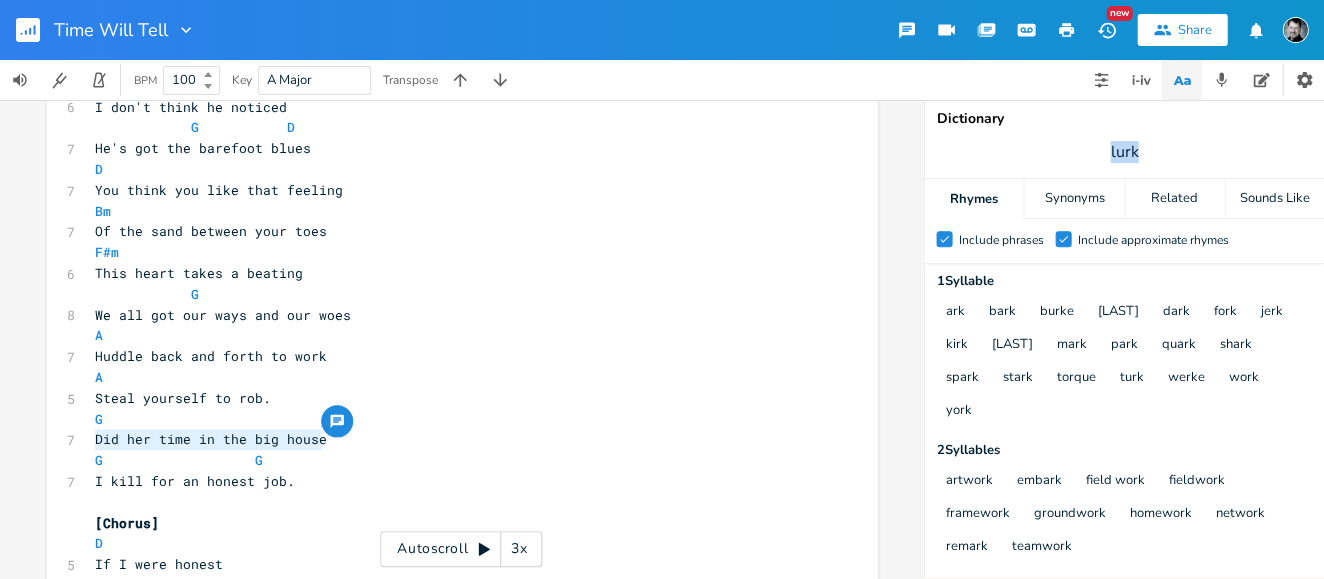 drag, startPoint x: 1148, startPoint y: 144, endPoint x: 1089, endPoint y: 144, distance: 59 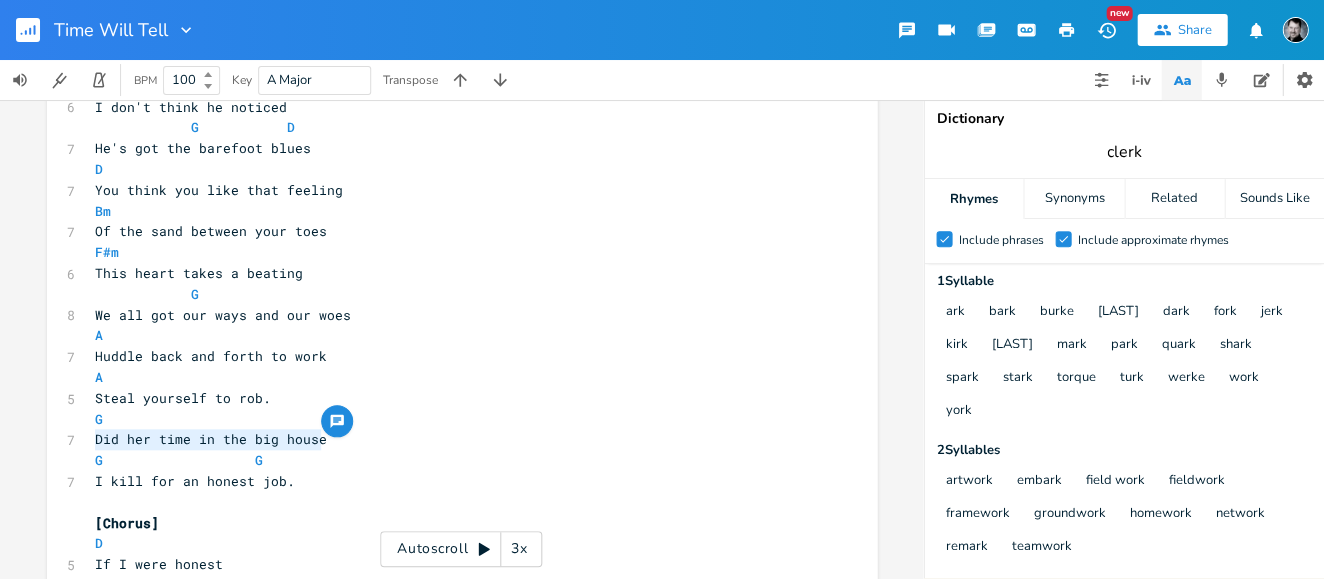 type on "clerk" 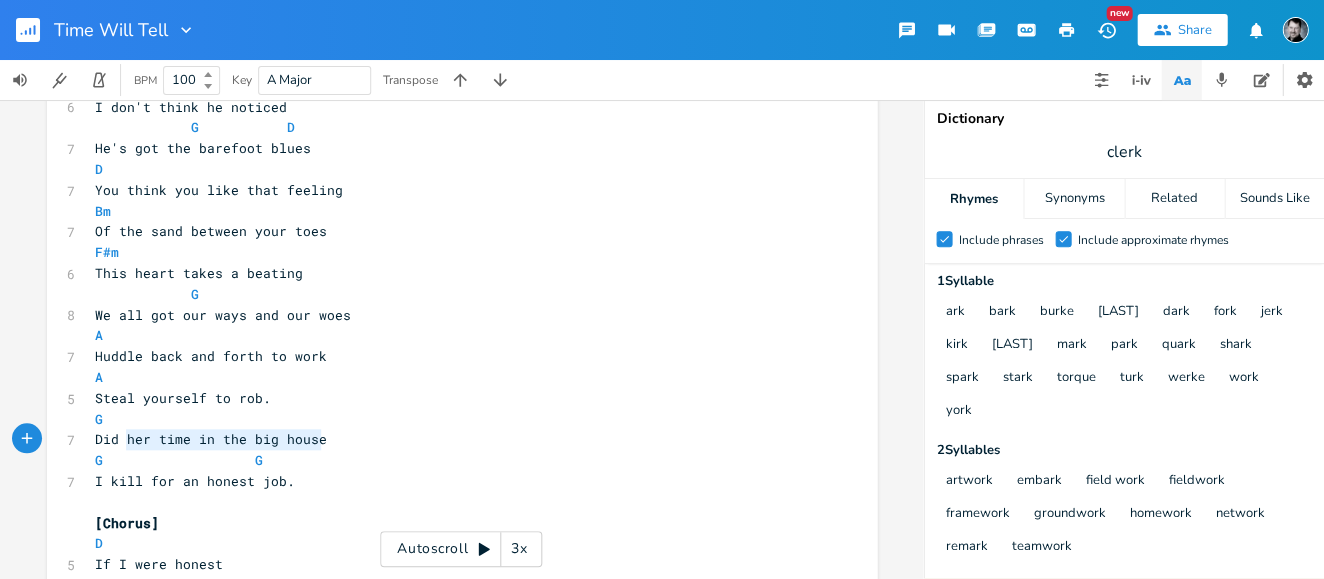 type on "Did her time in the big house" 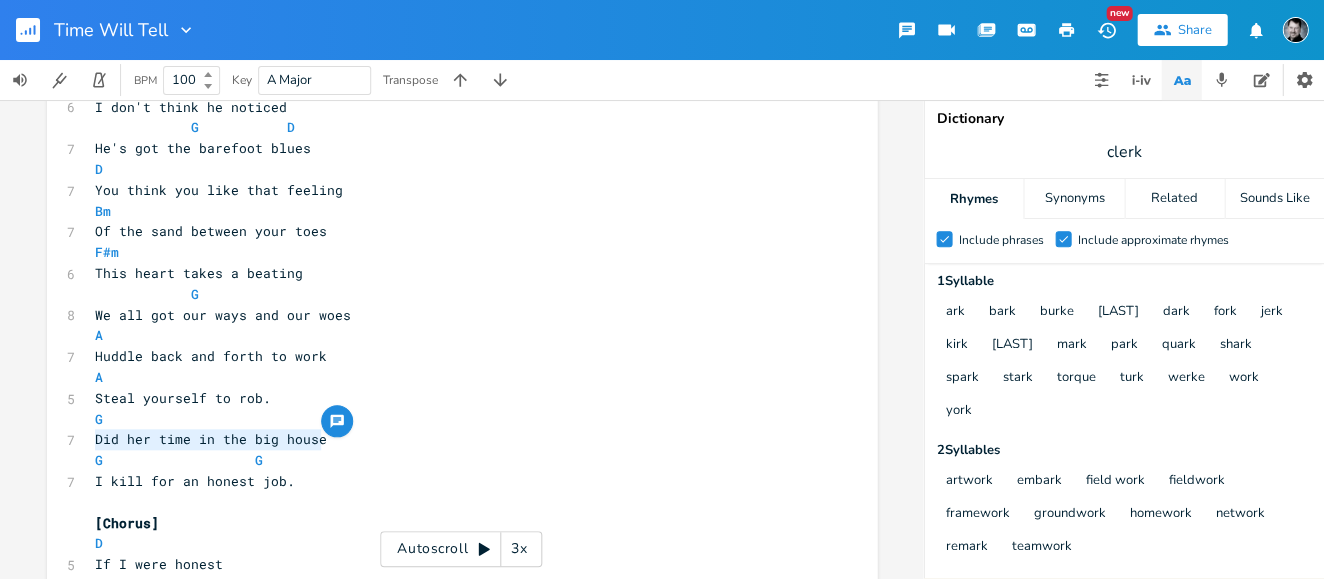 drag, startPoint x: 316, startPoint y: 441, endPoint x: 67, endPoint y: 436, distance: 249.0502 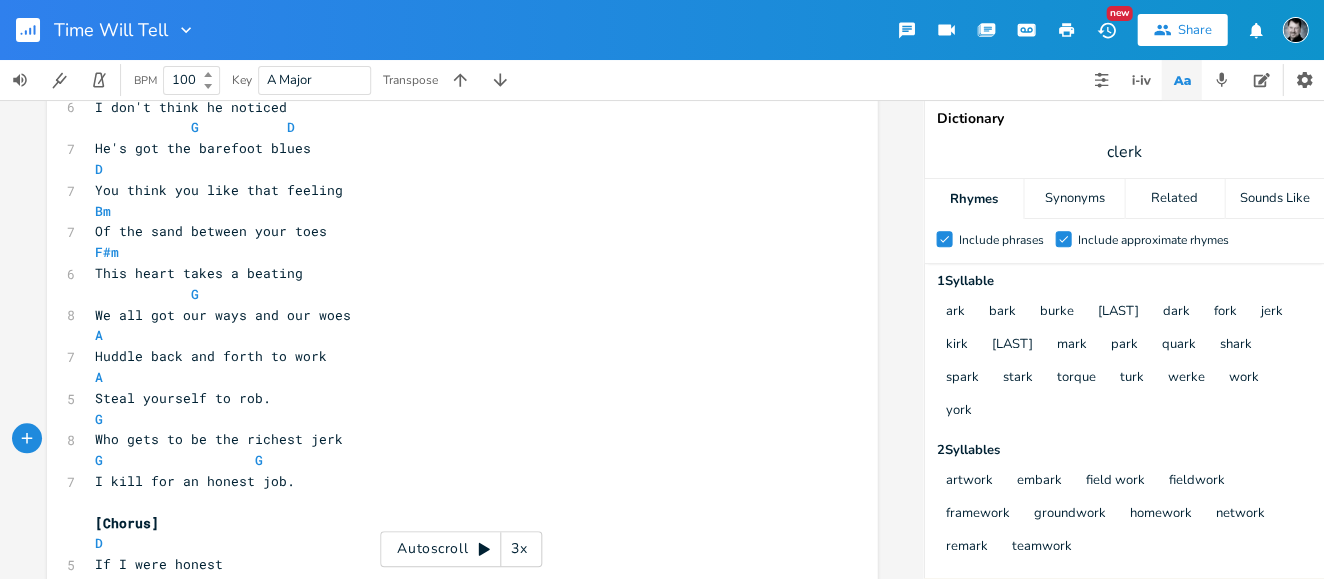type on "Who gets to be the richest jerk?" 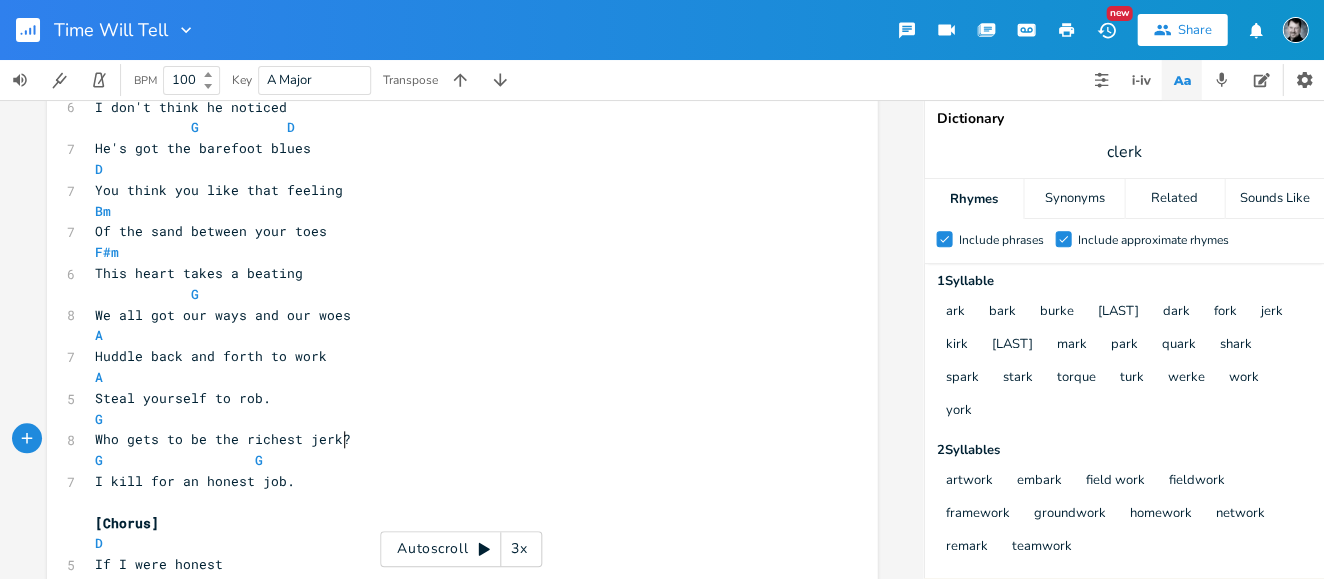 scroll, scrollTop: 0, scrollLeft: 156, axis: horizontal 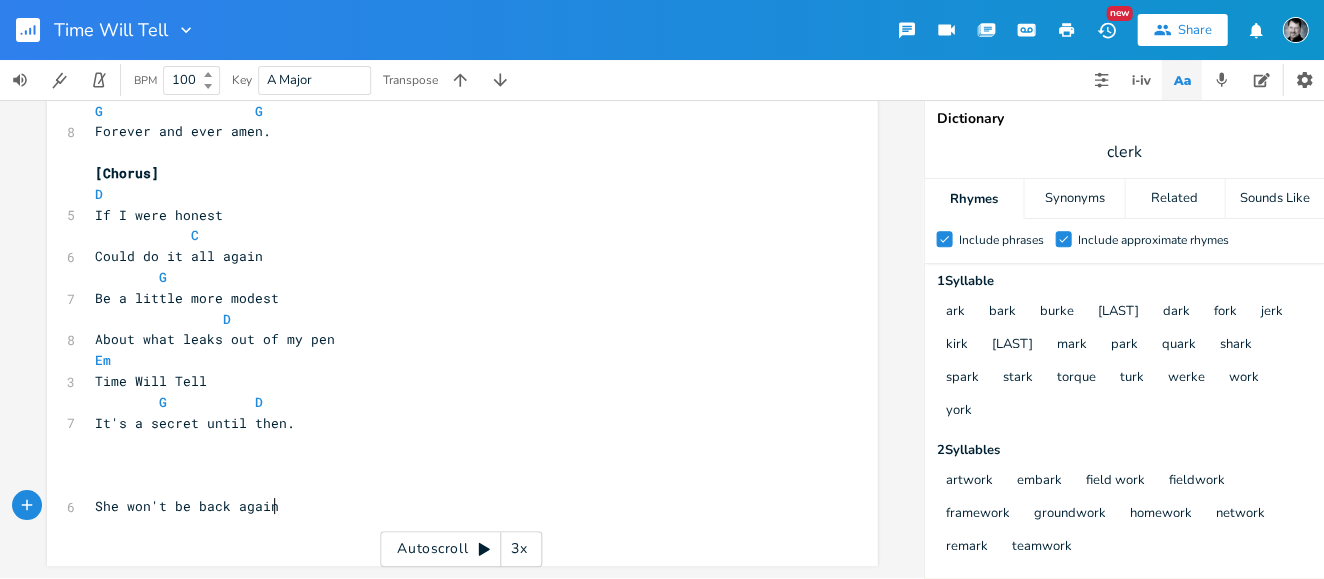 click on "She won't be back again" at bounding box center (452, 506) 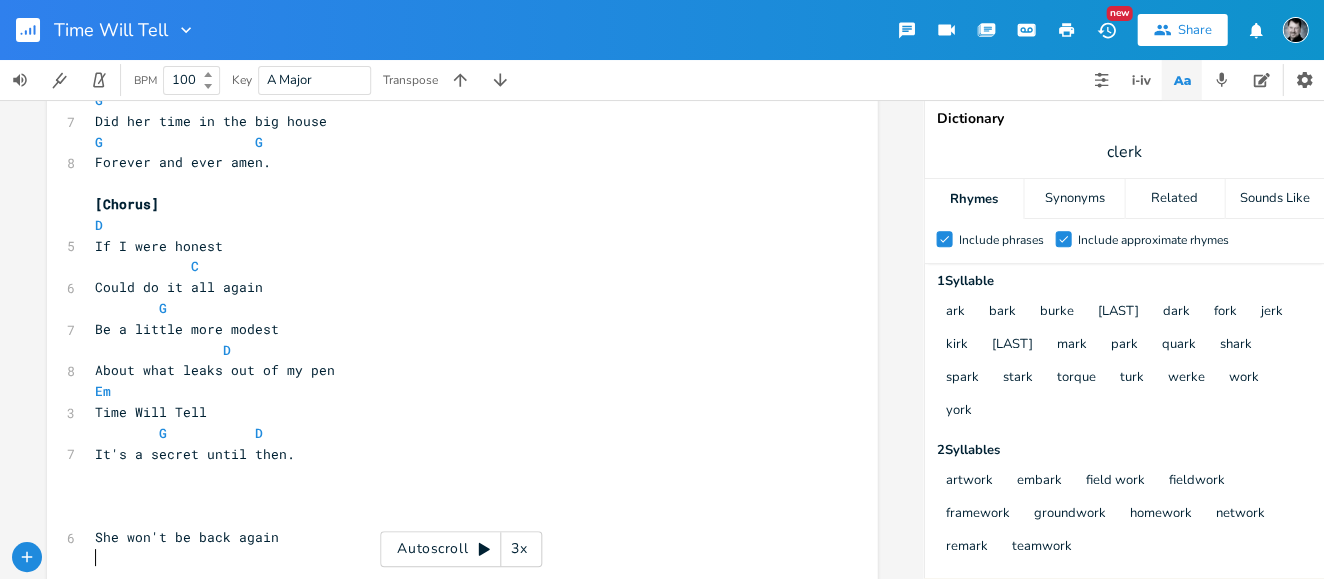 scroll, scrollTop: 1437, scrollLeft: 0, axis: vertical 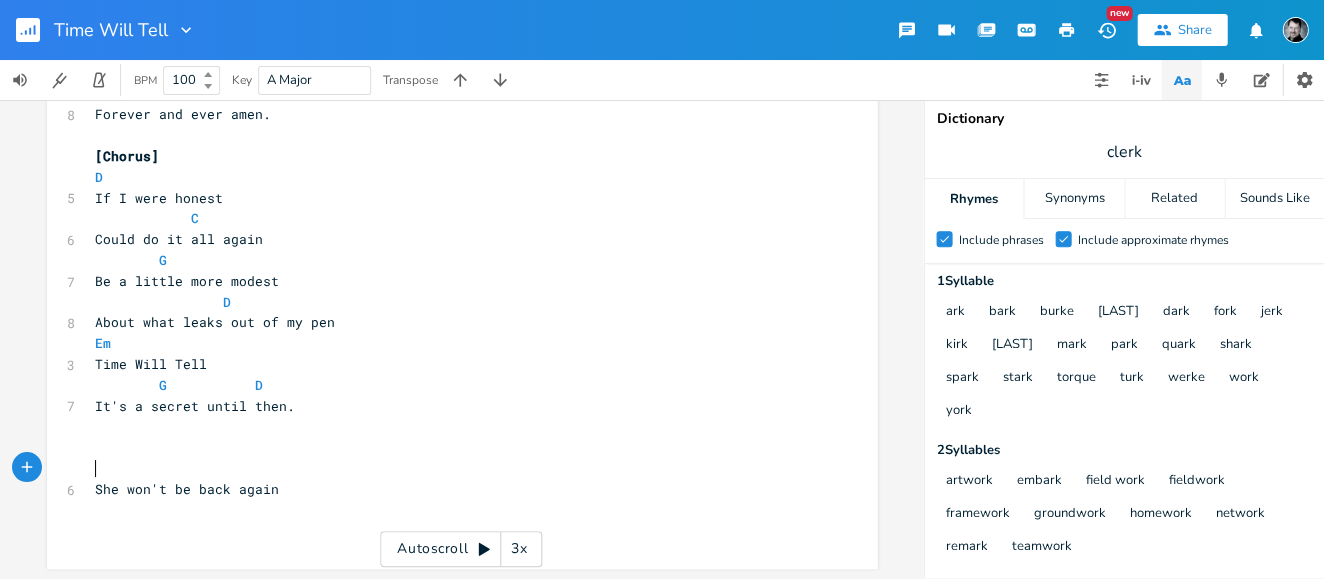 click on "​" at bounding box center (452, 468) 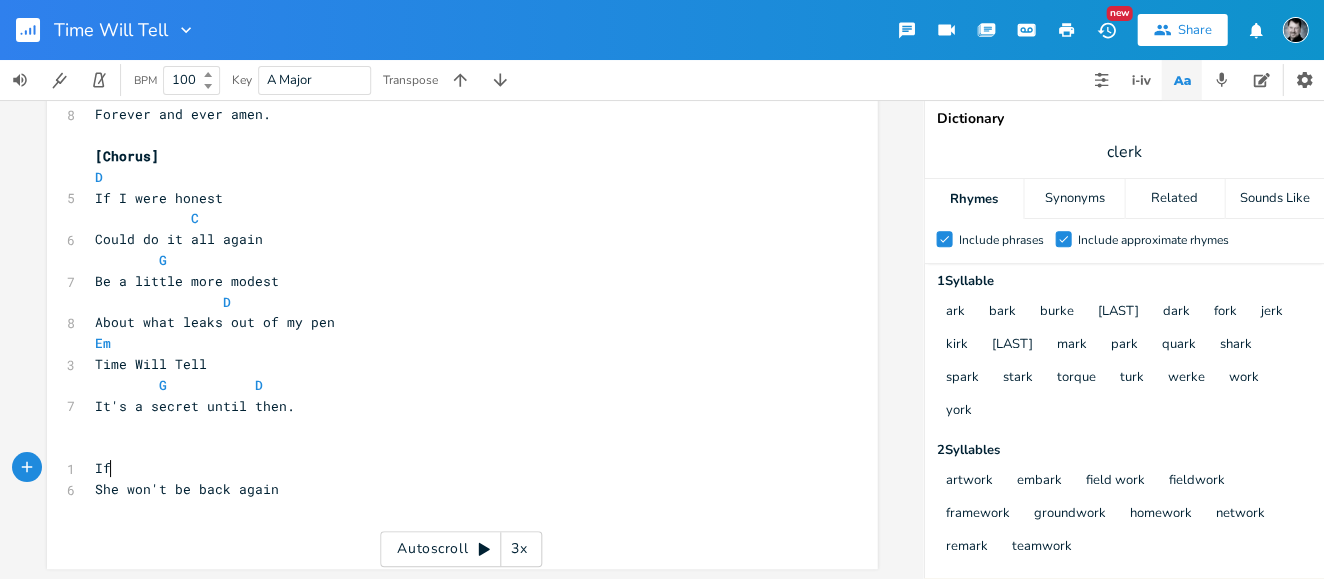 scroll, scrollTop: 0, scrollLeft: 9, axis: horizontal 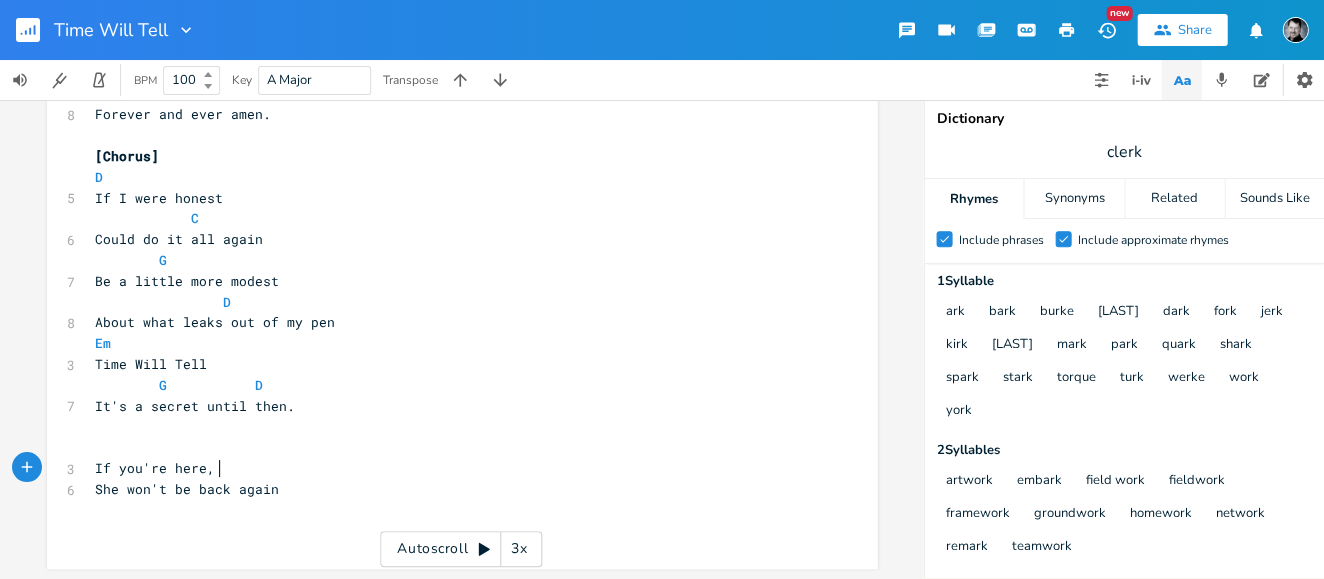 type on "If you're here, t" 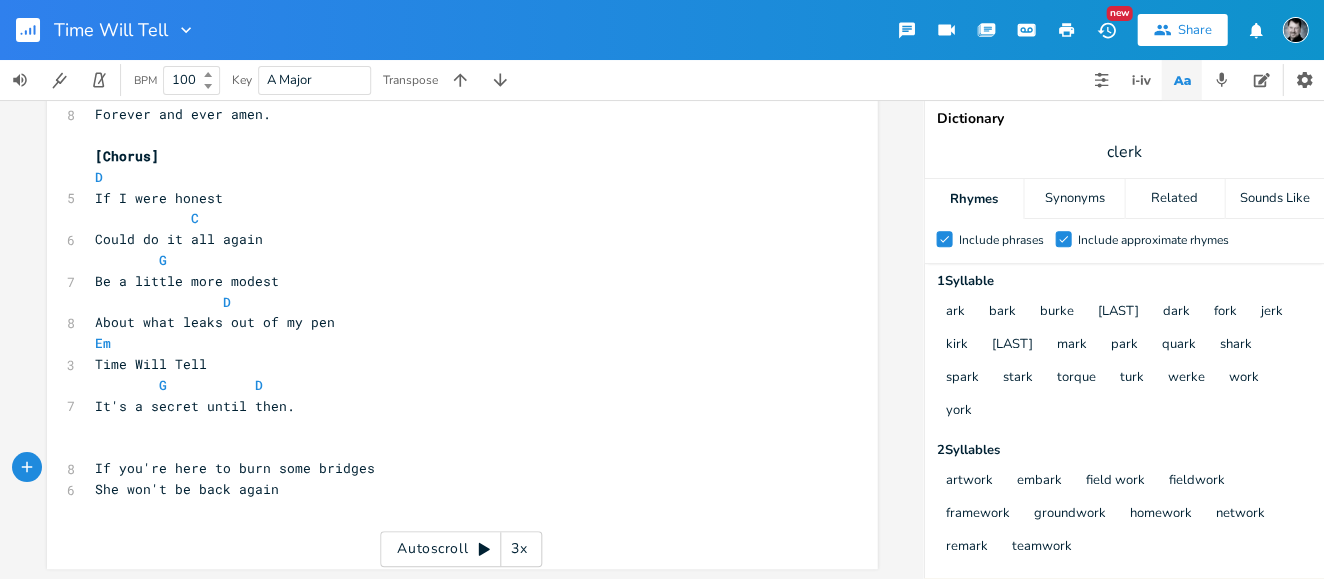 type on "to burn some bridges." 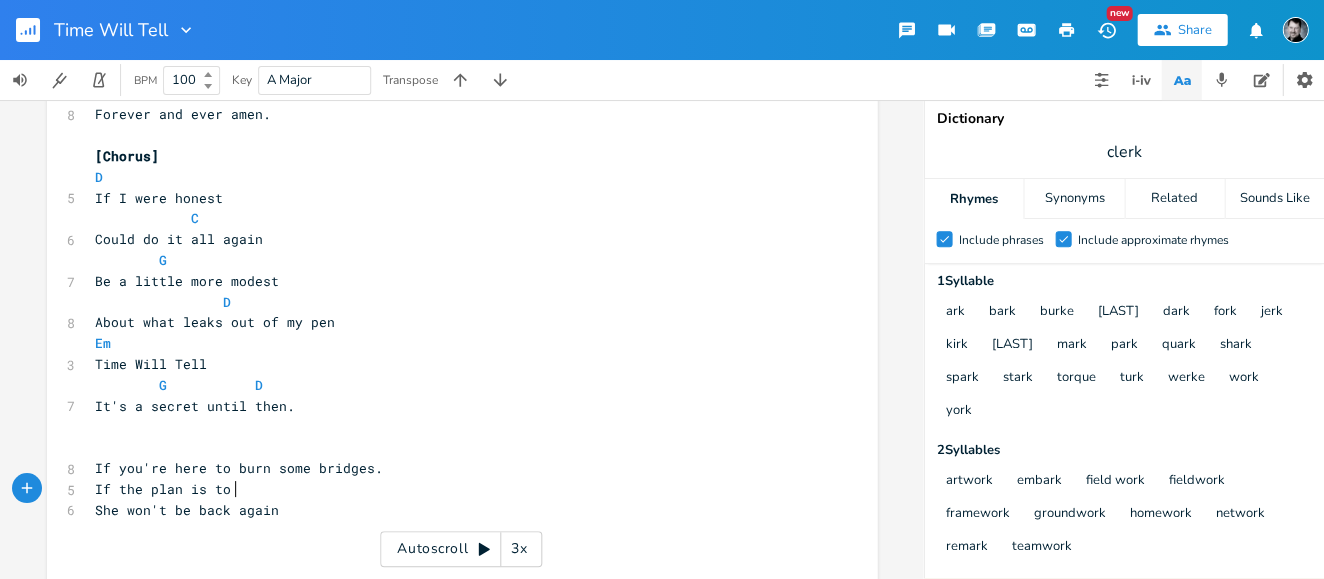 scroll, scrollTop: 0, scrollLeft: 75, axis: horizontal 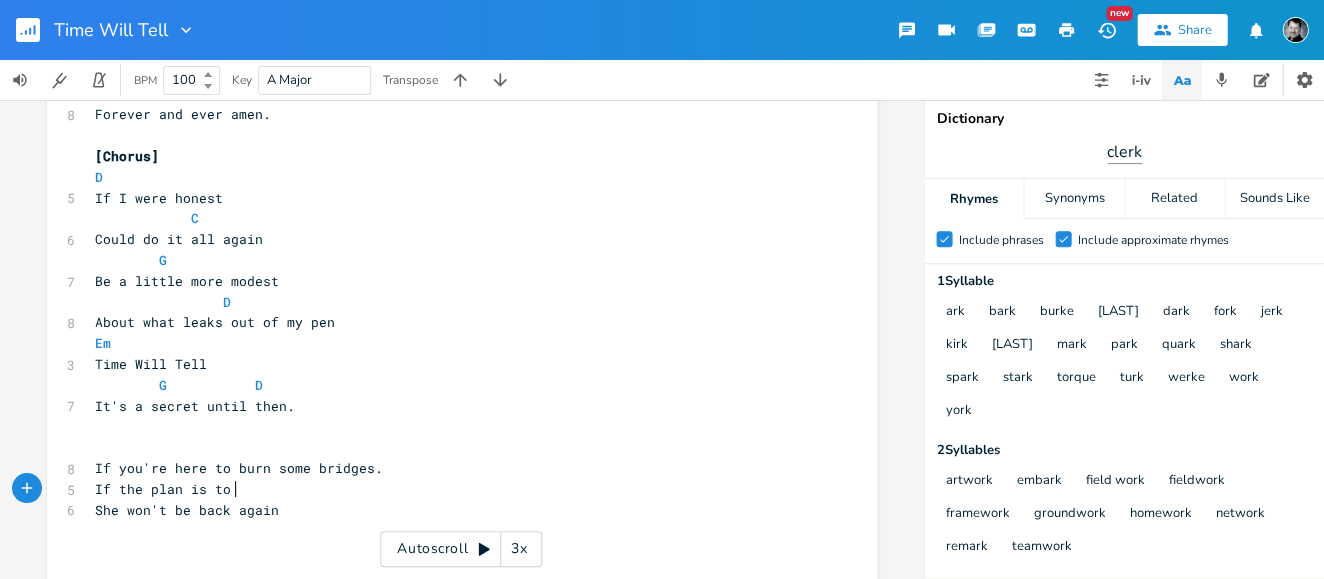 type on "If the plan is to" 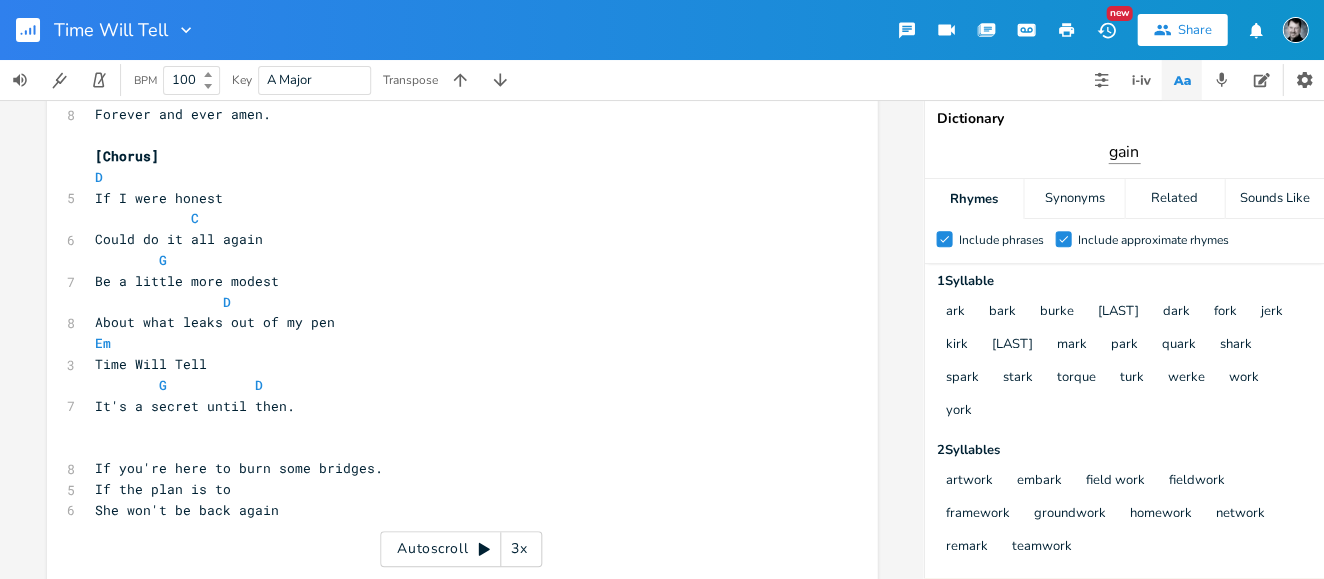 type on "gain" 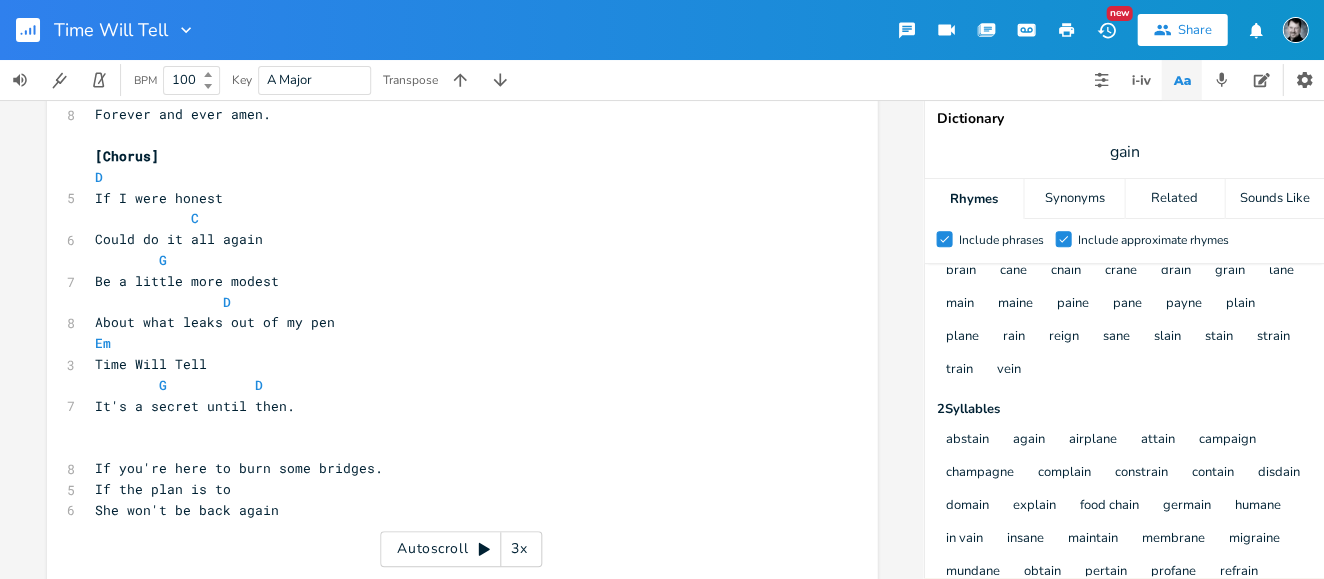 scroll, scrollTop: 41, scrollLeft: 0, axis: vertical 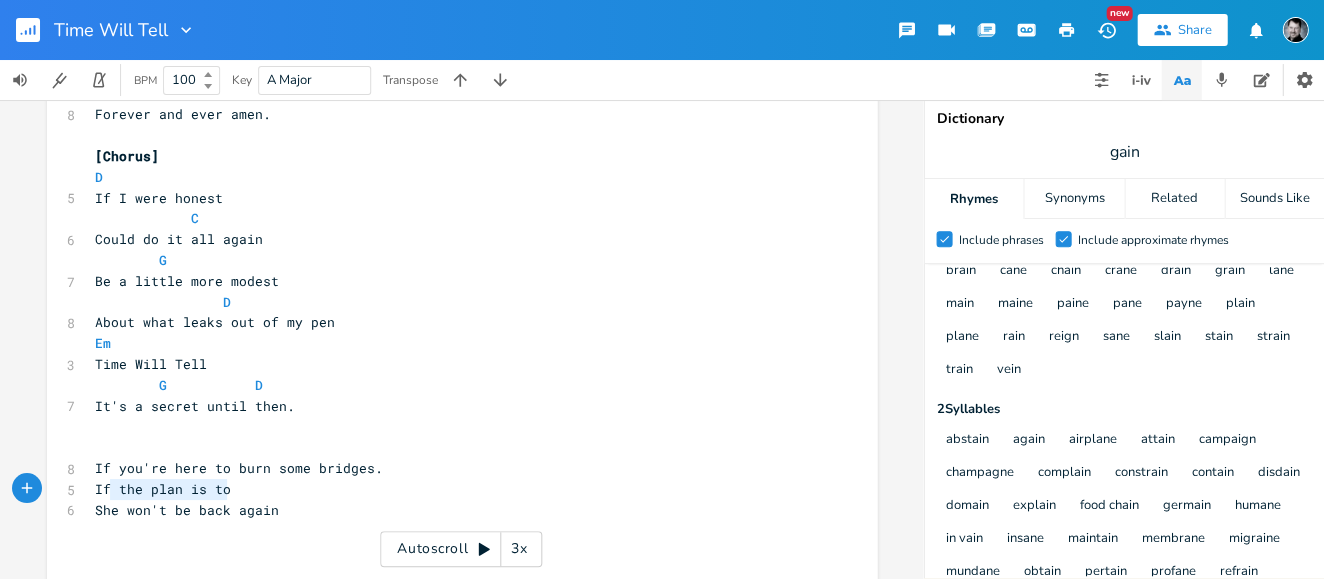 type on "If the plan is to" 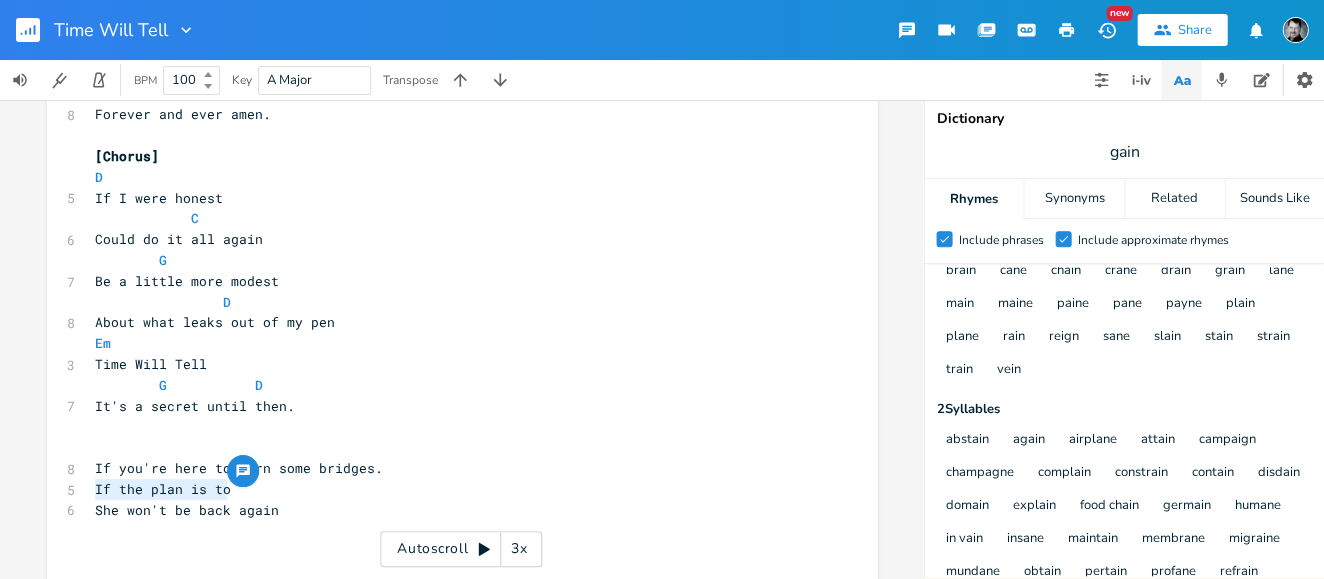 drag, startPoint x: 220, startPoint y: 491, endPoint x: 86, endPoint y: 489, distance: 134.01492 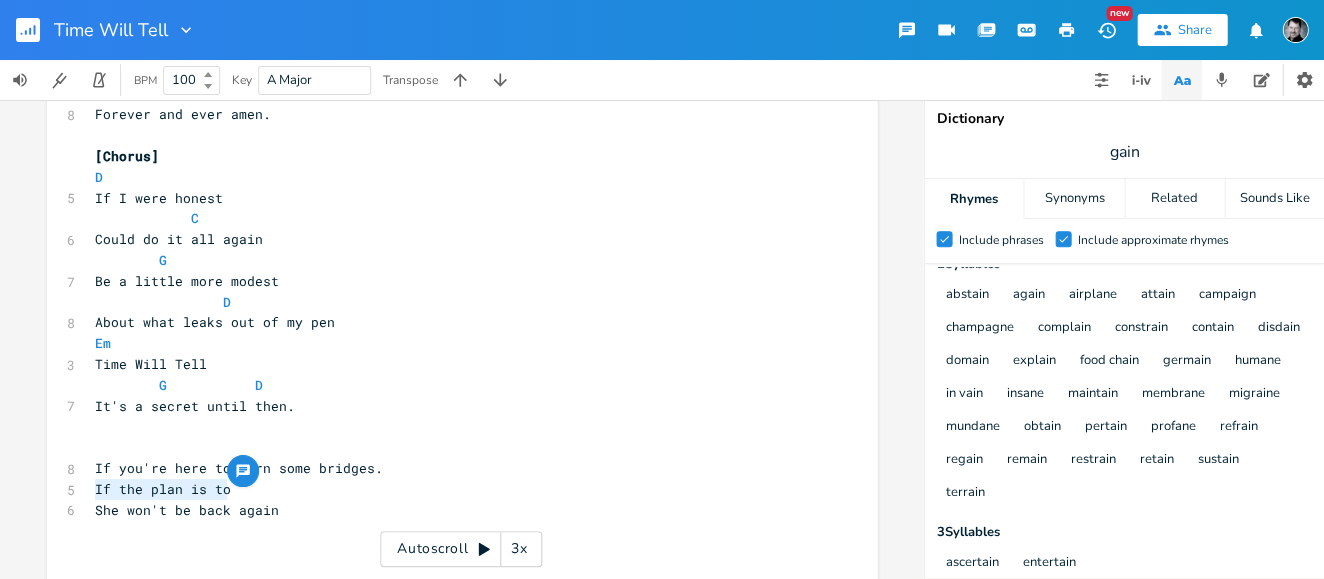scroll, scrollTop: 179, scrollLeft: 0, axis: vertical 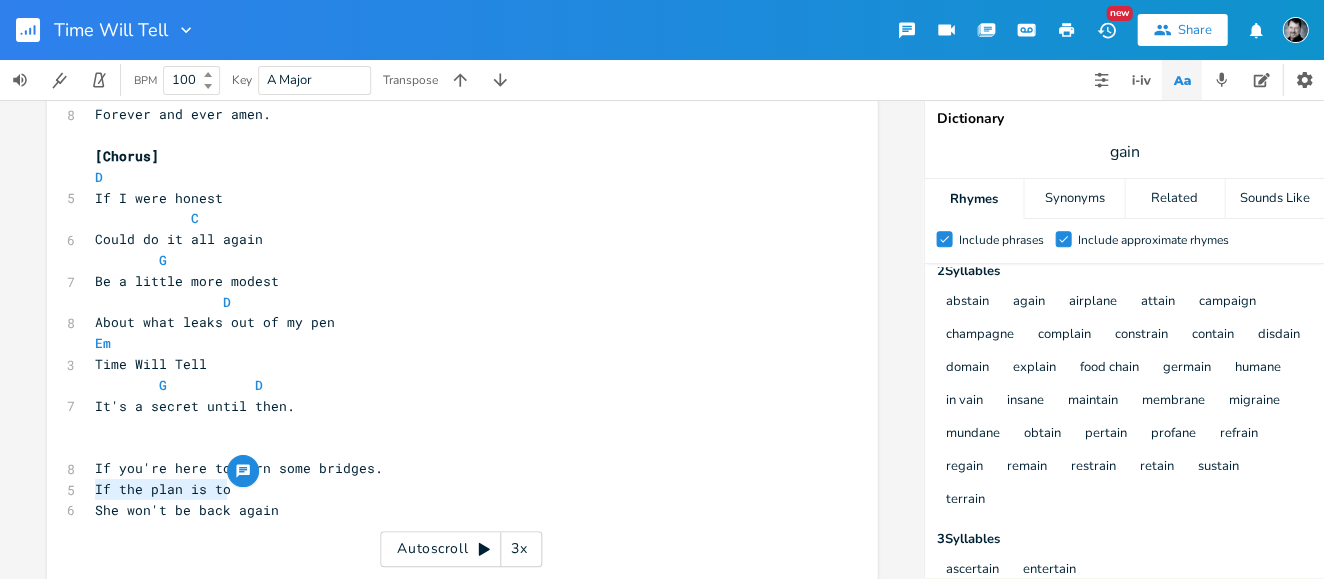 click on "If the plan is to" at bounding box center (452, 489) 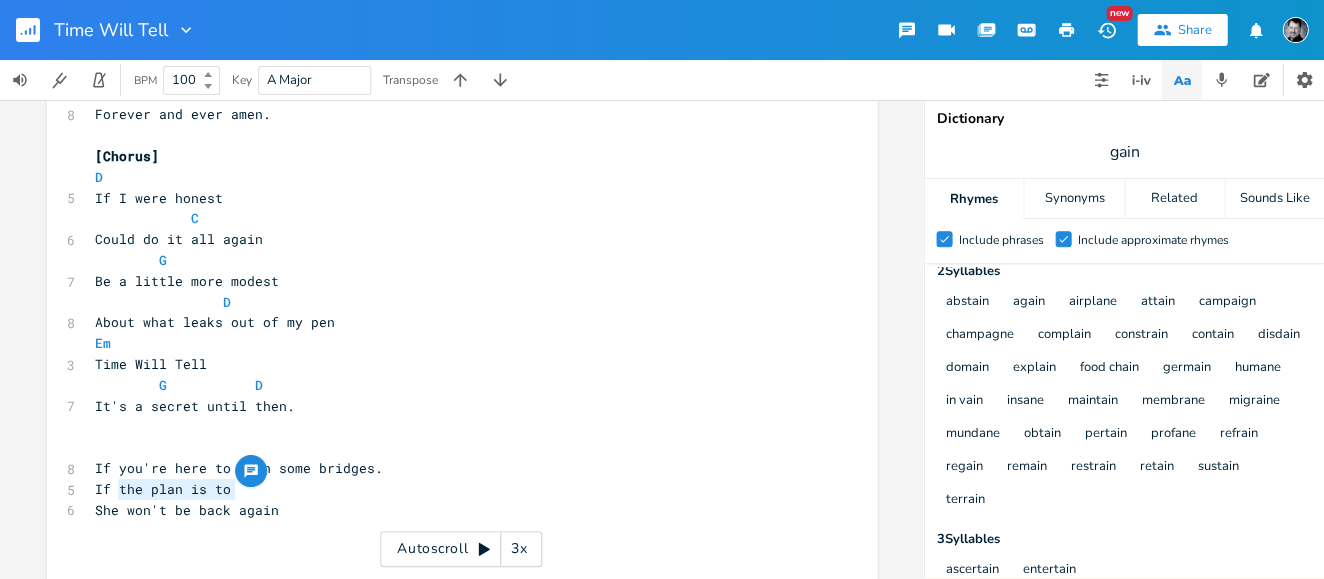 drag, startPoint x: 233, startPoint y: 493, endPoint x: 114, endPoint y: 496, distance: 119.03781 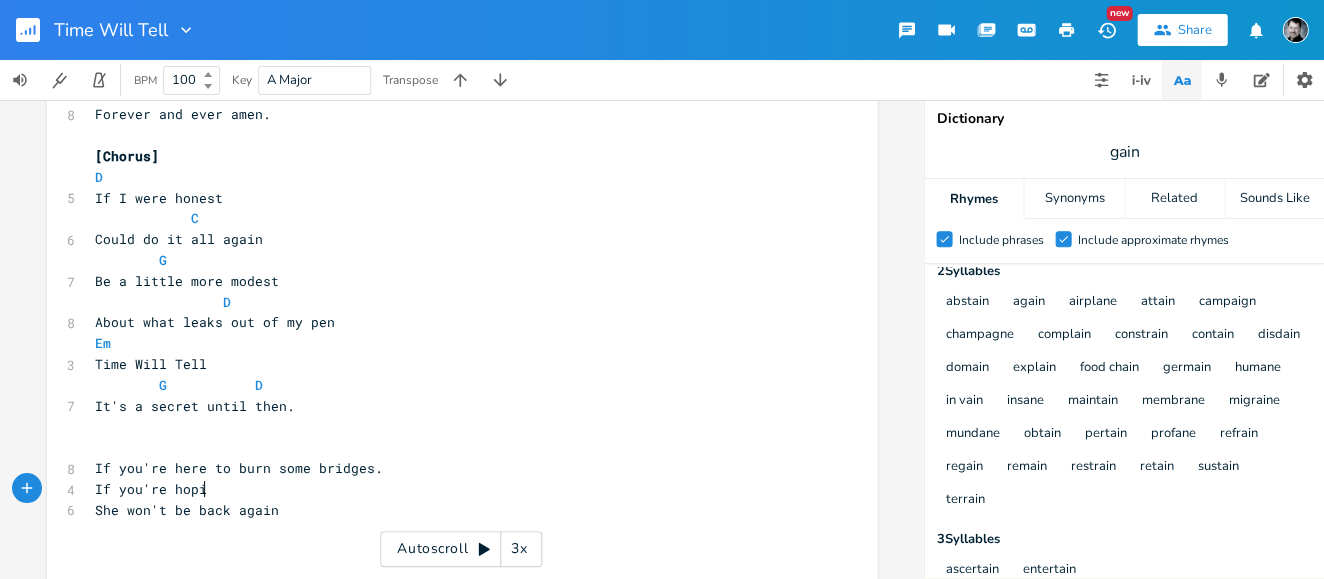 type on "you're hopig" 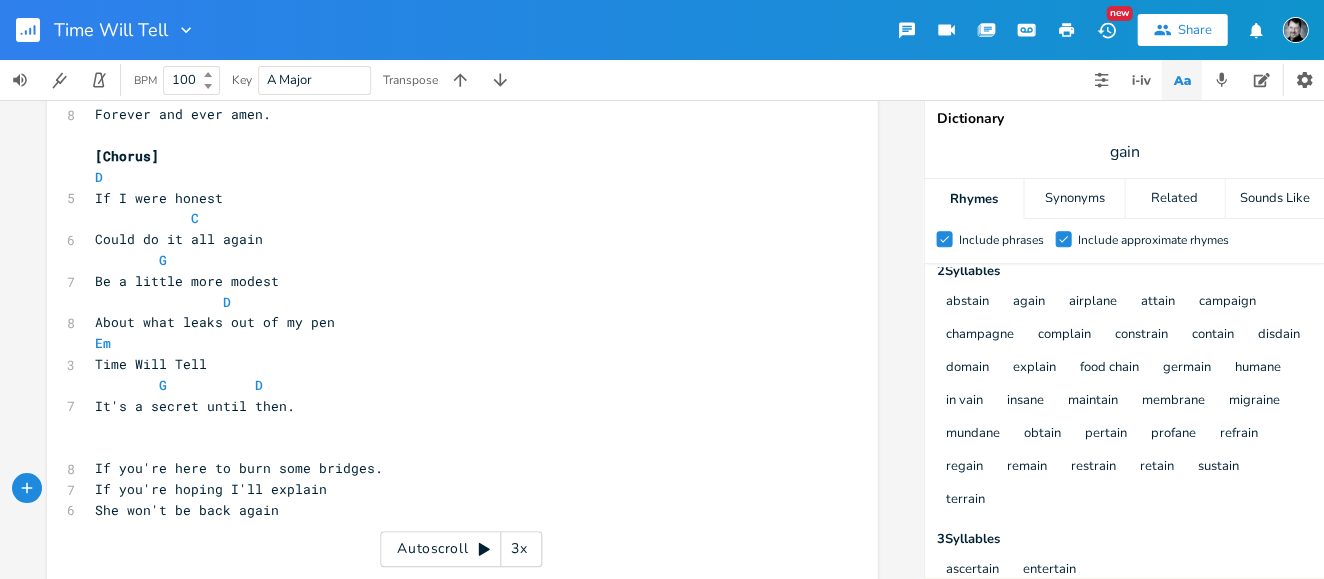 type on "ng I'll explain." 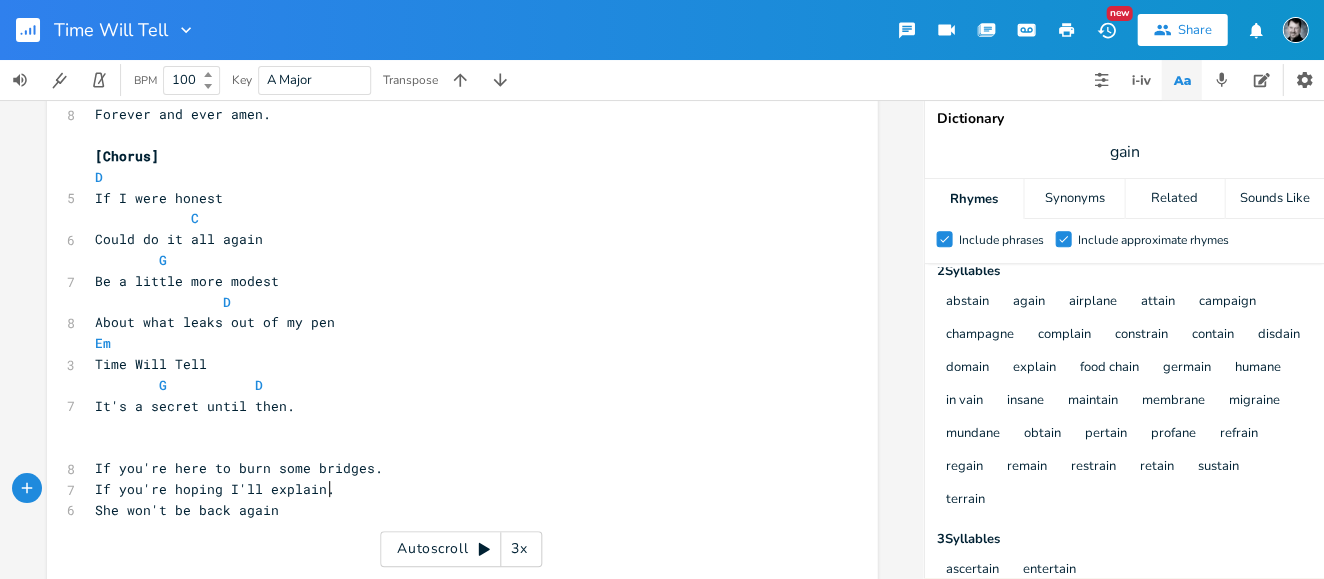 type 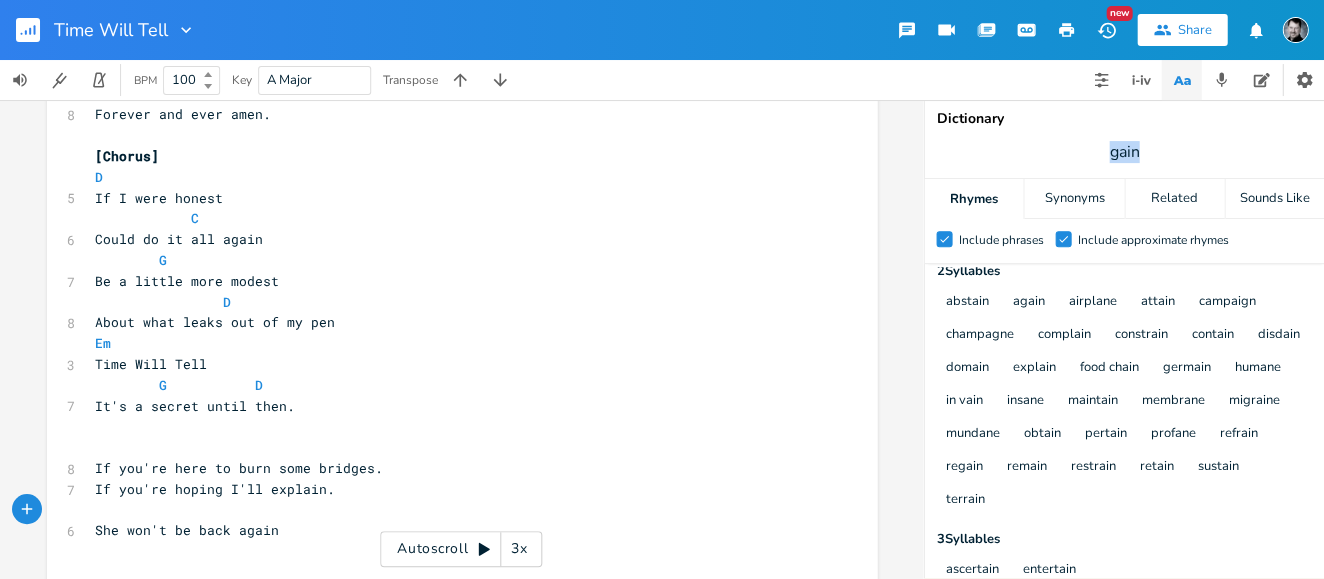 drag, startPoint x: 1111, startPoint y: 148, endPoint x: 1076, endPoint y: 148, distance: 35 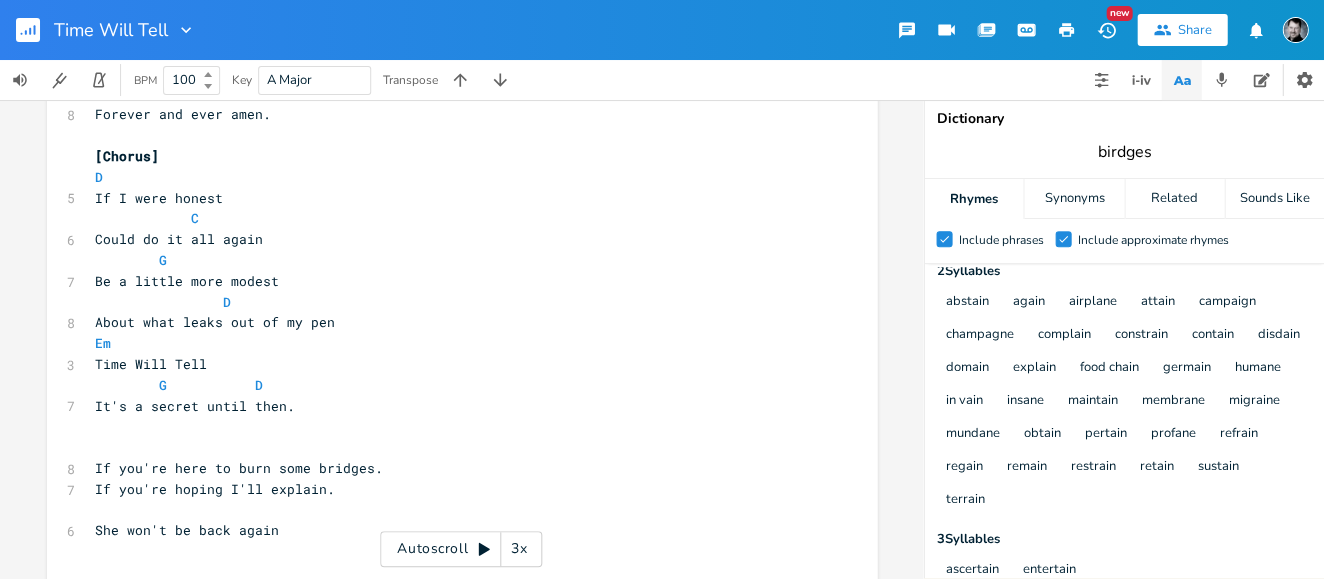 type on "birdges" 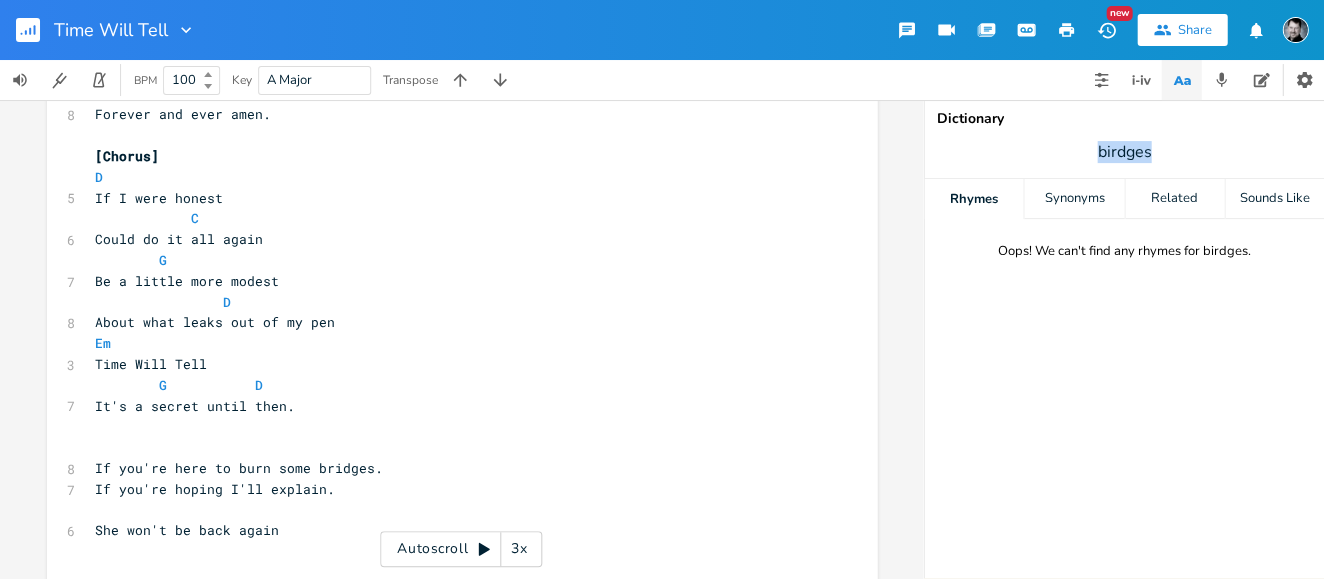 drag, startPoint x: 1153, startPoint y: 152, endPoint x: 1076, endPoint y: 147, distance: 77.16217 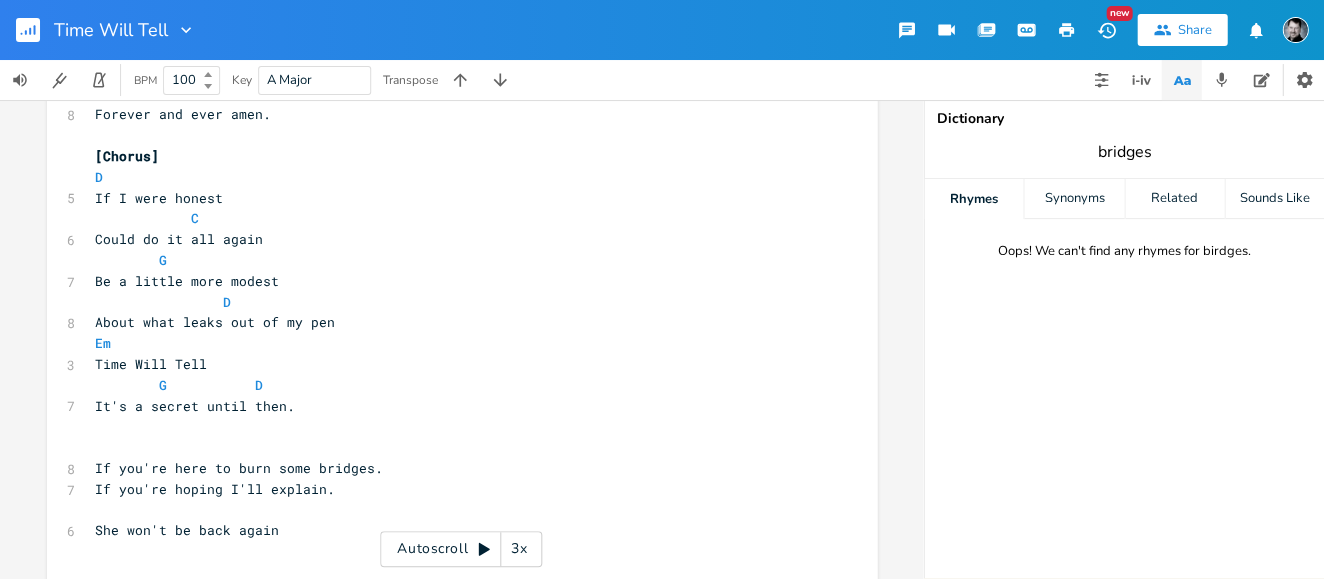 type on "bridges" 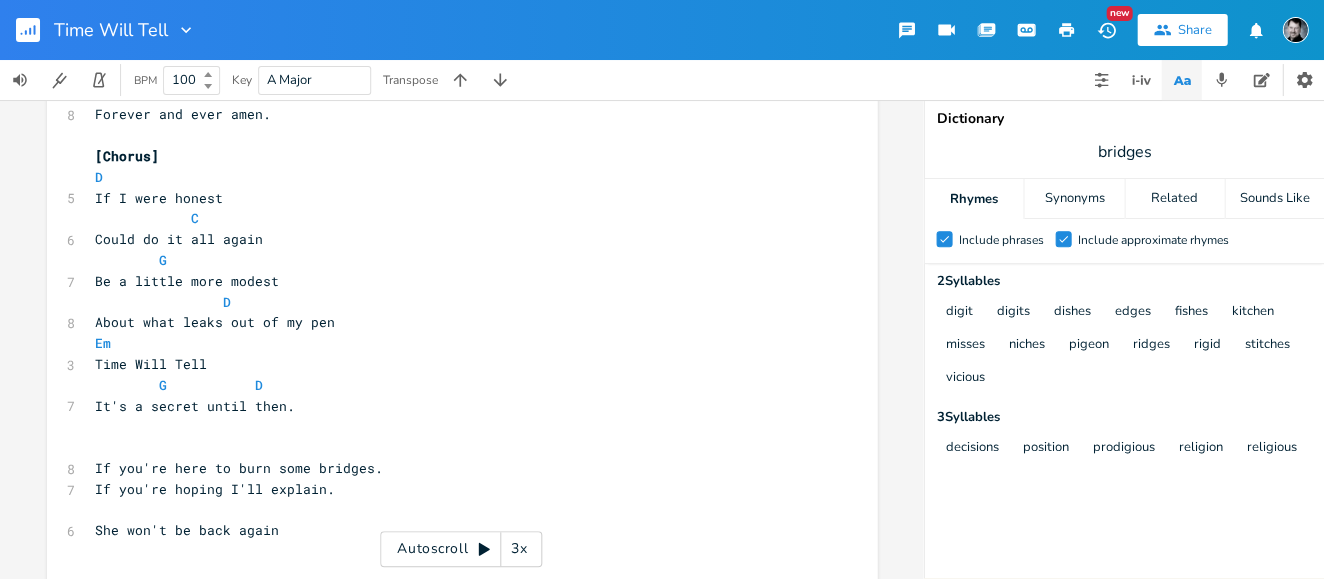 scroll, scrollTop: 0, scrollLeft: 0, axis: both 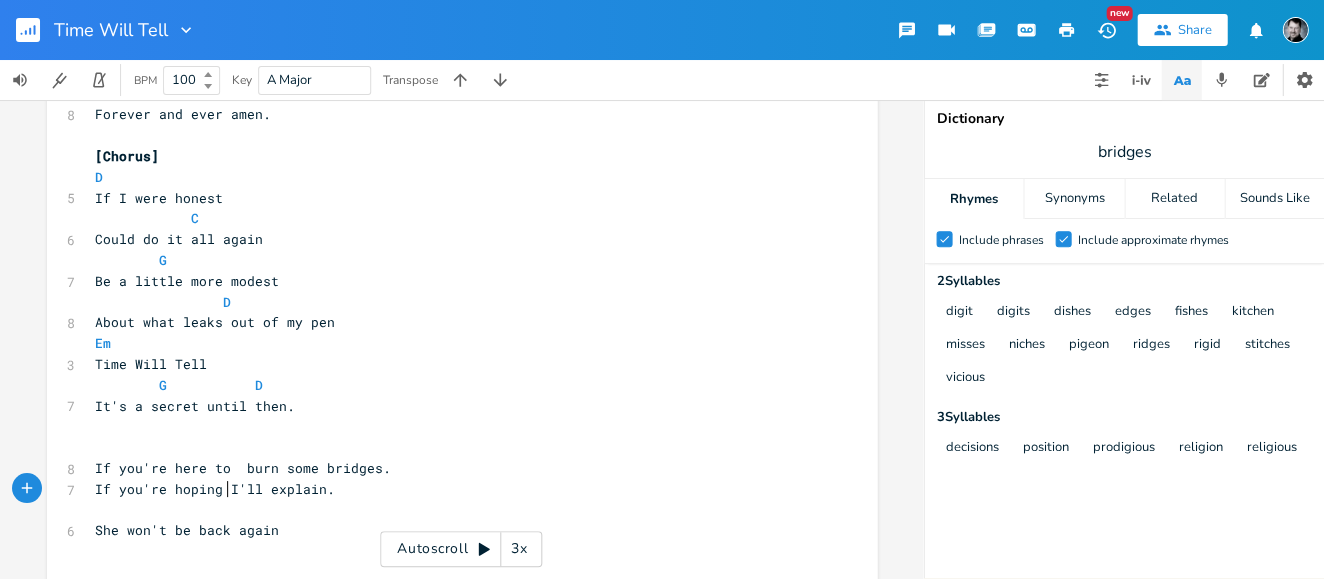 click on "If you're hoping I'll explain." at bounding box center (215, 489) 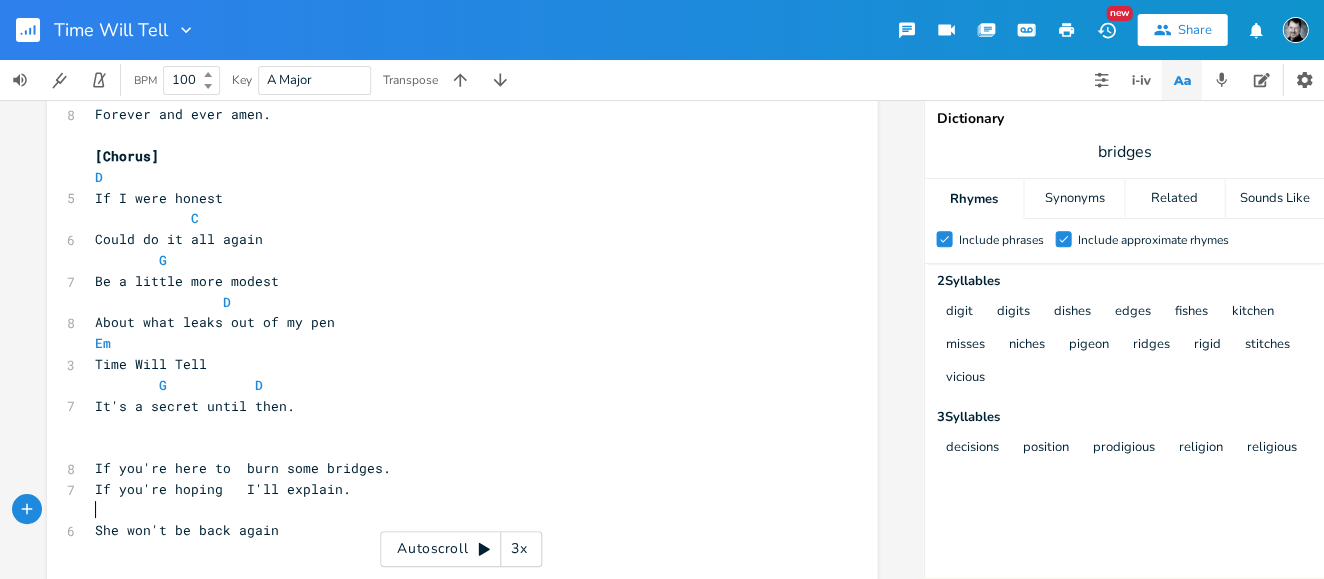 click on "​" at bounding box center [452, 510] 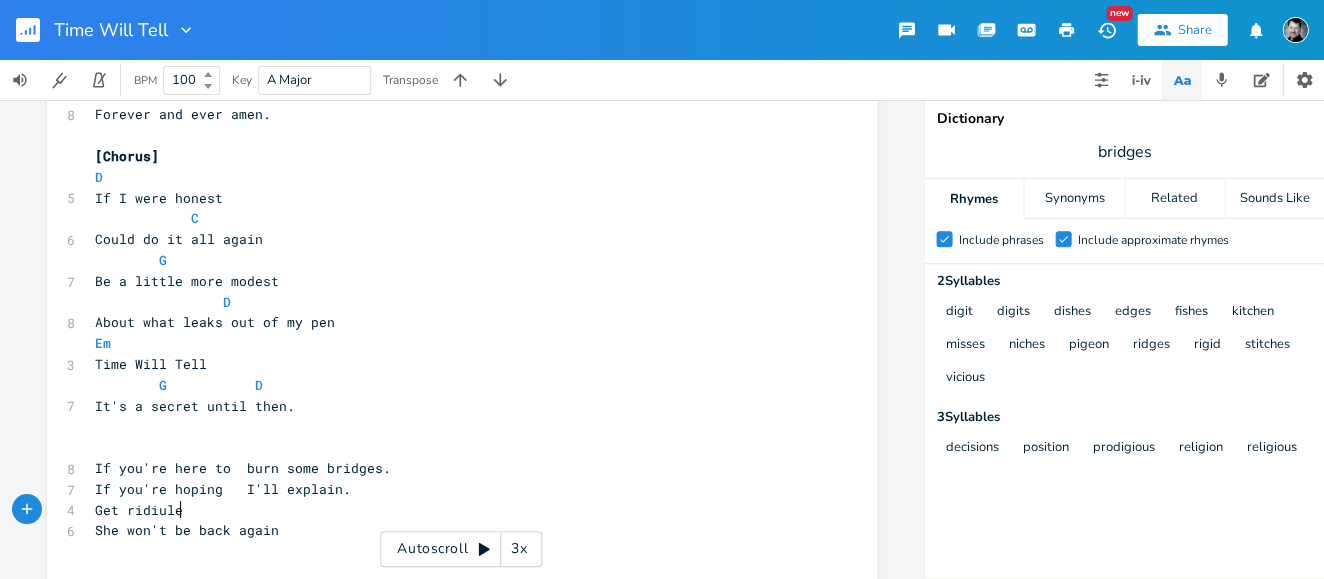type on "Get ridiuled" 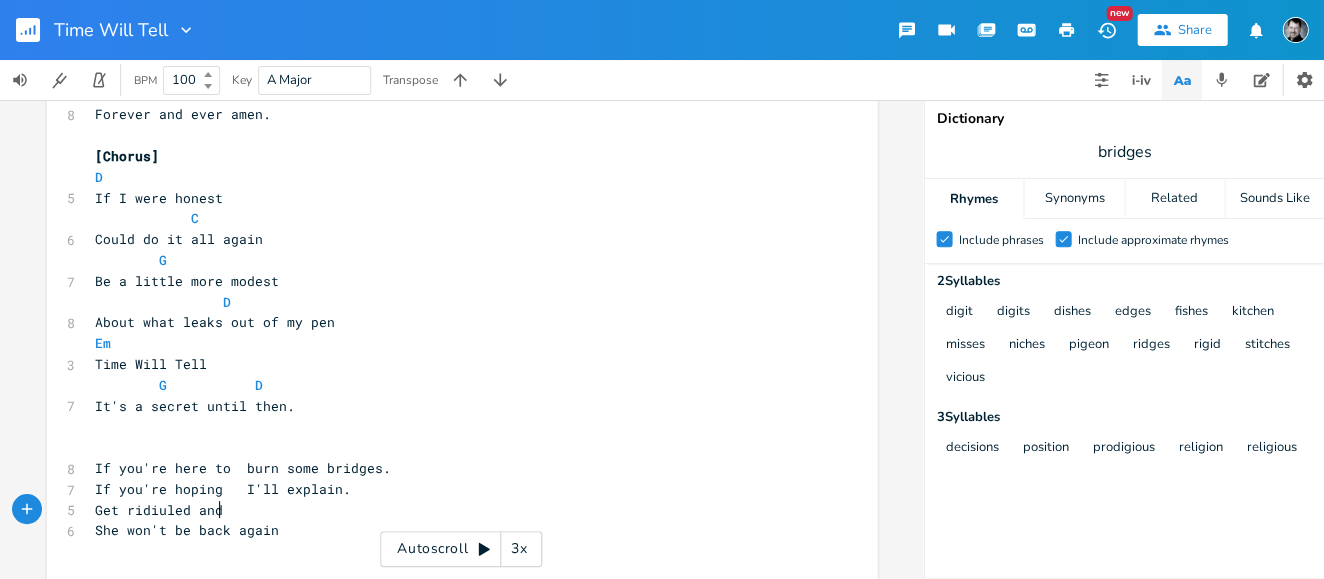 type on "and" 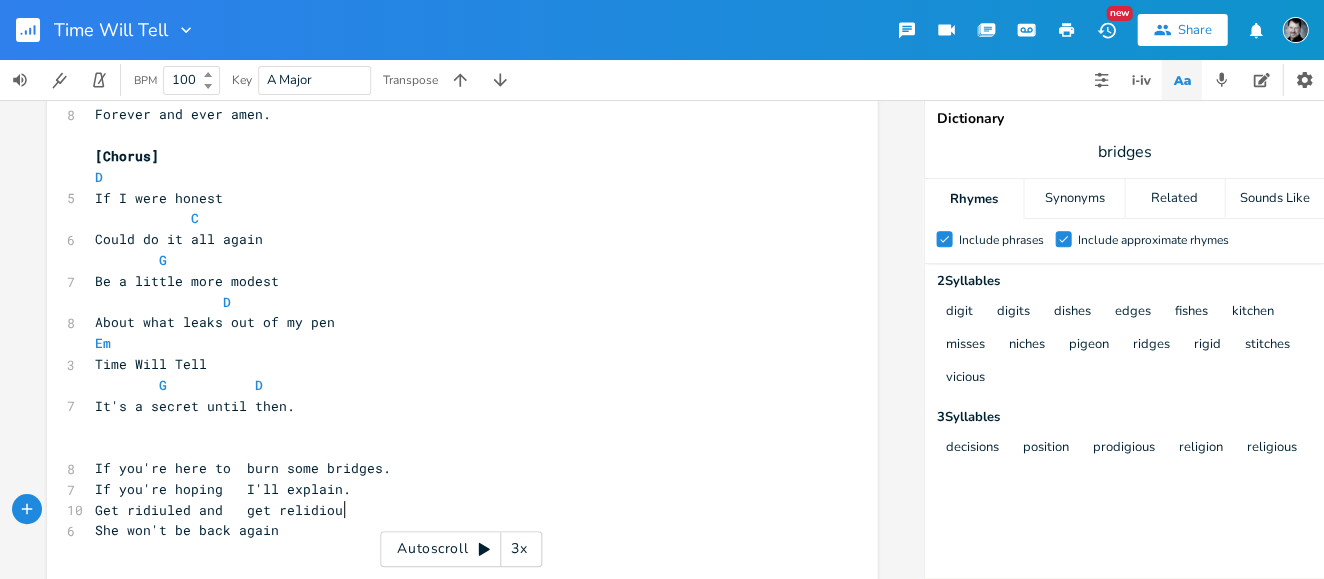 type on "get relidious" 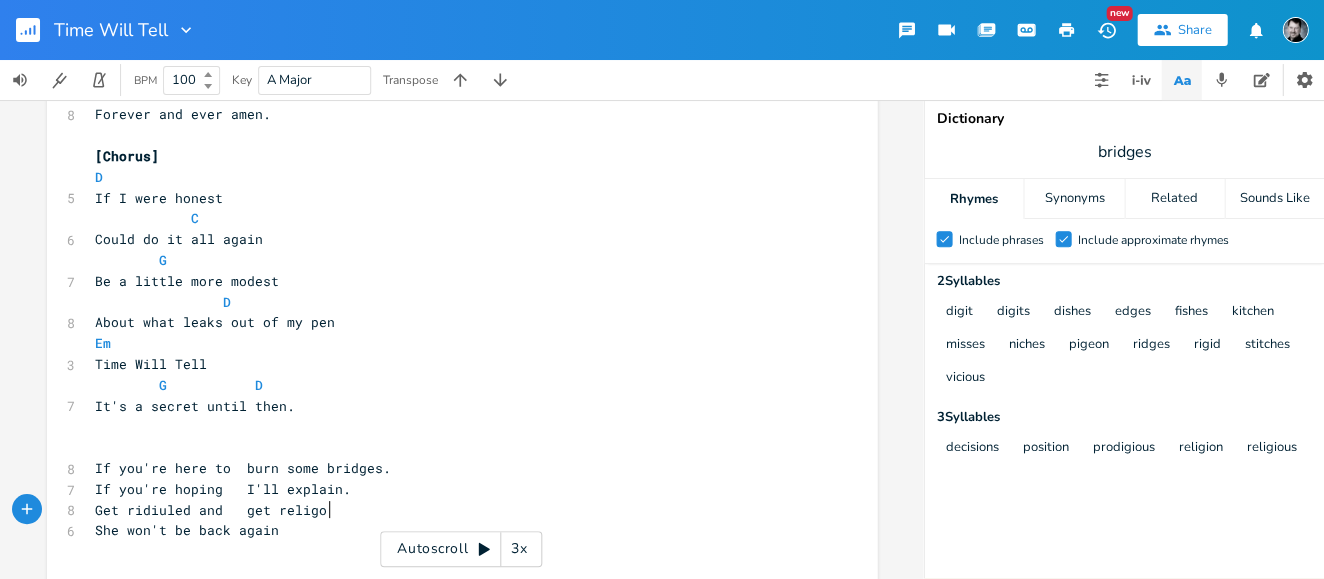 type on "go" 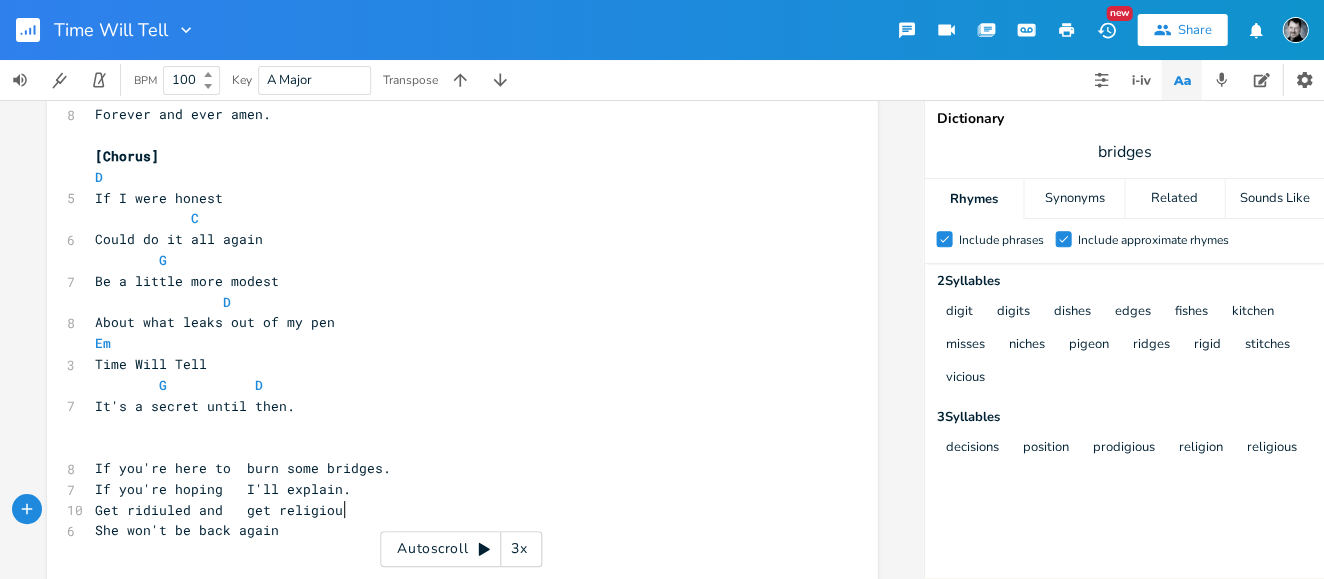 type on "ious" 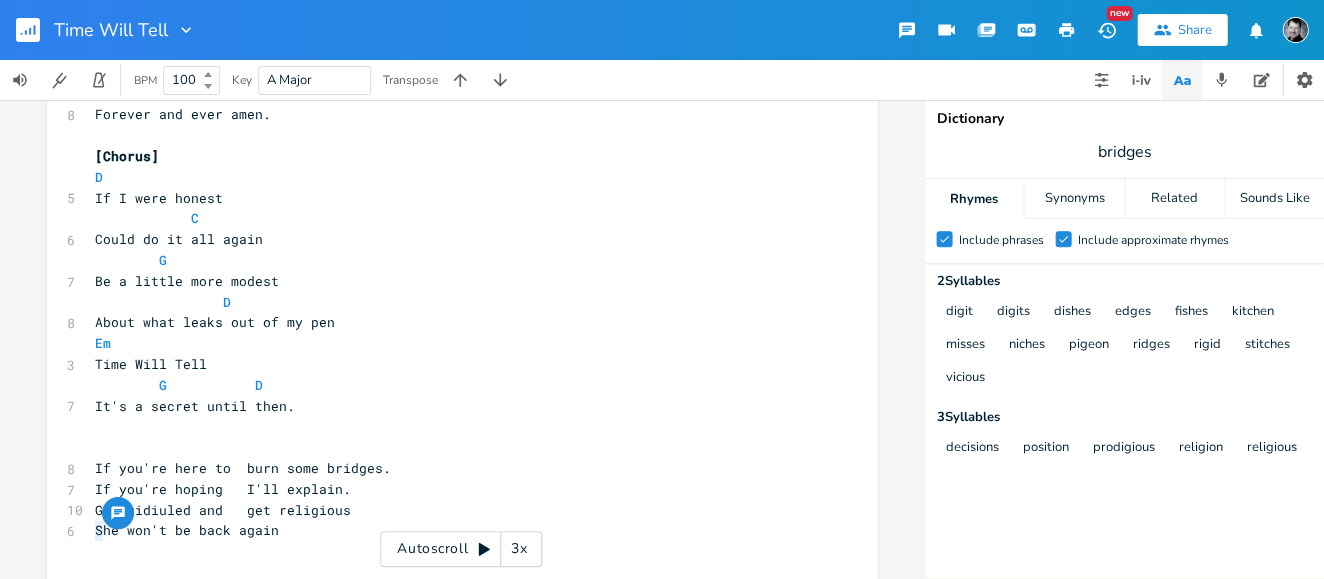 drag, startPoint x: 94, startPoint y: 532, endPoint x: 84, endPoint y: 531, distance: 10.049875 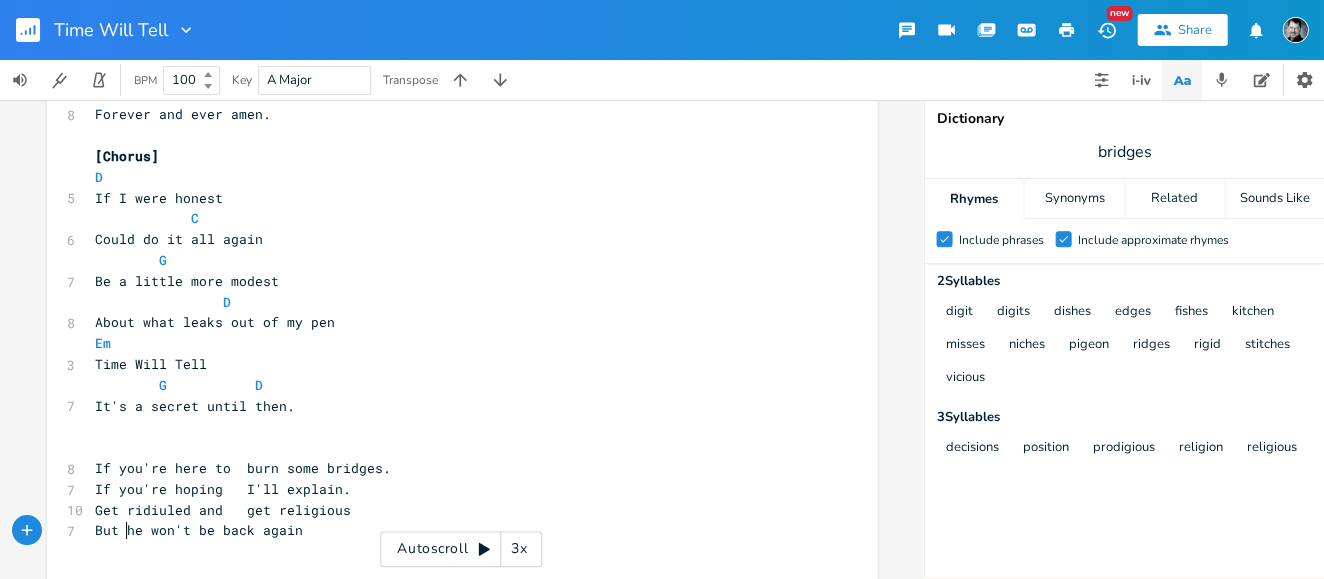 type on "But s" 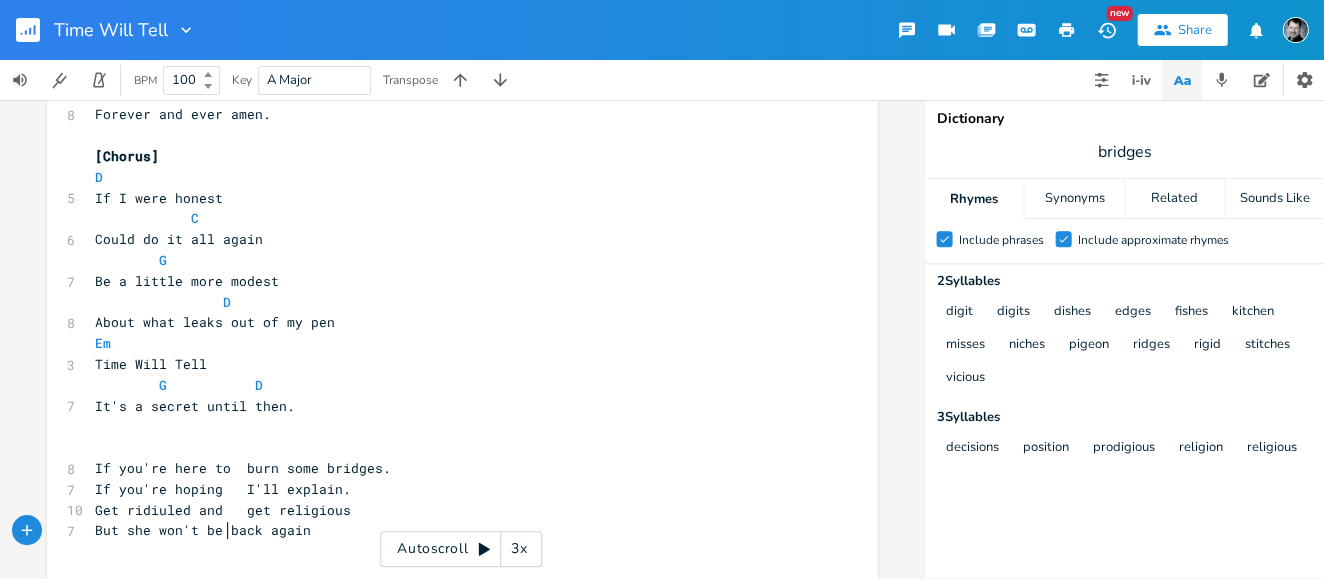 click on "But she won't be back again" at bounding box center [203, 530] 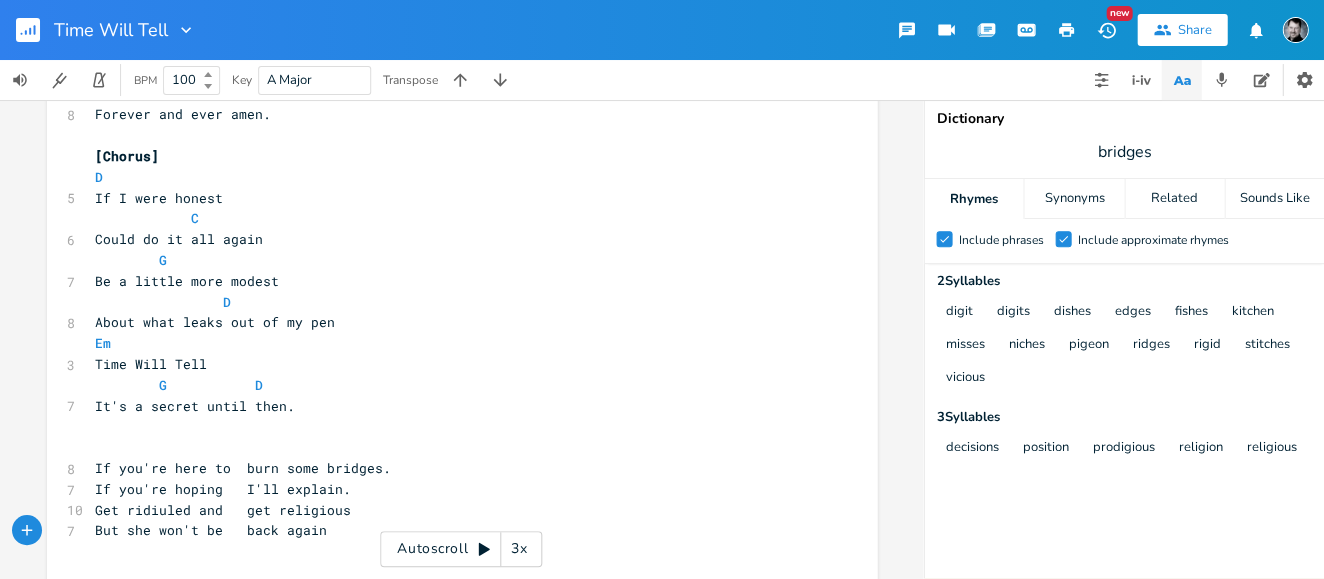 click on "​" at bounding box center [452, 447] 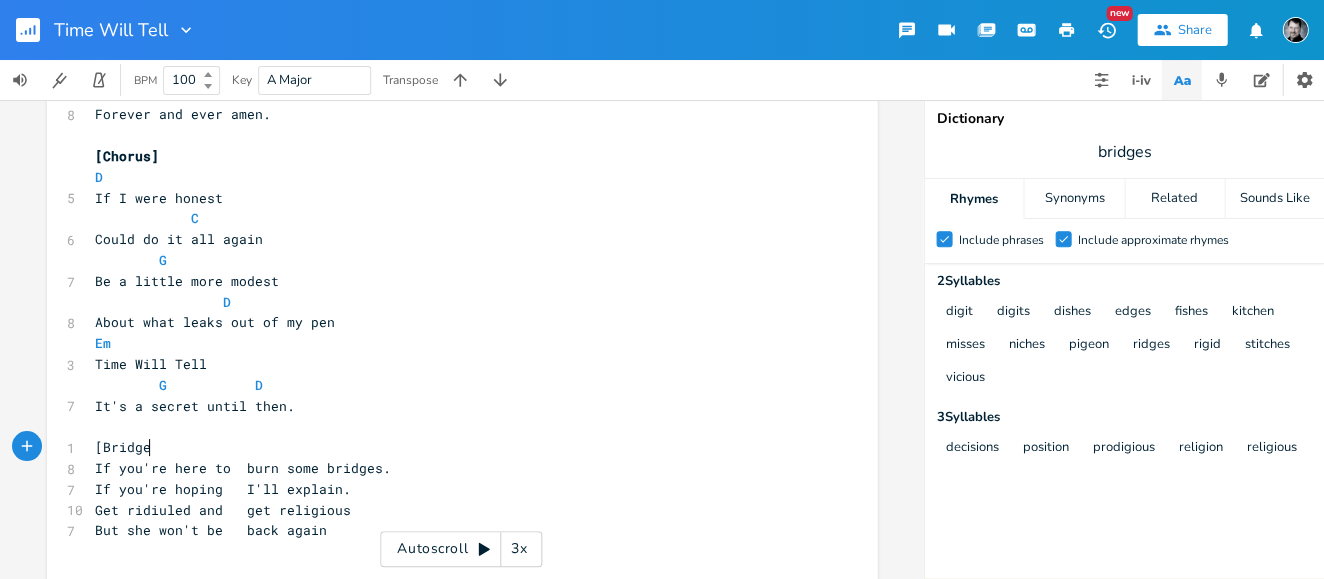 scroll, scrollTop: 0, scrollLeft: 36, axis: horizontal 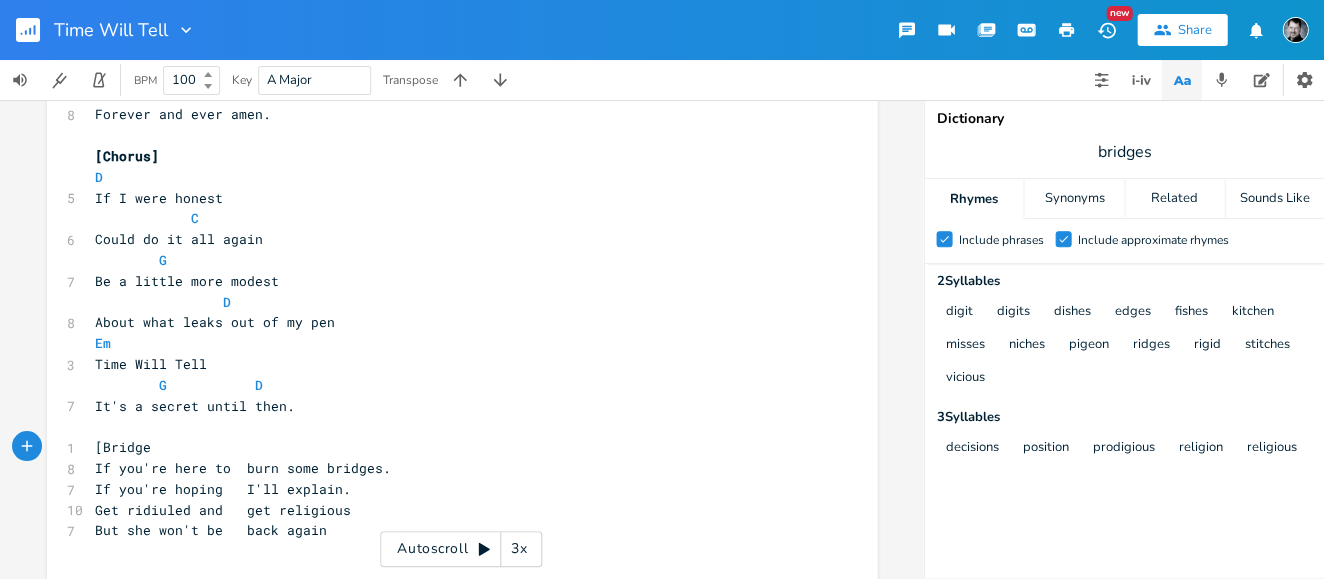 type on "[Bridge]" 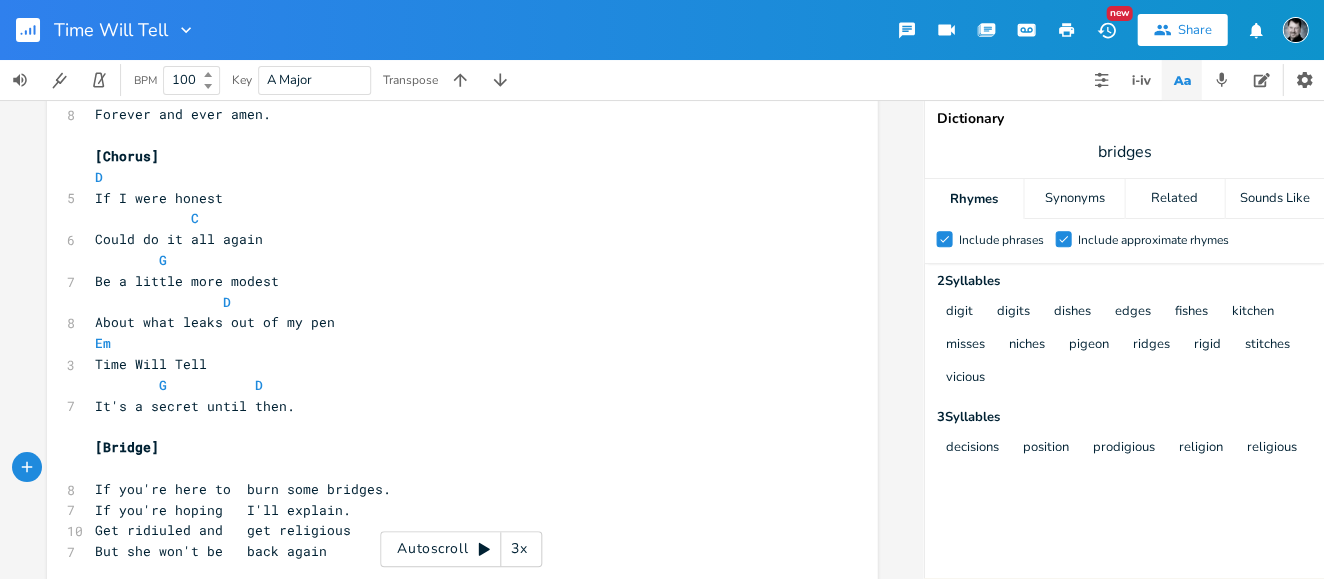 click on "It's a secret until then." at bounding box center (452, 406) 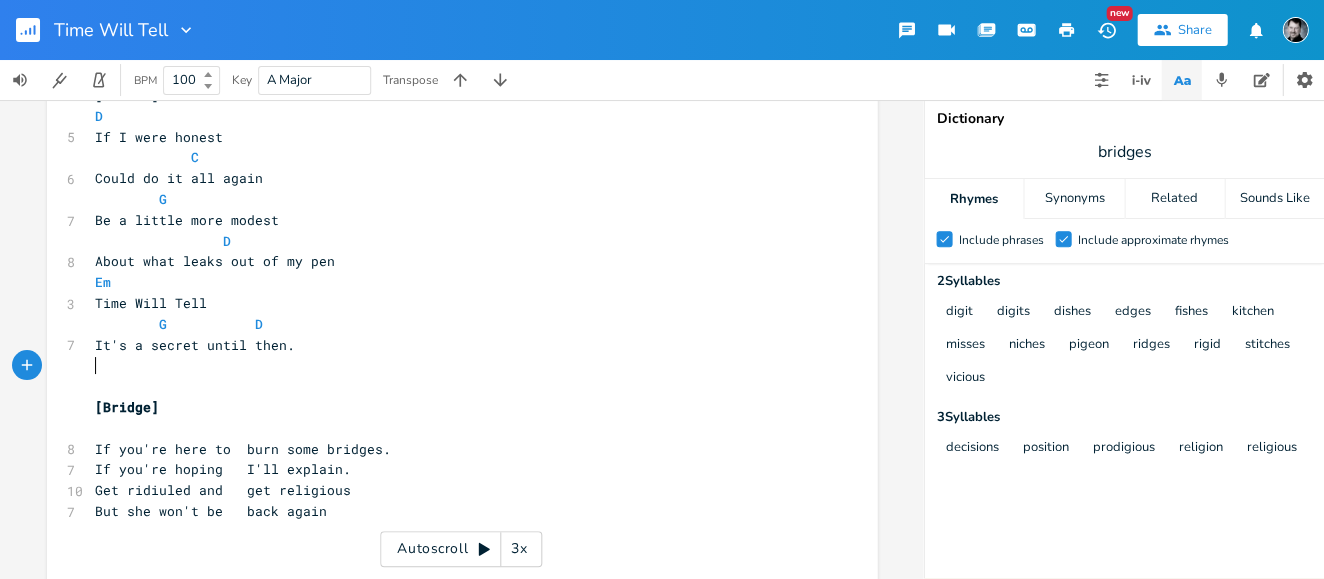 scroll, scrollTop: 1518, scrollLeft: 0, axis: vertical 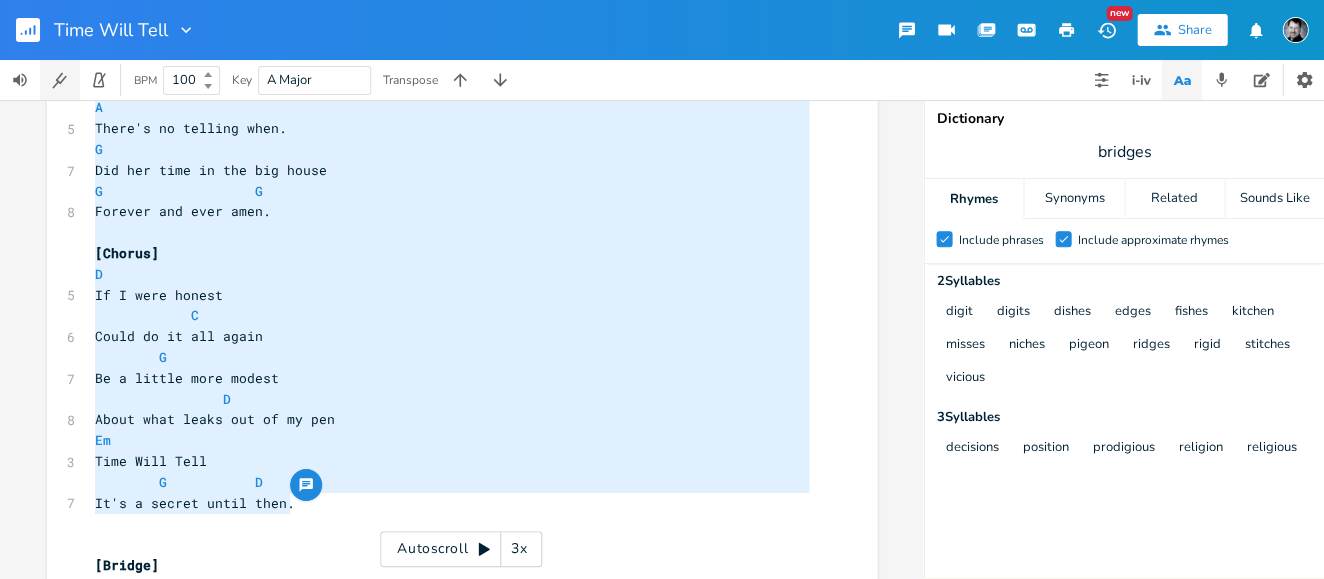 type on "A
Katie is and Katie does
A
There's no telling when.
G
Did her time in the big house
G					G
Forever and ever amen.
[Chorus]
D
If I were honest
C
Could do it all again
G
Be a little more modest
D
About what leaks out of my pen
Em
Time Will Tell
G			D
It's a secret until then." 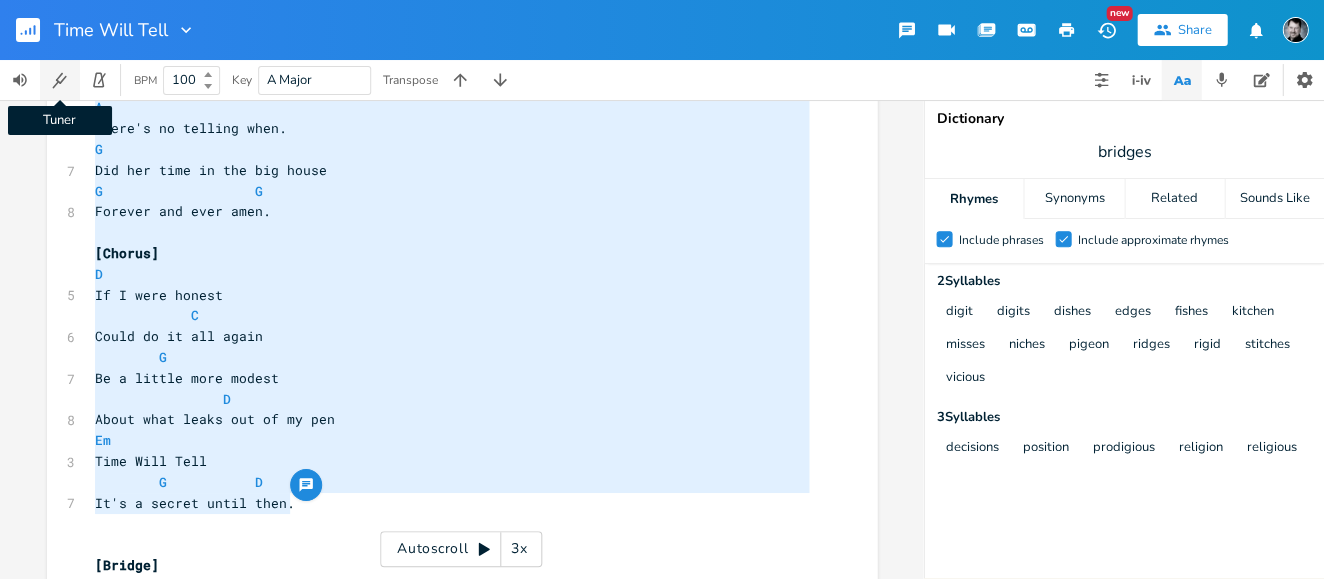 drag, startPoint x: 305, startPoint y: 505, endPoint x: 57, endPoint y: 68, distance: 502.46692 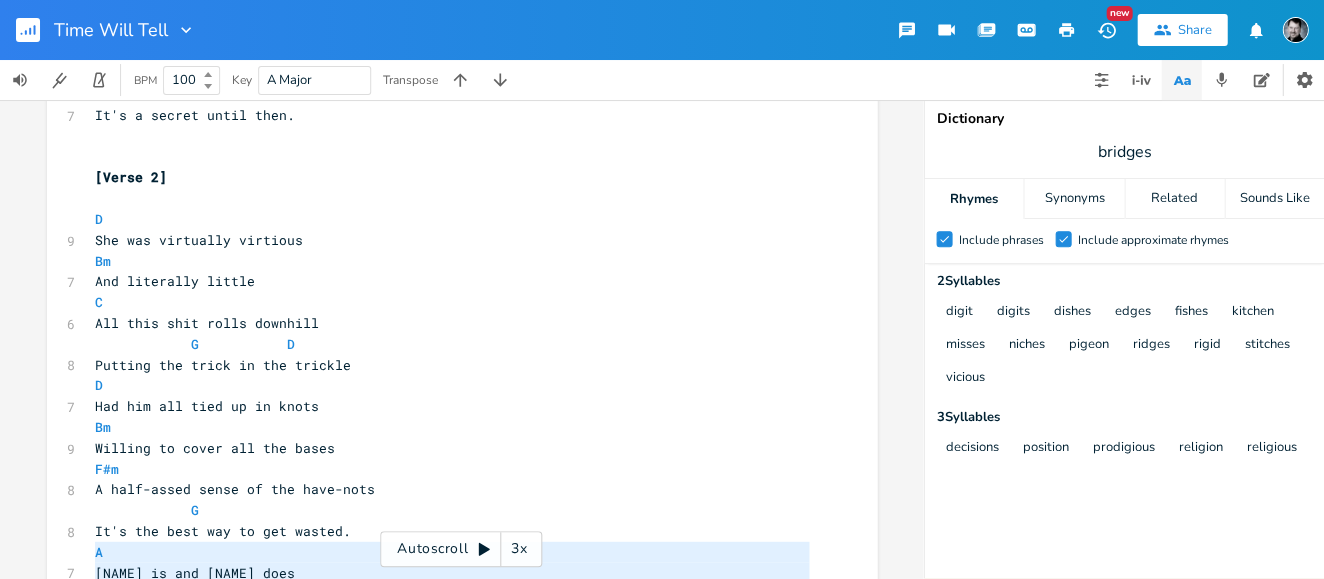 scroll, scrollTop: 855, scrollLeft: 0, axis: vertical 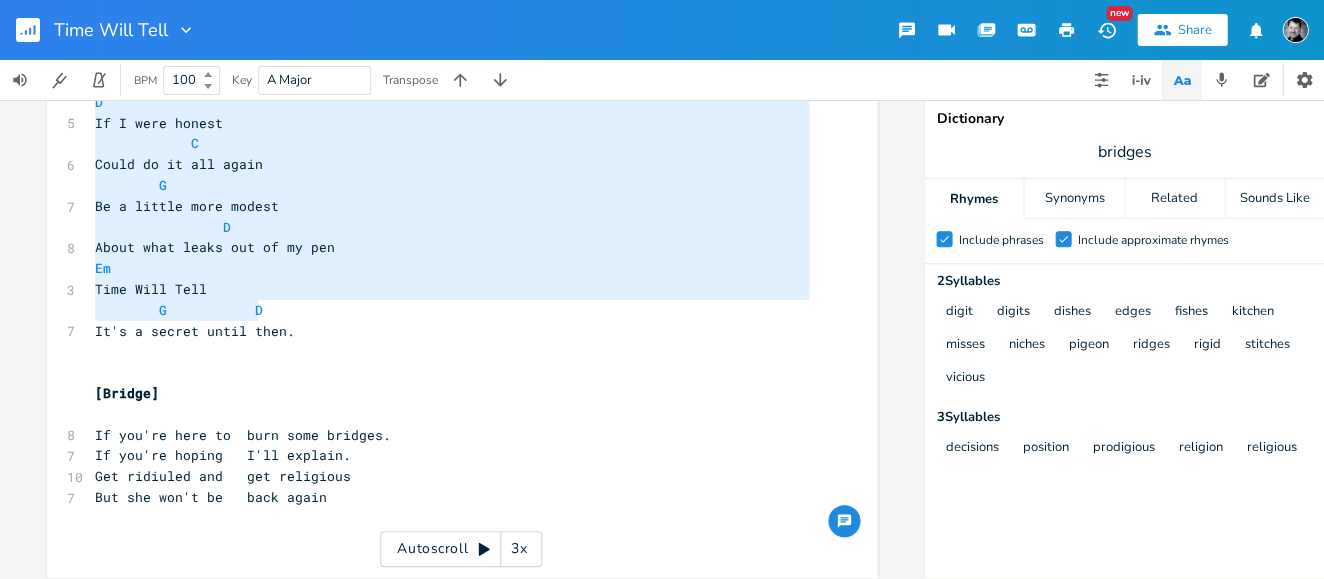 type on "[Verse 2]
D
She was virtually virtious
Bm
And literally little
C
All this shit rolls downhill
G			D
Putting the trick in the trickle
D
Had him all tied up in knots
Bm
Willing to cover all the bases
F#m
A half-assed sense of the have-nots
G
It's the best way to get wasted.
A
Katie is and Katie does
A
There's no telling when.
G
Did her time in the big house
G					G
Forever and ever amen.
[Chorus]
D
If I were honest
C
Could do it all again
G
Be a little more modest
D
About what leaks out of my pen
Em
Time Will Tell
G			D
It's a secret until then." 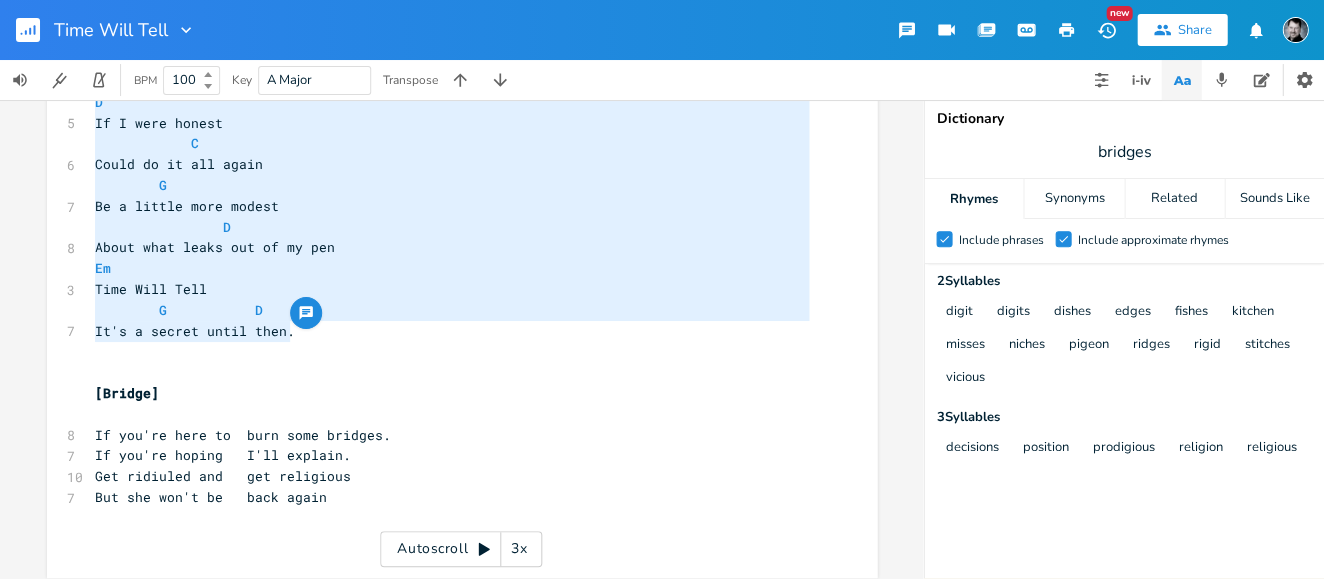 drag, startPoint x: 95, startPoint y: 182, endPoint x: 357, endPoint y: 332, distance: 301.90063 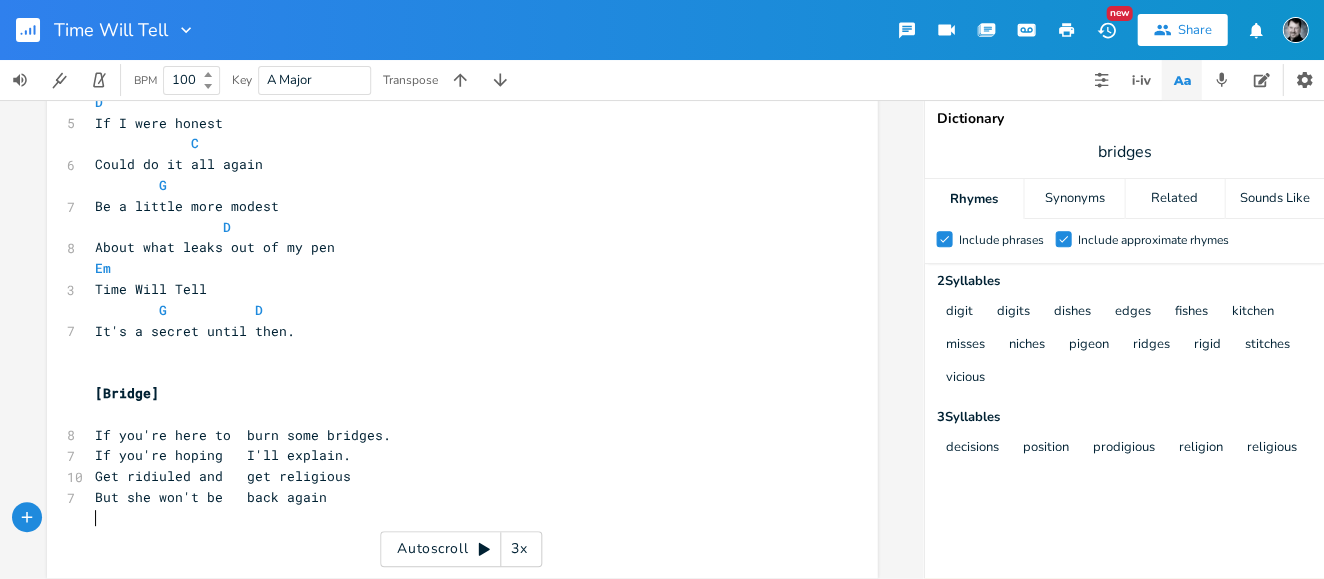 click on "​" at bounding box center [452, 518] 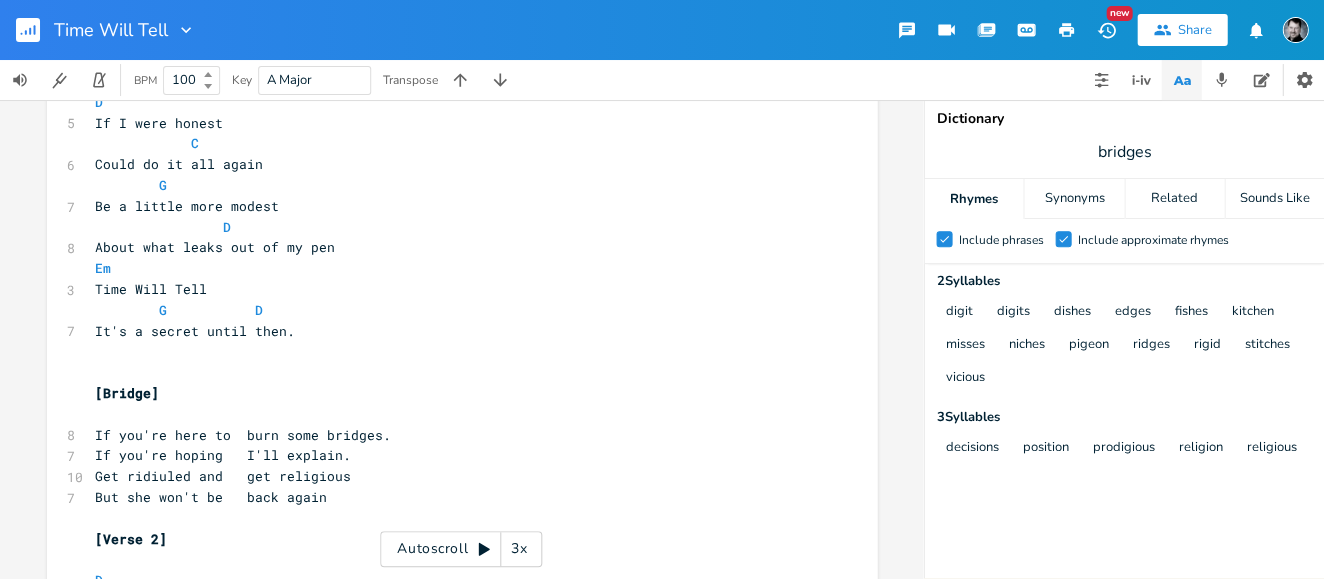scroll, scrollTop: 0, scrollLeft: 0, axis: both 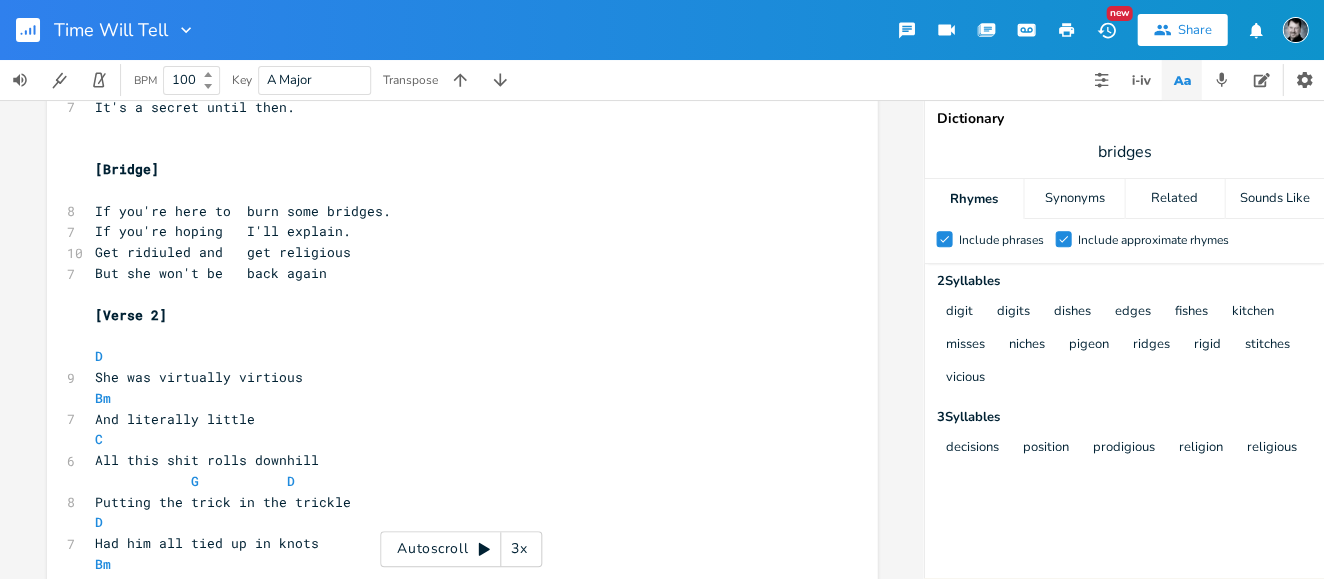 click on "[Verse 2]" at bounding box center [131, 315] 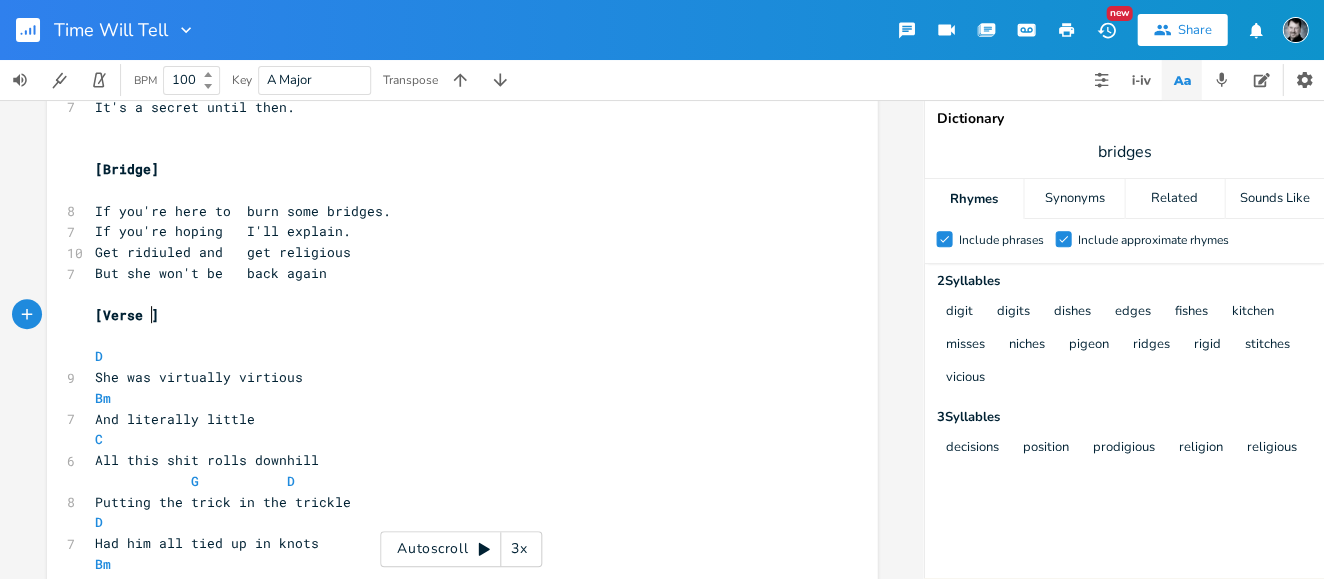 type on "3" 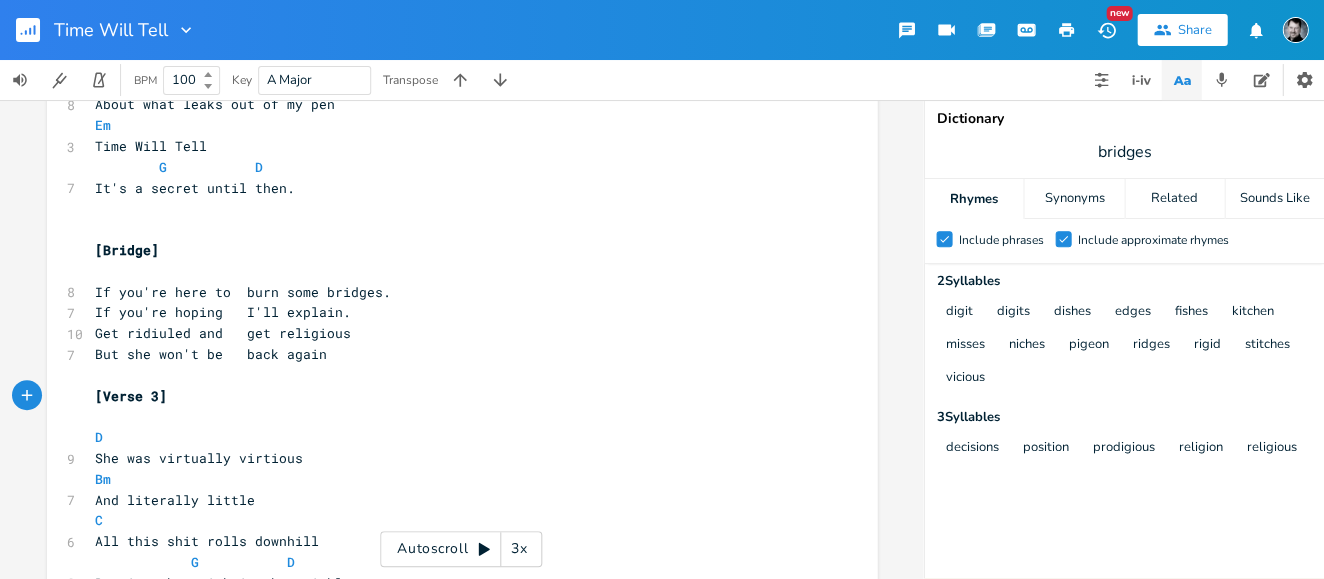 scroll, scrollTop: 1645, scrollLeft: 0, axis: vertical 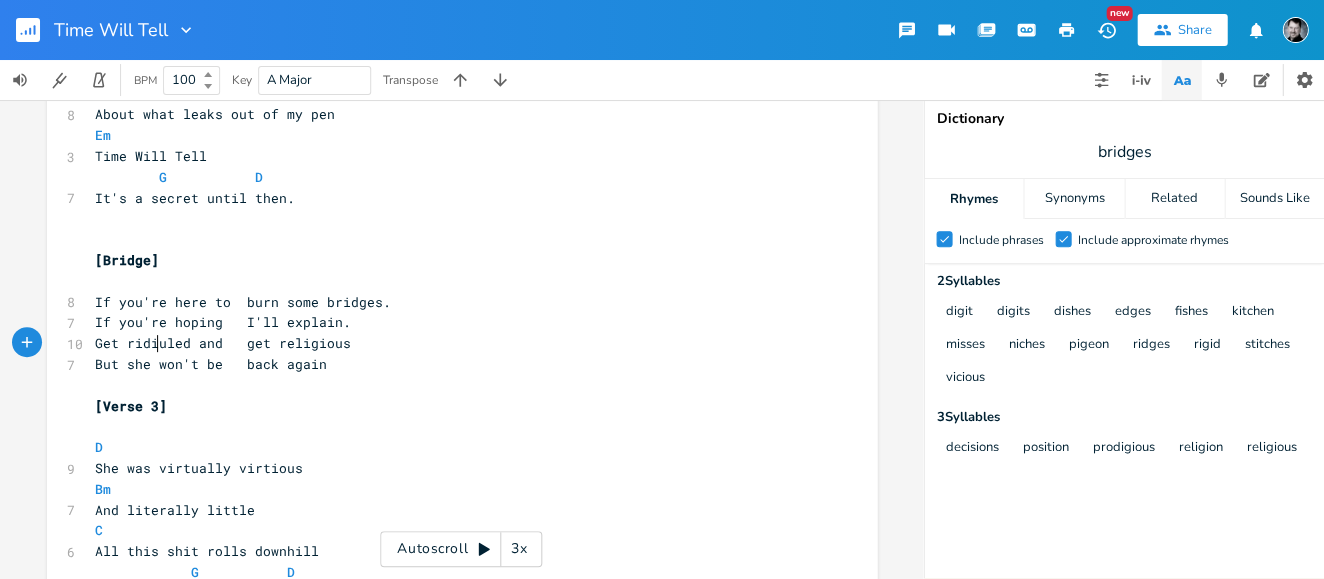 click on "Get ridiuled and      get religious" at bounding box center [223, 343] 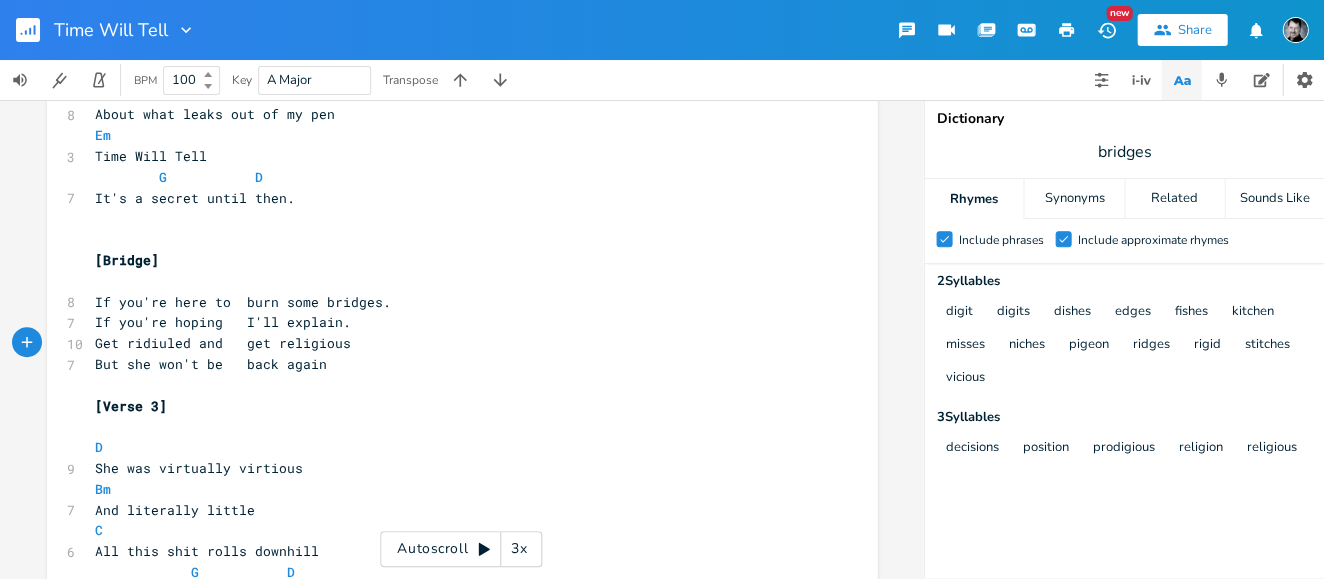type on "c" 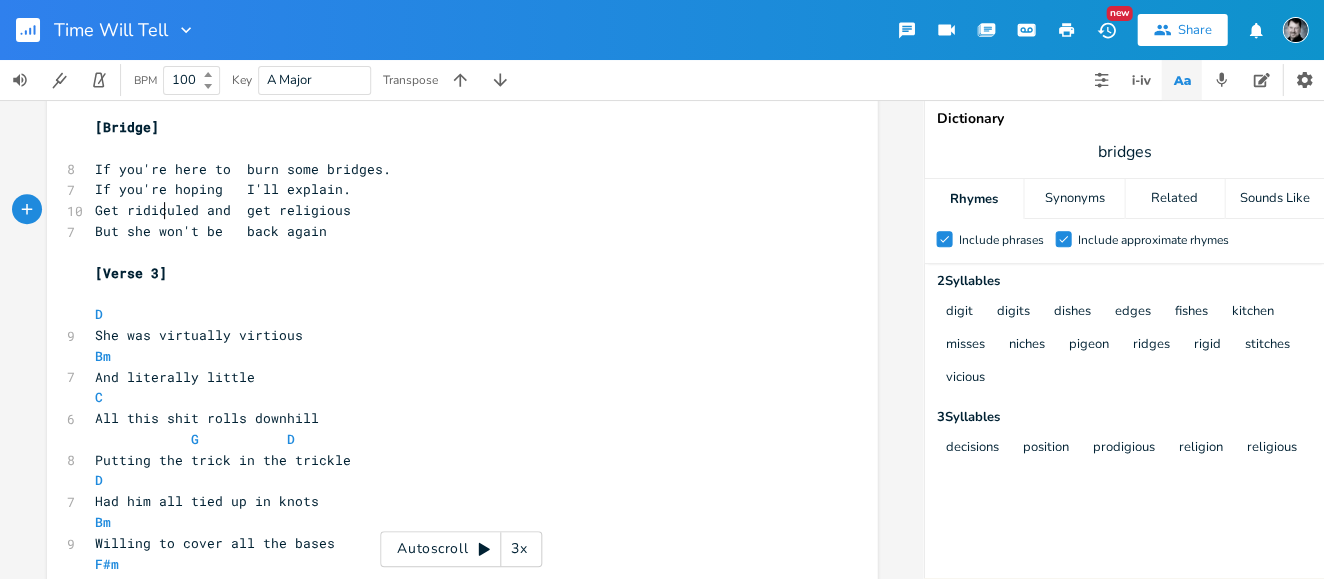 scroll, scrollTop: 1783, scrollLeft: 0, axis: vertical 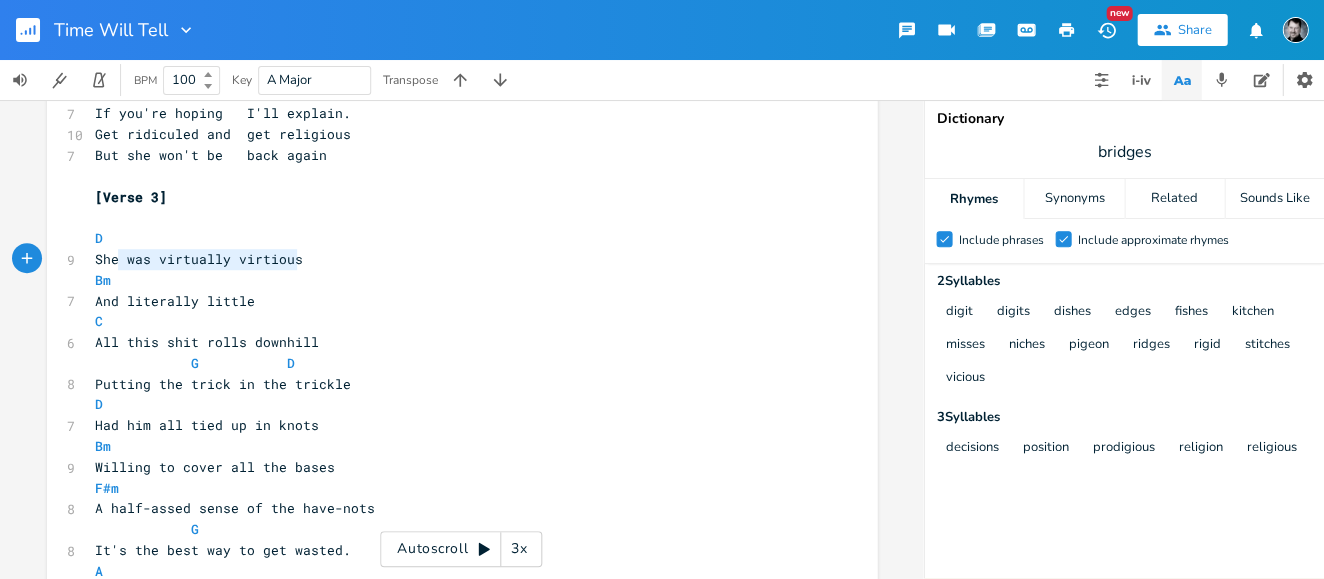 type on "She was virtually virtious" 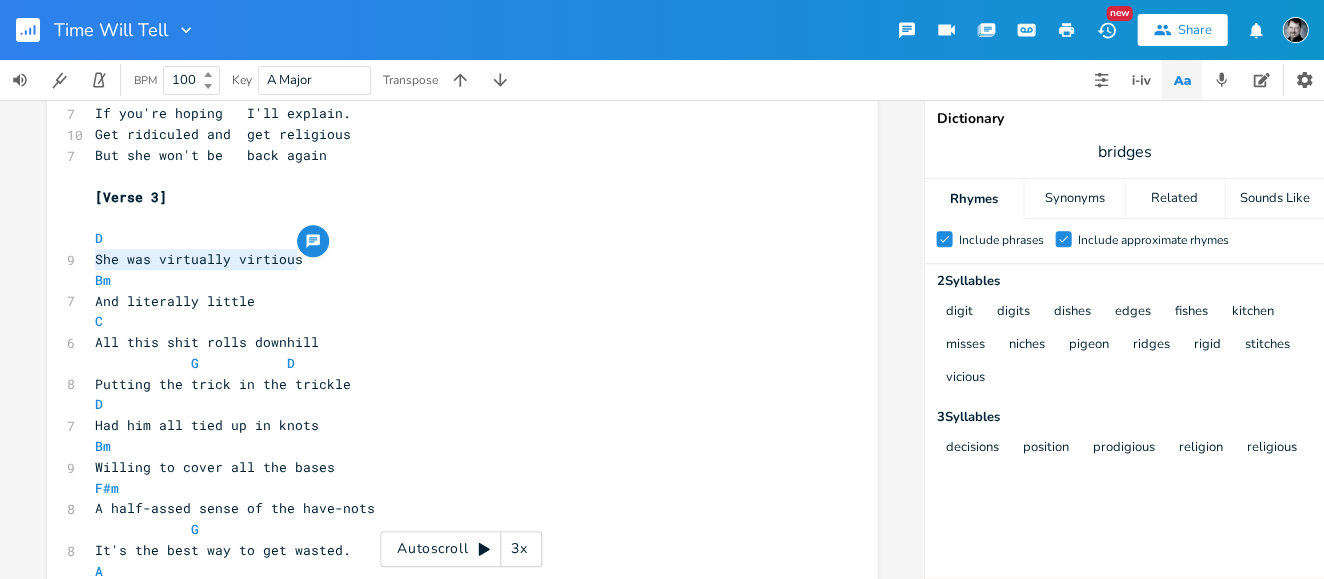 drag, startPoint x: 300, startPoint y: 260, endPoint x: 88, endPoint y: 256, distance: 212.03773 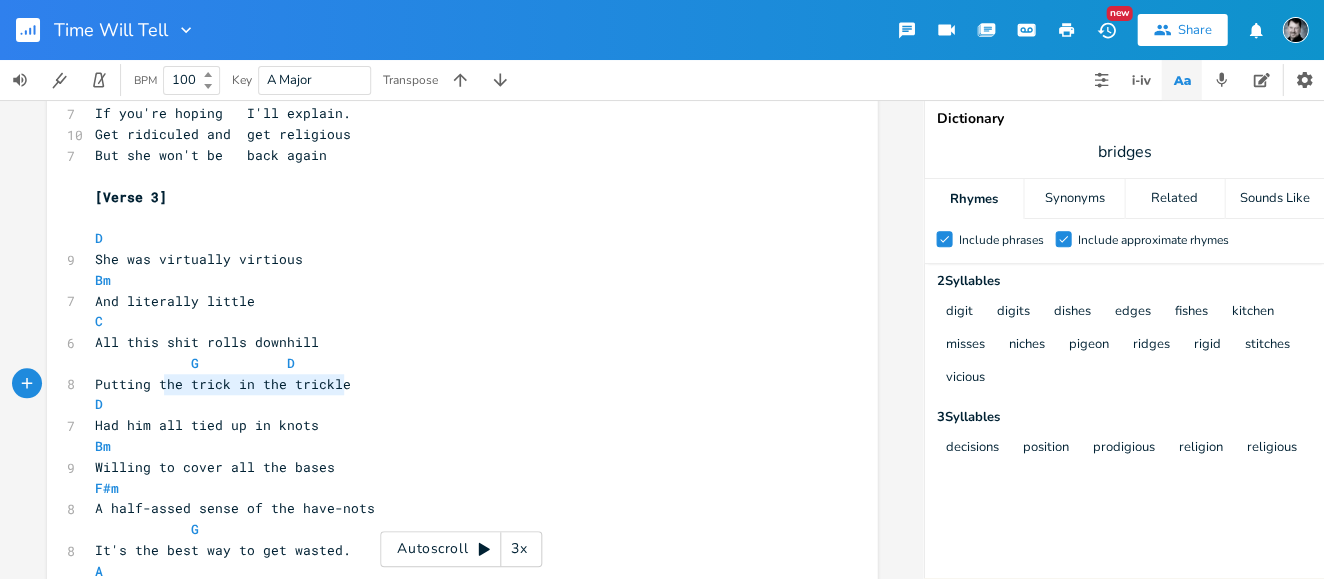 type on "Putting the trick in the trickle" 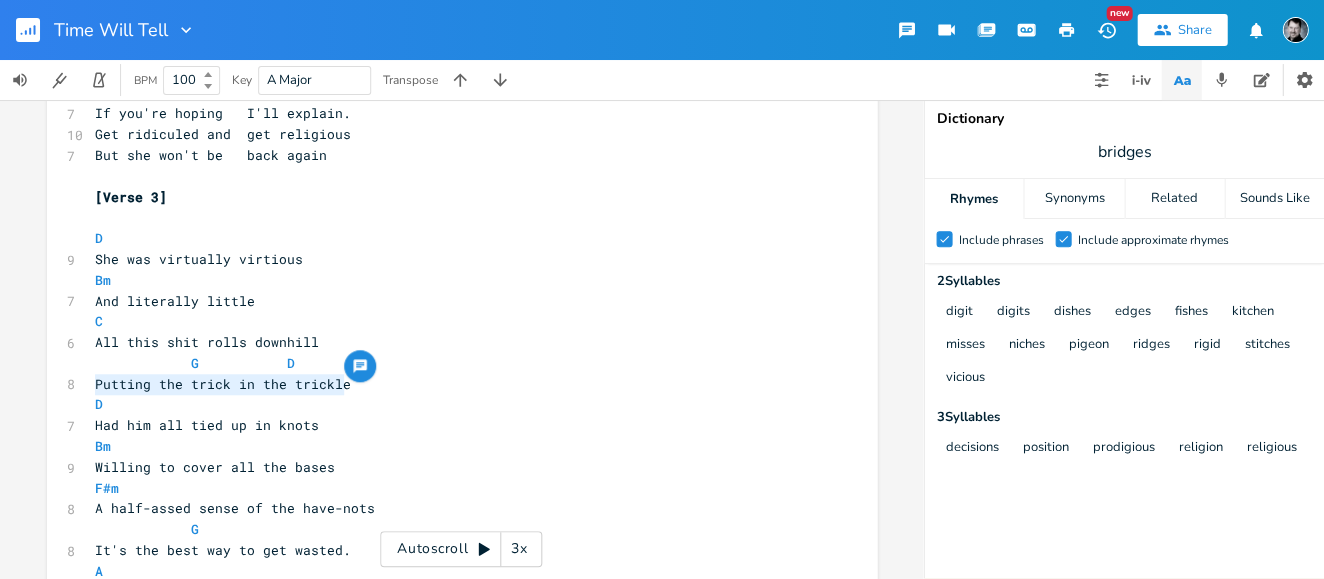drag, startPoint x: 352, startPoint y: 389, endPoint x: 77, endPoint y: 380, distance: 275.14725 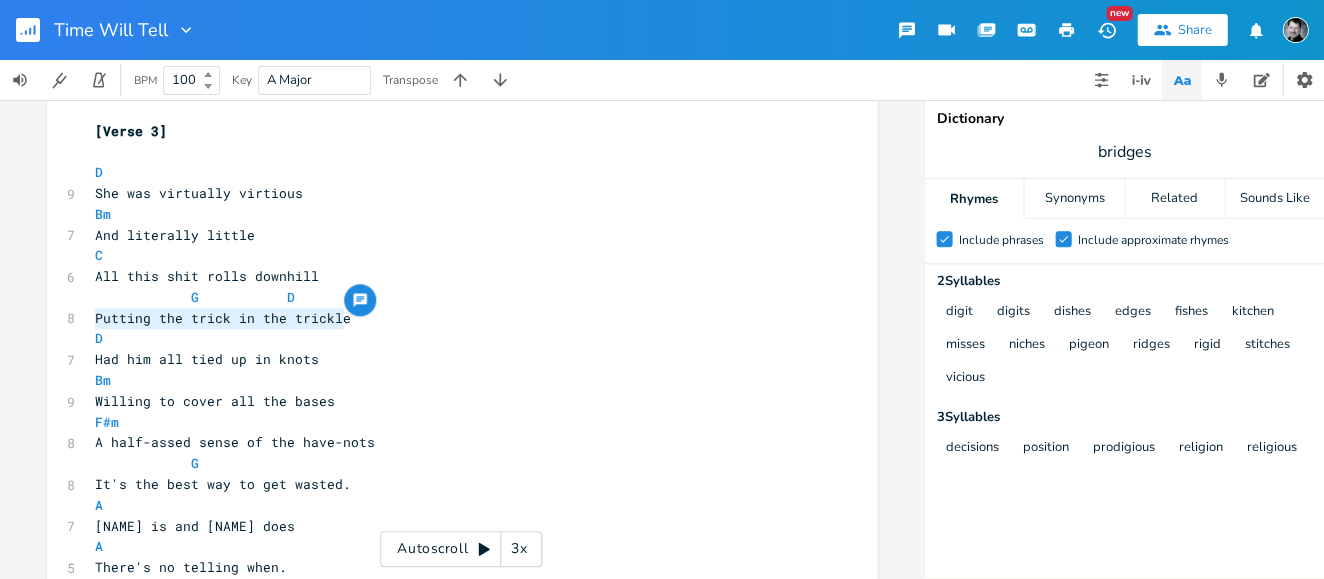 scroll, scrollTop: 1916, scrollLeft: 0, axis: vertical 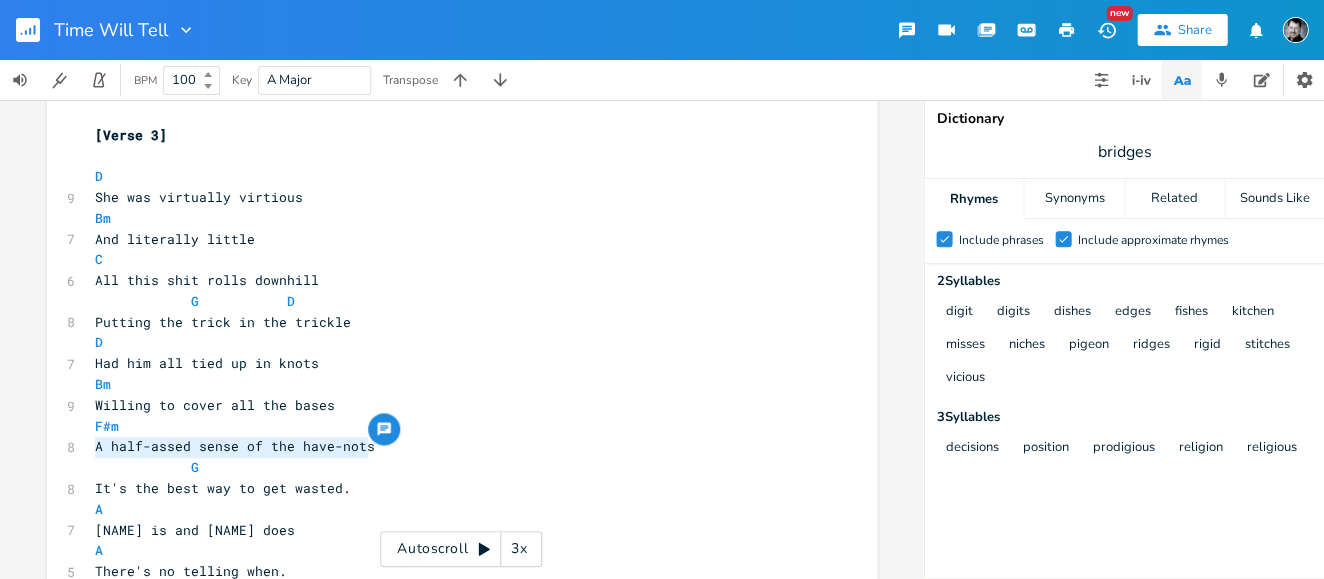 drag, startPoint x: 370, startPoint y: 449, endPoint x: 86, endPoint y: 444, distance: 284.044 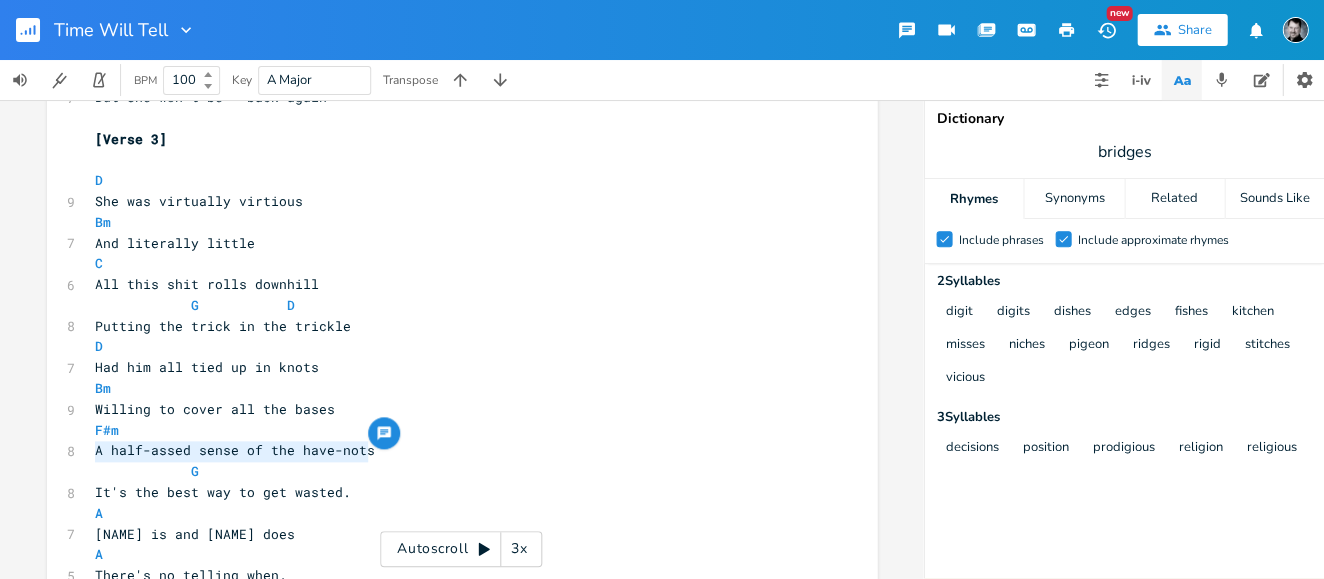 scroll, scrollTop: 0, scrollLeft: 0, axis: both 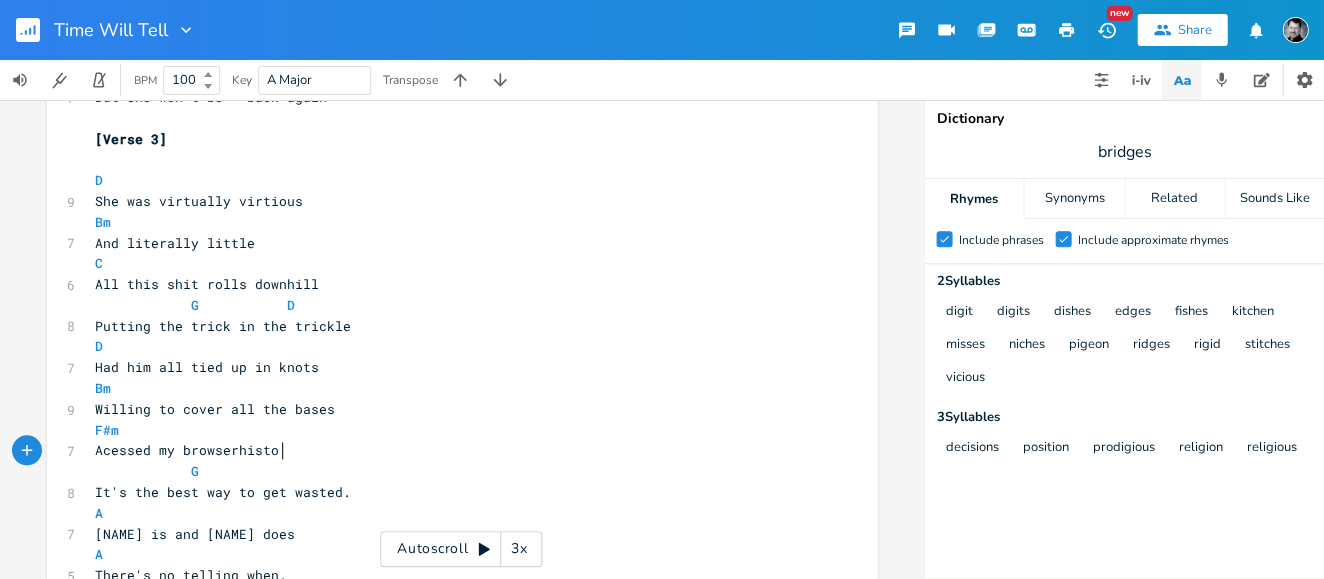 type on "Acessed my browser history" 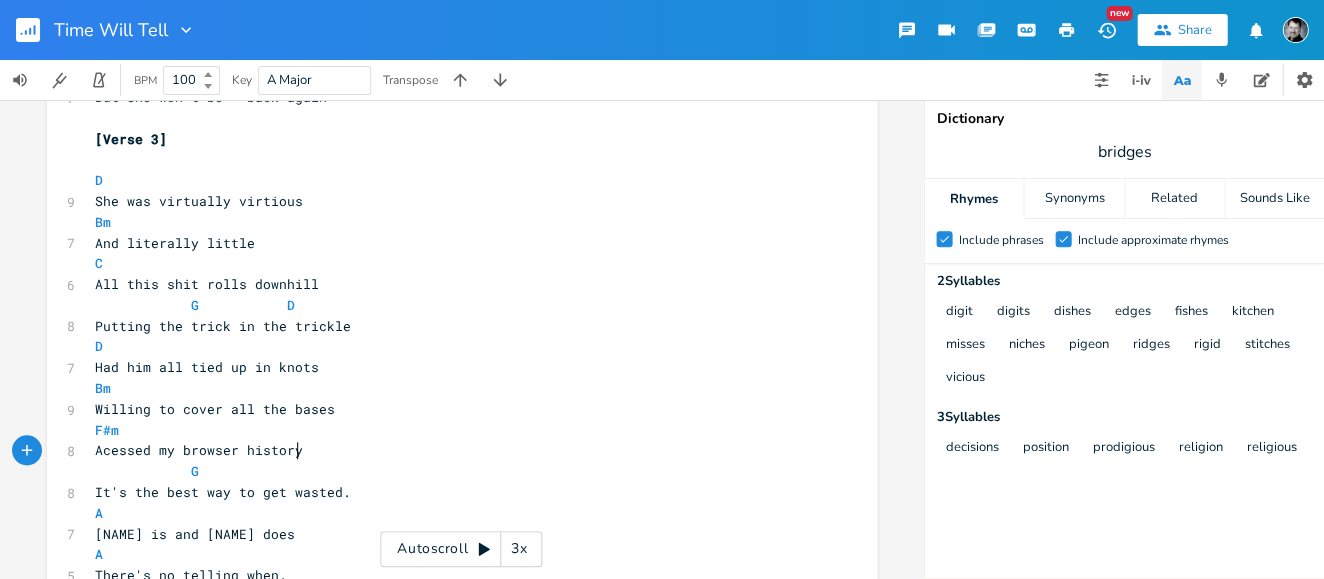 scroll, scrollTop: 0, scrollLeft: 140, axis: horizontal 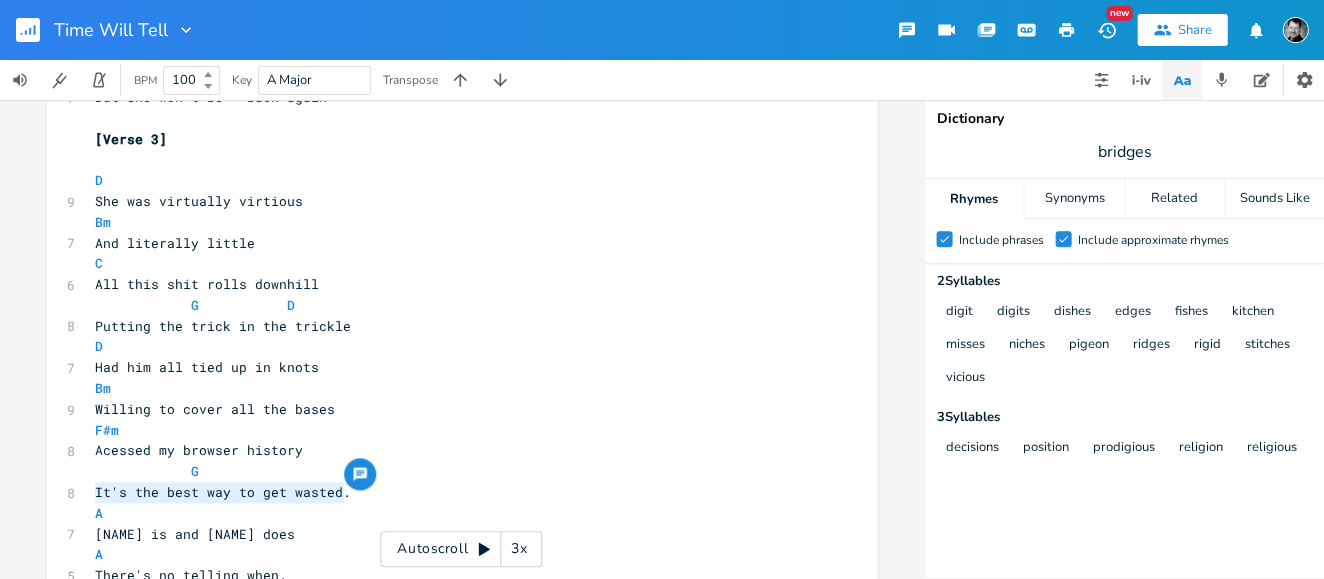 drag, startPoint x: 316, startPoint y: 495, endPoint x: 88, endPoint y: 490, distance: 228.05482 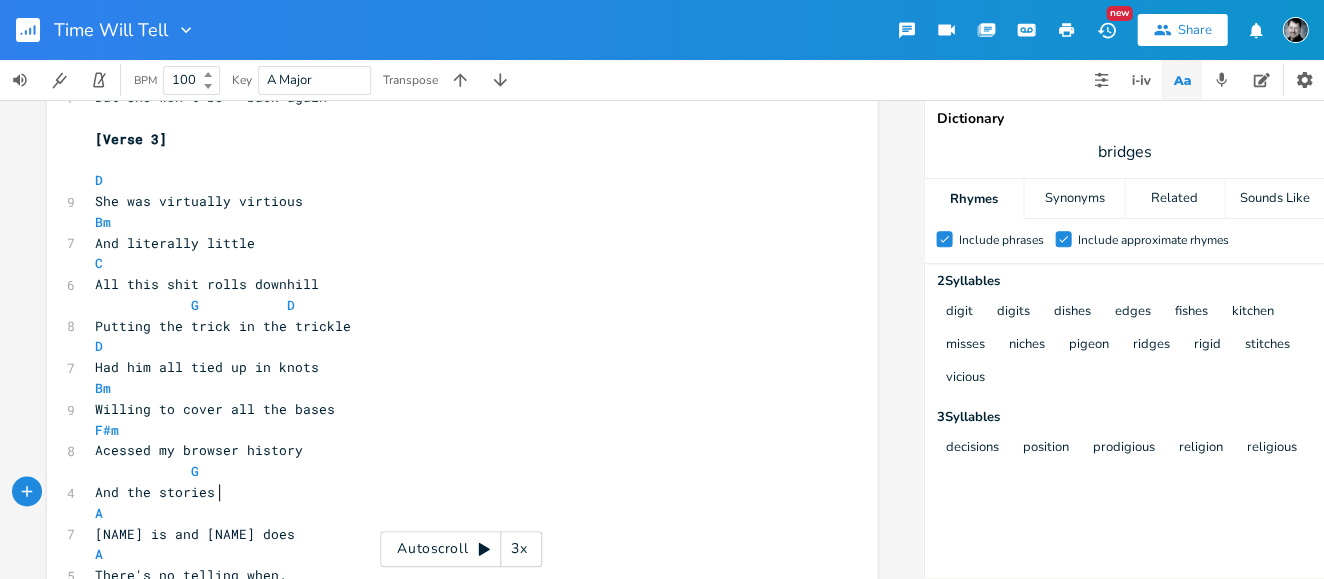 scroll, scrollTop: 0, scrollLeft: 81, axis: horizontal 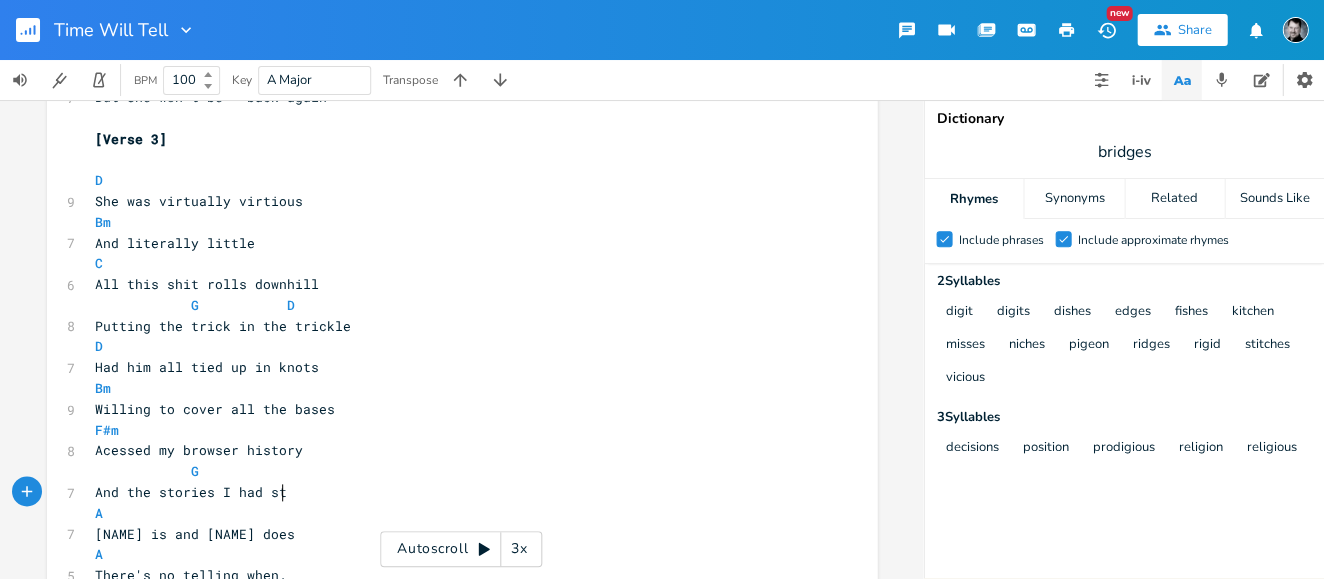 type on "And the stories I had sto" 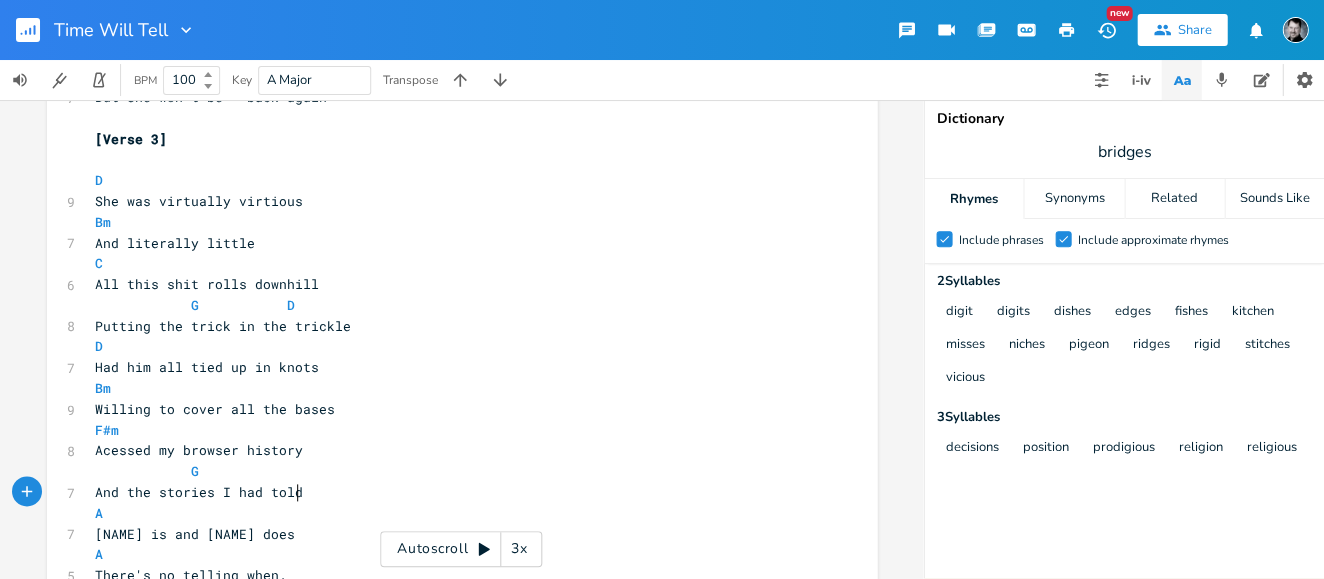 type on "told." 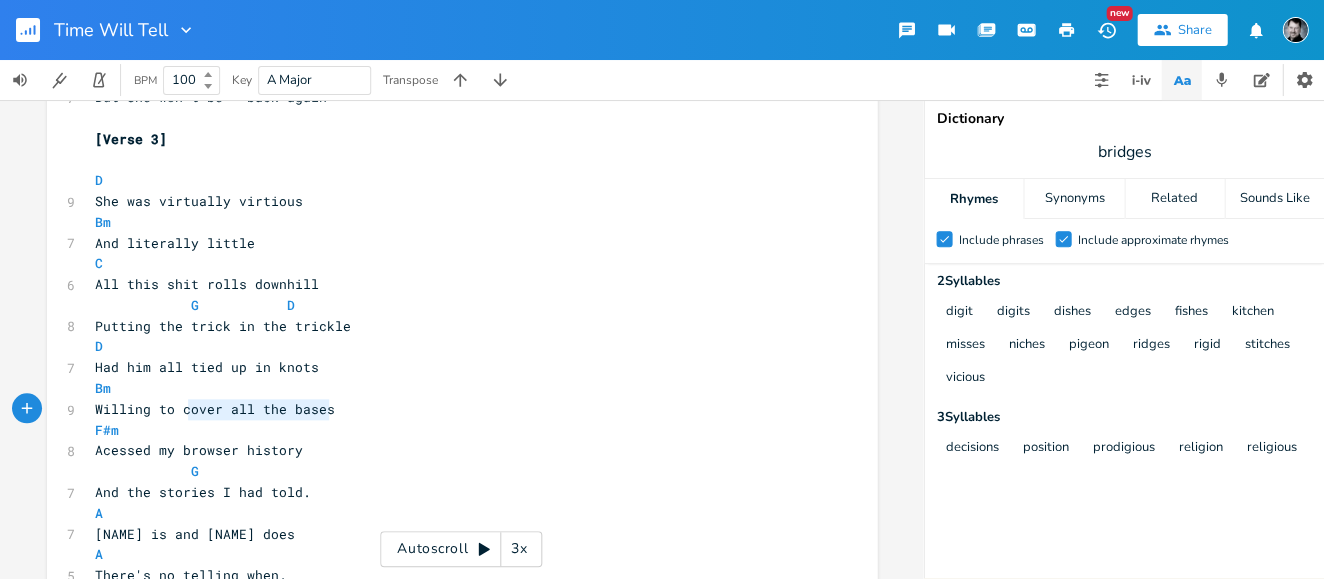 type on "Willing to cover all the bases" 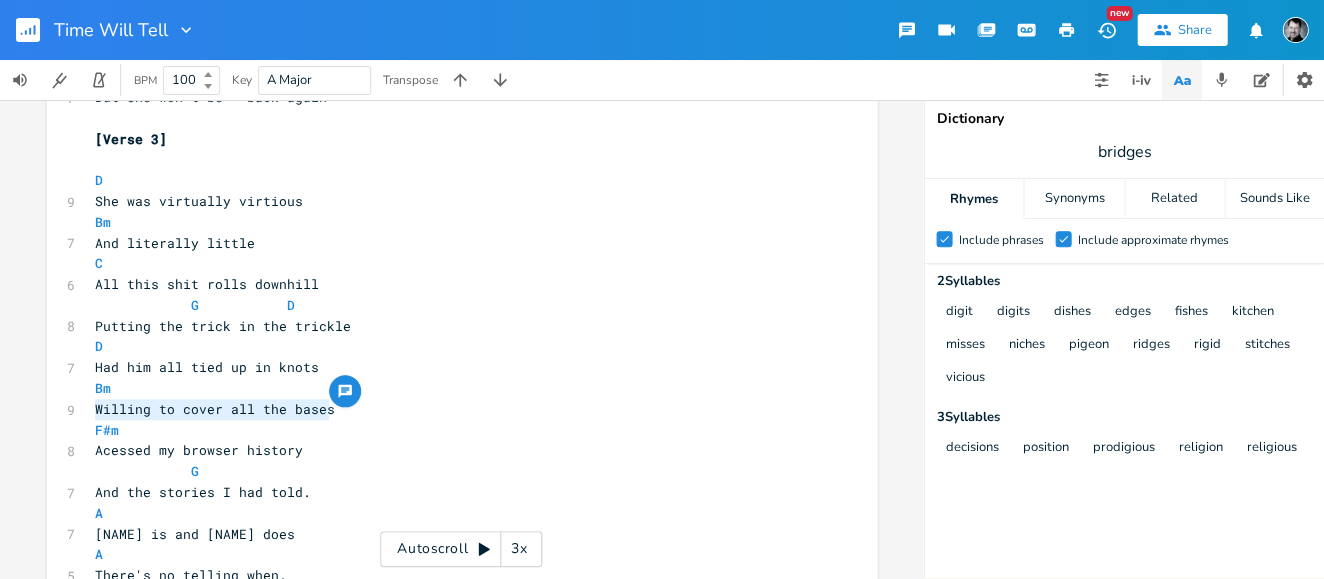 drag, startPoint x: 246, startPoint y: 416, endPoint x: 72, endPoint y: 410, distance: 174.10342 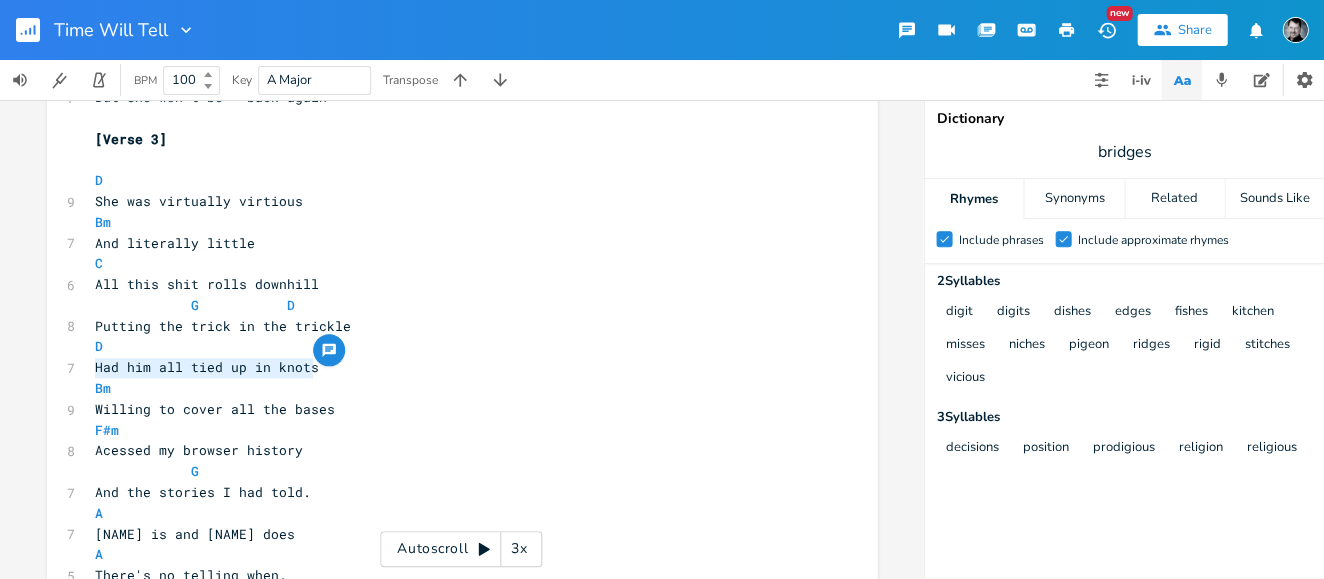 drag, startPoint x: 316, startPoint y: 371, endPoint x: 84, endPoint y: 372, distance: 232.00215 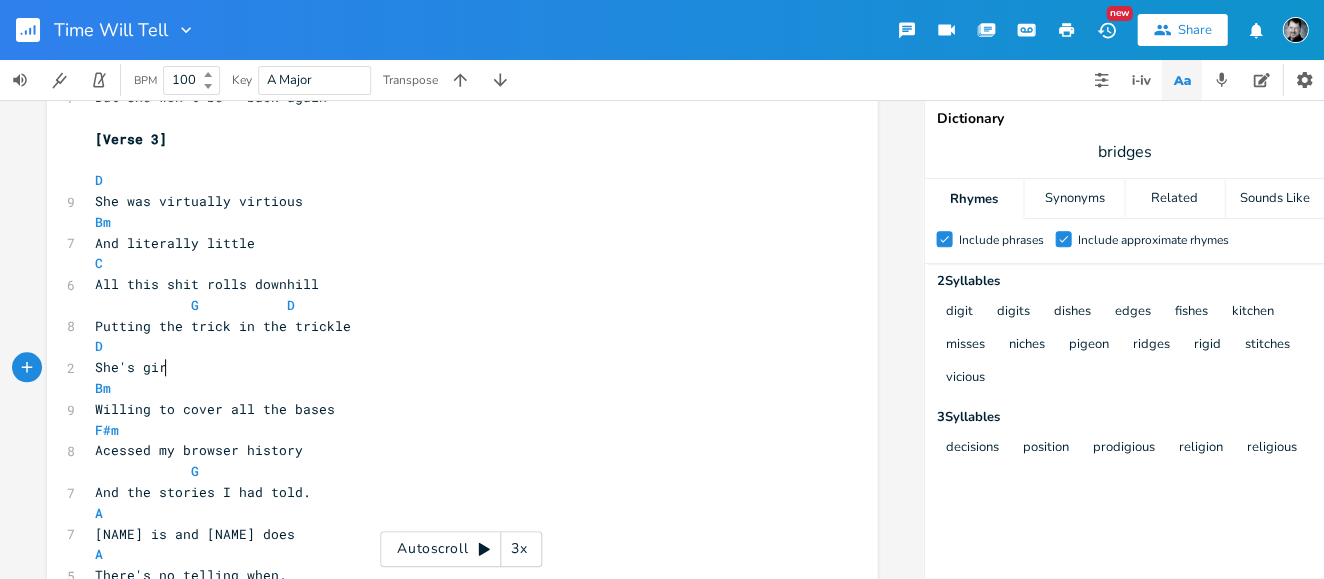 scroll, scrollTop: 0, scrollLeft: 45, axis: horizontal 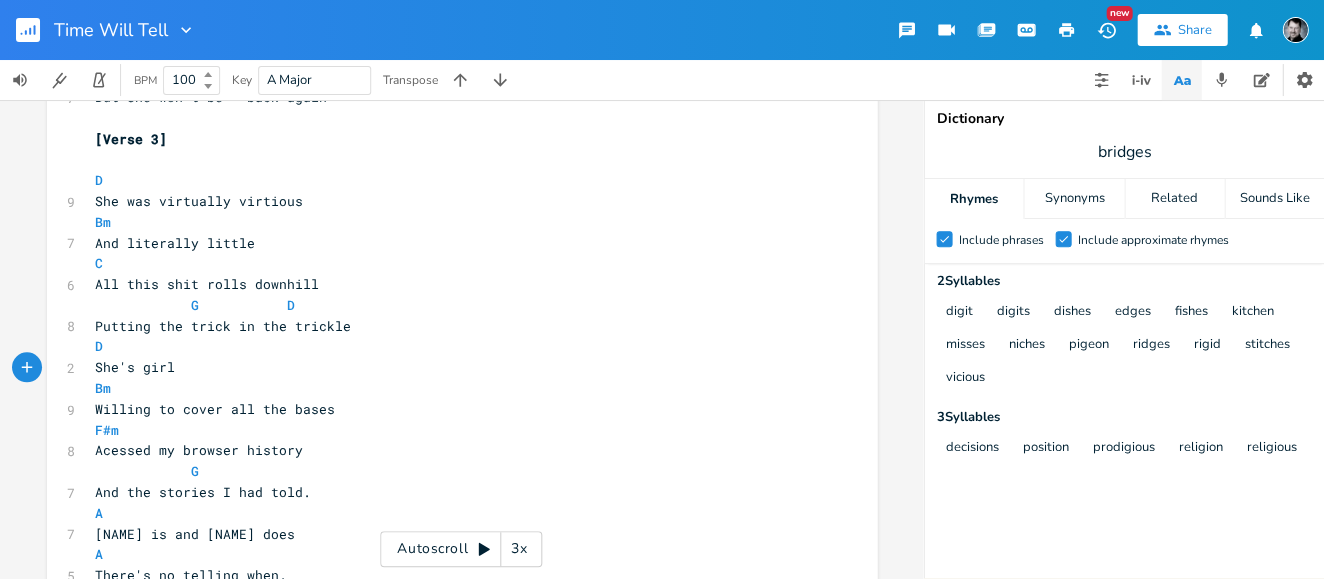 type on "She's girlw" 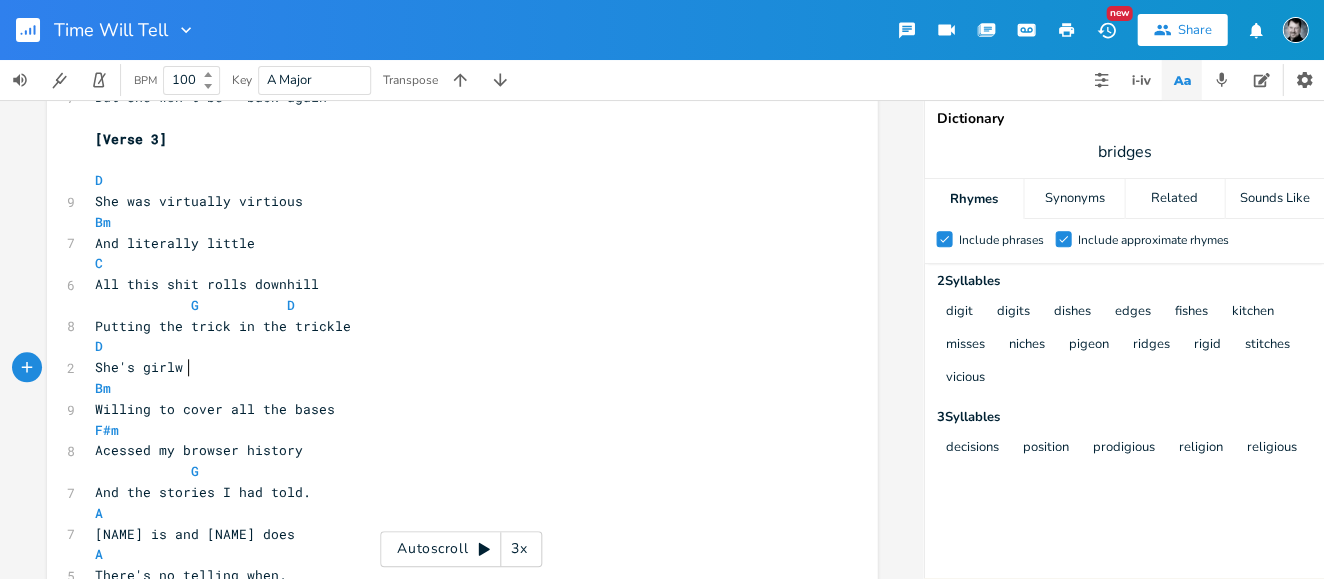 type on "w" 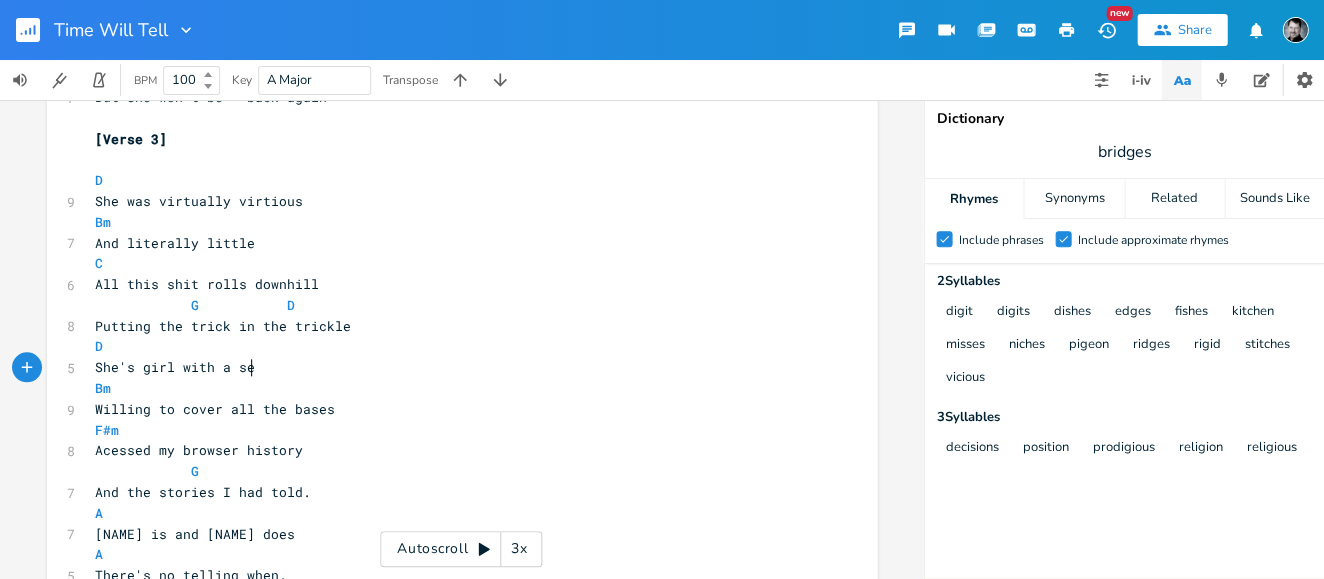 type on "with a sesn" 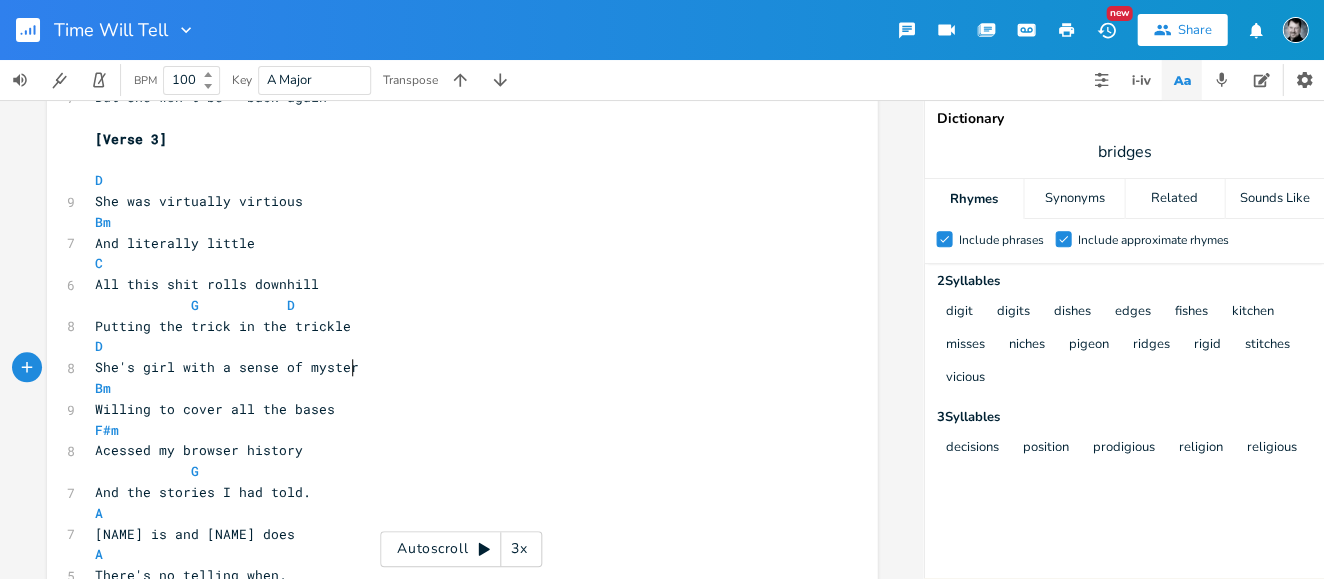 type on "nse of mystery" 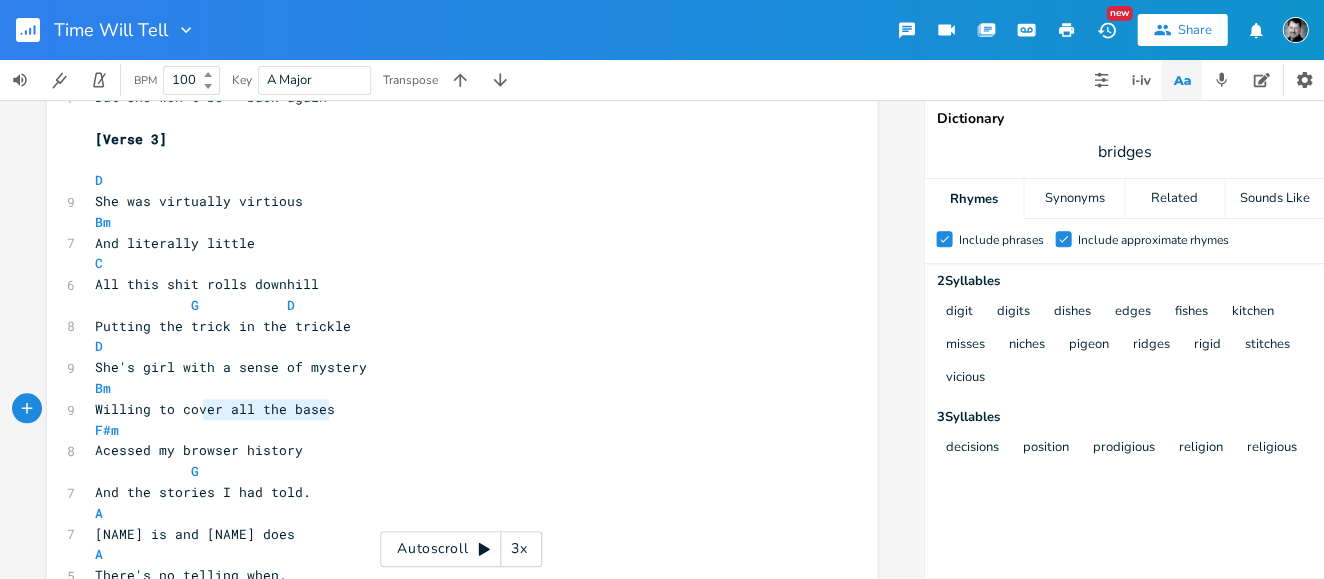 type on "Willing to cover all the bases" 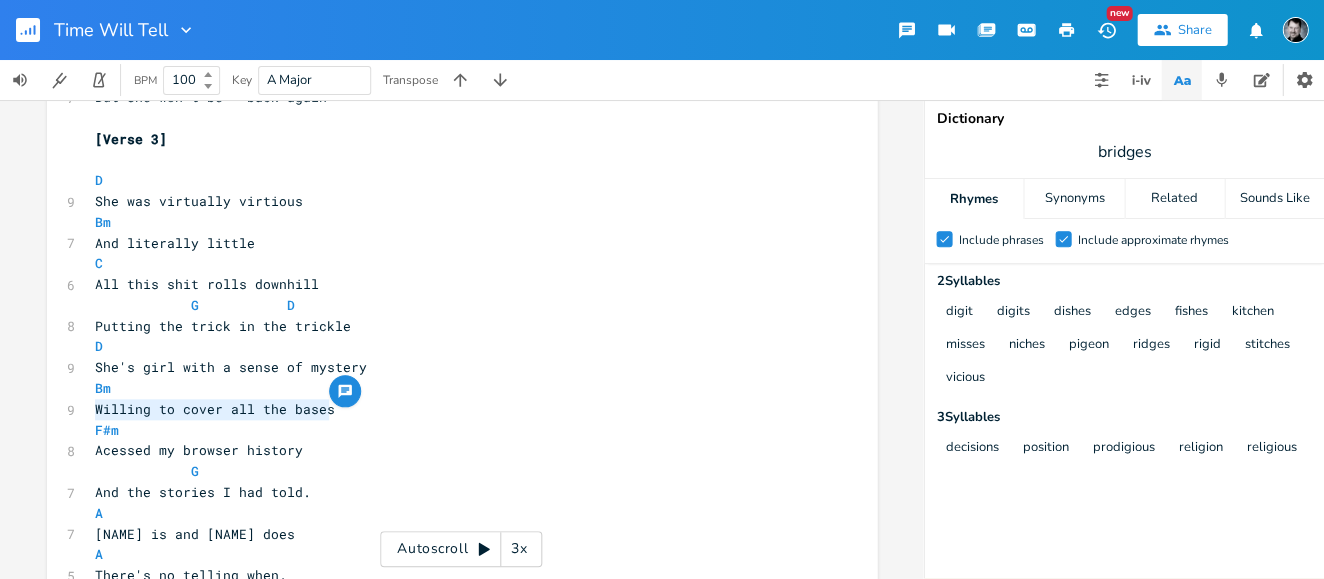 drag, startPoint x: 351, startPoint y: 412, endPoint x: 81, endPoint y: 407, distance: 270.0463 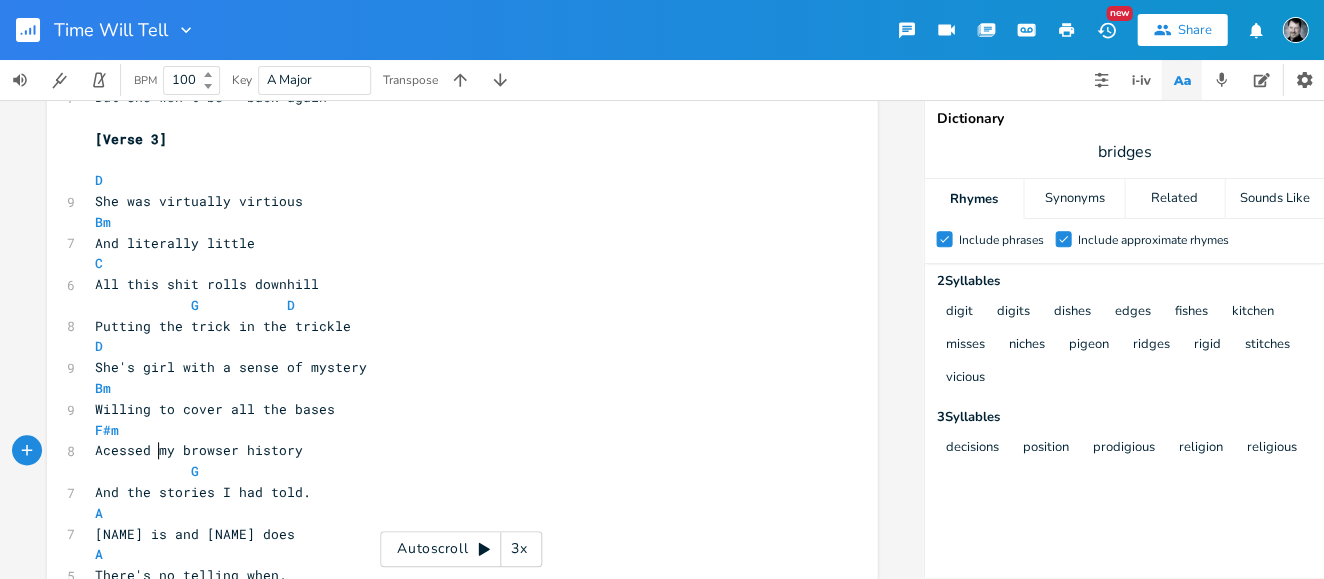 click on "Acessed my browser history" at bounding box center (199, 450) 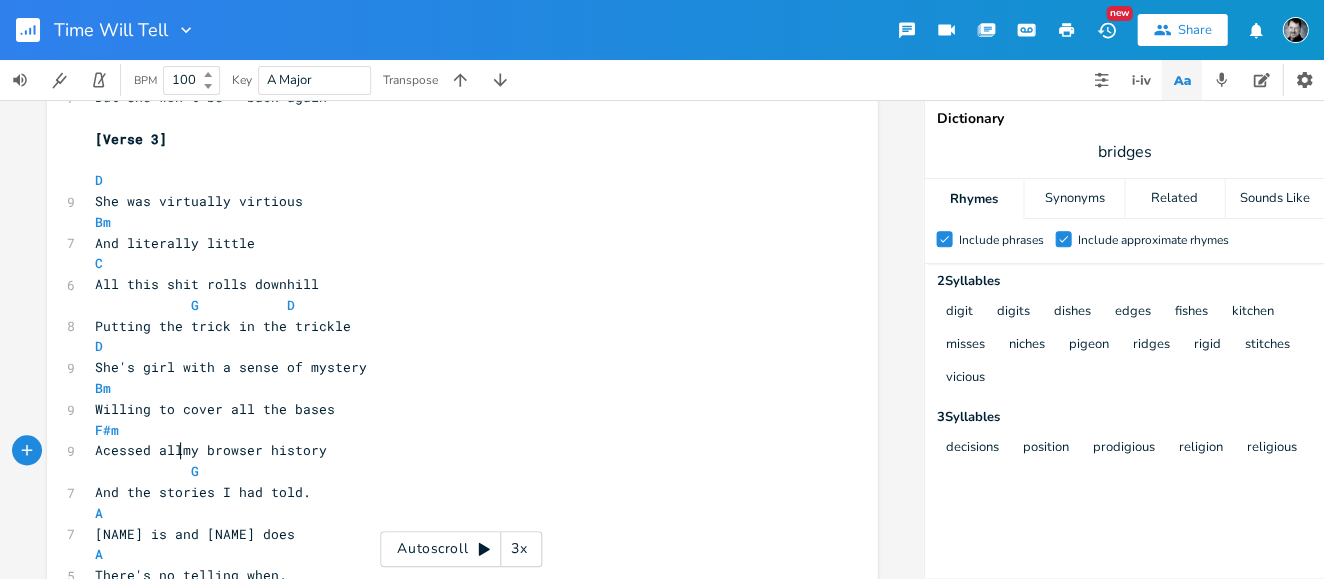 type on "all" 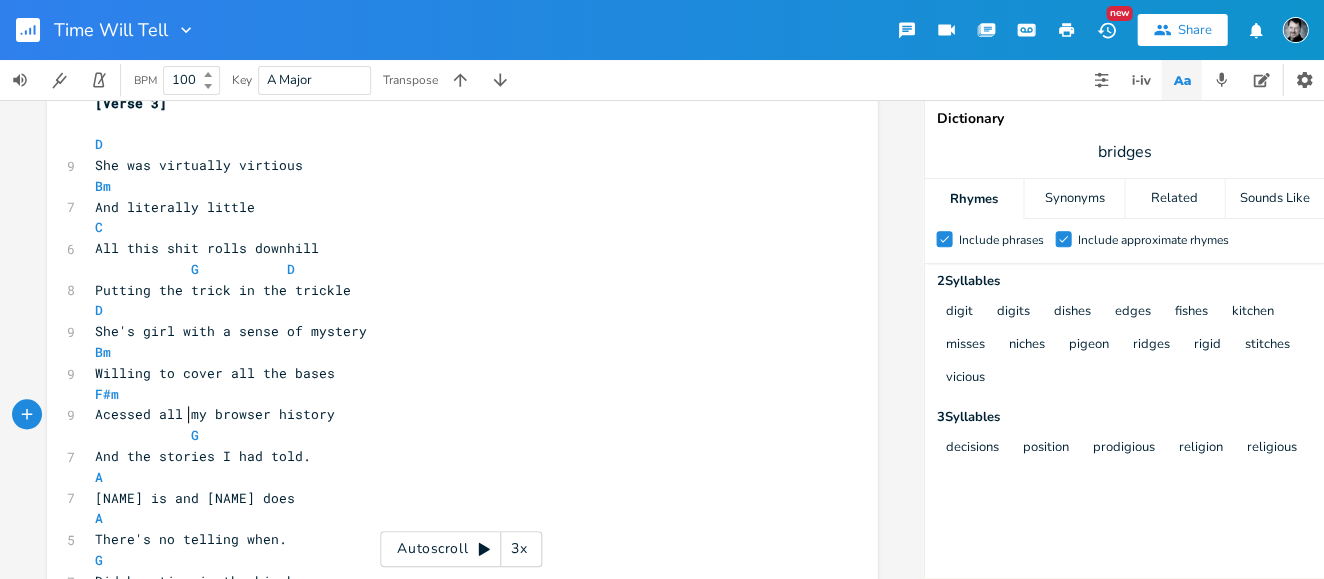 scroll, scrollTop: 1930, scrollLeft: 0, axis: vertical 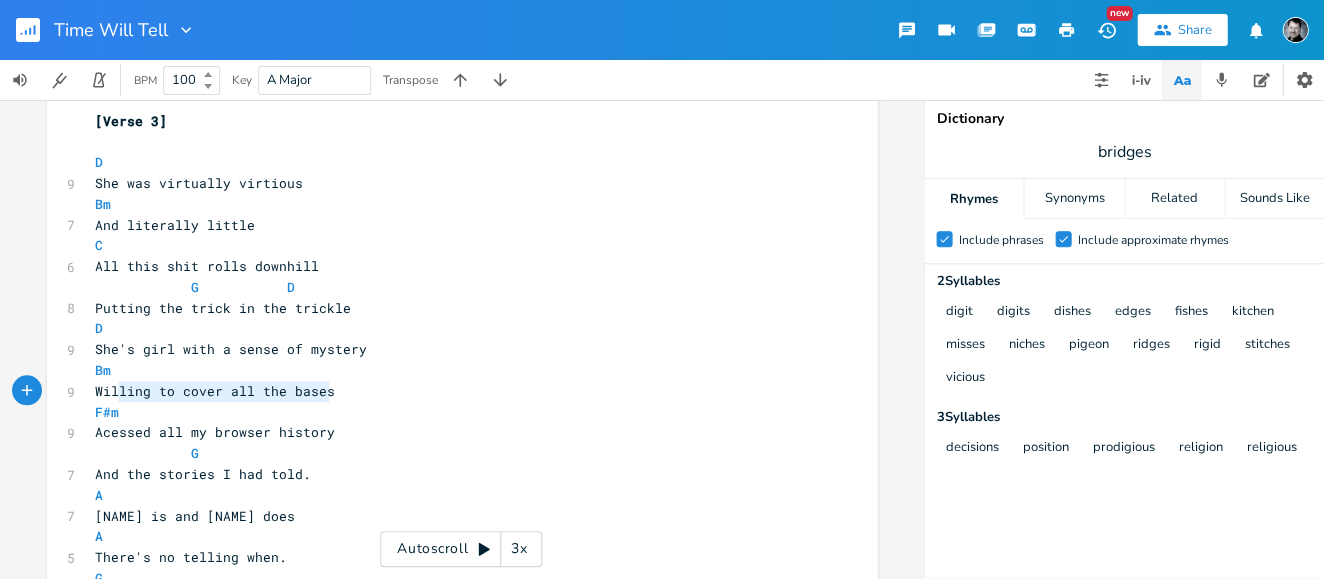 type on "Willing to cover all the bases" 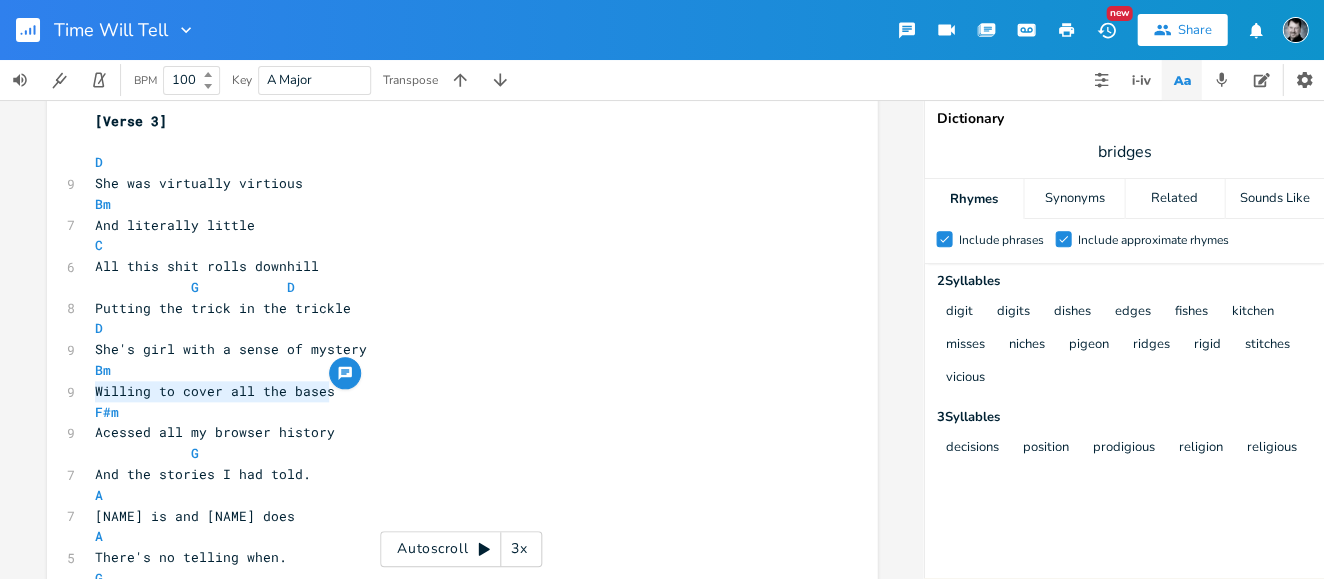 drag, startPoint x: 332, startPoint y: 392, endPoint x: 80, endPoint y: 390, distance: 252.00793 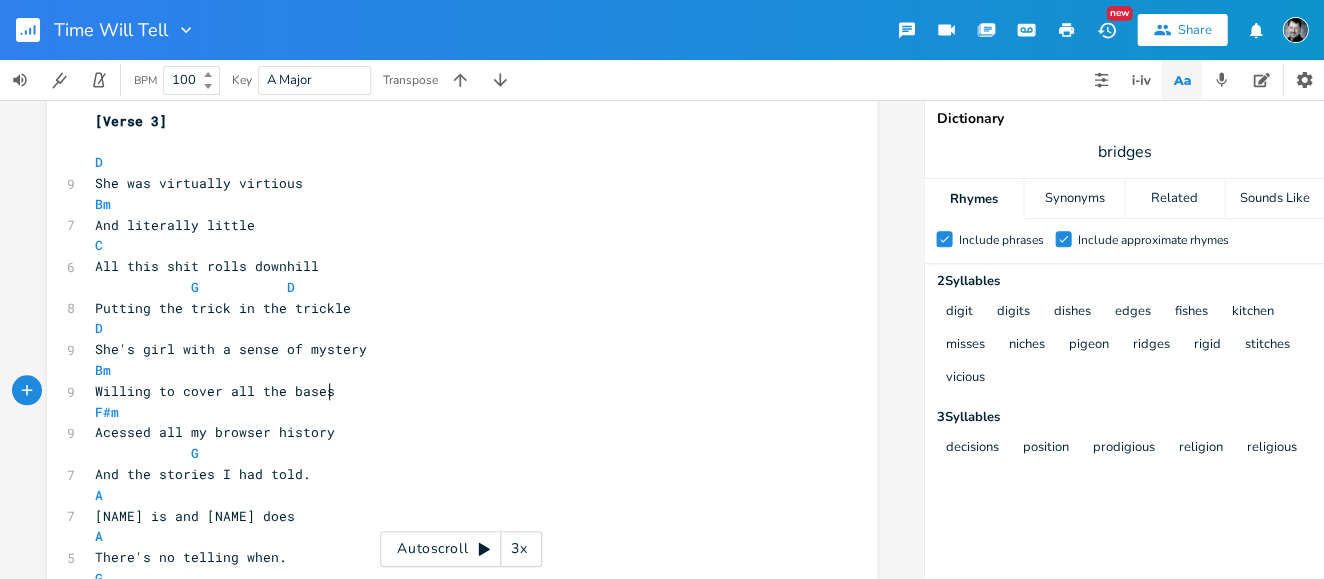 click on "Willing to cover all the bases" at bounding box center [452, 391] 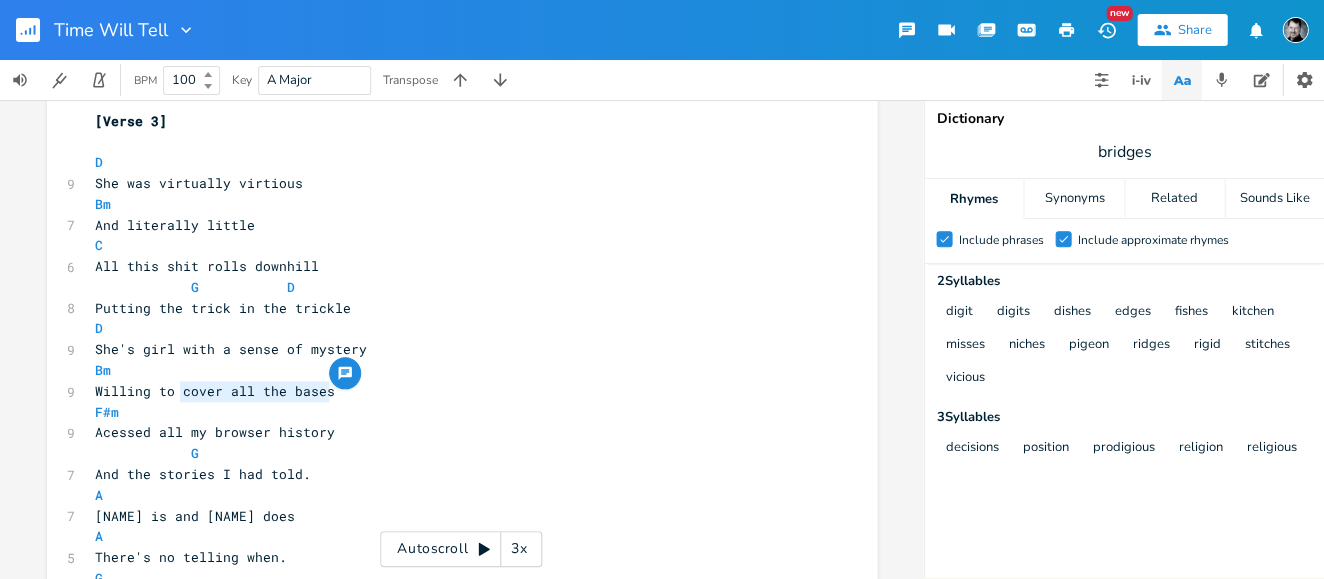 drag, startPoint x: 324, startPoint y: 396, endPoint x: 176, endPoint y: 392, distance: 148.05405 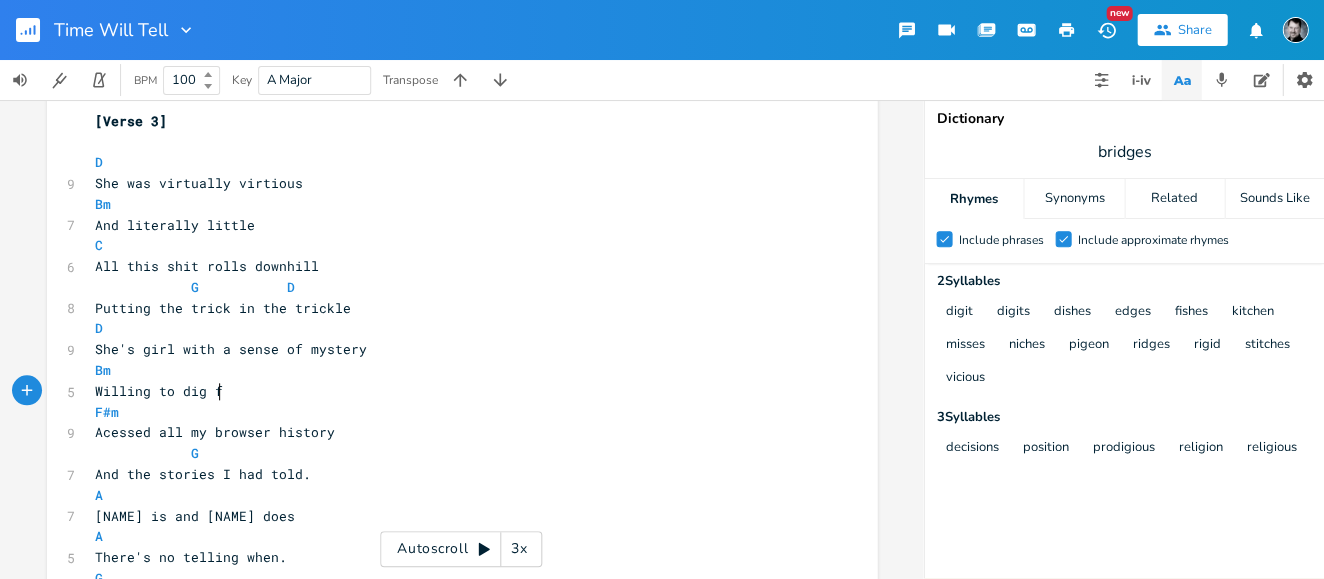 type on "dig for" 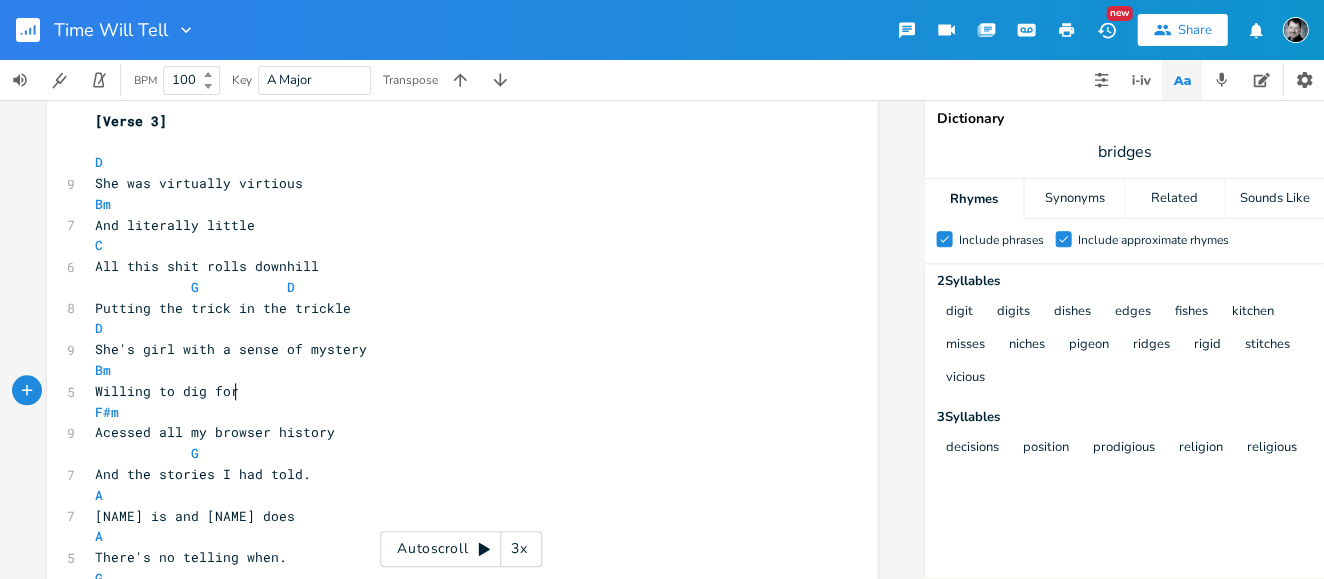 scroll, scrollTop: 0, scrollLeft: 32, axis: horizontal 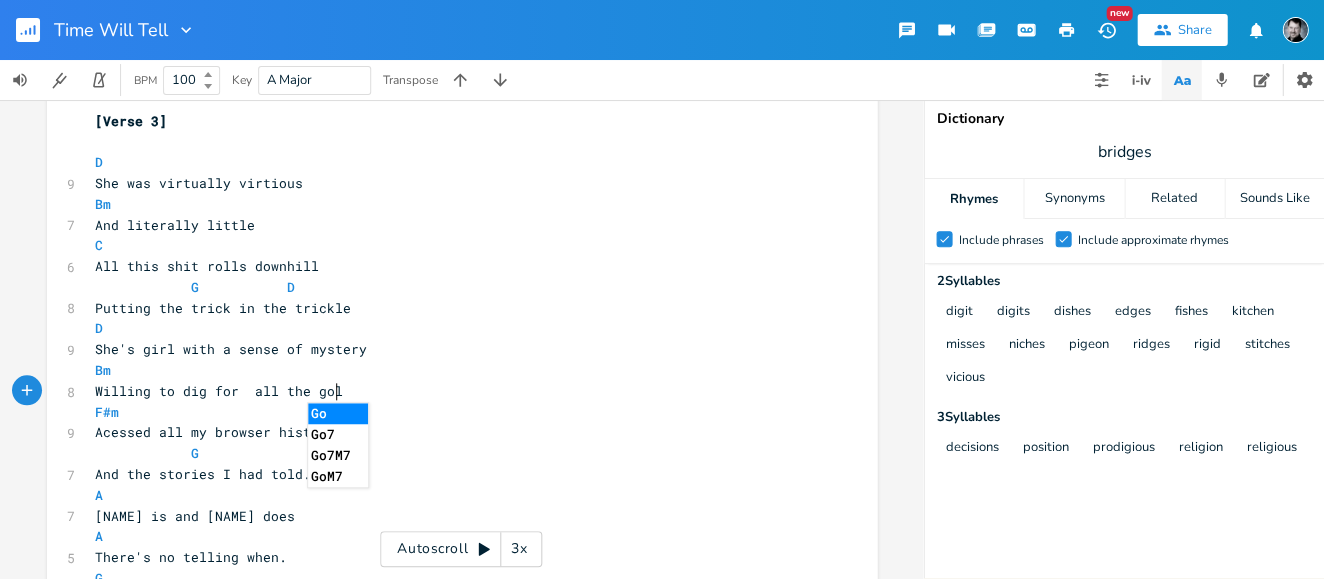 type on "all the gold" 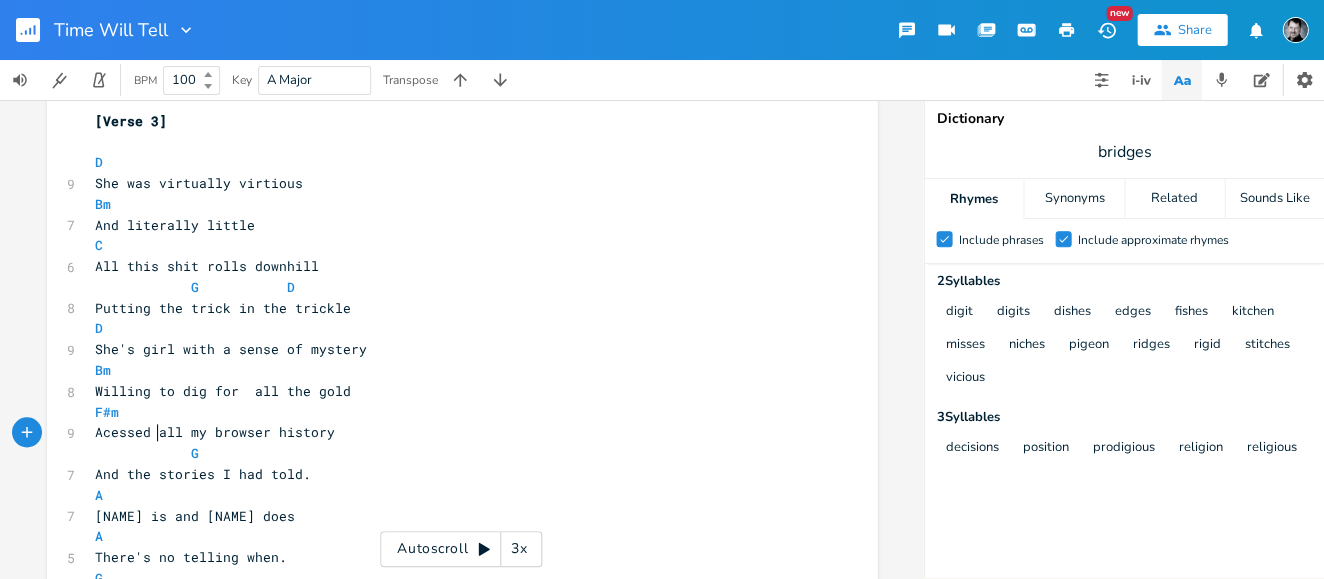 type on "al" 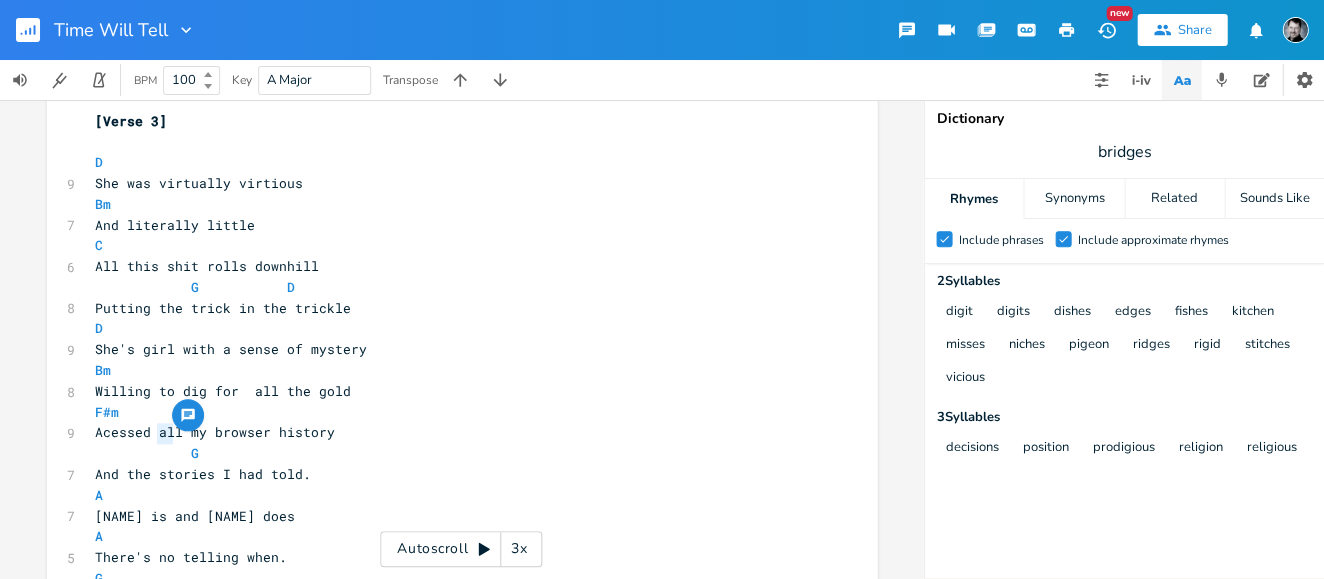 drag, startPoint x: 152, startPoint y: 432, endPoint x: 170, endPoint y: 433, distance: 18.027756 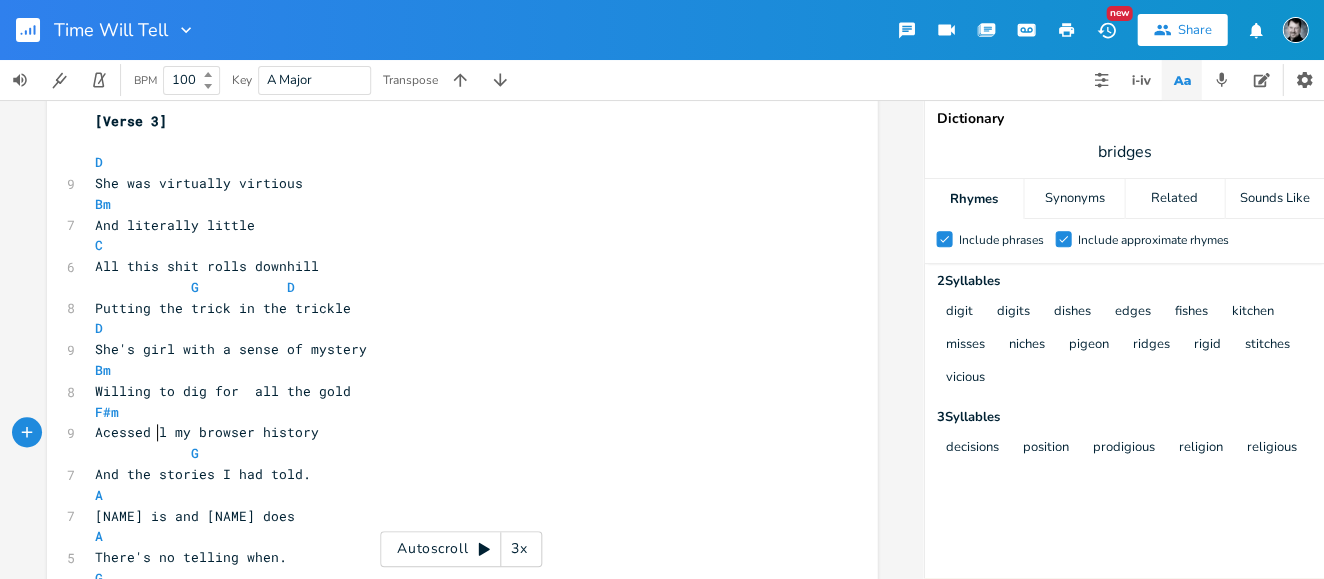 click on "Acessed l my browser history" at bounding box center [207, 432] 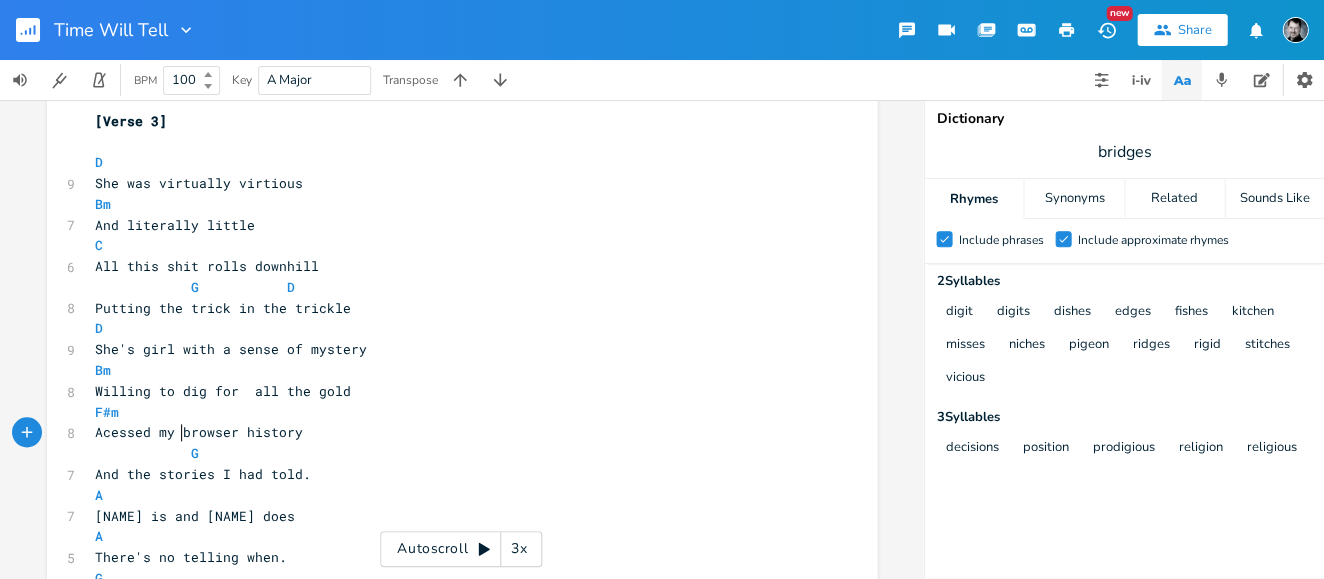 click on "Acessed my browser history" at bounding box center (199, 432) 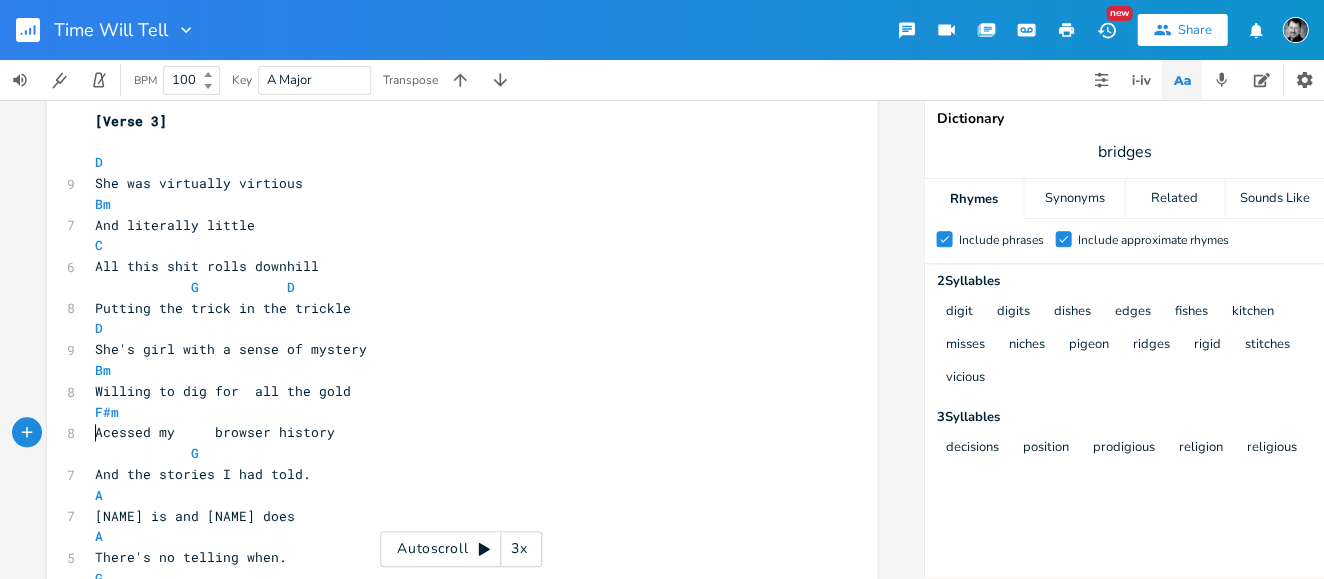 click on "Acessed my         browser history" at bounding box center [215, 432] 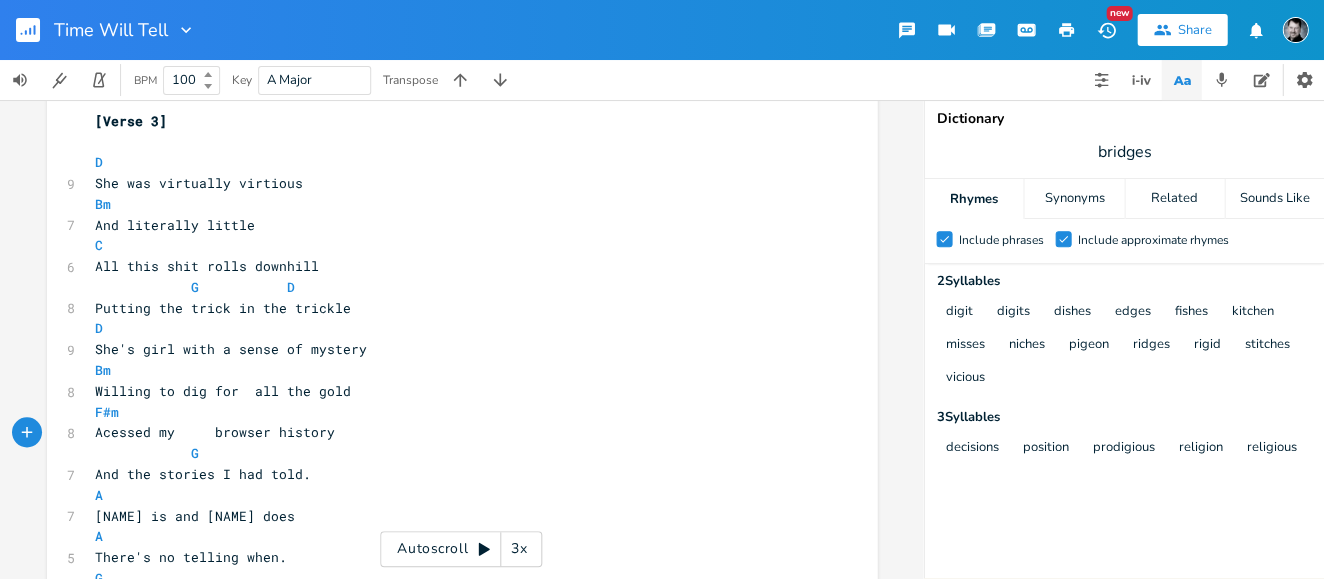 scroll, scrollTop: 0, scrollLeft: 7, axis: horizontal 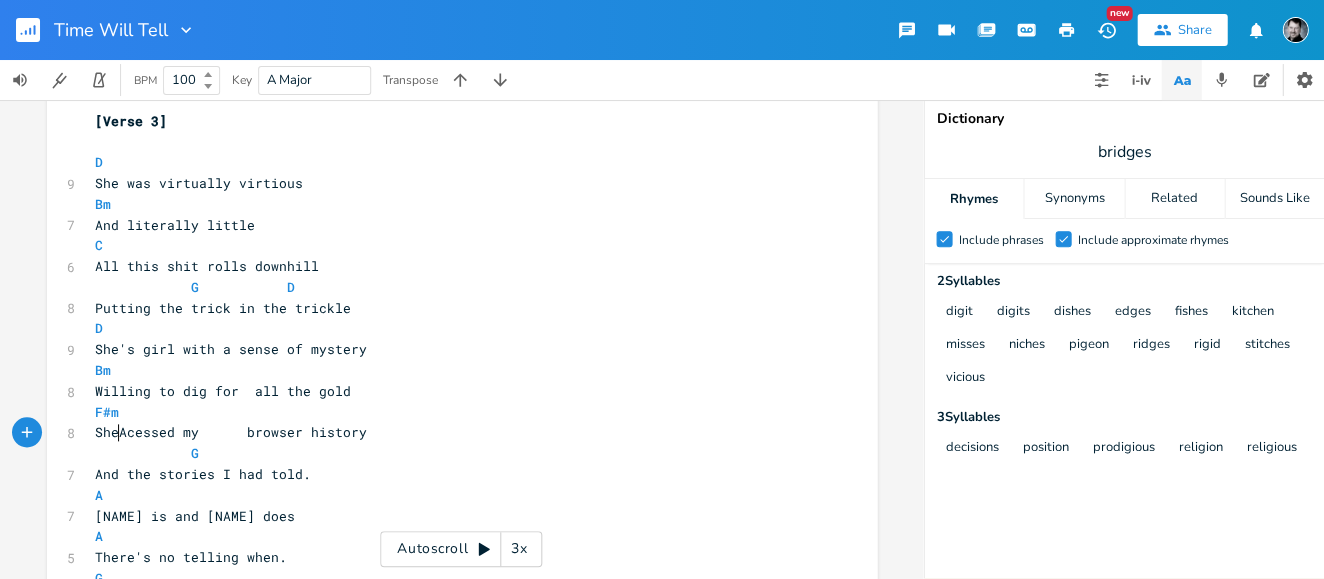 type on "She" 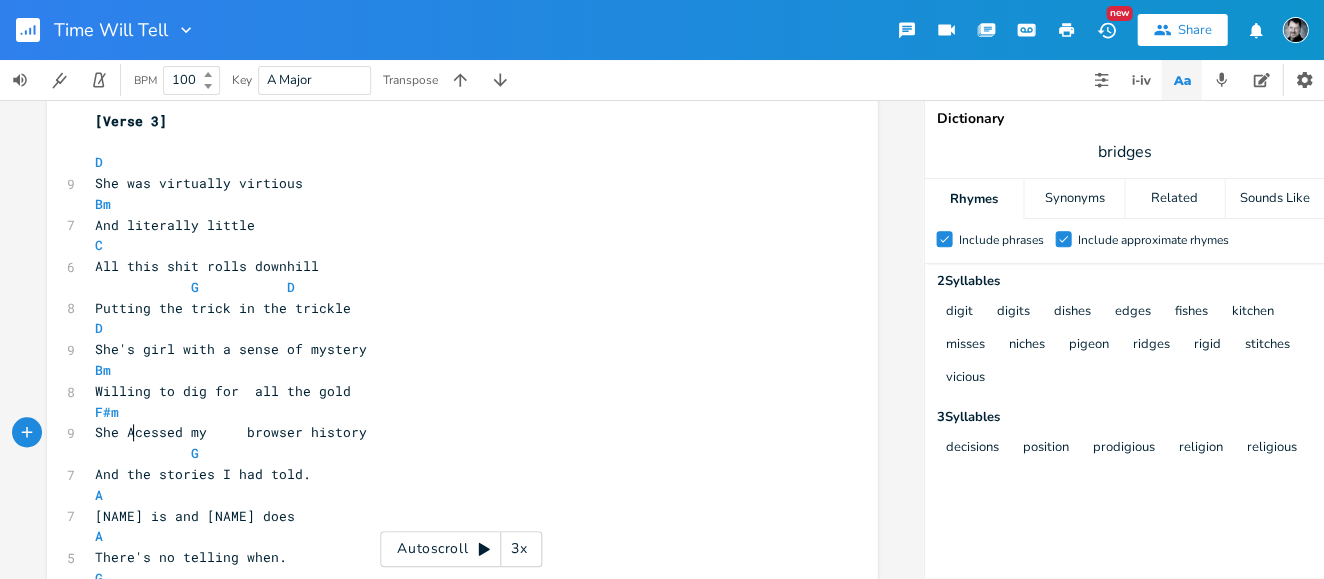 click on "She Acessed my         browser history" at bounding box center (231, 432) 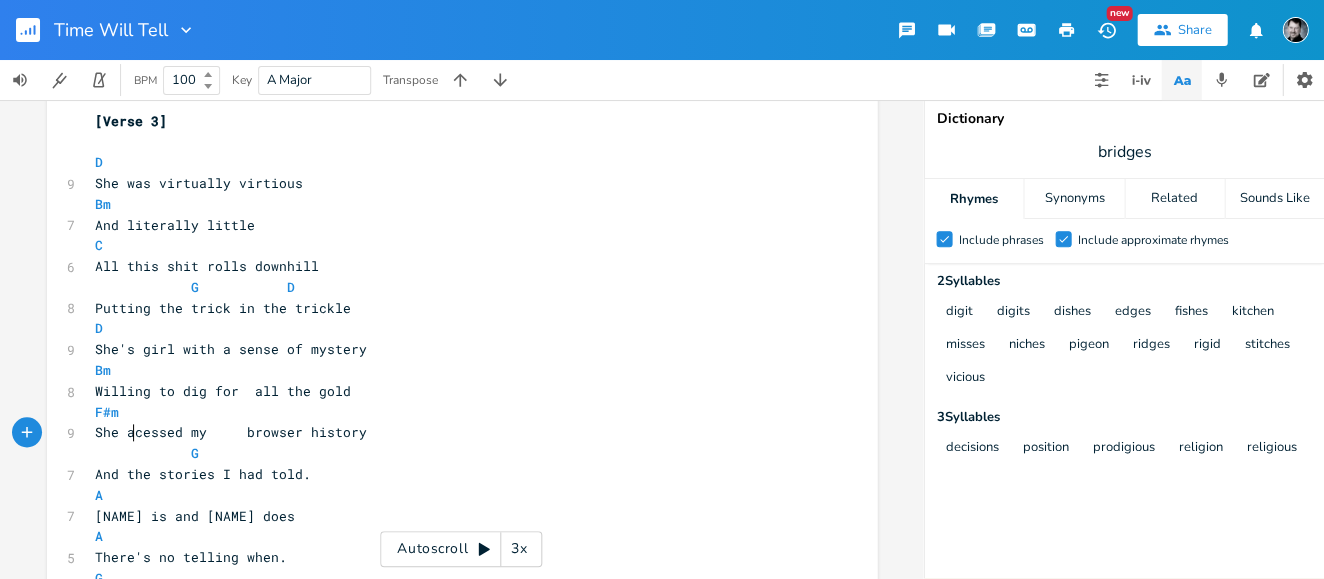 type on "ac" 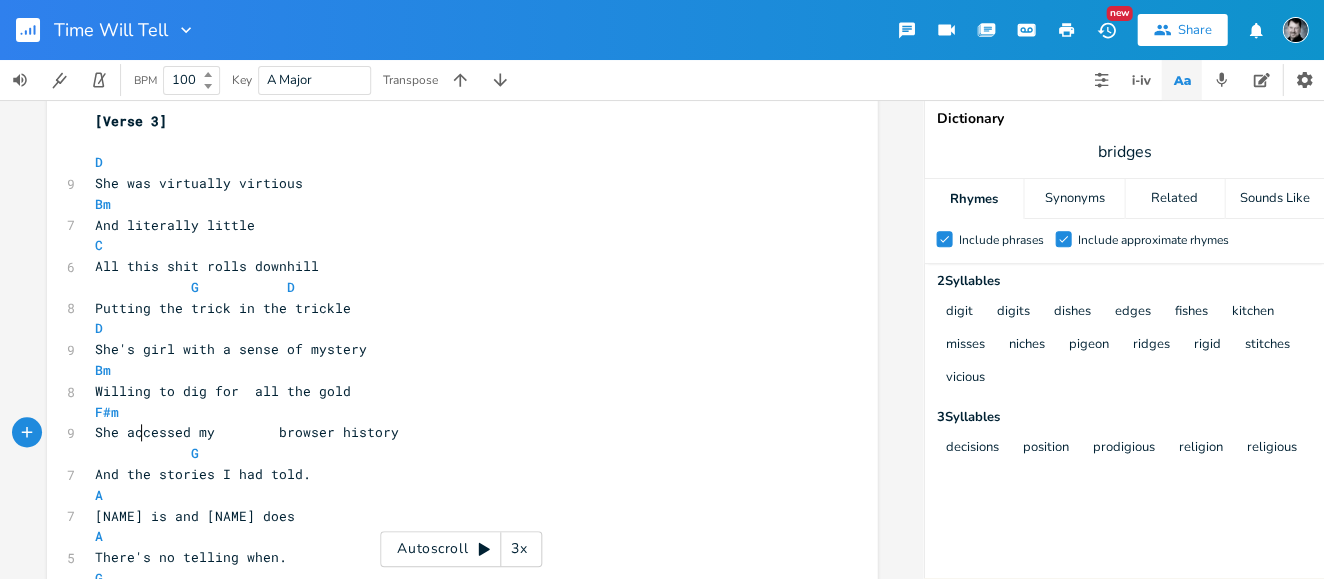 scroll, scrollTop: 0, scrollLeft: 11, axis: horizontal 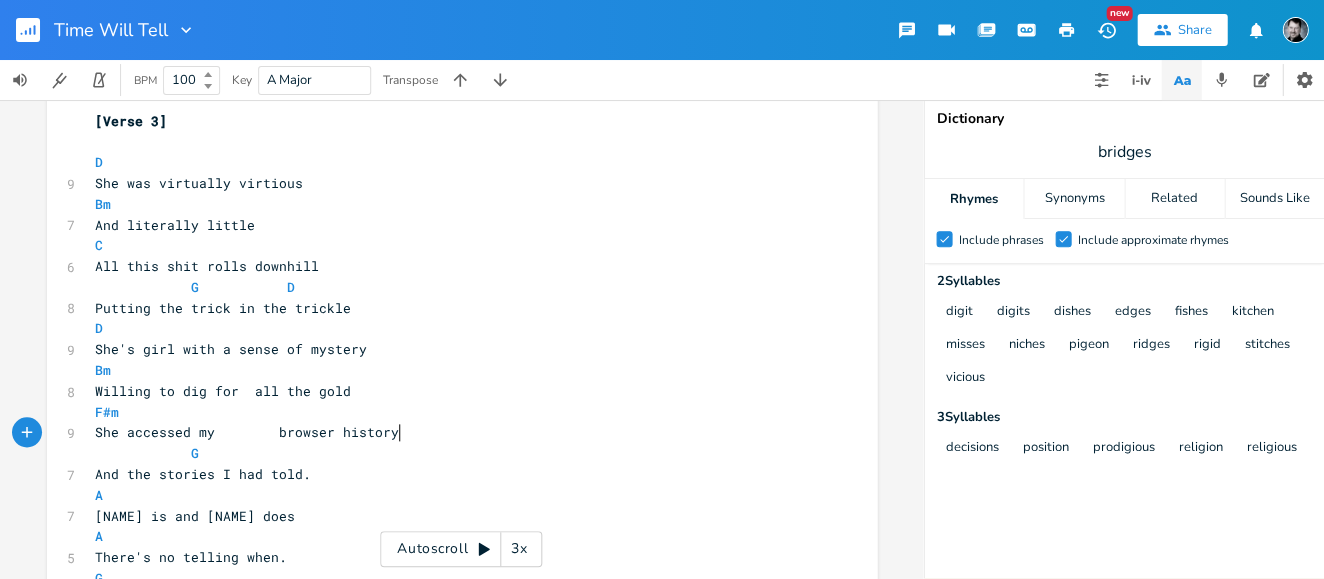 click on "She accessed my            browser history" at bounding box center (452, 432) 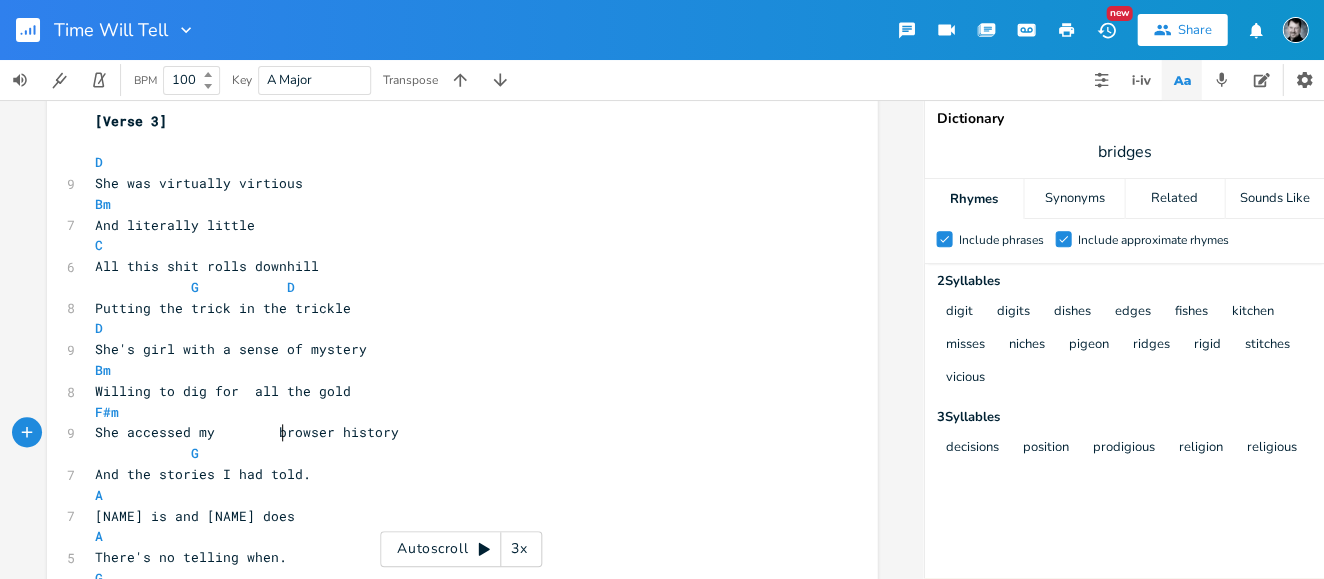 click on "She accessed my            browser history" at bounding box center [247, 432] 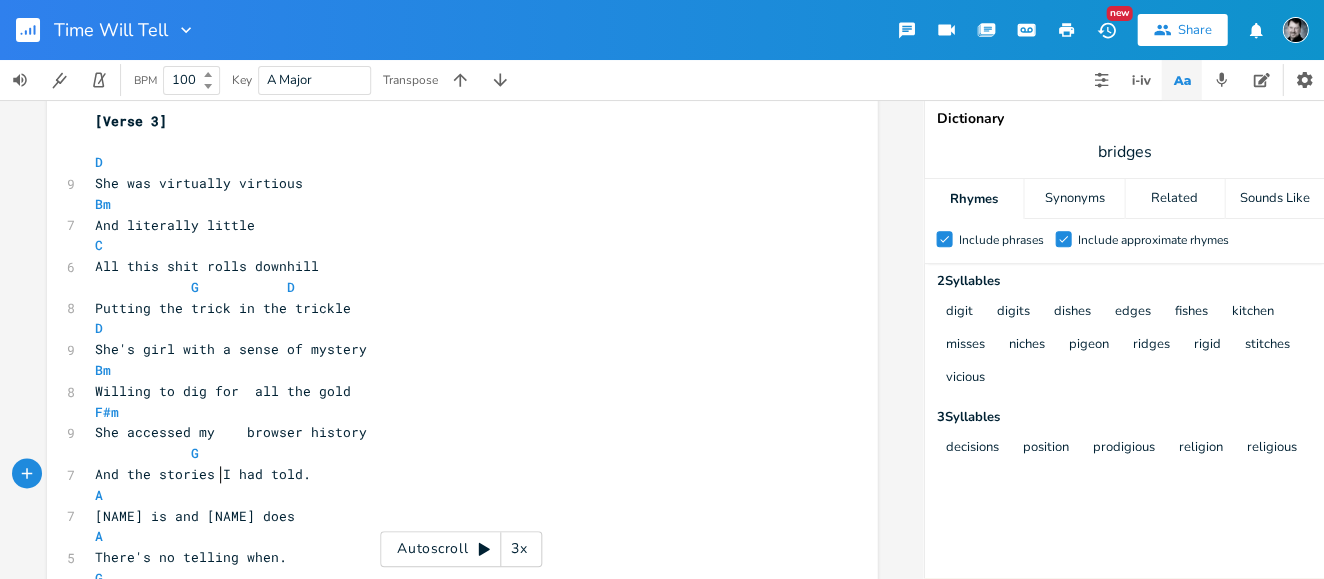 click on "And the stories I had told." at bounding box center (203, 474) 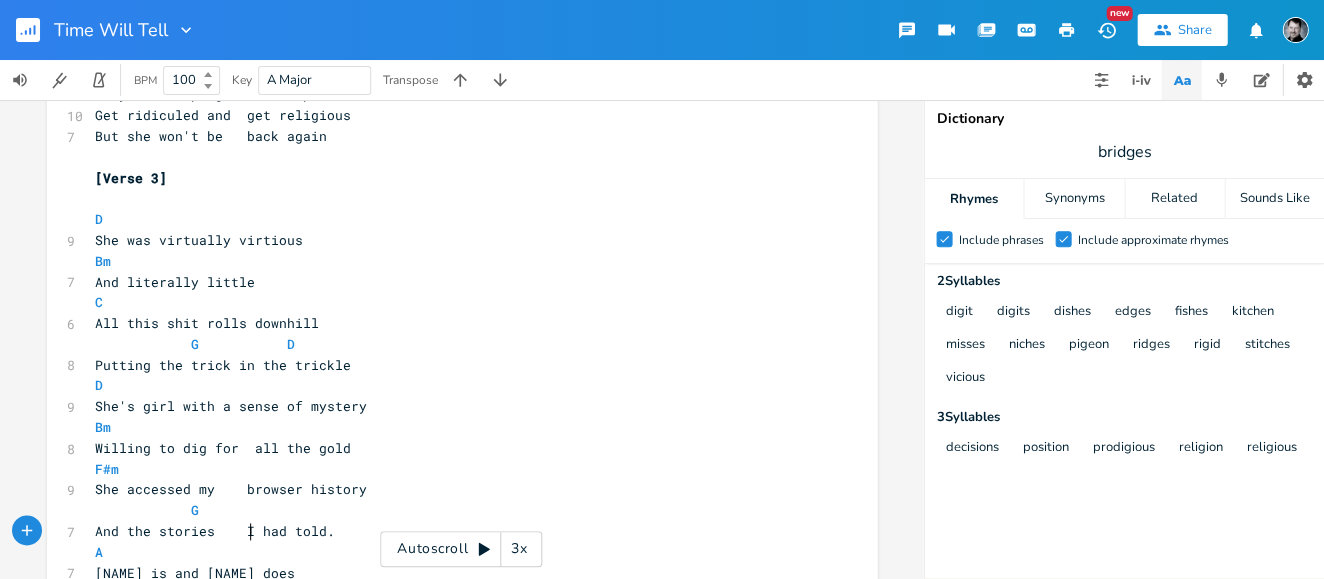 scroll, scrollTop: 1878, scrollLeft: 0, axis: vertical 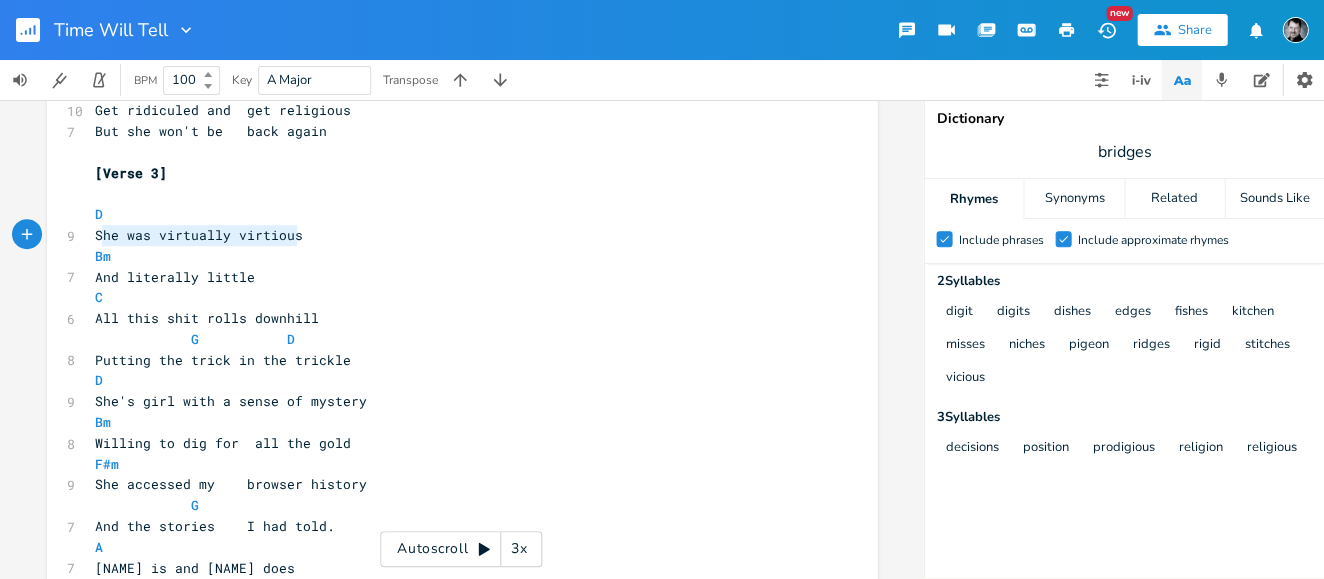 type on "She was virtually virtious" 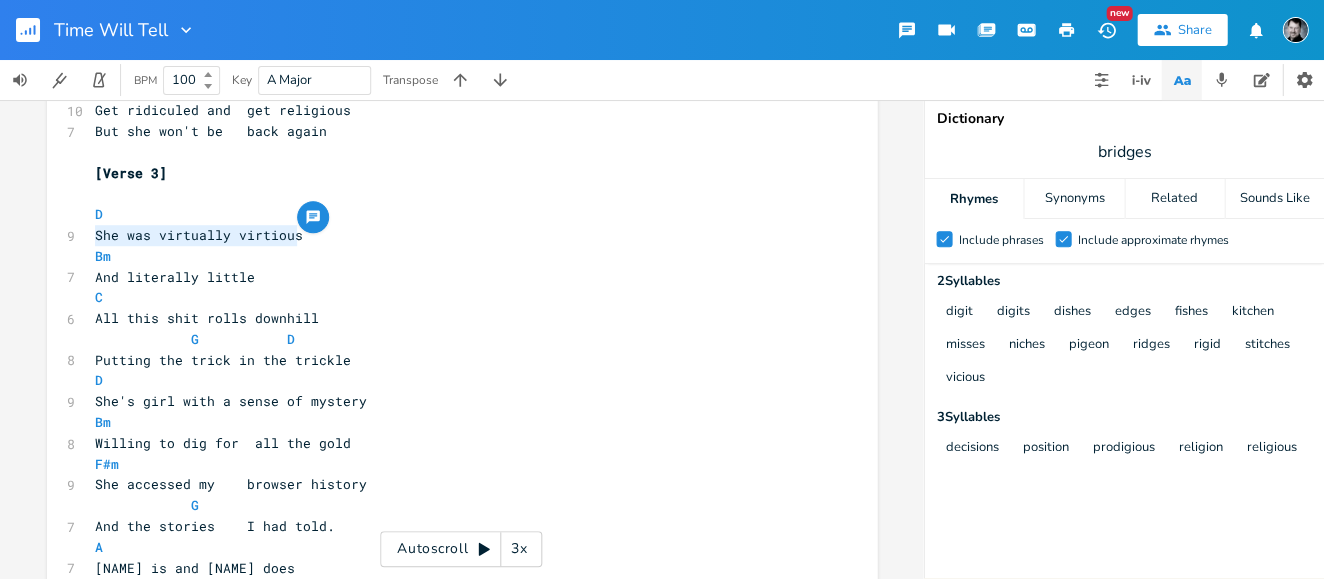 drag, startPoint x: 294, startPoint y: 236, endPoint x: 78, endPoint y: 238, distance: 216.00926 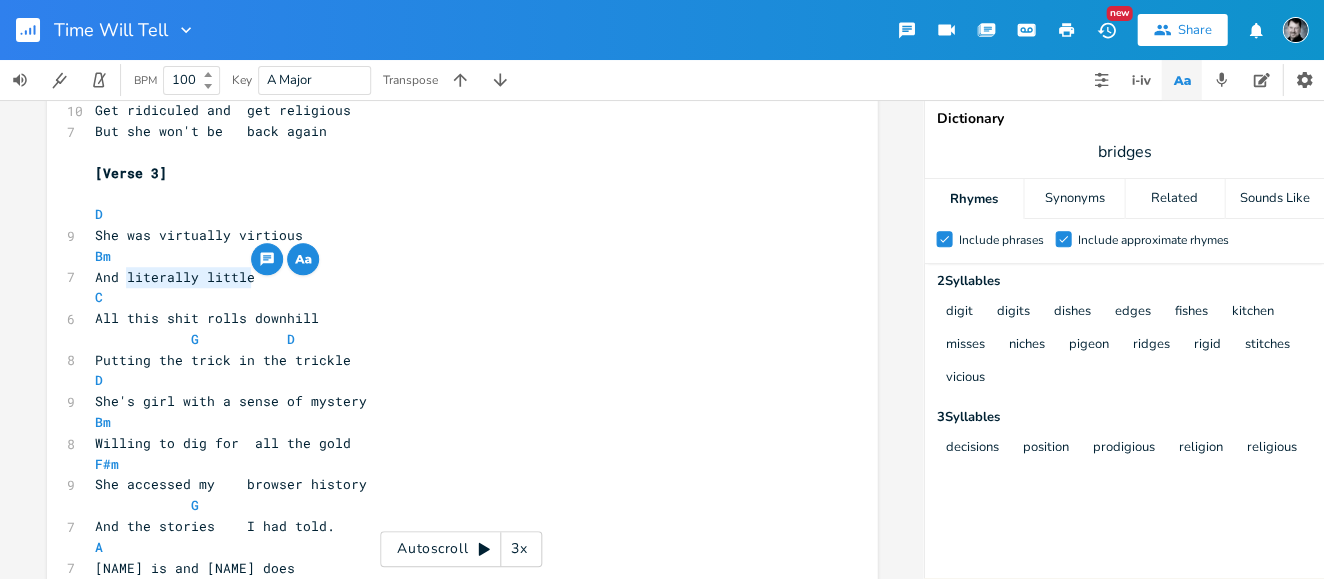 drag, startPoint x: 249, startPoint y: 277, endPoint x: 118, endPoint y: 276, distance: 131.00381 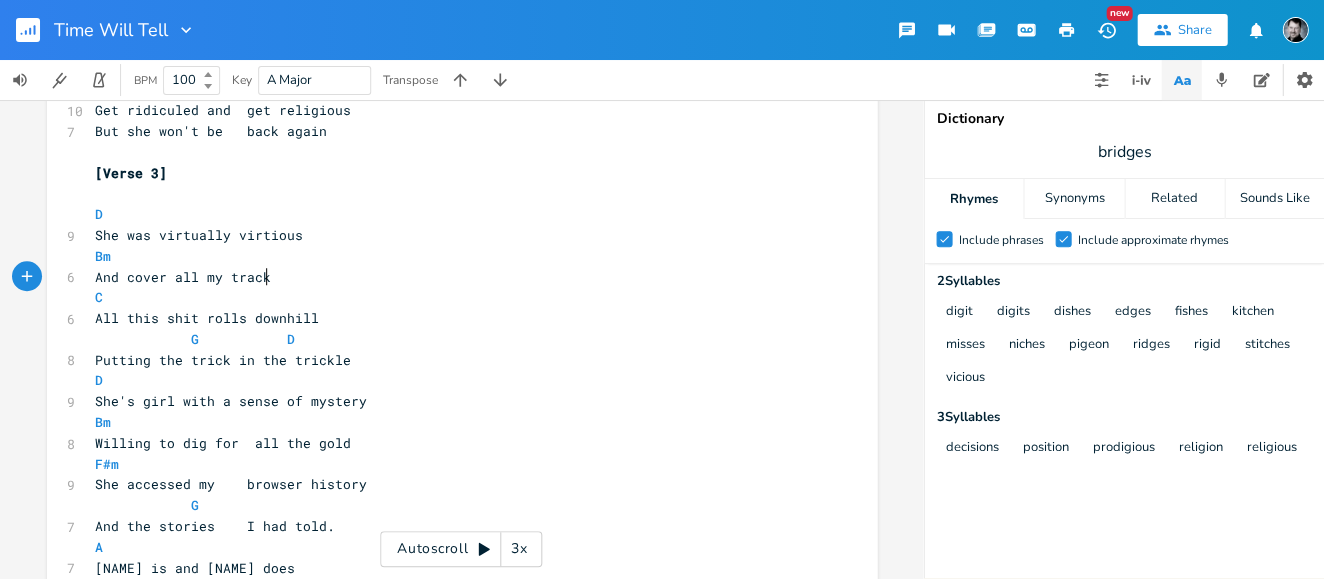 scroll, scrollTop: 0, scrollLeft: 92, axis: horizontal 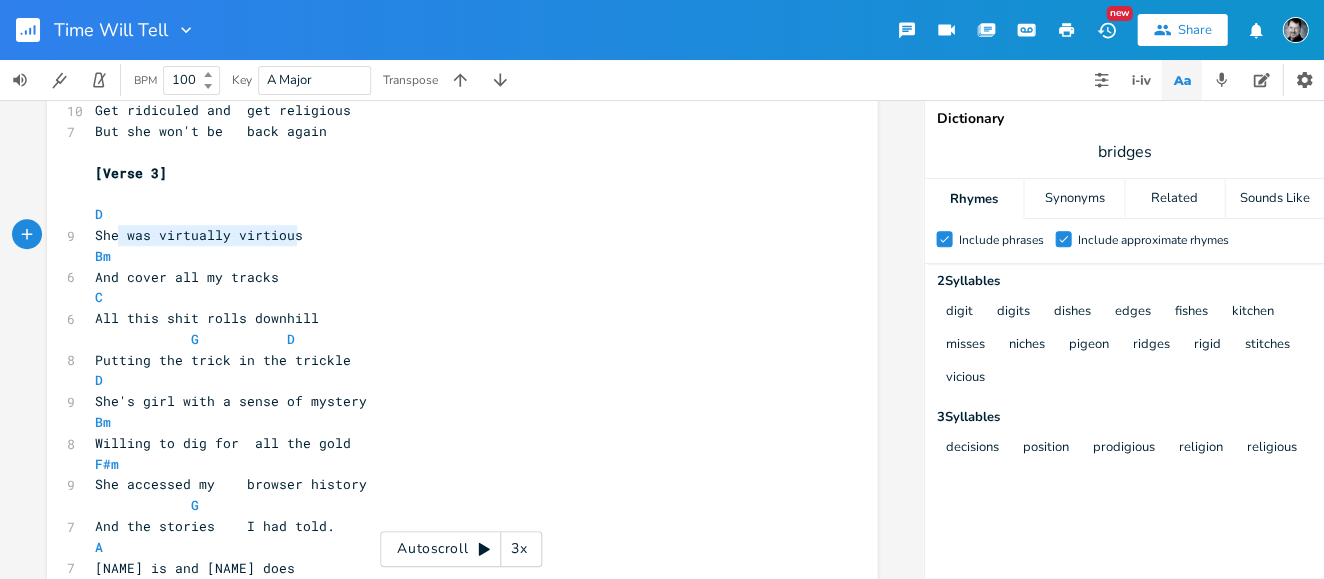 type on "he was virtually virtious" 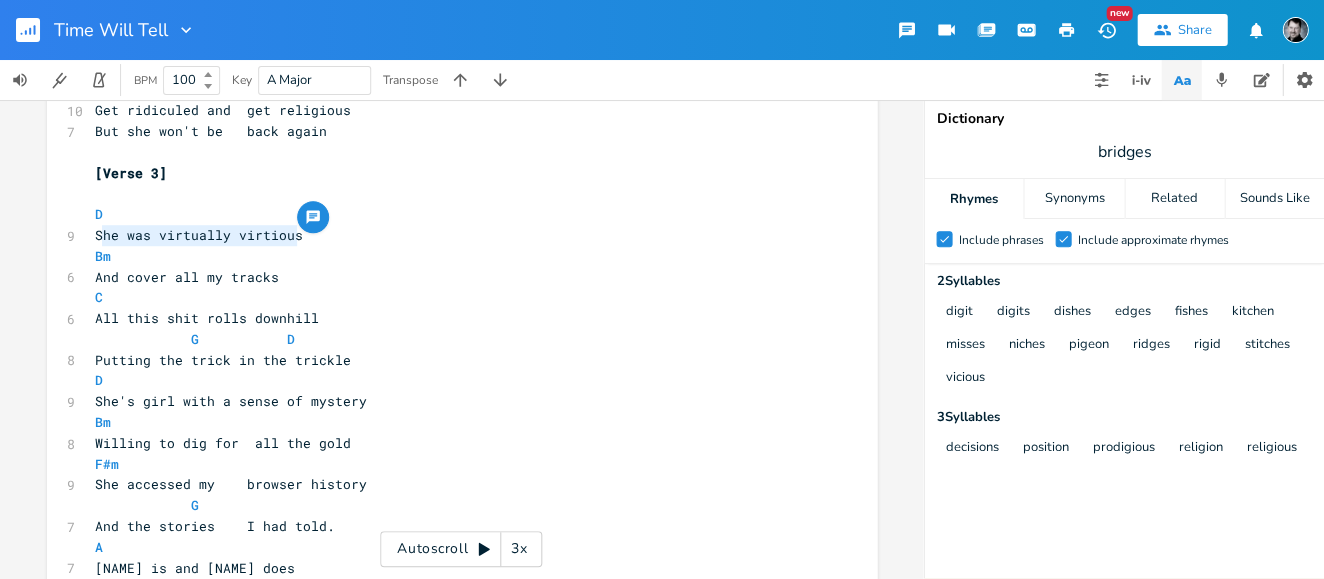 drag, startPoint x: 292, startPoint y: 239, endPoint x: 95, endPoint y: 236, distance: 197.02284 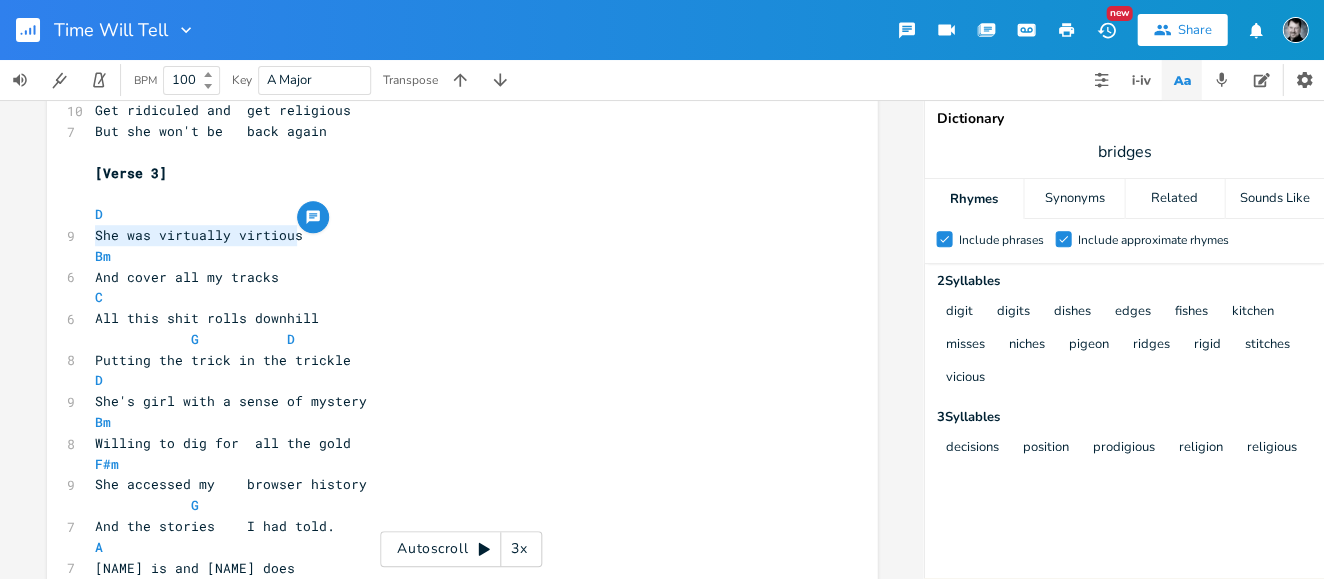 drag, startPoint x: 296, startPoint y: 239, endPoint x: 91, endPoint y: 232, distance: 205.11948 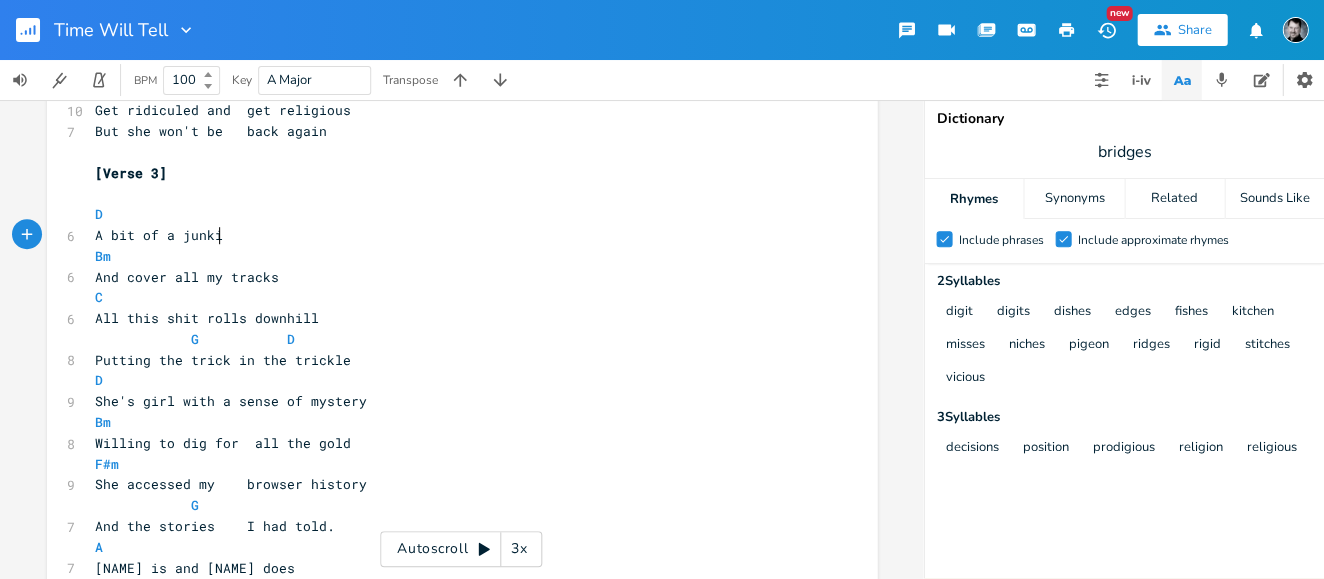 type on "A bit of a junkie" 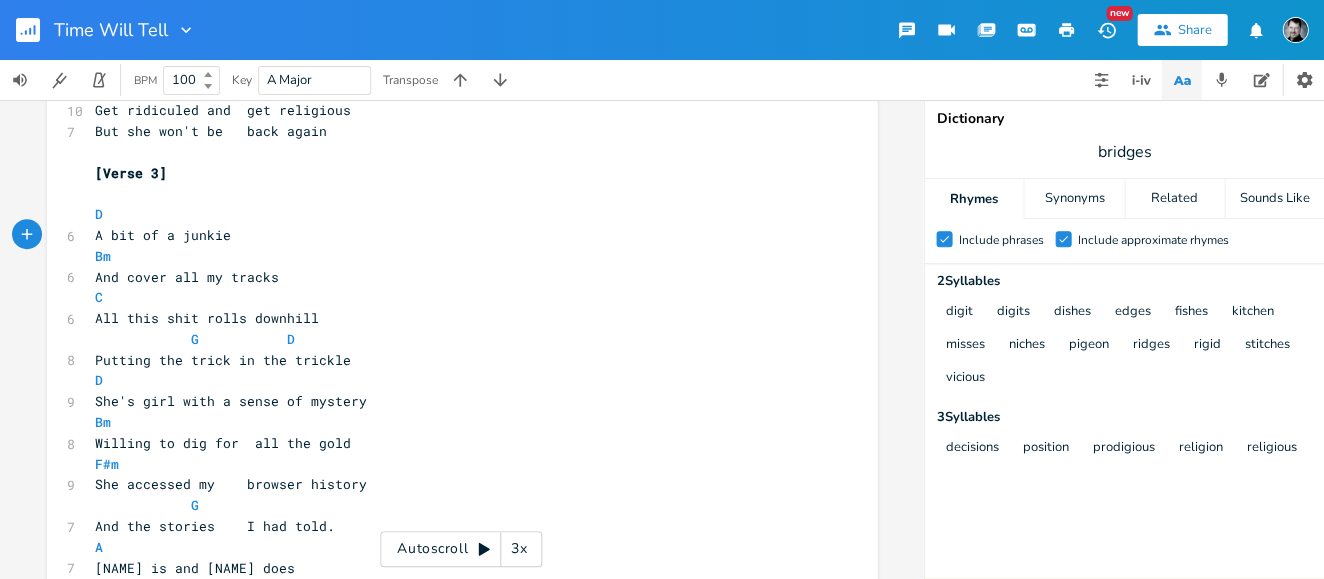 scroll, scrollTop: 0, scrollLeft: 0, axis: both 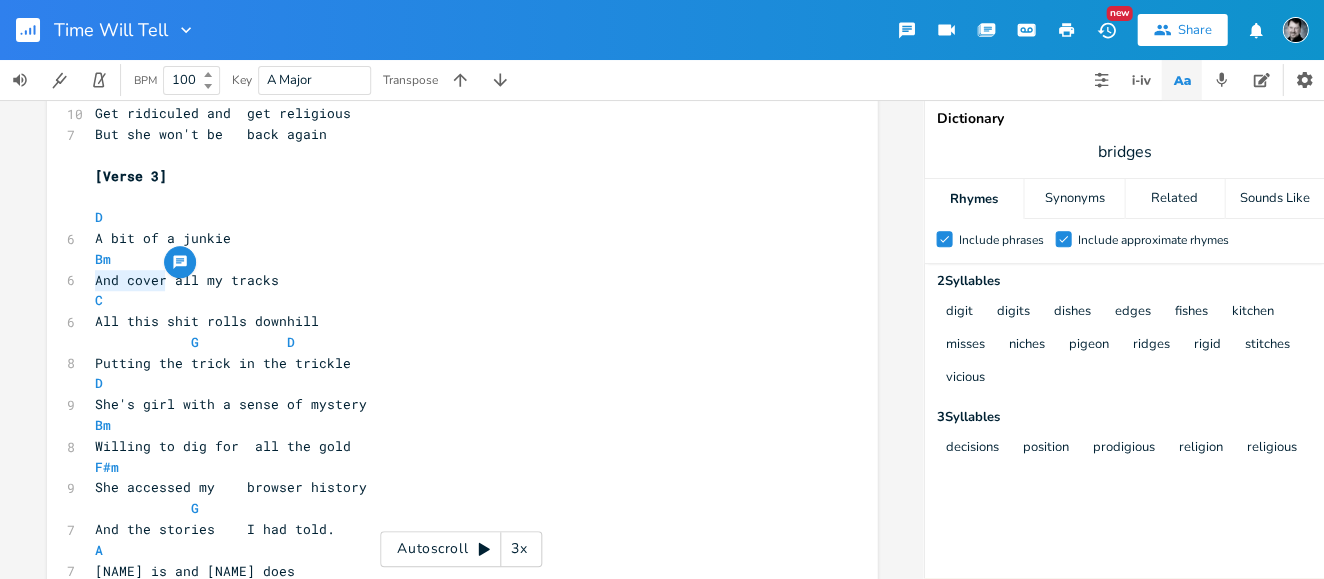 drag, startPoint x: 90, startPoint y: 279, endPoint x: 157, endPoint y: 281, distance: 67.02985 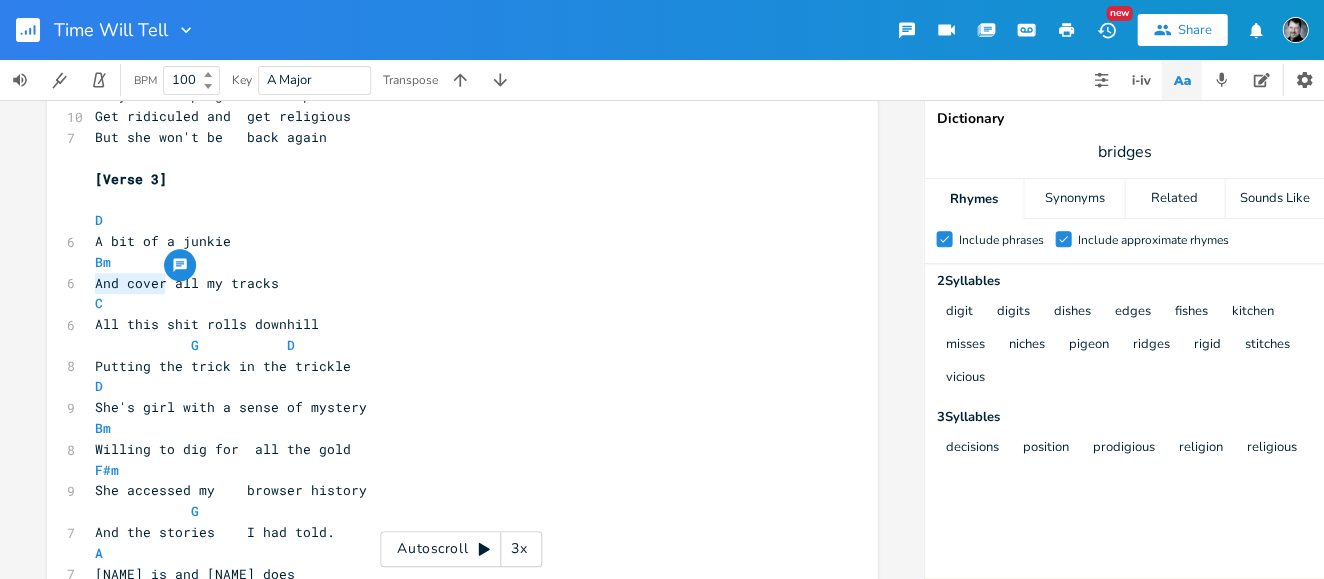 scroll, scrollTop: 0, scrollLeft: 0, axis: both 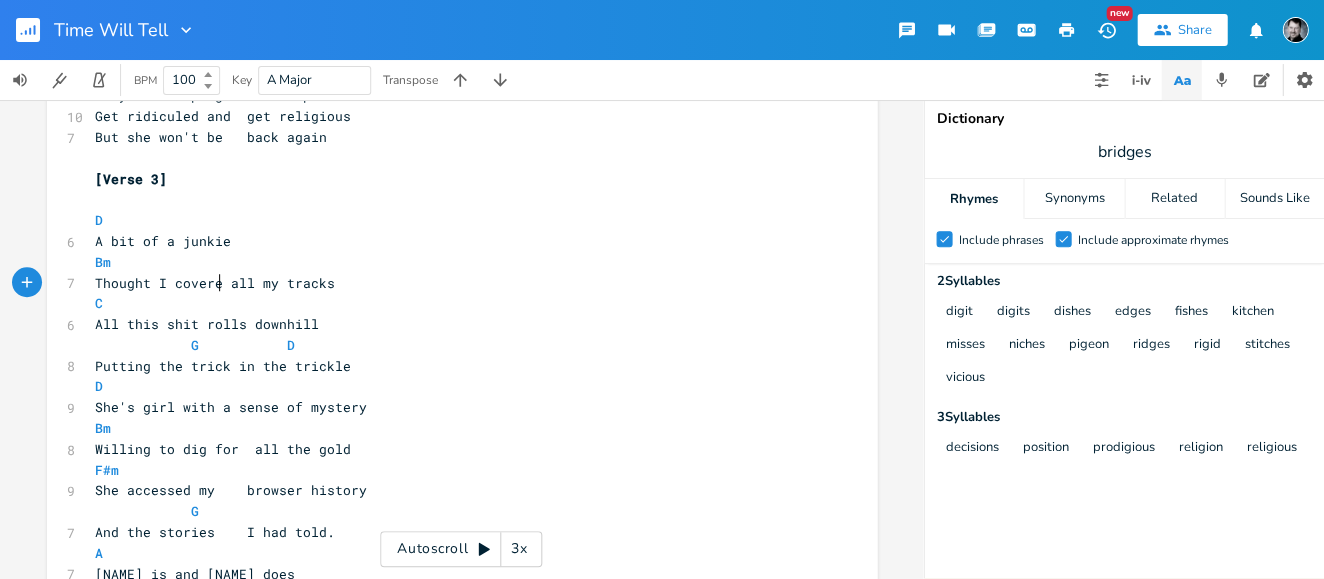 type on "Thought I covered" 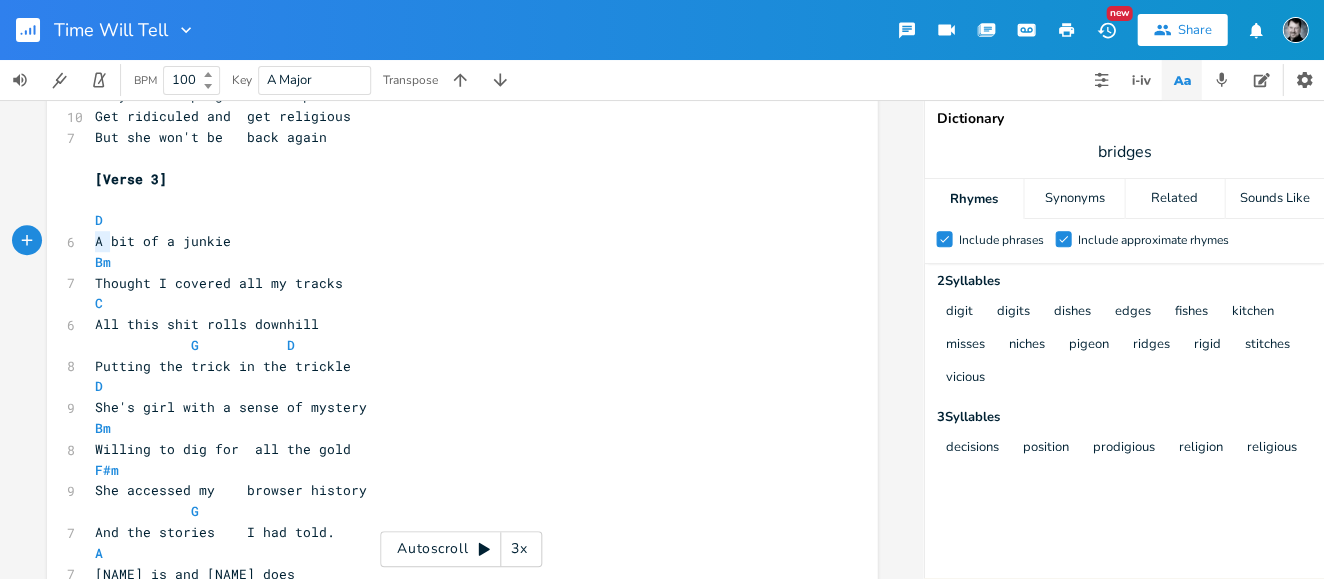 drag, startPoint x: 105, startPoint y: 242, endPoint x: 83, endPoint y: 242, distance: 22 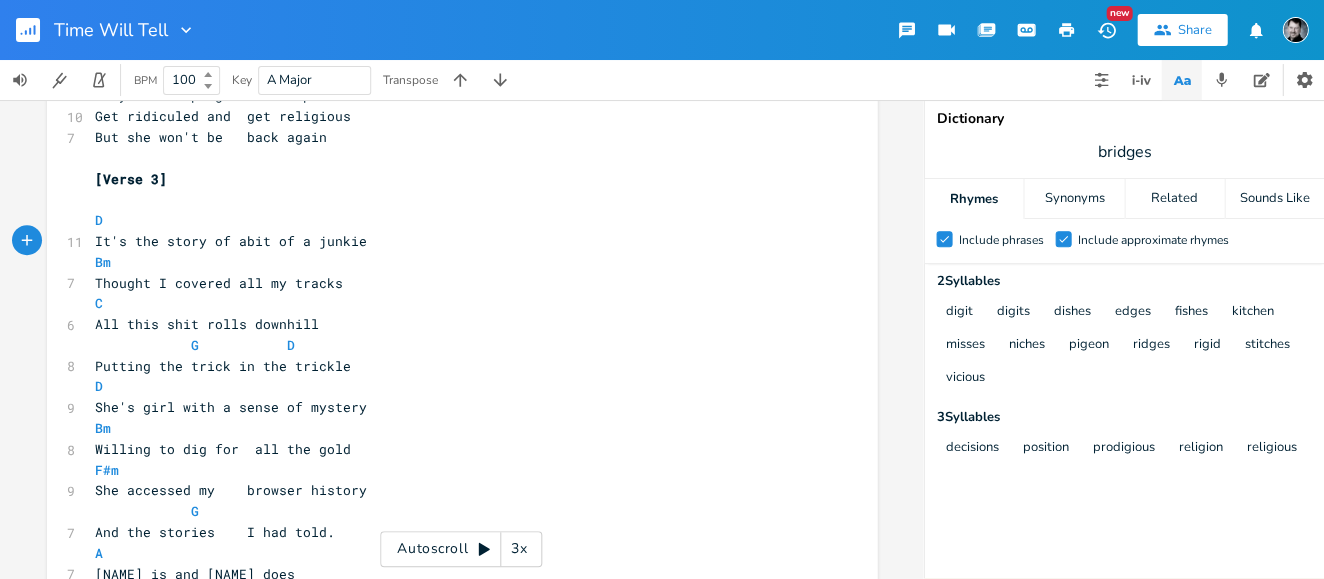 type on "It's the story of a" 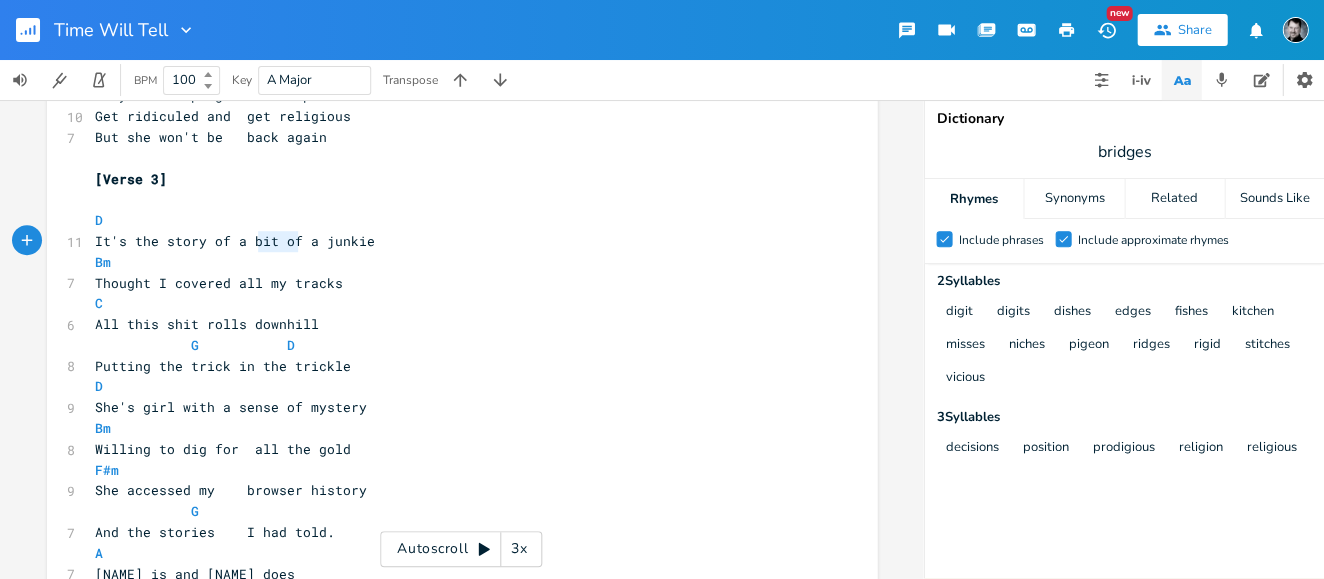 type on "bit of" 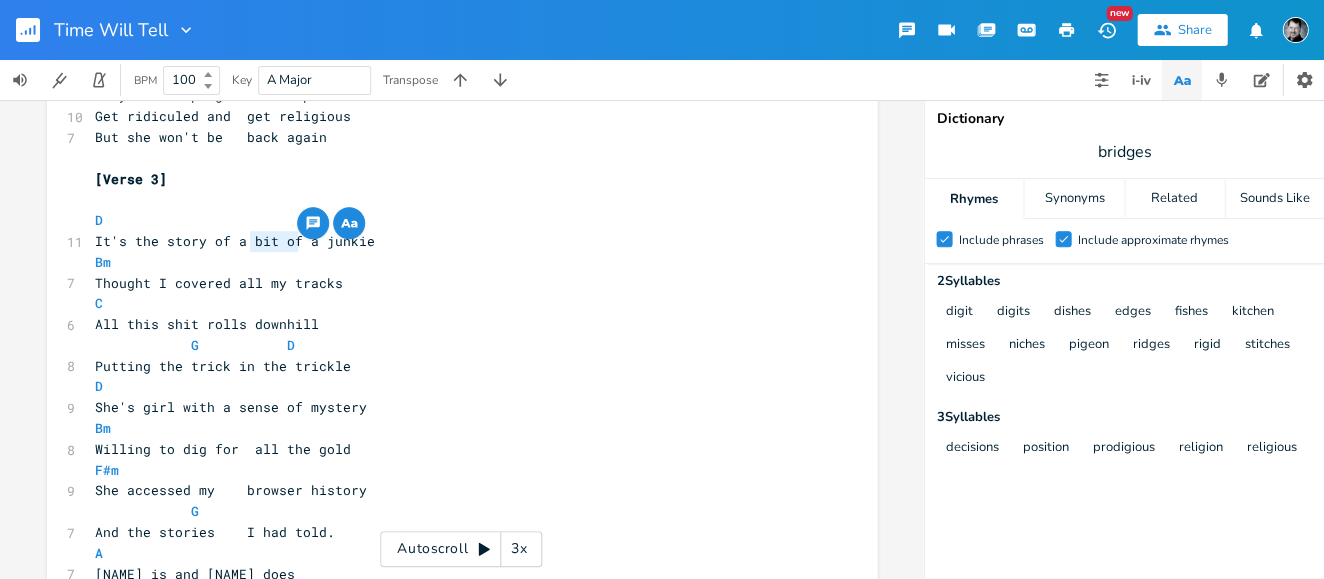 drag, startPoint x: 289, startPoint y: 244, endPoint x: 246, endPoint y: 243, distance: 43.011627 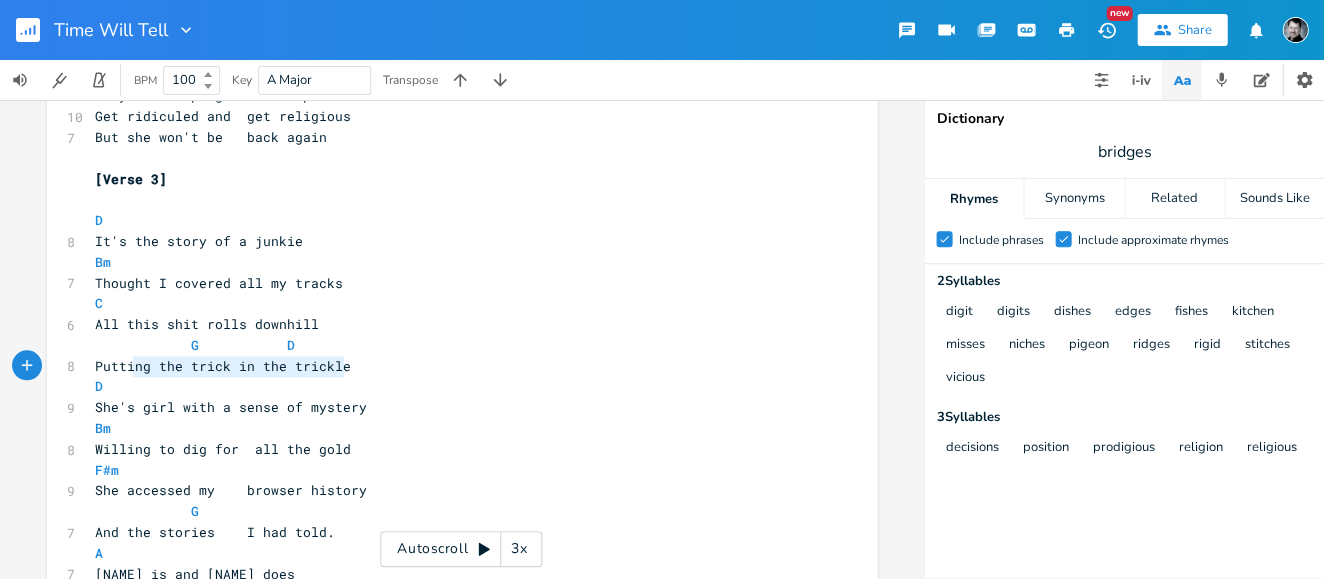 type on "Putting the trick in the trickle" 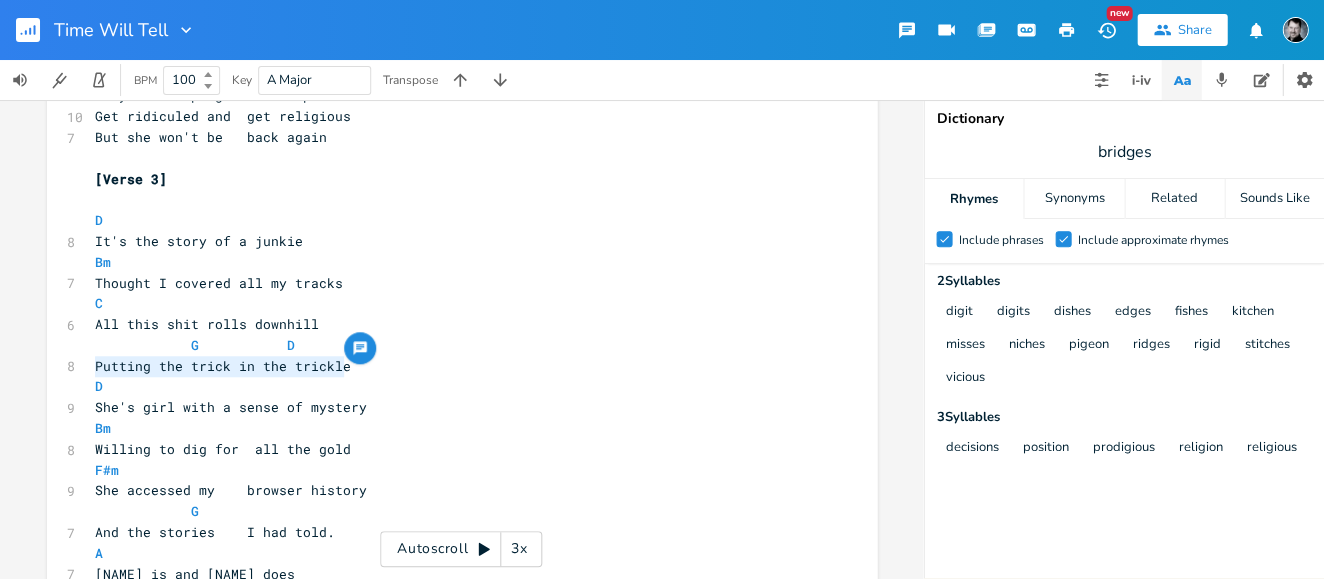 drag, startPoint x: 347, startPoint y: 367, endPoint x: 88, endPoint y: 363, distance: 259.03088 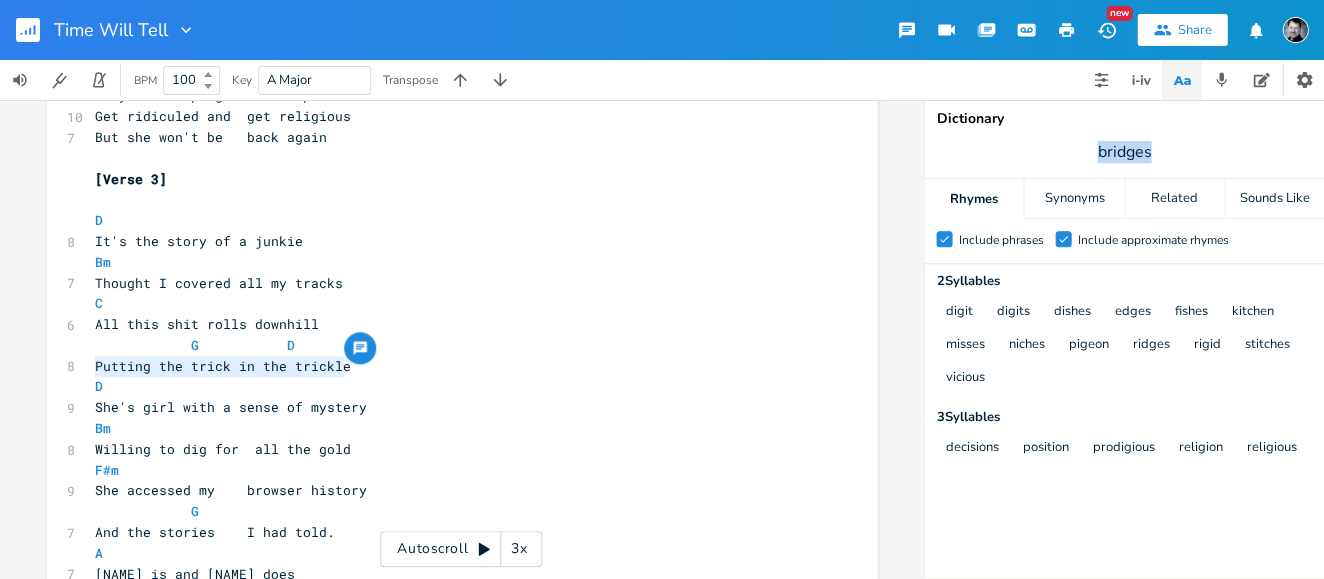 drag, startPoint x: 1134, startPoint y: 156, endPoint x: 1017, endPoint y: 160, distance: 117.06836 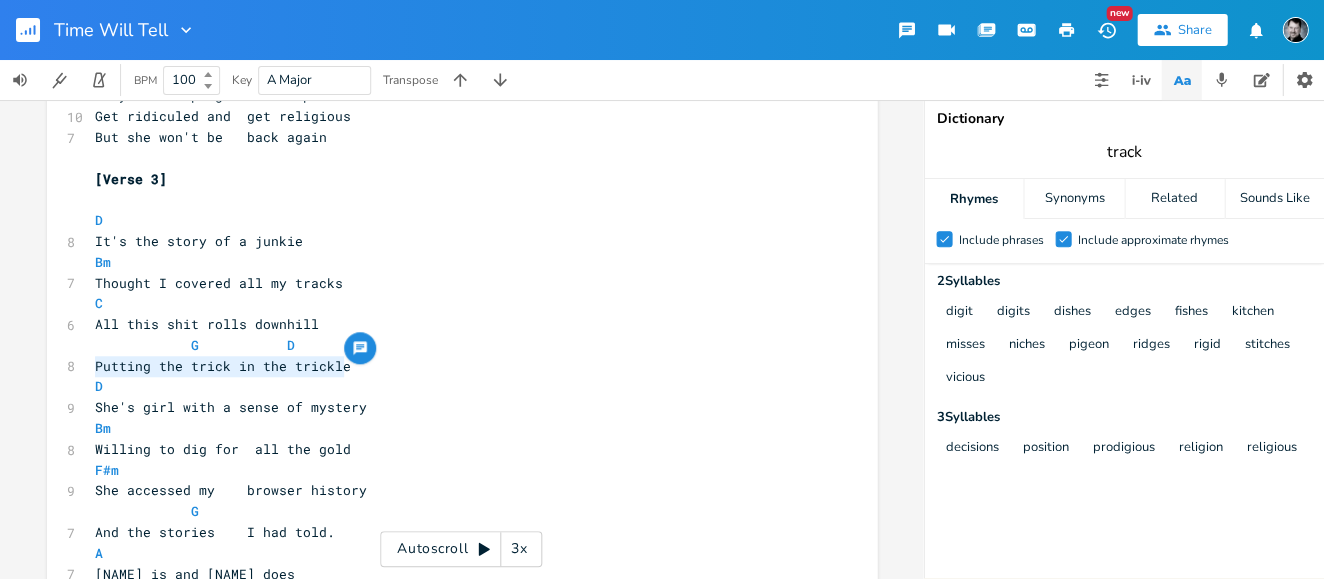 type on "tracks" 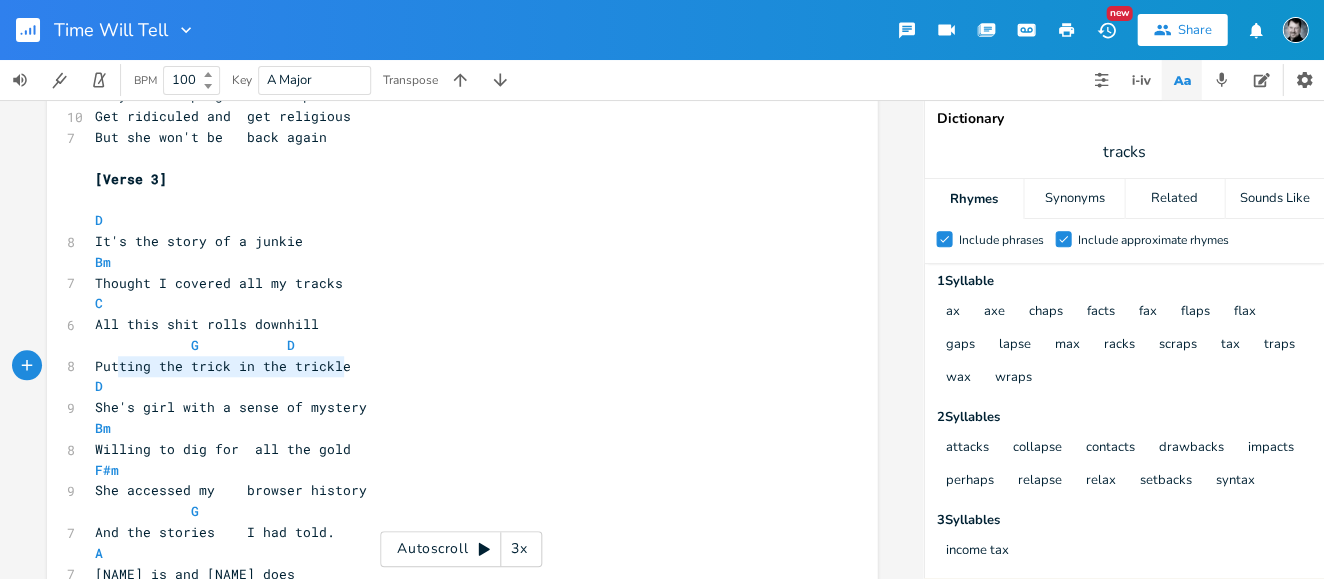 type on "Putting the trick in the trickle" 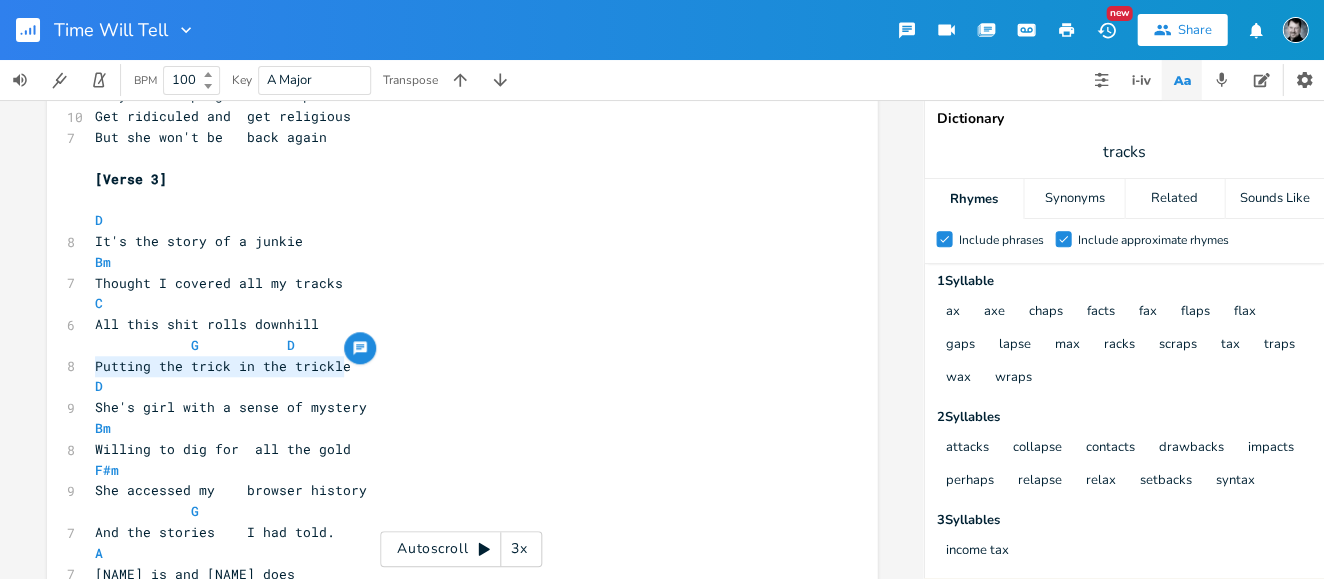 drag, startPoint x: 340, startPoint y: 371, endPoint x: 82, endPoint y: 367, distance: 258.031 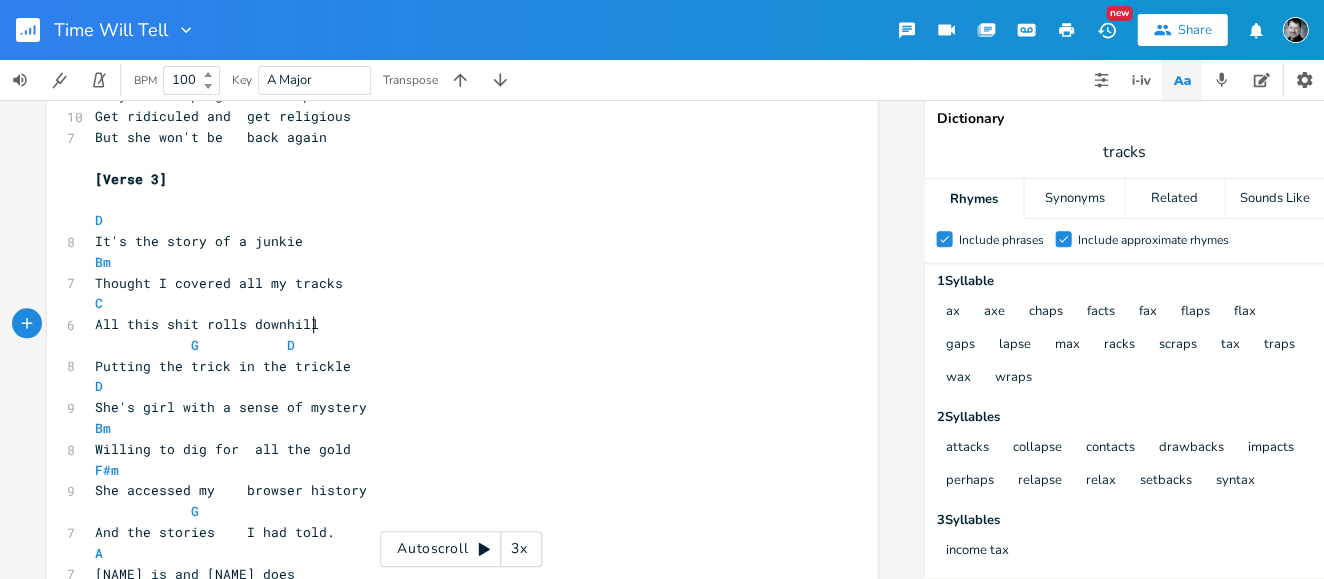 type on "t rolls downhill" 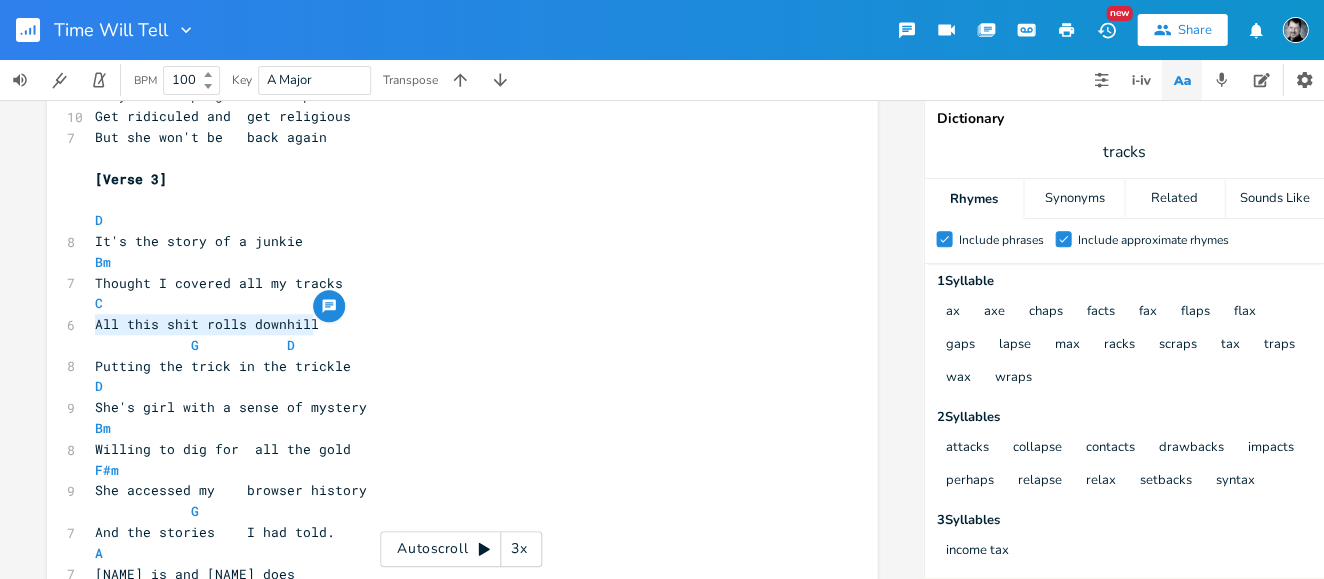 drag, startPoint x: 312, startPoint y: 325, endPoint x: 60, endPoint y: 330, distance: 252.04959 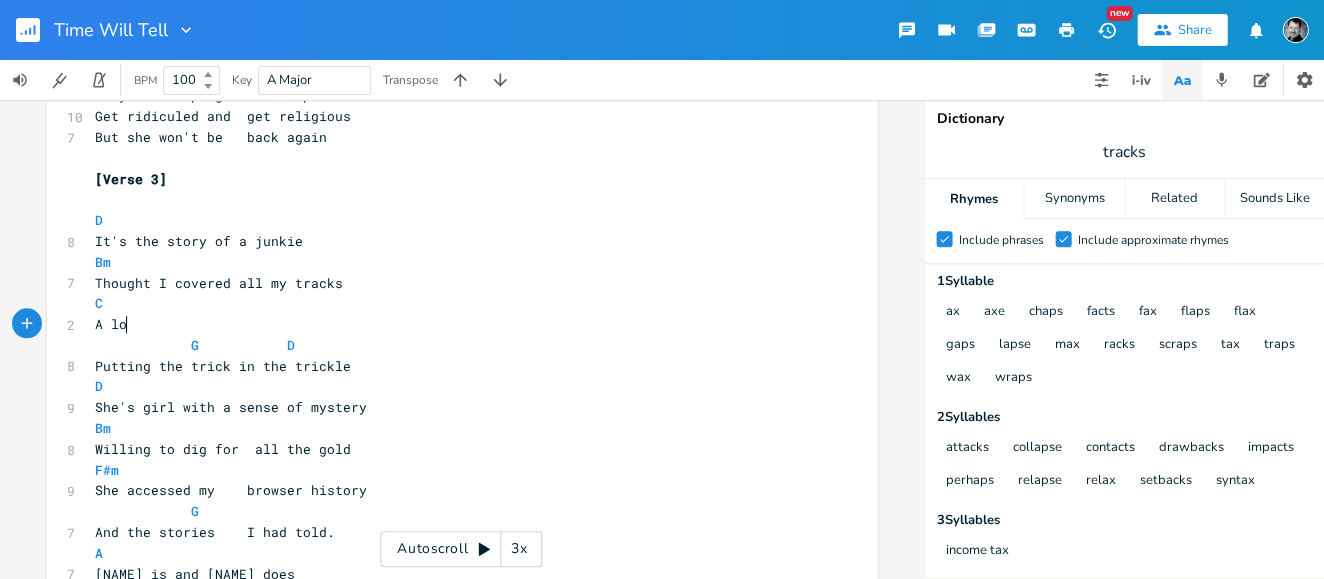 type on "A lo o" 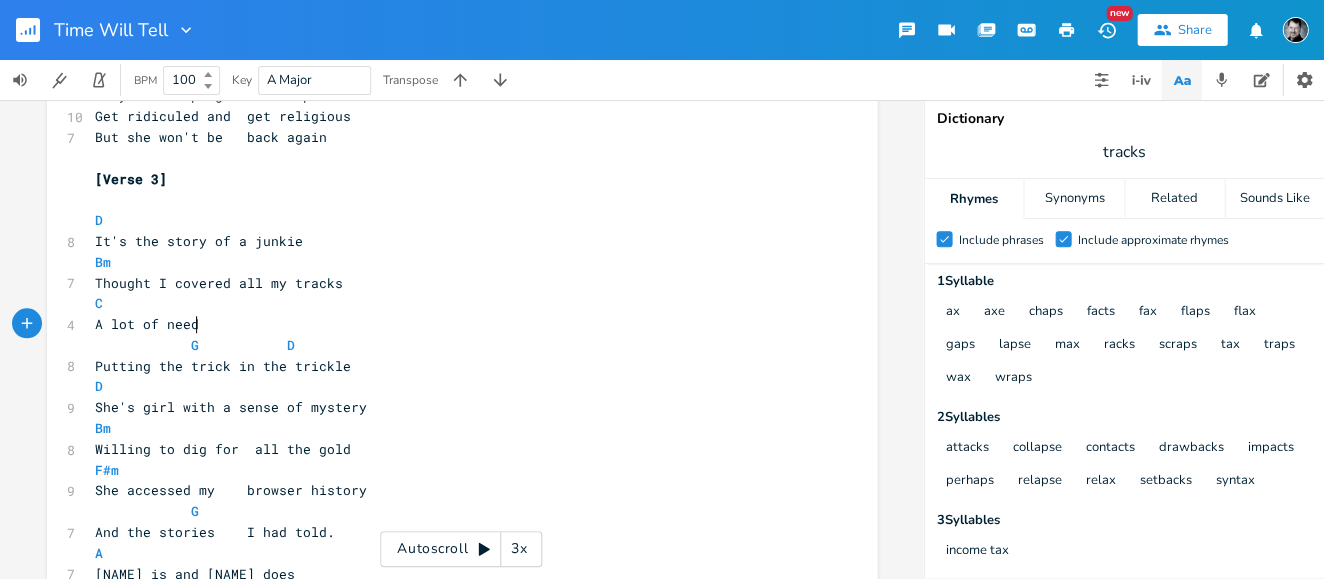 type on "t of neede" 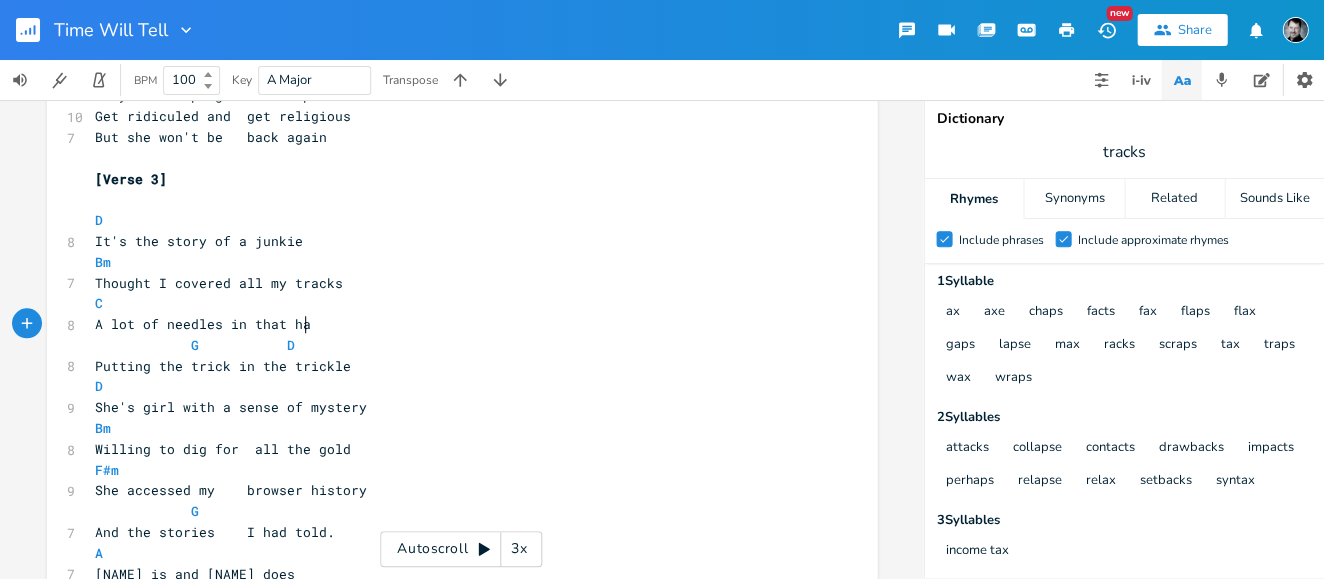 type on "les in that has" 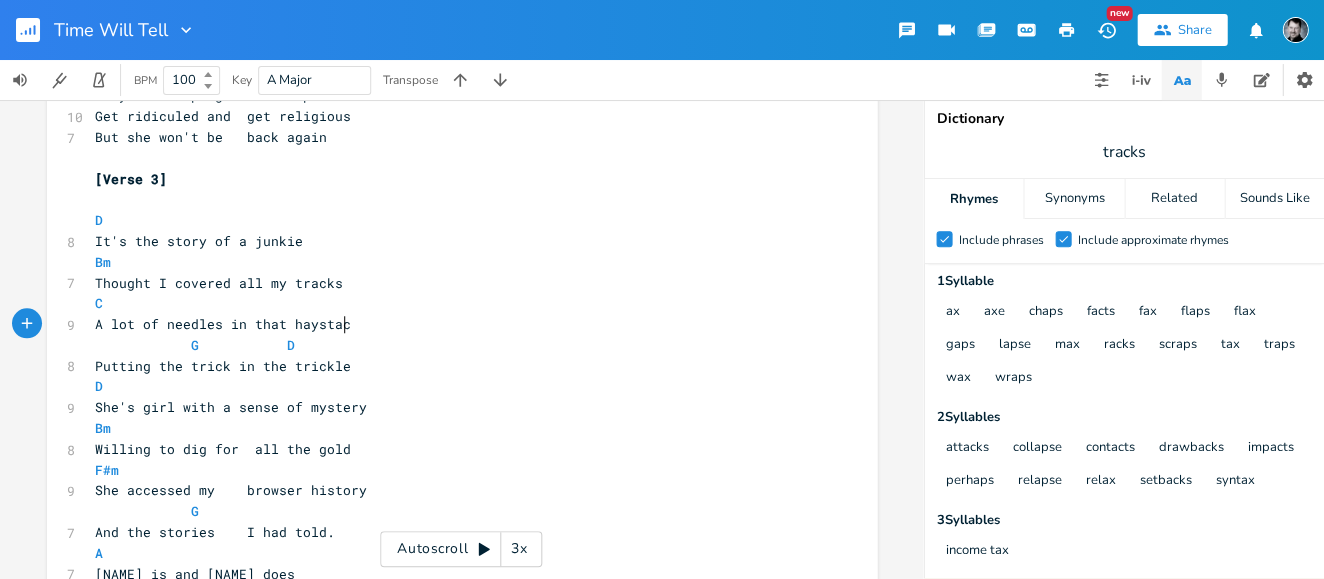 type on "ystack" 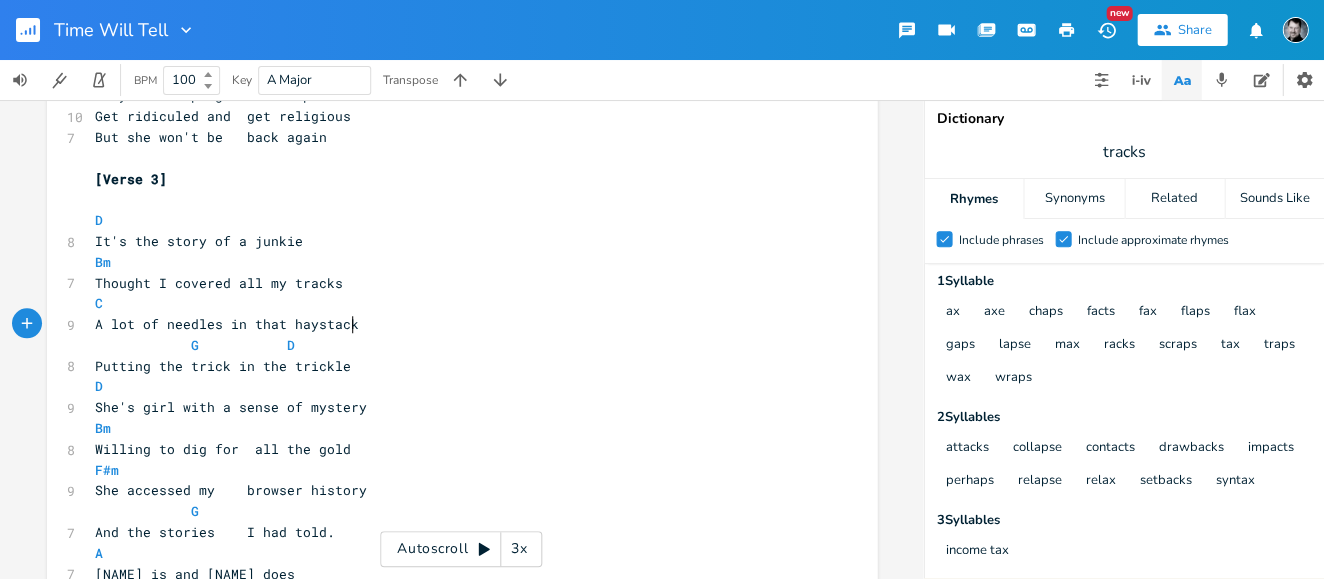 scroll, scrollTop: 0, scrollLeft: 32, axis: horizontal 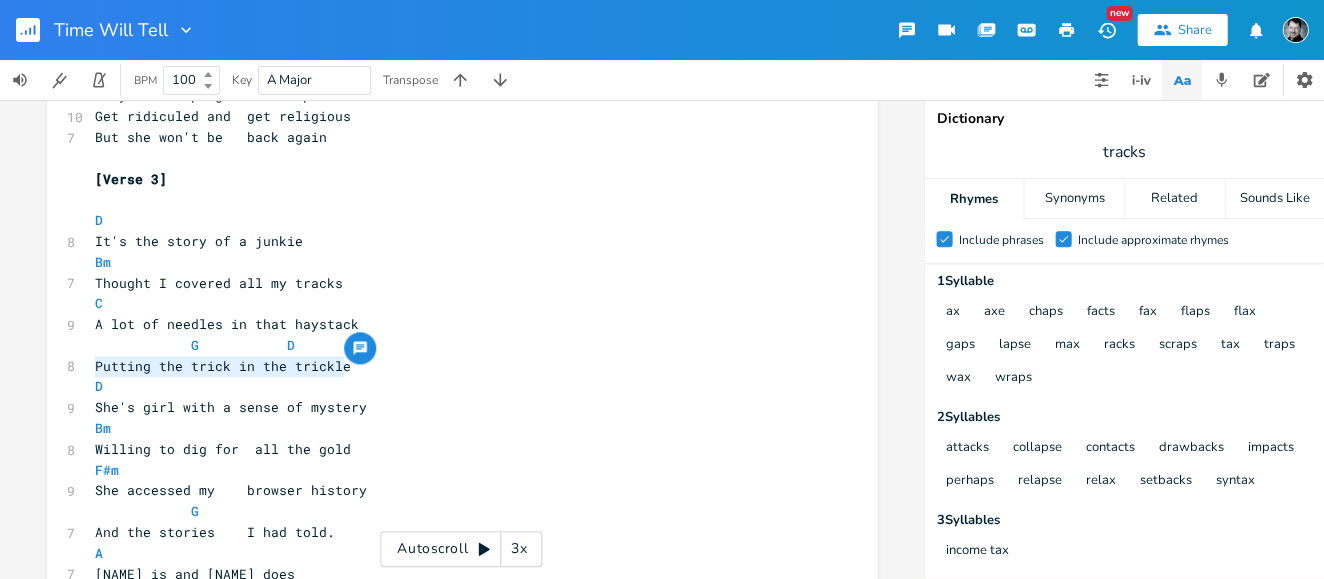 drag, startPoint x: 265, startPoint y: 369, endPoint x: 84, endPoint y: 366, distance: 181.02486 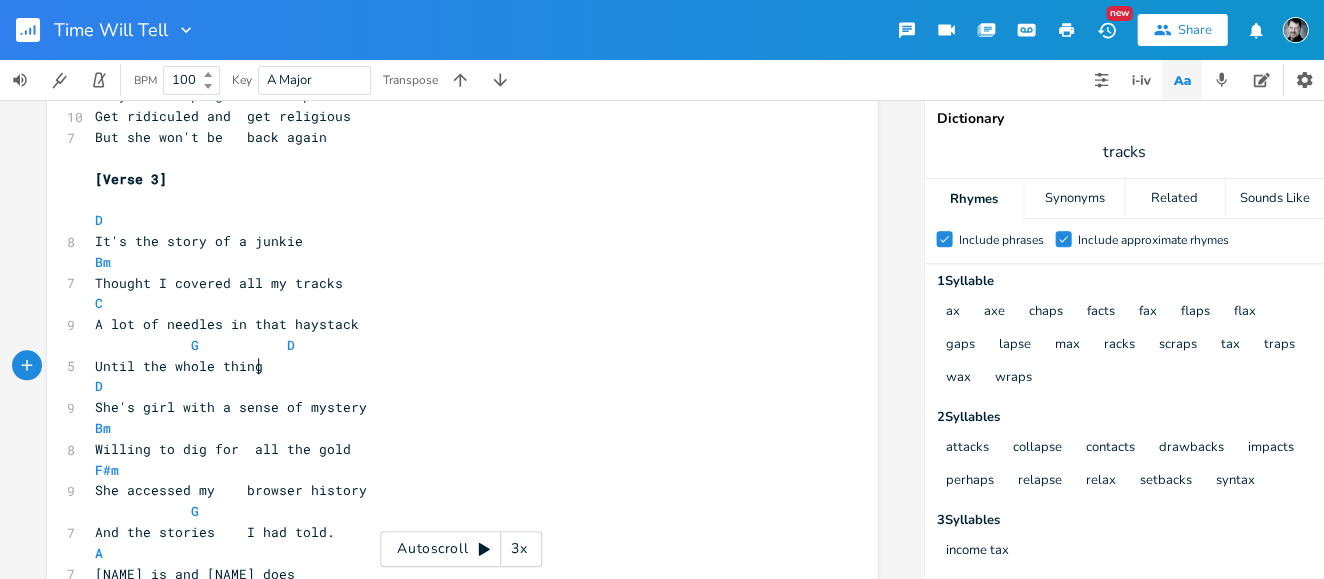 scroll, scrollTop: 0, scrollLeft: 107, axis: horizontal 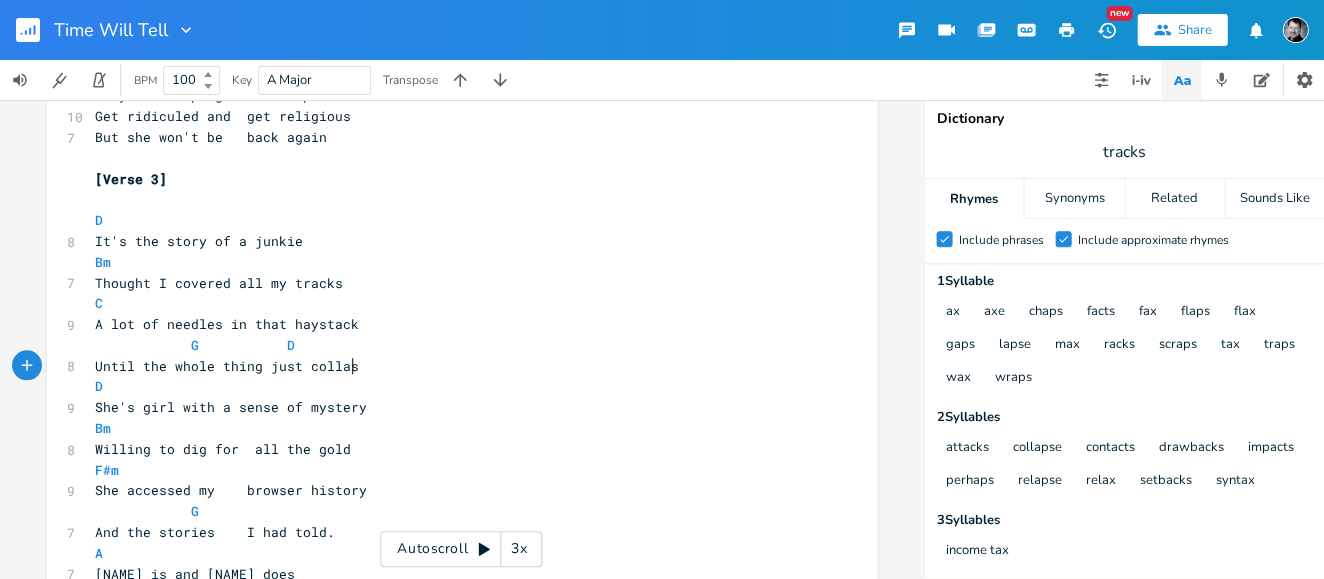 type on "Until the whole thing just collass" 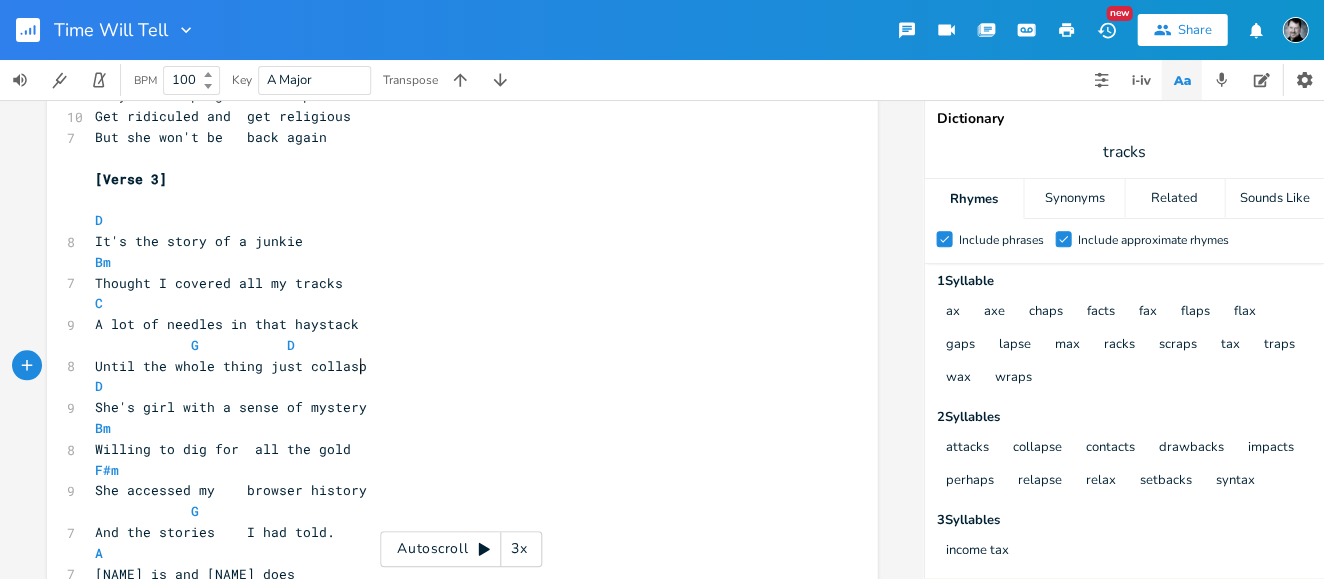 type on "ped" 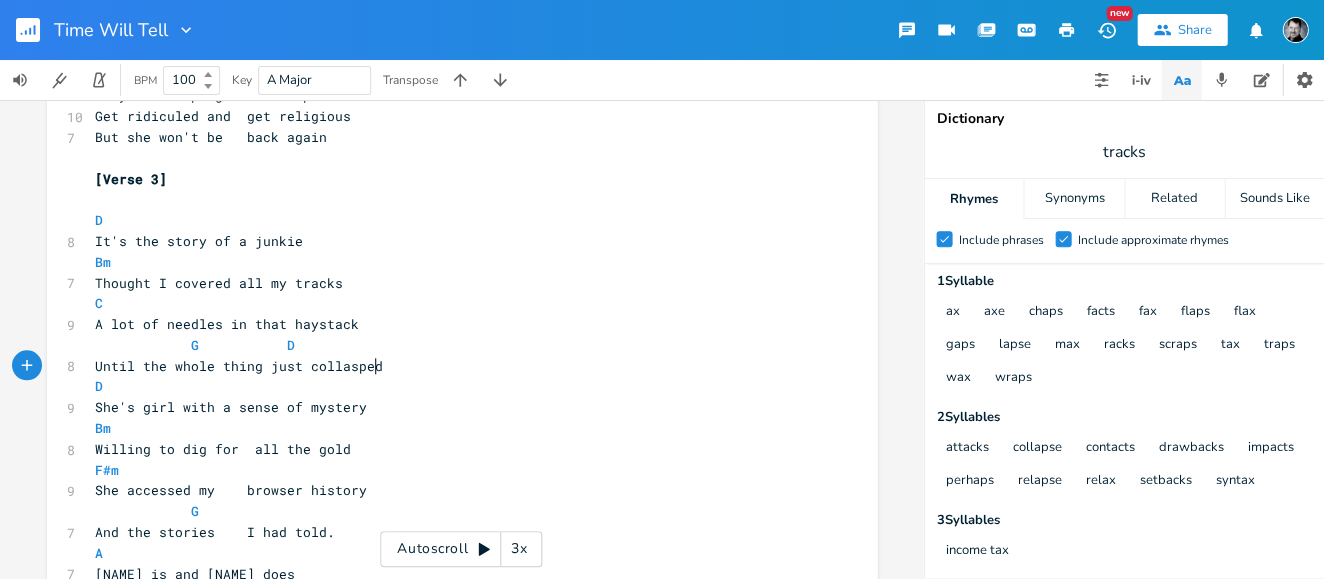 scroll, scrollTop: 0, scrollLeft: 19, axis: horizontal 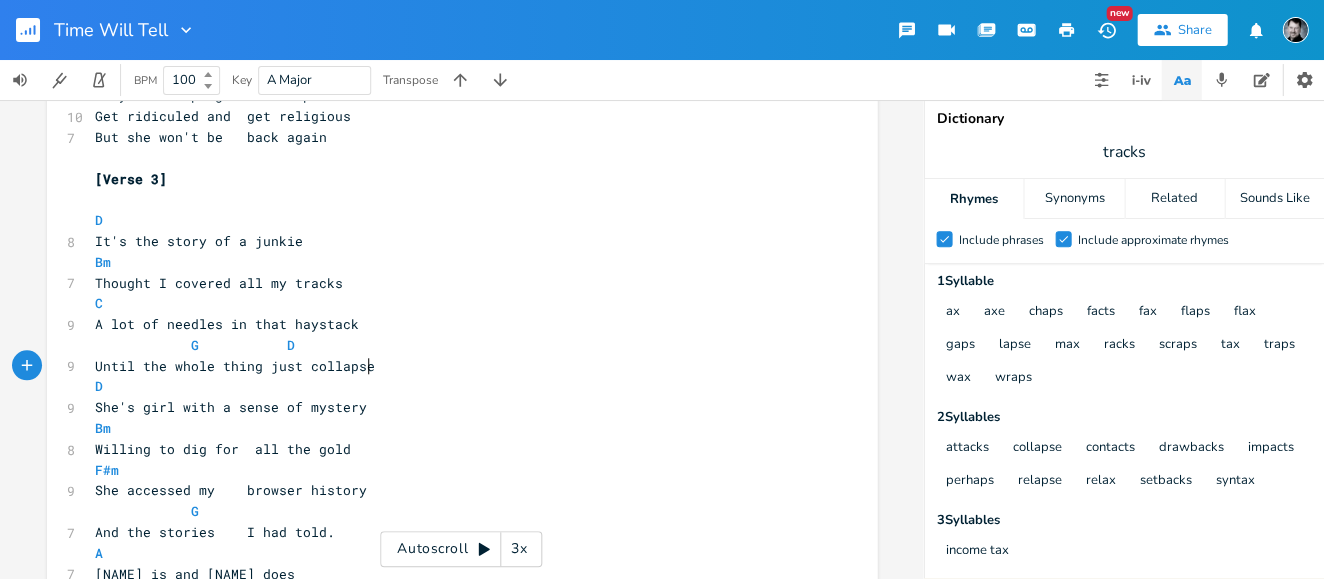 type on "psed" 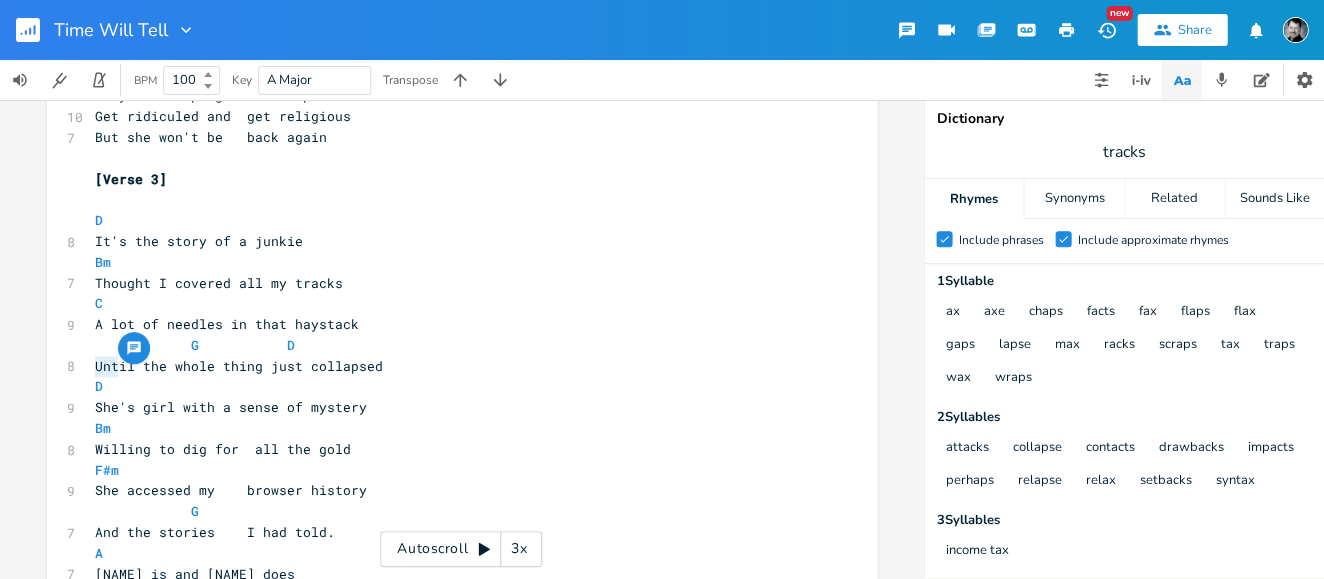 drag, startPoint x: 95, startPoint y: 369, endPoint x: 78, endPoint y: 370, distance: 17.029387 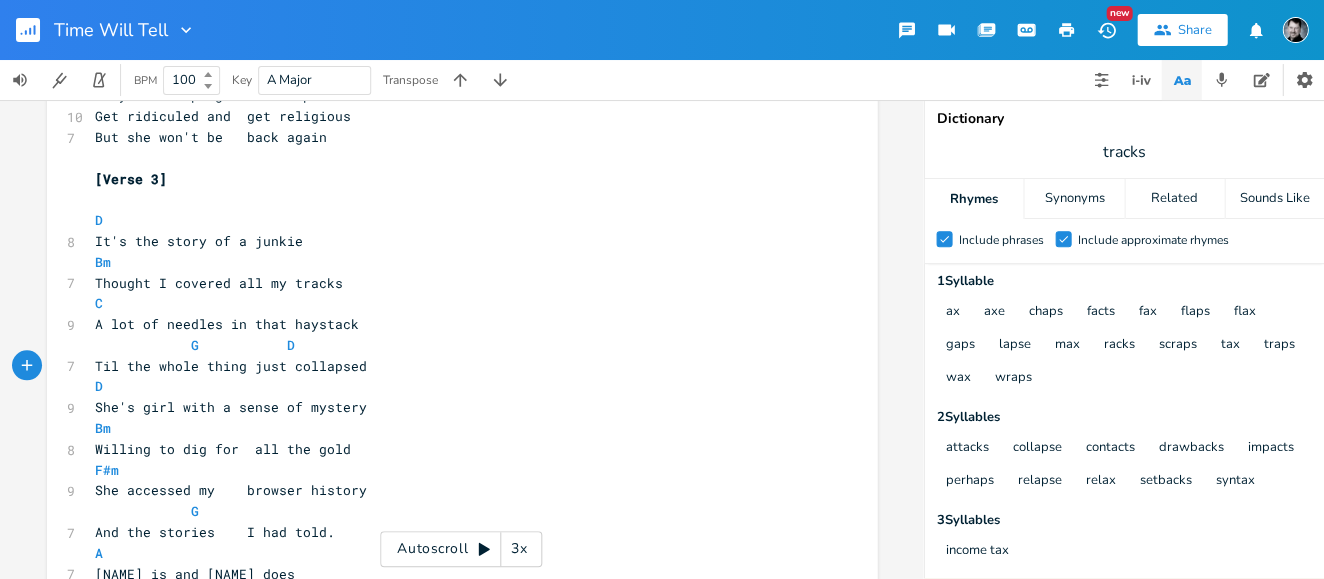 click on "Til the whole thing just collapsed" at bounding box center (231, 366) 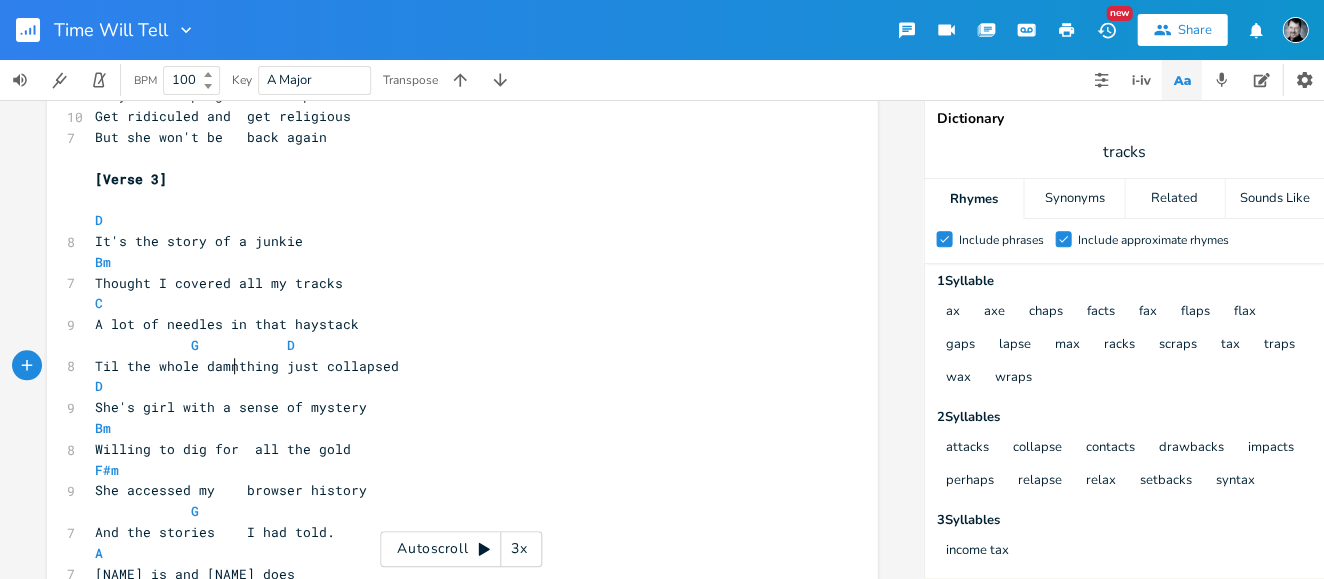 type on "damn" 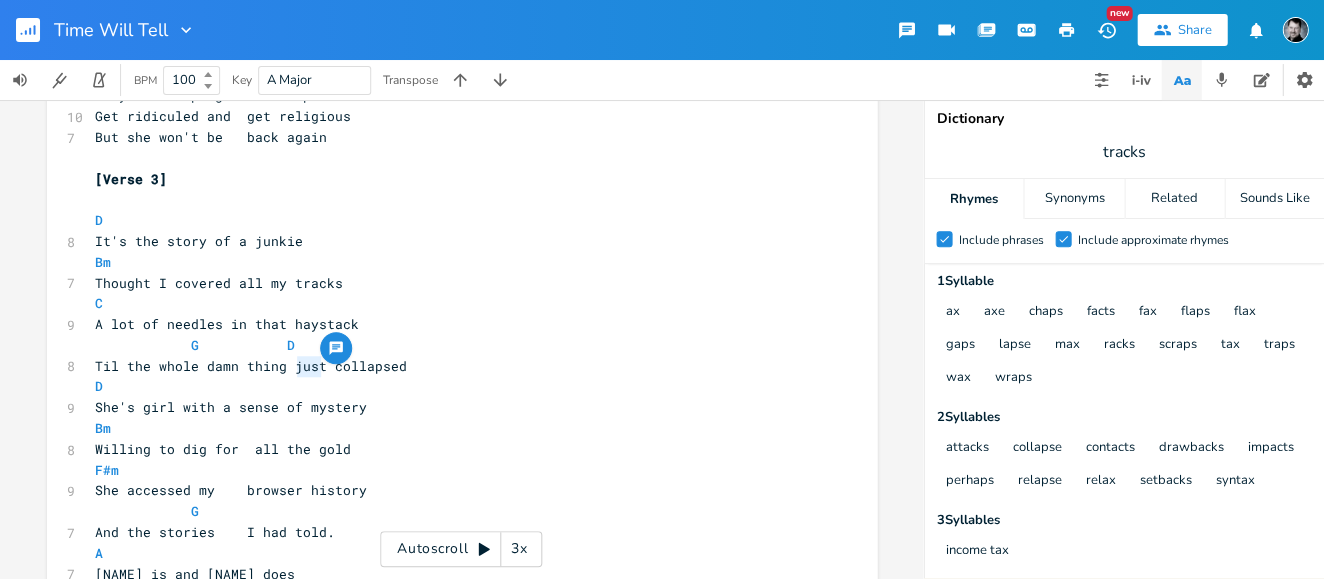type on "just" 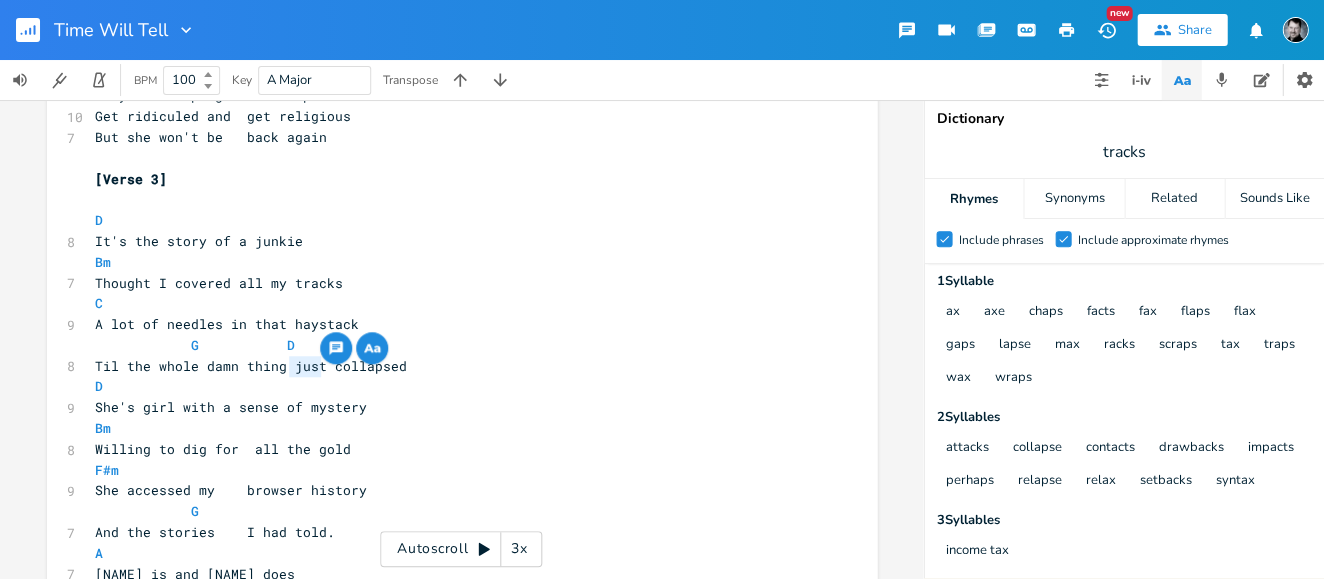 drag, startPoint x: 312, startPoint y: 368, endPoint x: 284, endPoint y: 368, distance: 28 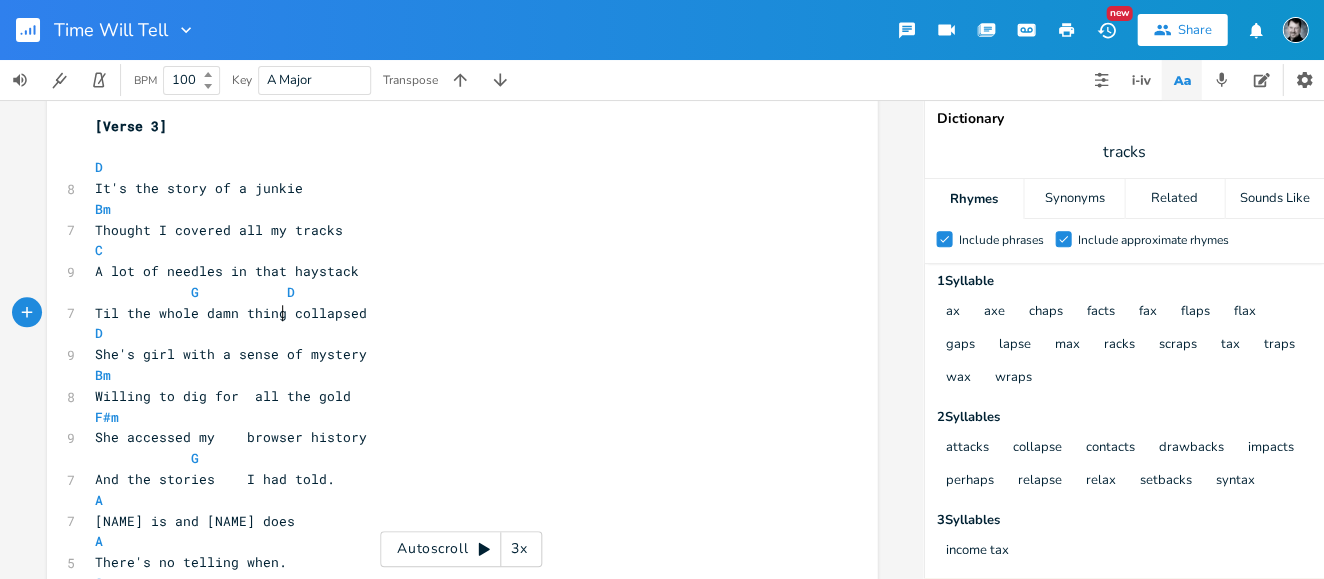 scroll, scrollTop: 1940, scrollLeft: 0, axis: vertical 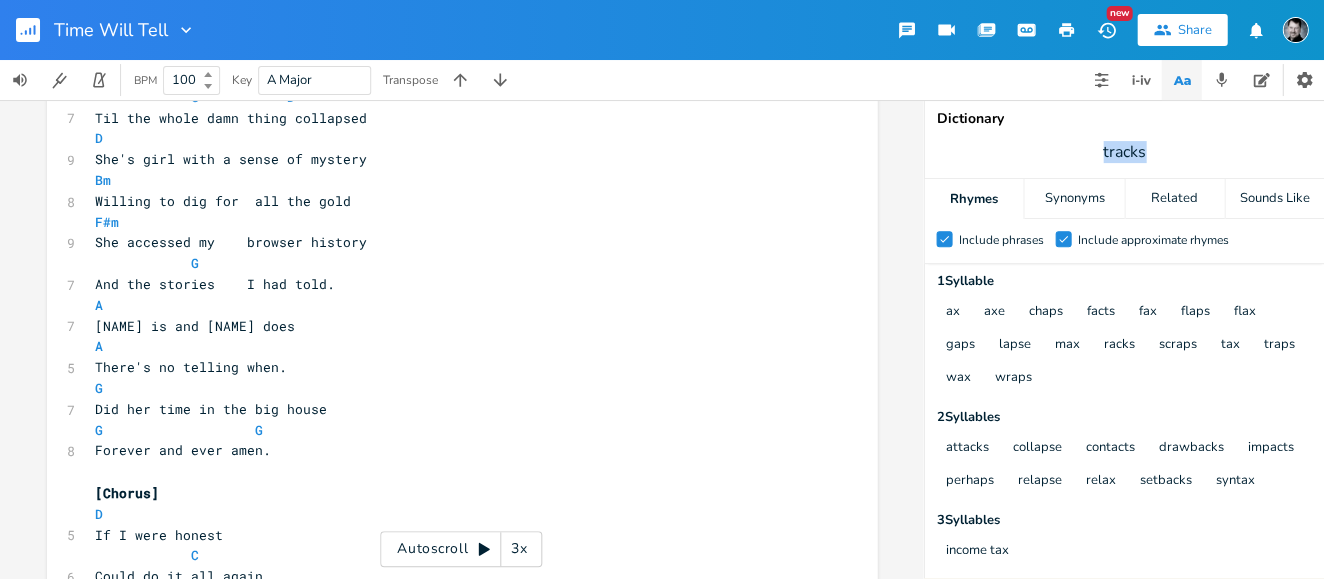 drag, startPoint x: 1168, startPoint y: 153, endPoint x: 1058, endPoint y: 148, distance: 110.11358 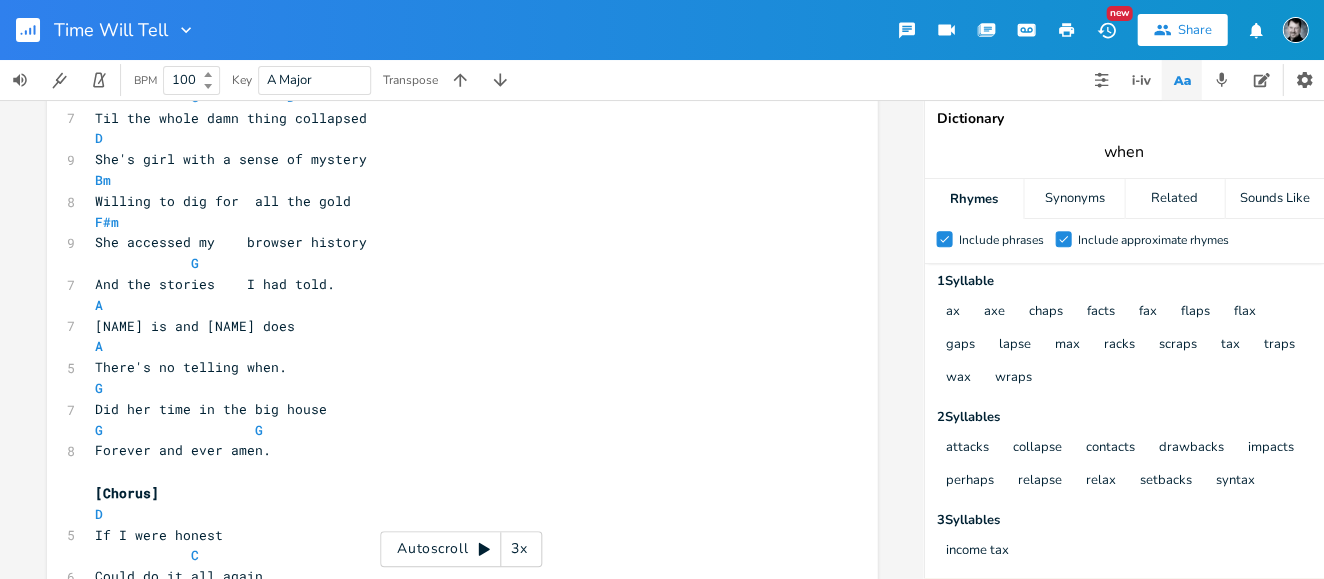 type on "when" 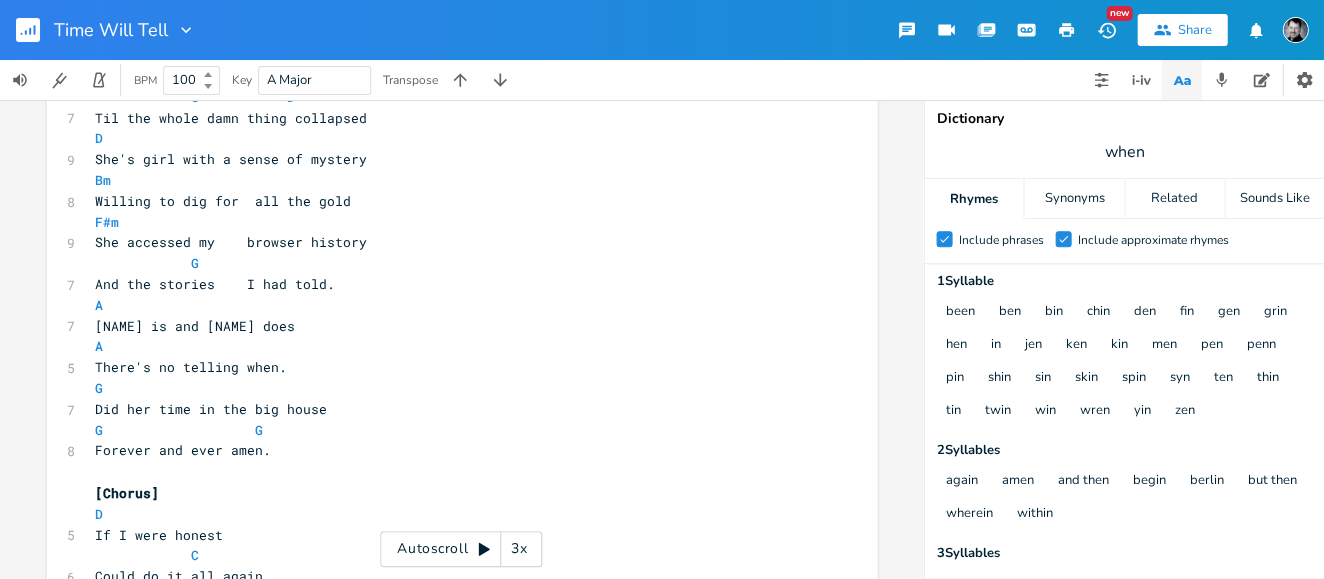 scroll, scrollTop: 0, scrollLeft: 0, axis: both 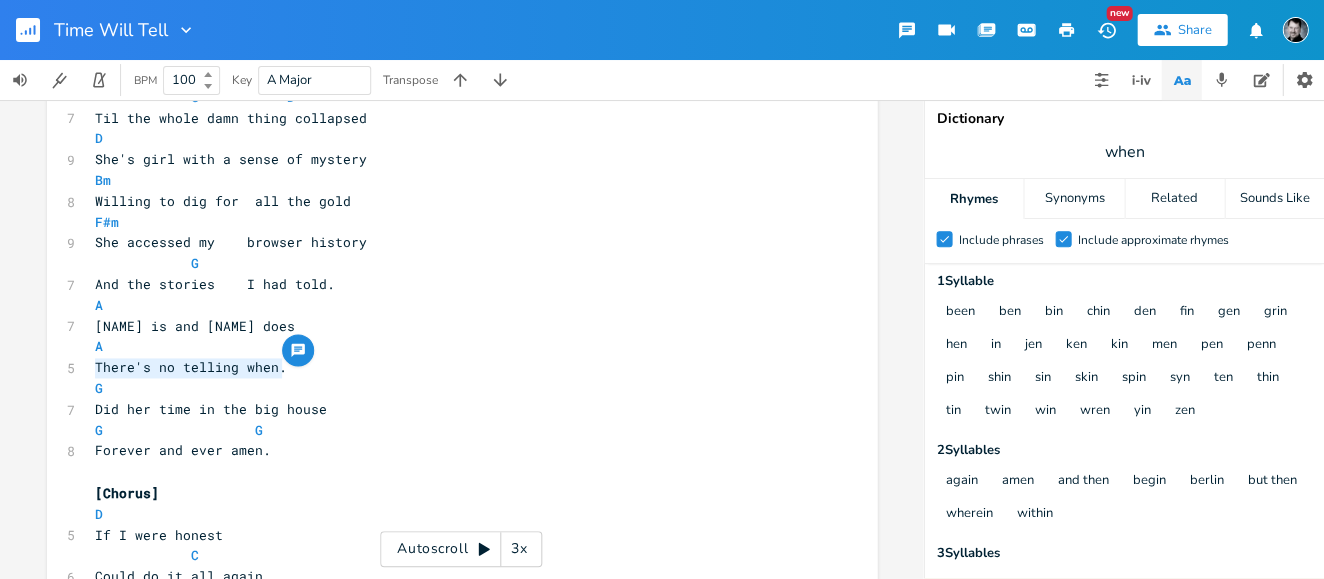 drag, startPoint x: 276, startPoint y: 364, endPoint x: 90, endPoint y: 367, distance: 186.02419 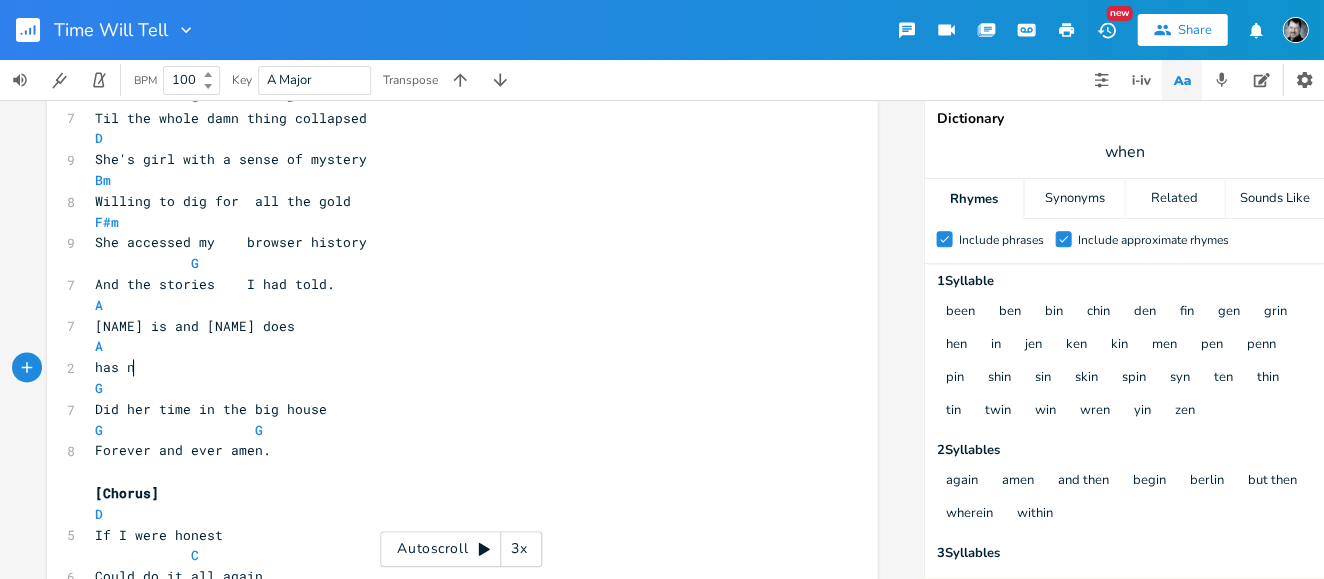 type on "has no" 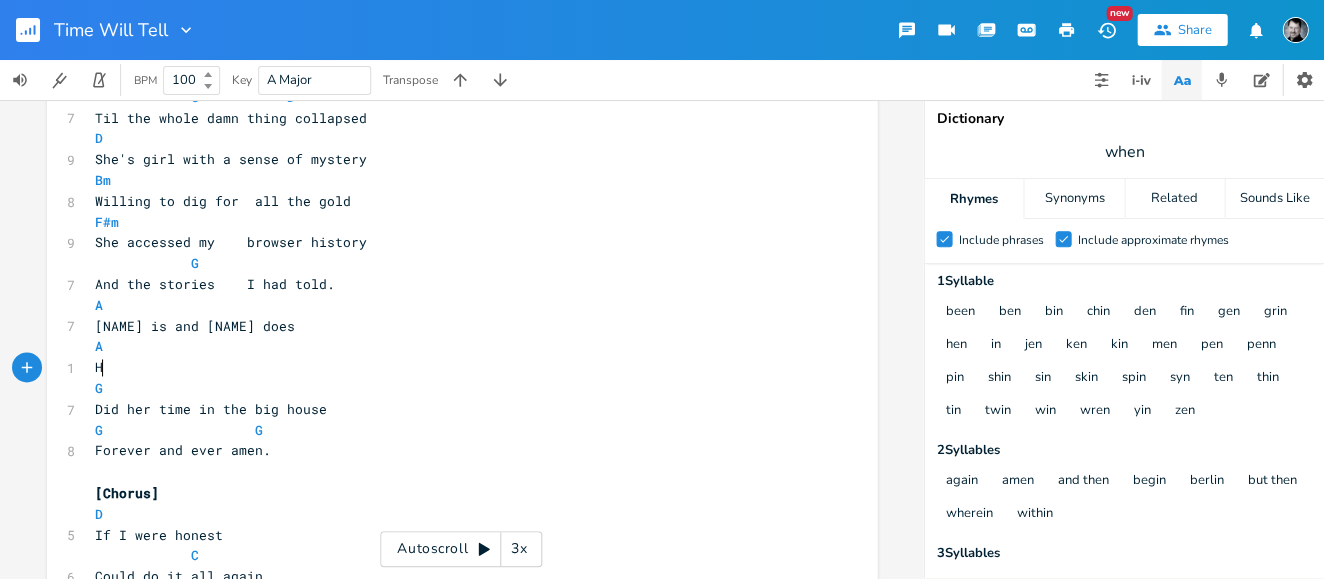 type on "Ho" 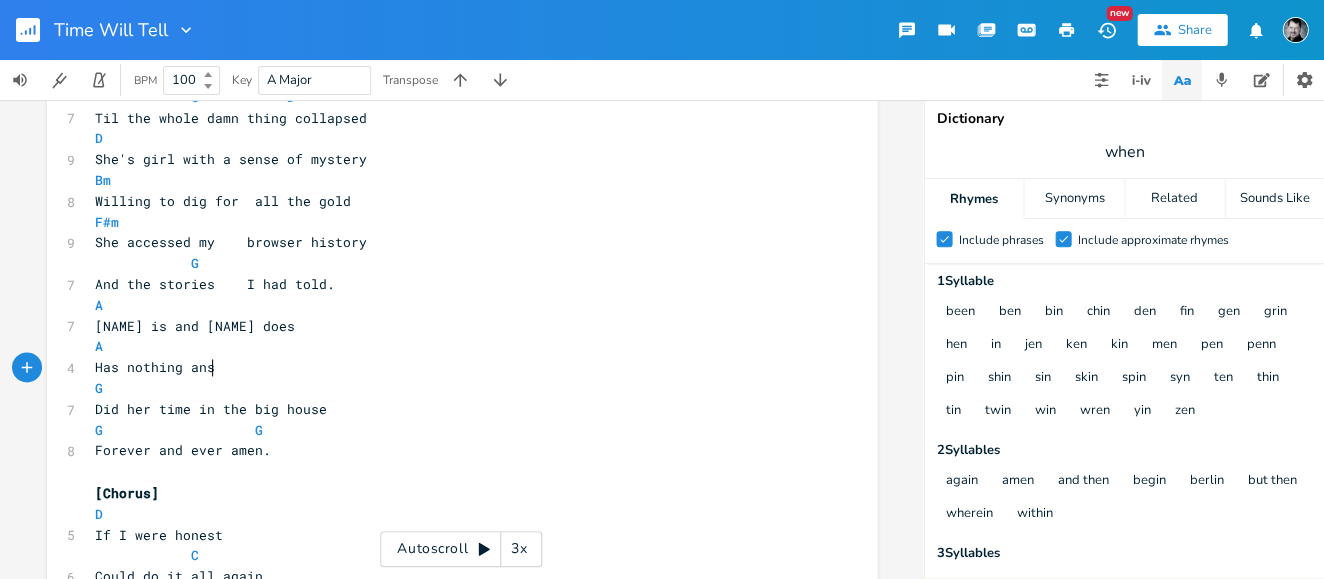 type on "as nothing ans" 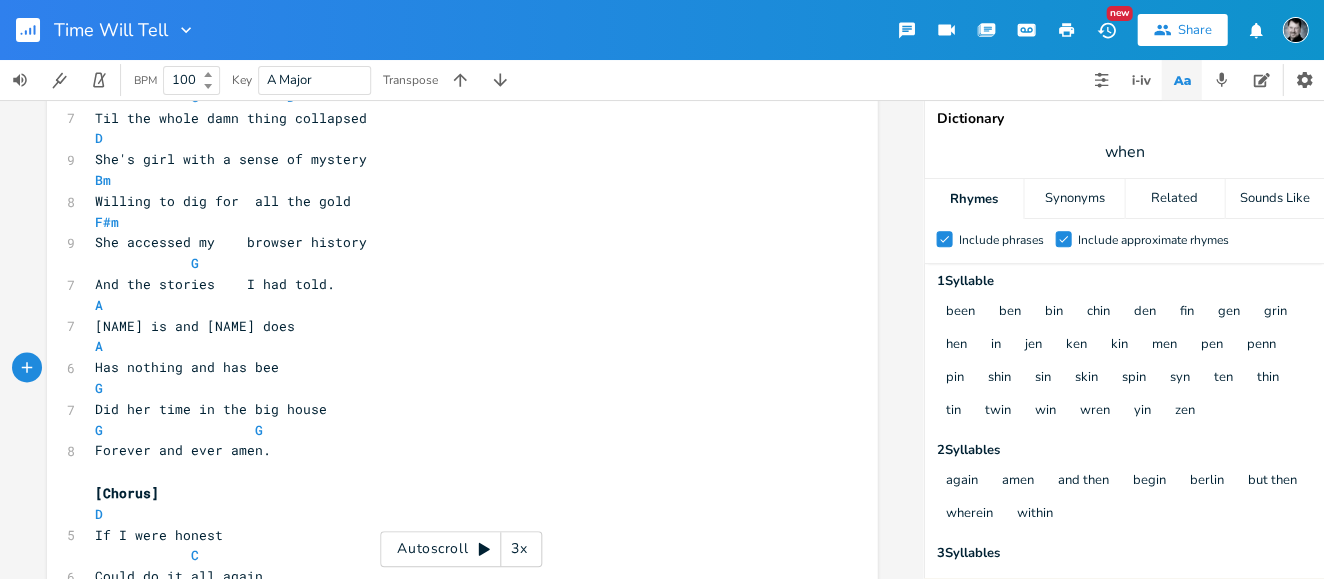 type on "d has been" 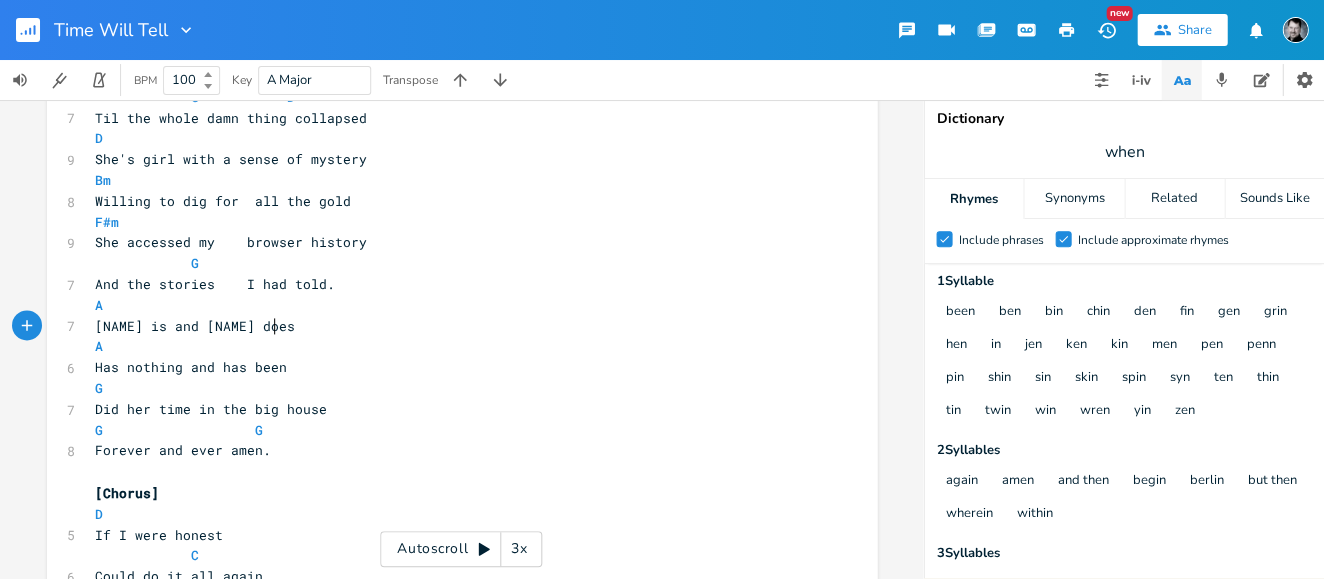 type on "A" 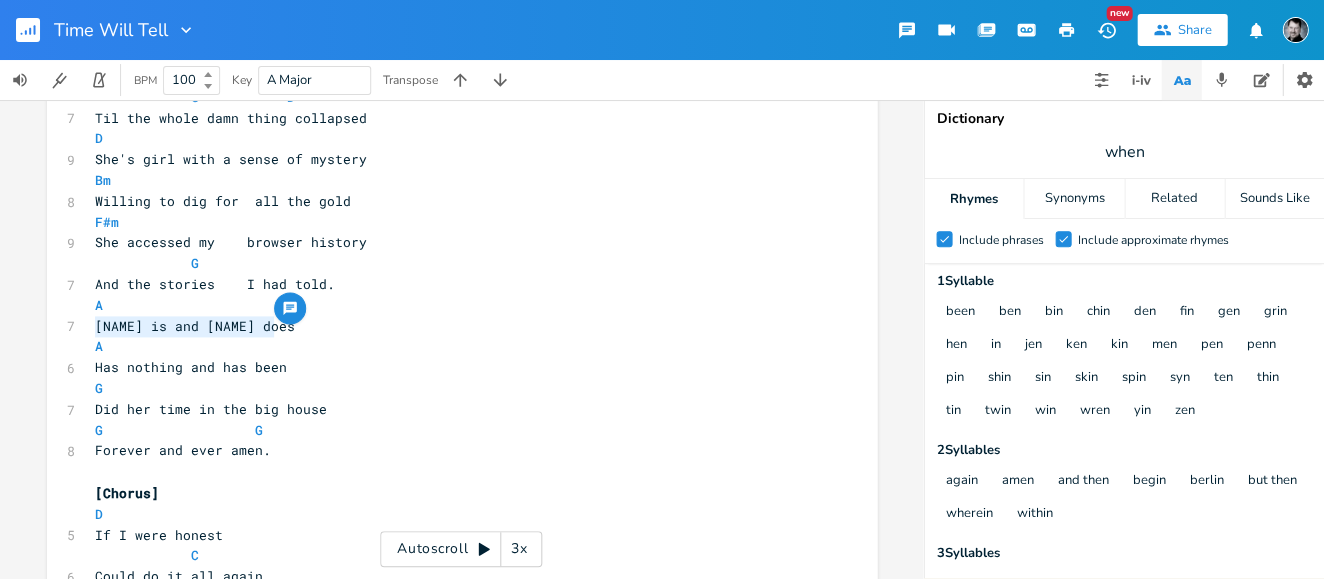 drag, startPoint x: 277, startPoint y: 334, endPoint x: 64, endPoint y: 331, distance: 213.02112 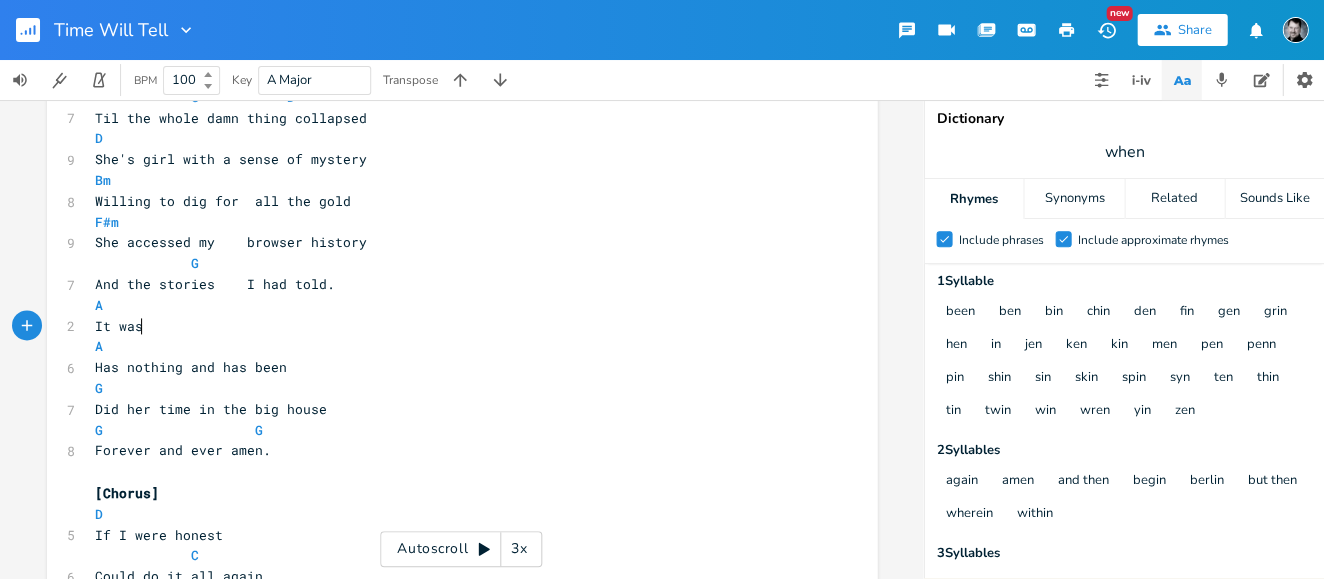 type on "It was a" 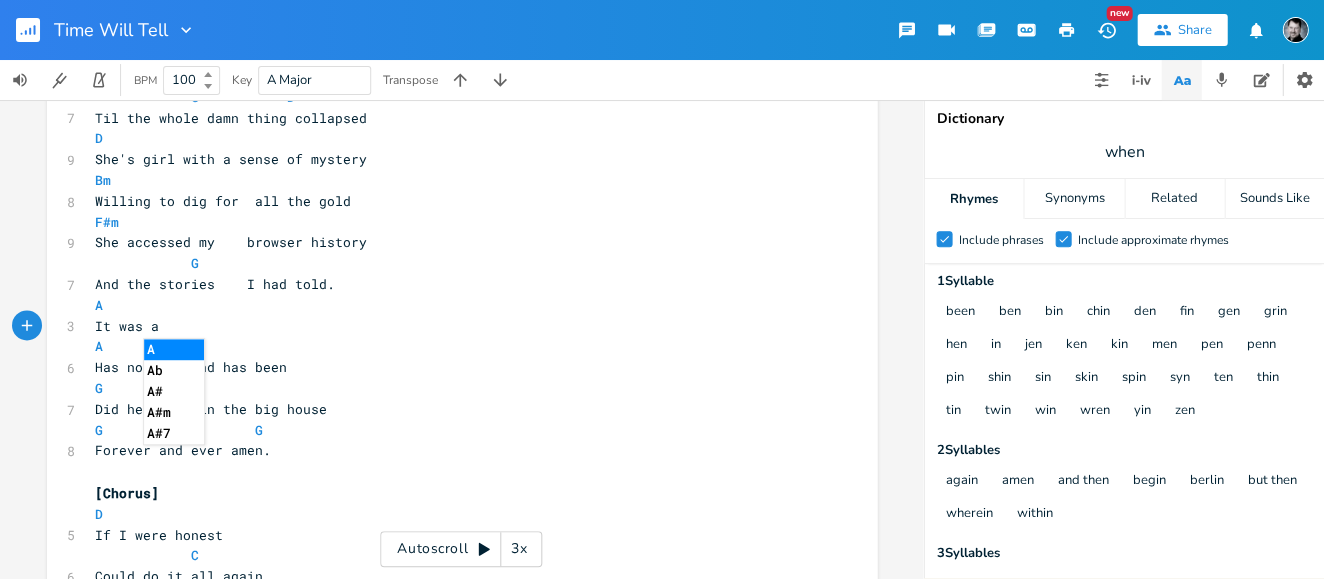 scroll, scrollTop: 0, scrollLeft: 0, axis: both 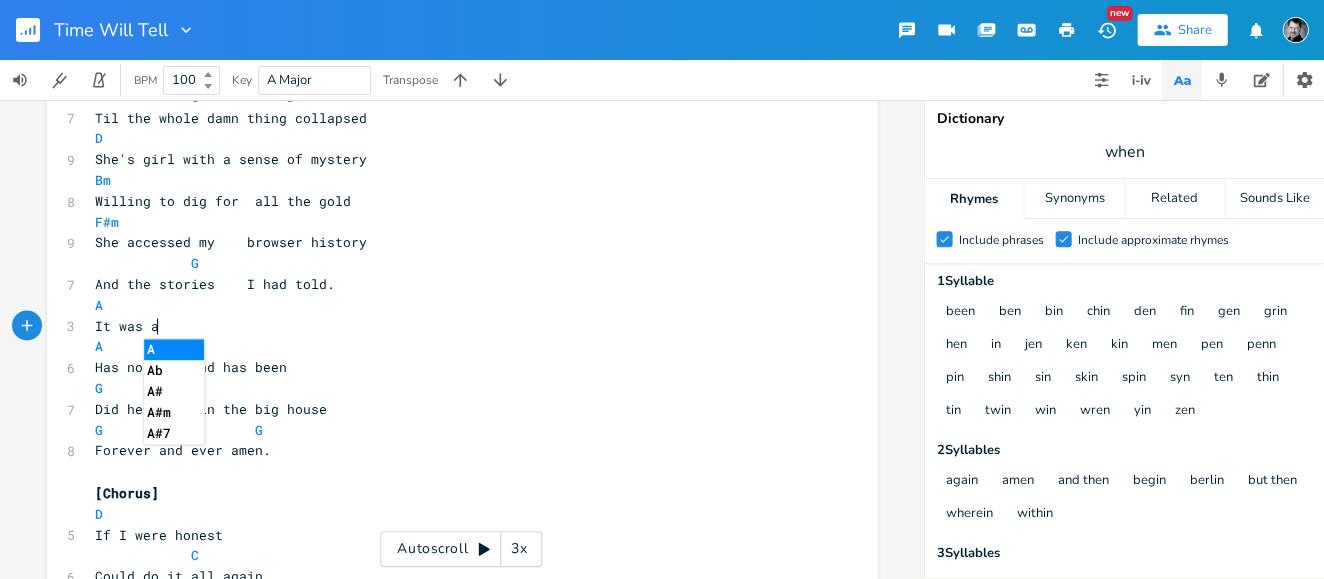 click on "It was a" at bounding box center (452, 326) 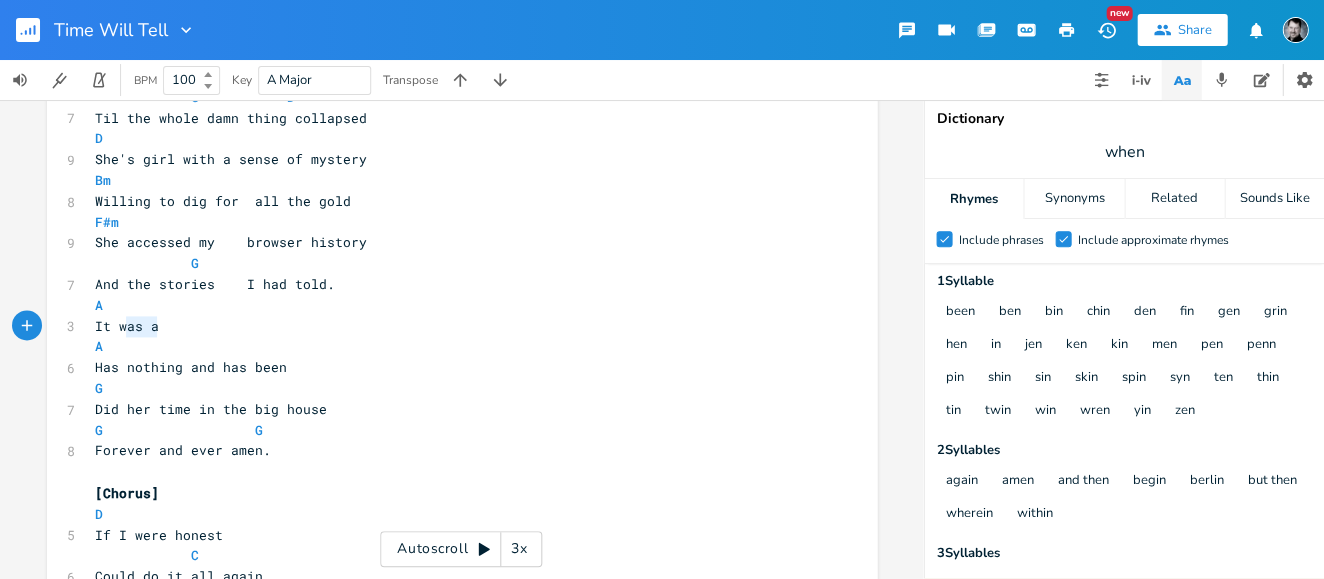 type on "It was a" 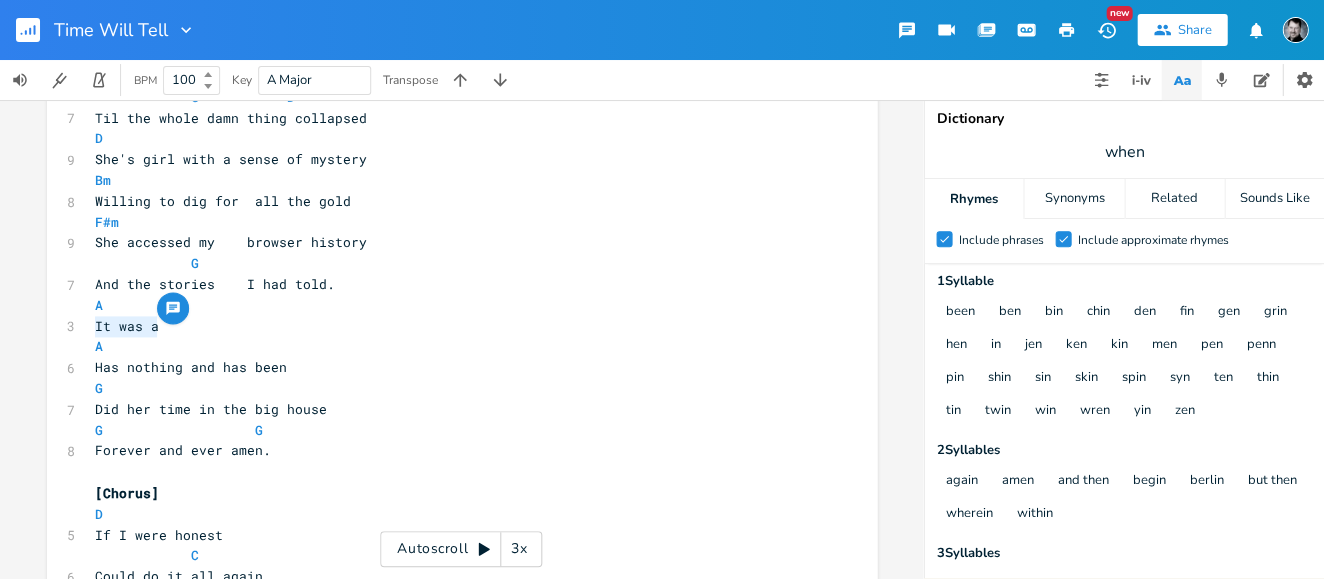 drag, startPoint x: 168, startPoint y: 326, endPoint x: 83, endPoint y: 326, distance: 85 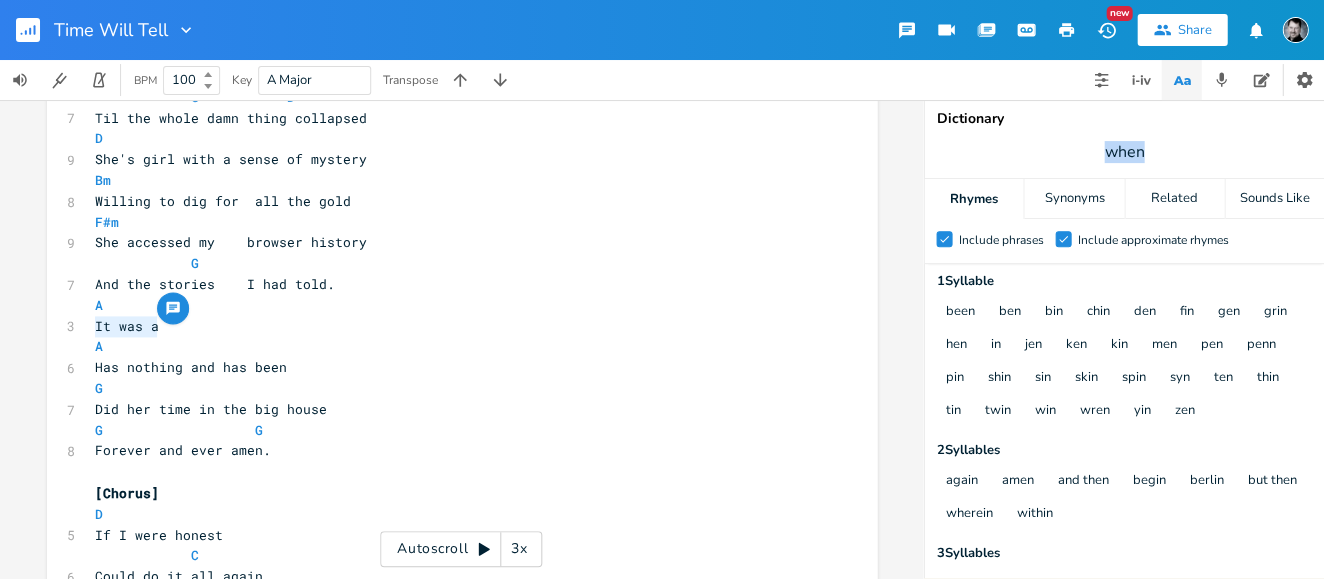 drag, startPoint x: 1160, startPoint y: 147, endPoint x: 1084, endPoint y: 146, distance: 76.00658 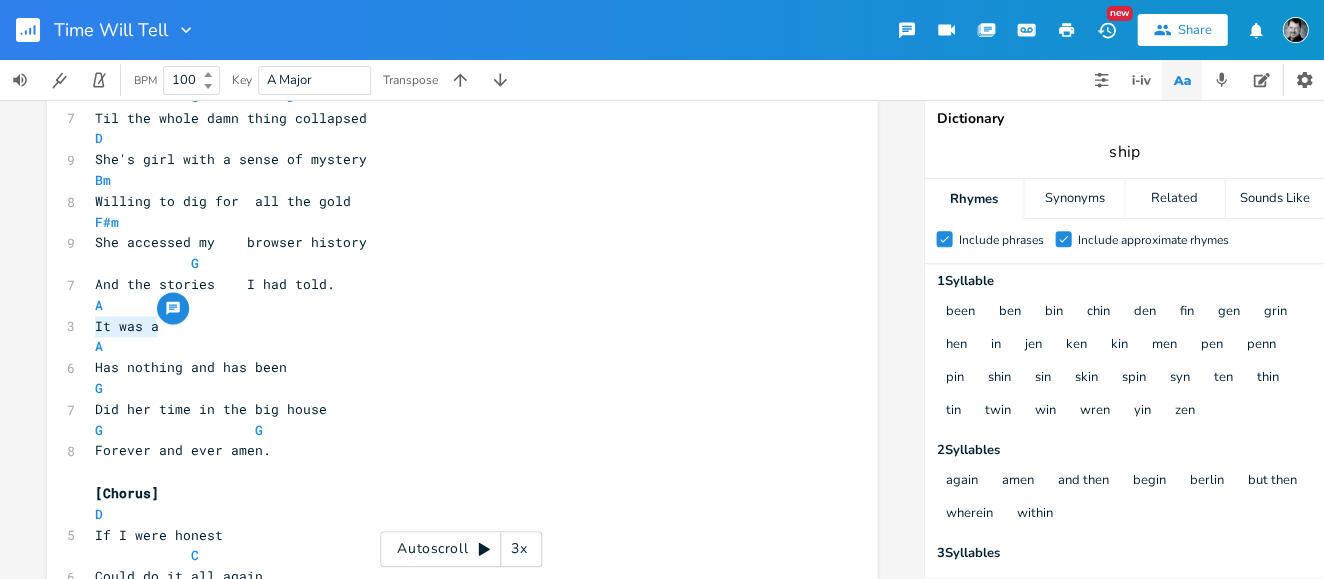 type on "ship" 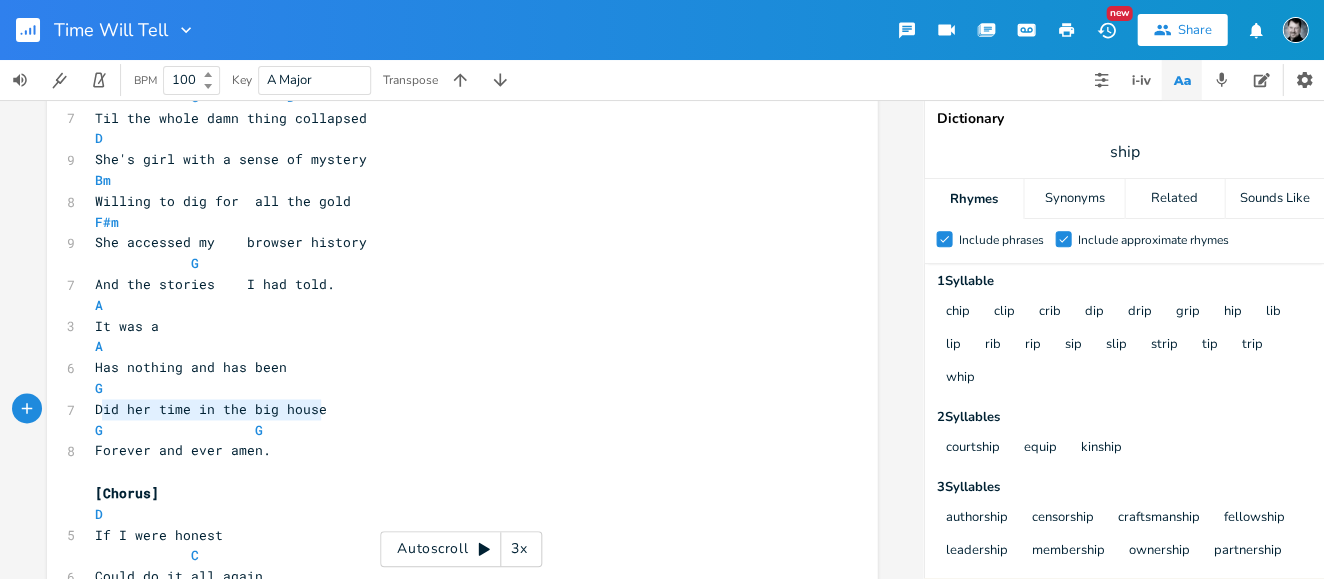type on "Did her time in the big house" 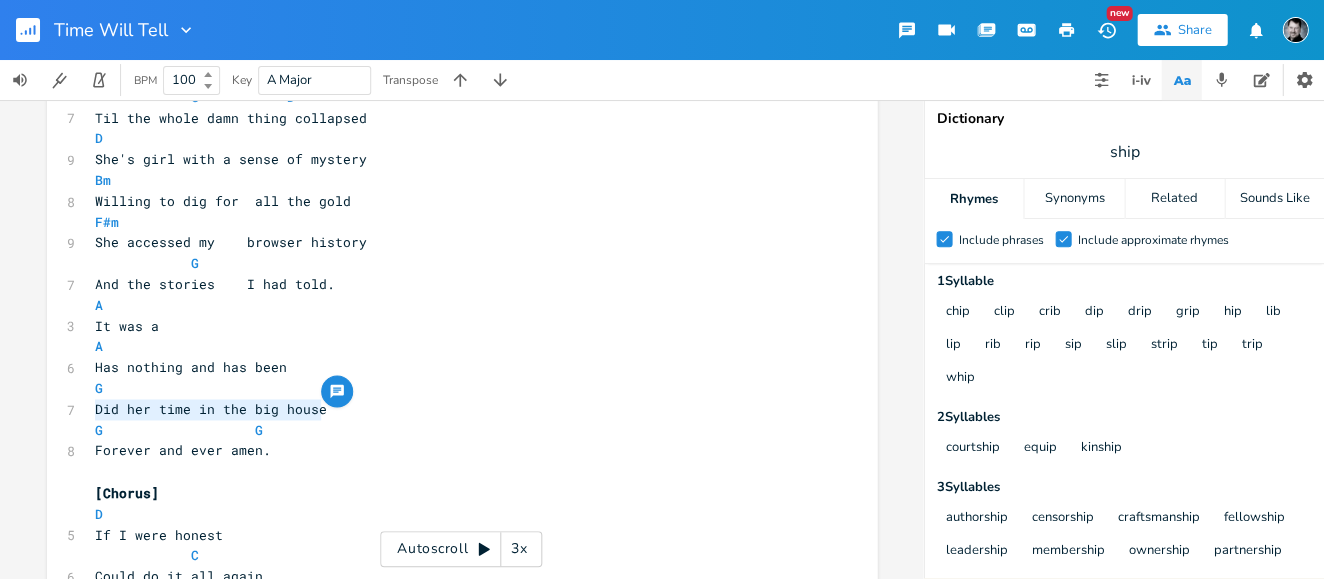 drag, startPoint x: 323, startPoint y: 409, endPoint x: 89, endPoint y: 405, distance: 234.03418 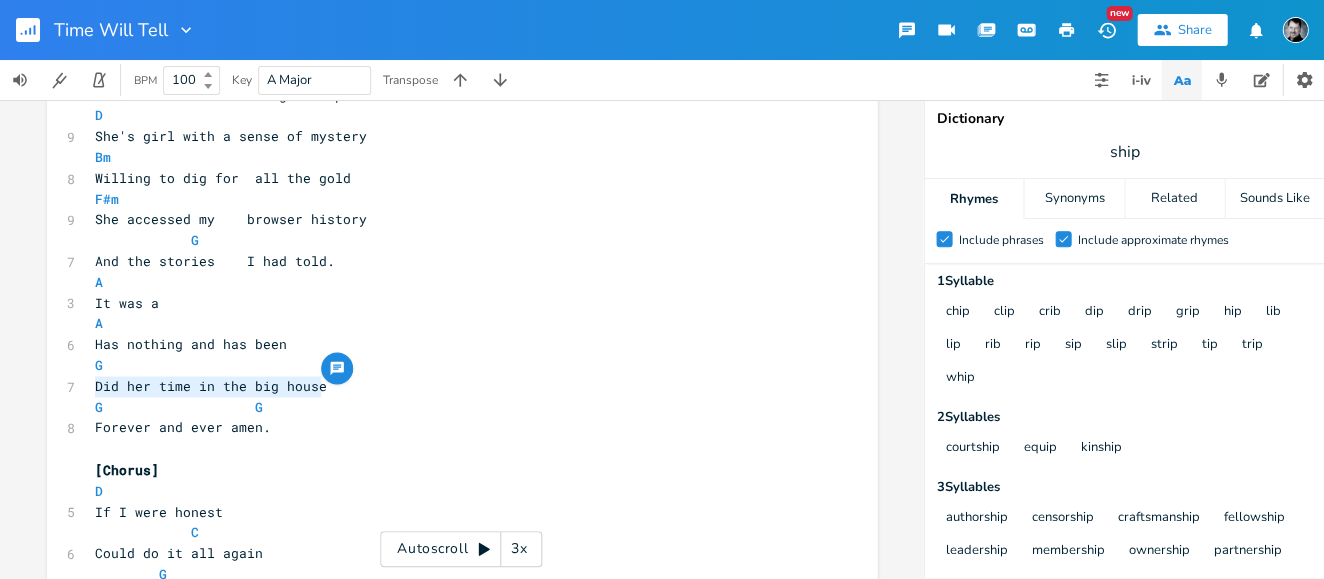 scroll, scrollTop: 2152, scrollLeft: 0, axis: vertical 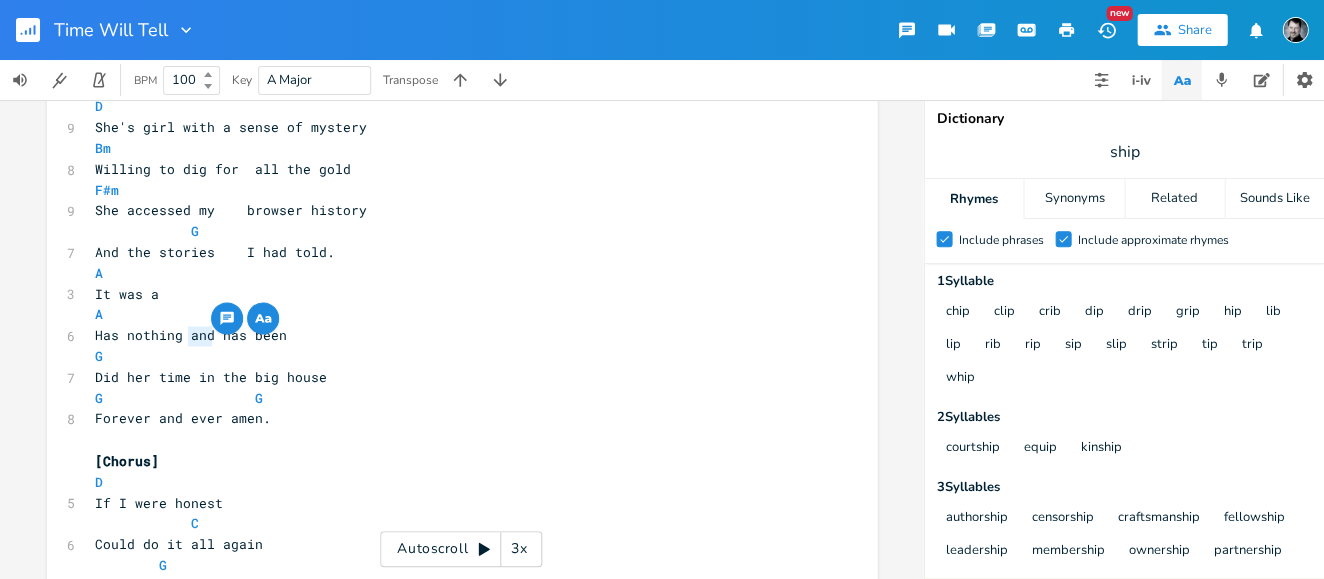 drag, startPoint x: 204, startPoint y: 337, endPoint x: 184, endPoint y: 336, distance: 20.024984 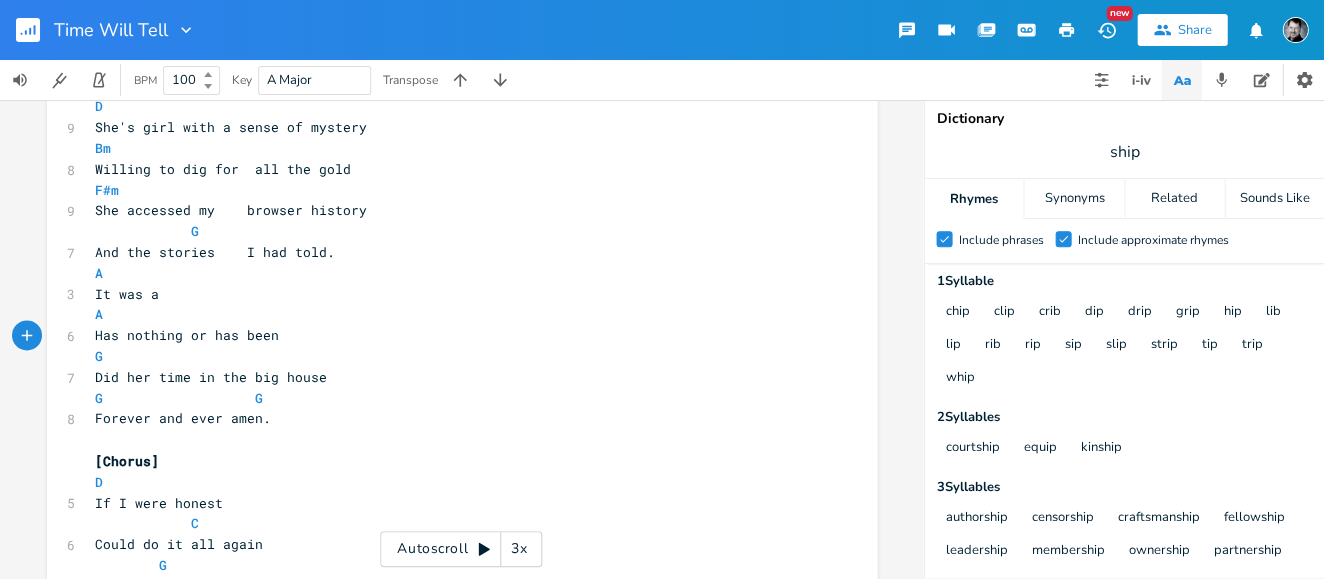 scroll, scrollTop: 2151, scrollLeft: 0, axis: vertical 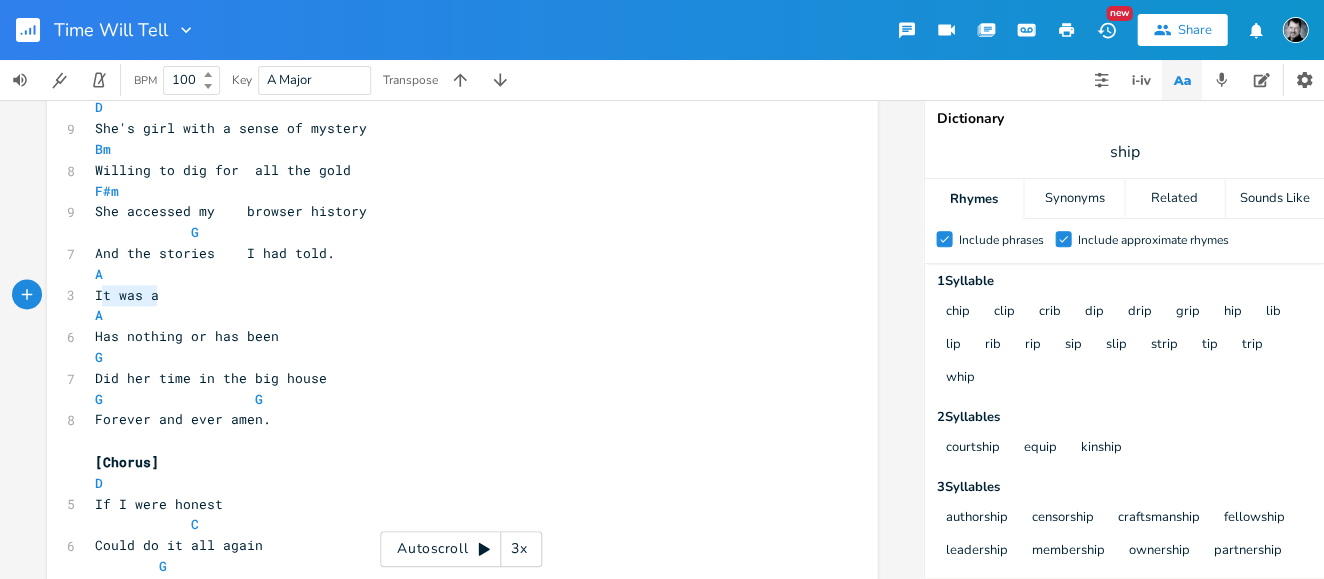 type on "It was a" 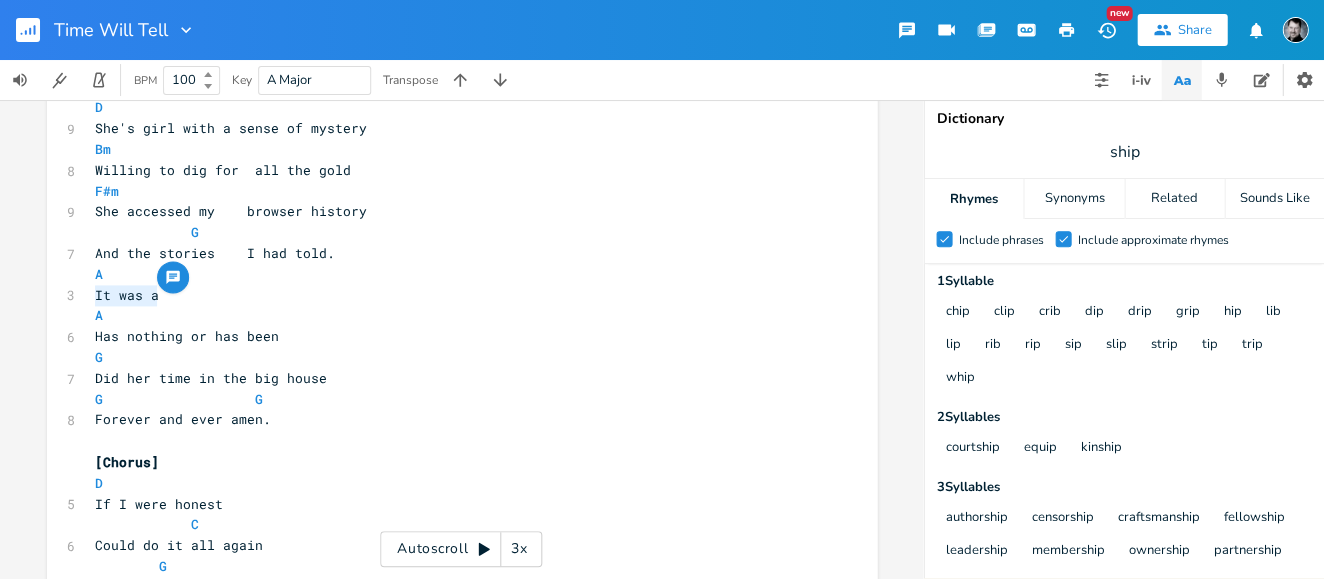 drag, startPoint x: 157, startPoint y: 296, endPoint x: 91, endPoint y: 295, distance: 66.007576 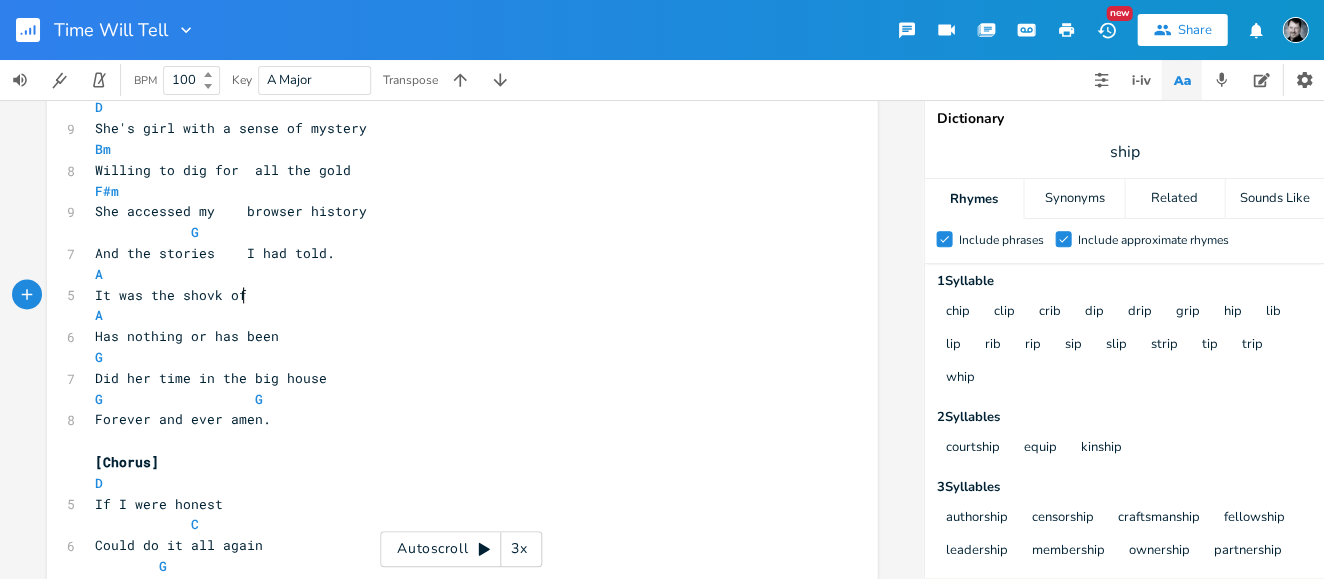 scroll, scrollTop: 0, scrollLeft: 63, axis: horizontal 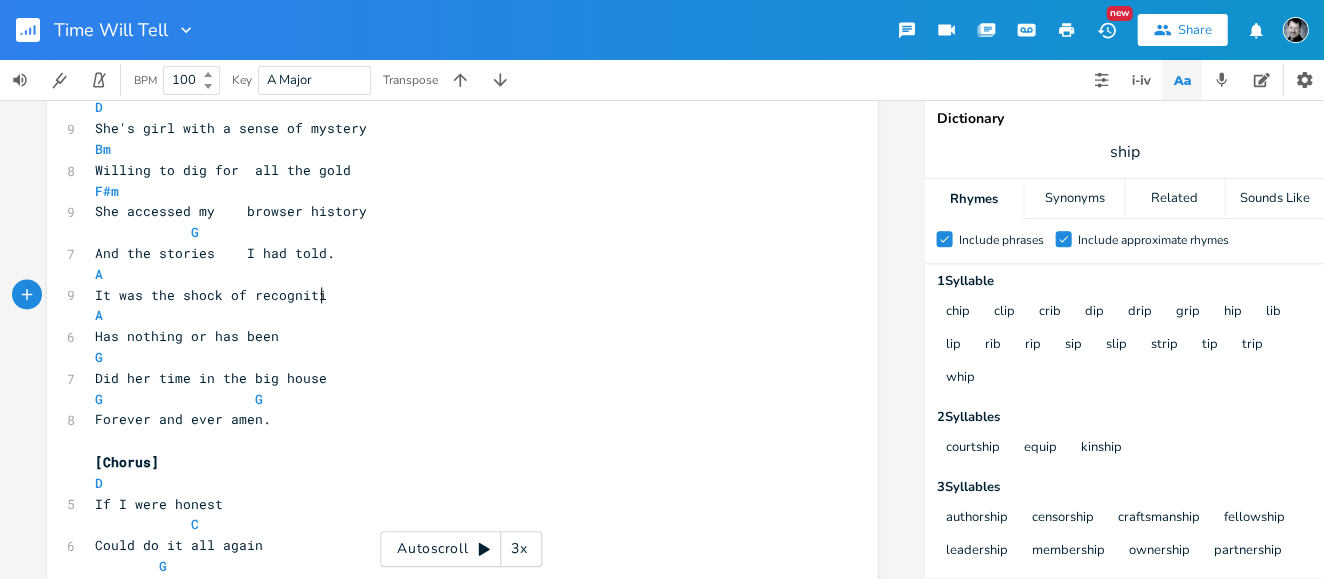 type on "ck of recognition" 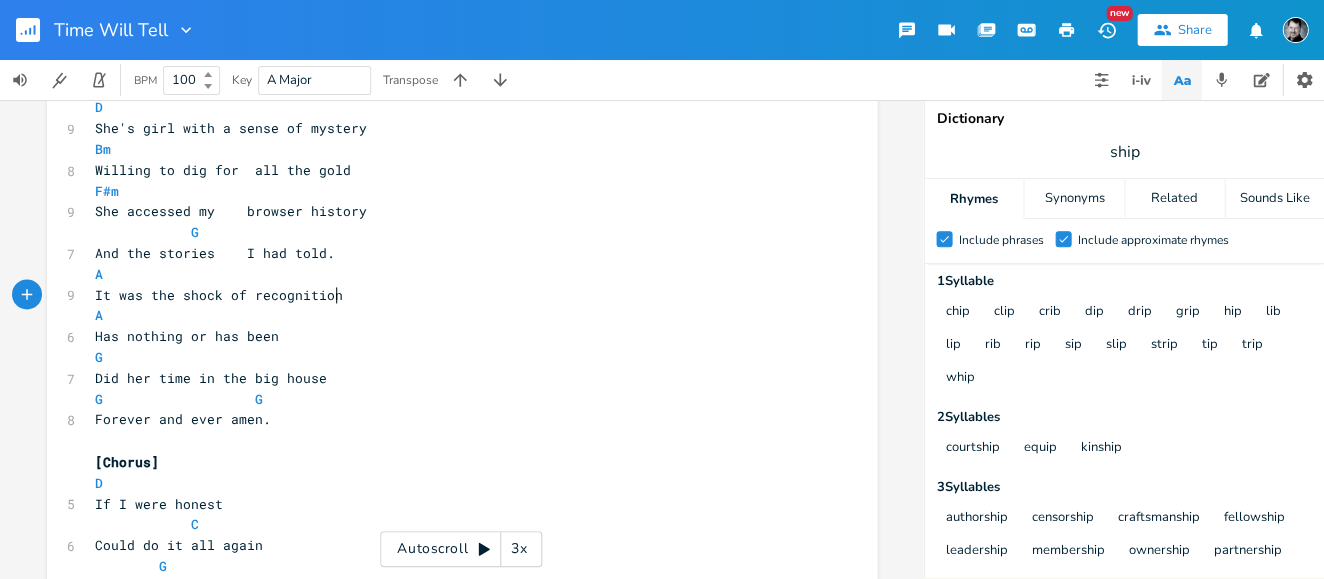 scroll, scrollTop: 0, scrollLeft: 80, axis: horizontal 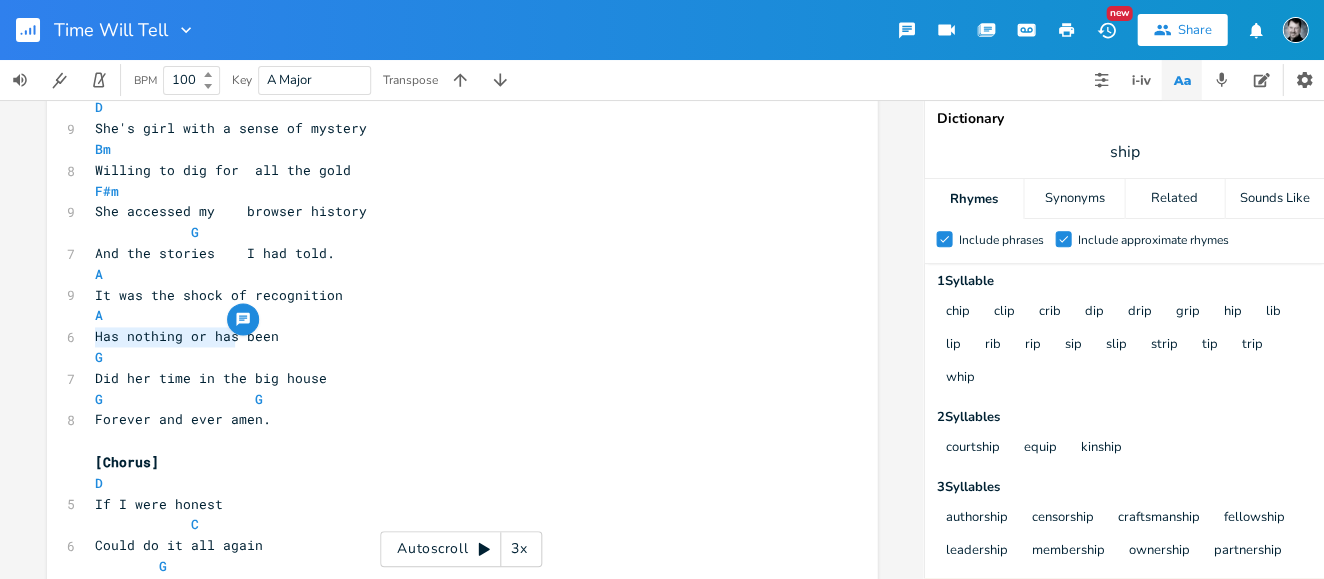 drag, startPoint x: 88, startPoint y: 340, endPoint x: 226, endPoint y: 341, distance: 138.00362 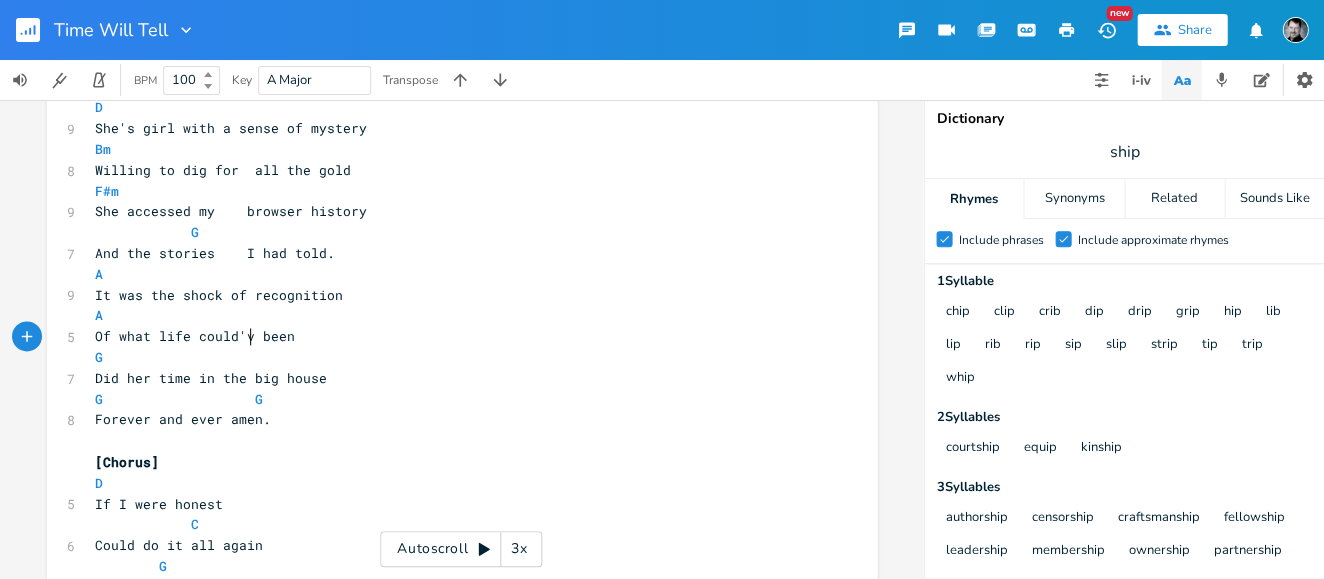 scroll, scrollTop: 0, scrollLeft: 101, axis: horizontal 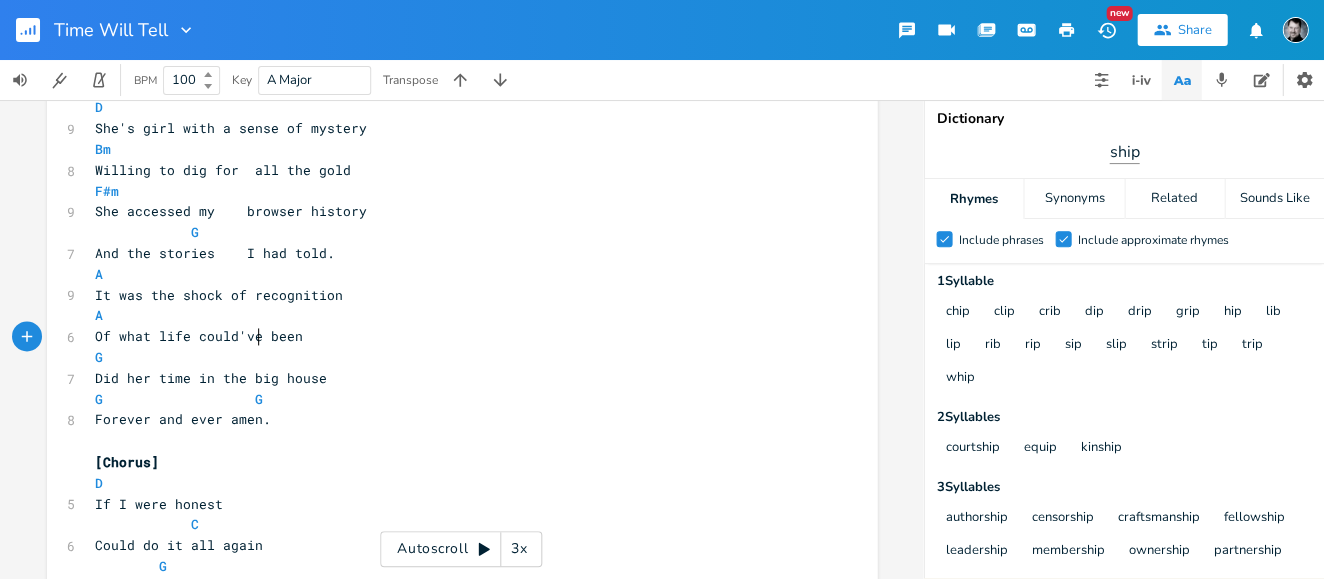 type on "Of what life could've" 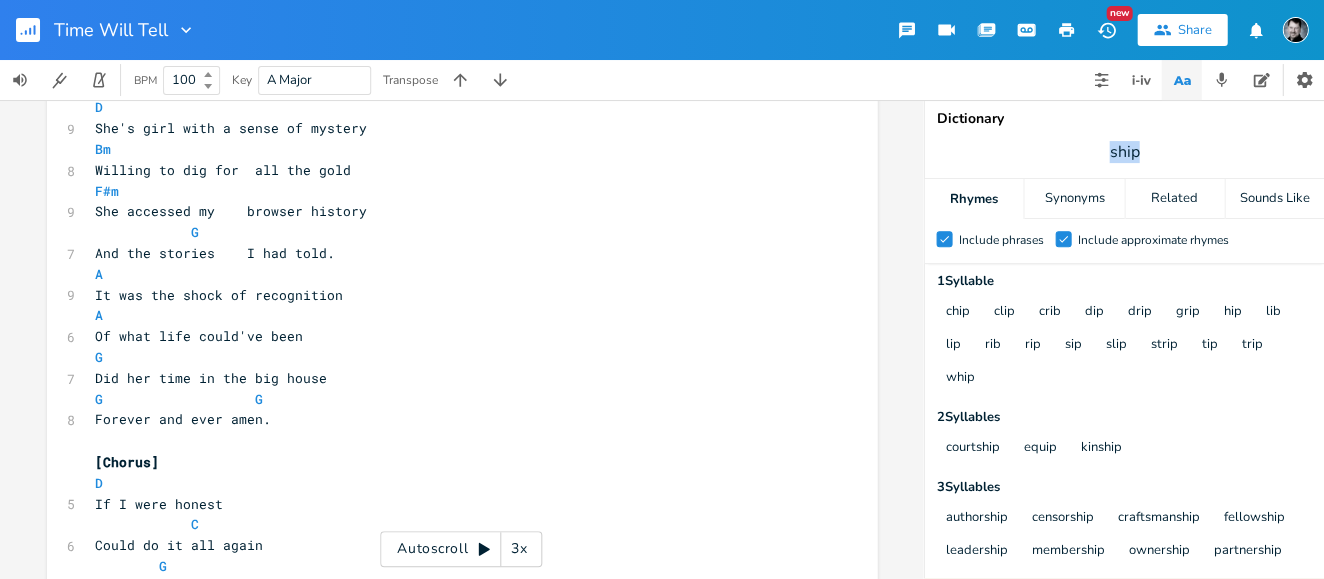drag, startPoint x: 1132, startPoint y: 151, endPoint x: 1100, endPoint y: 149, distance: 32.06244 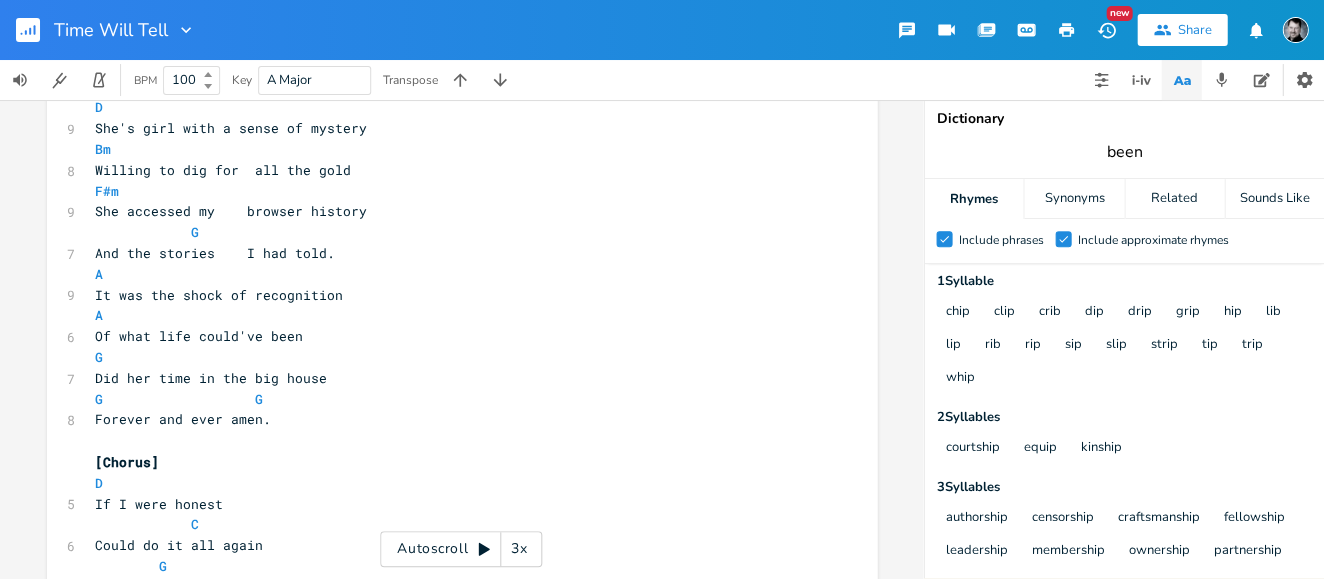 type on "been" 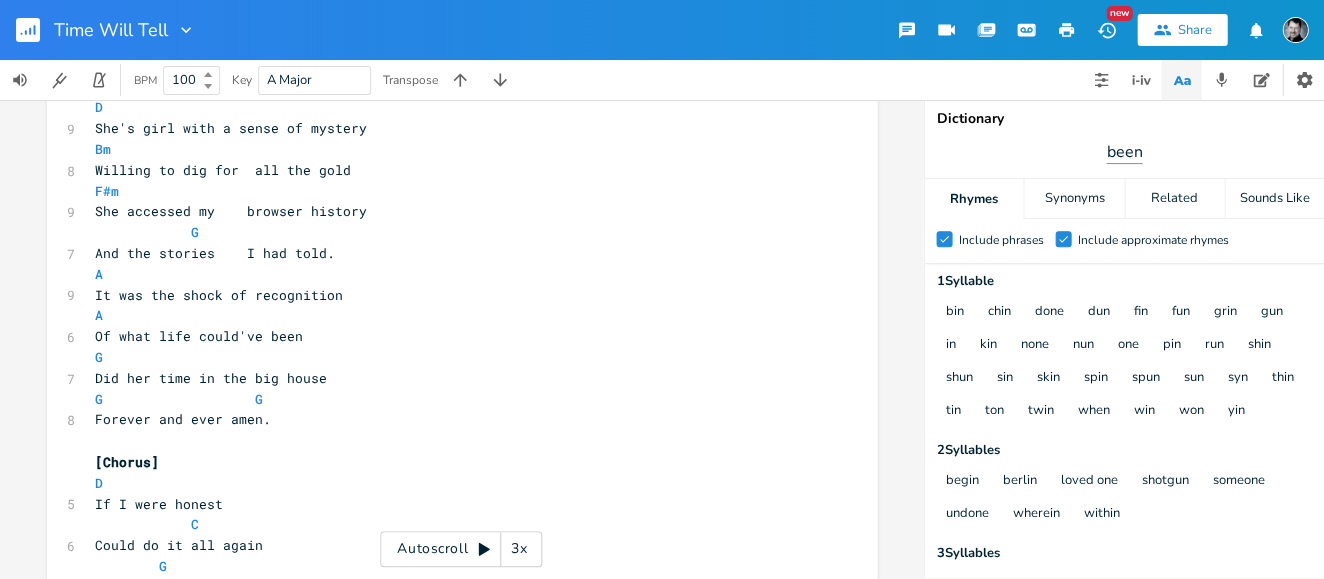 scroll, scrollTop: 0, scrollLeft: 0, axis: both 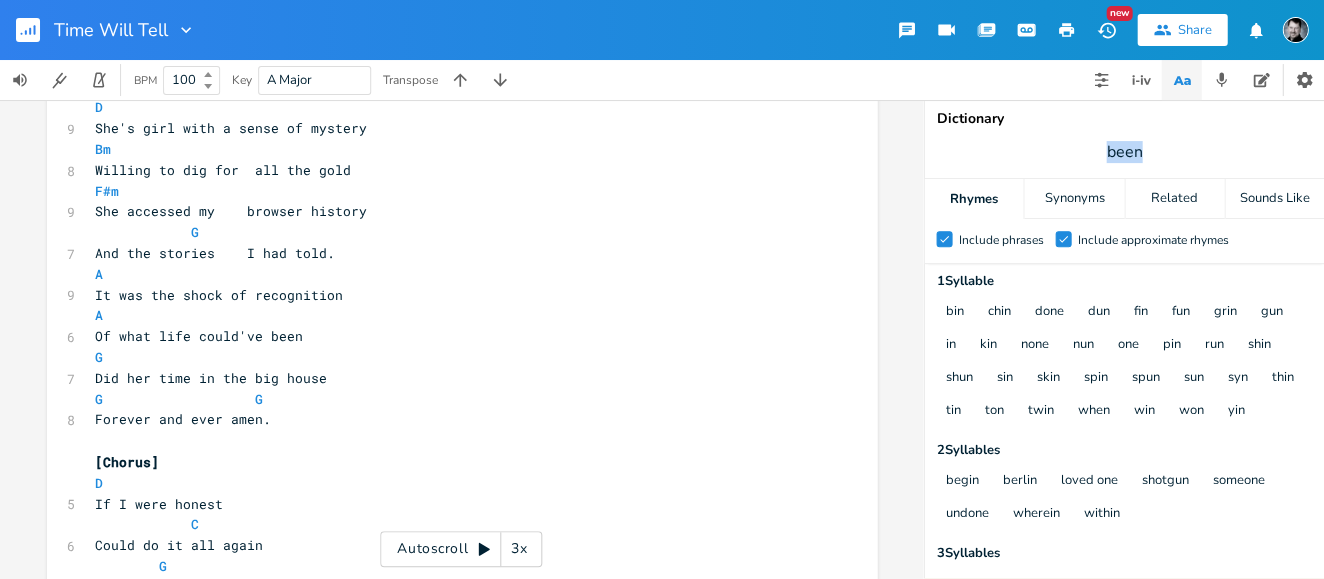 drag, startPoint x: 1169, startPoint y: 155, endPoint x: 1095, endPoint y: 152, distance: 74.06078 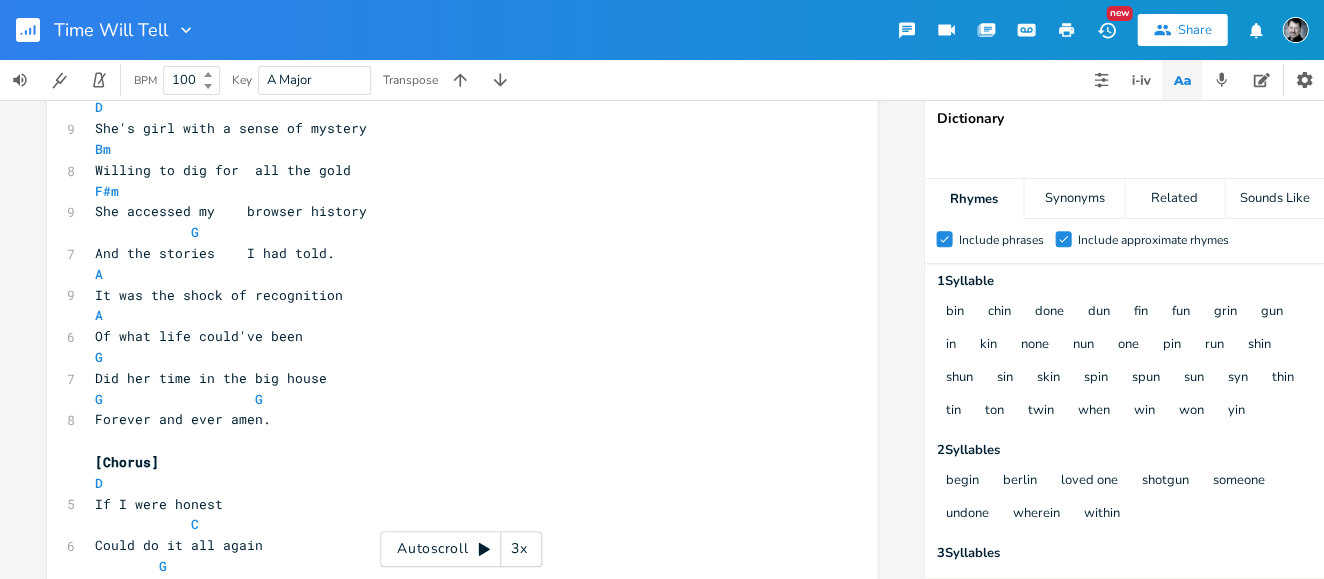 scroll, scrollTop: 0, scrollLeft: 0, axis: both 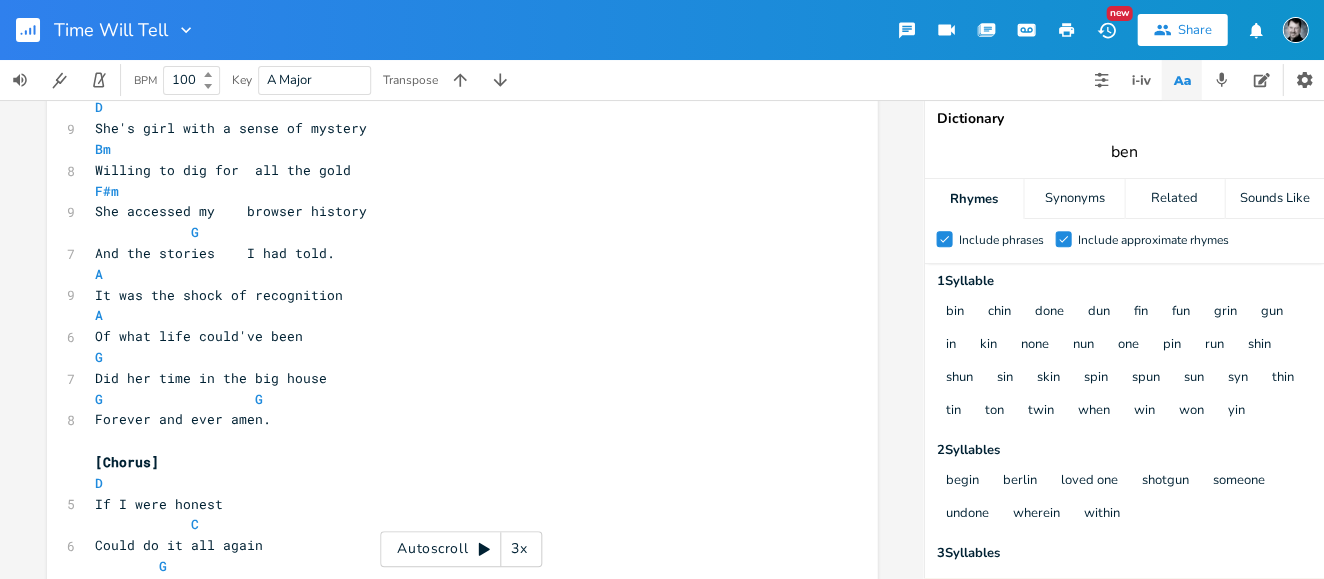 type on "ben" 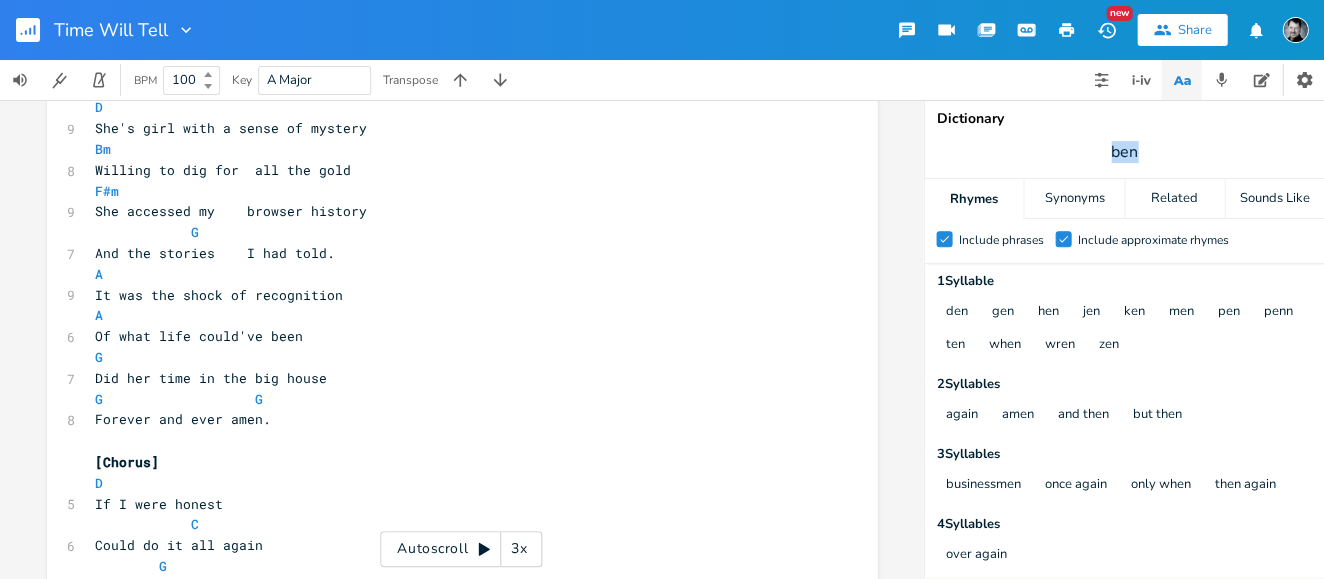 drag, startPoint x: 1153, startPoint y: 148, endPoint x: 1098, endPoint y: 147, distance: 55.00909 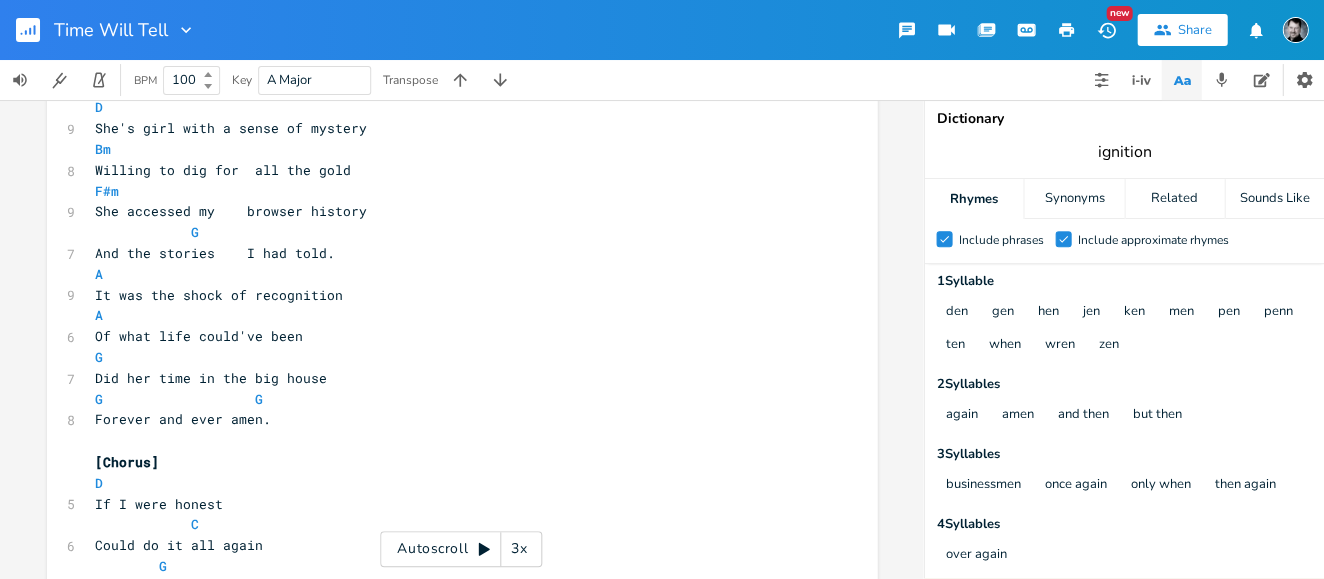 type on "ignition" 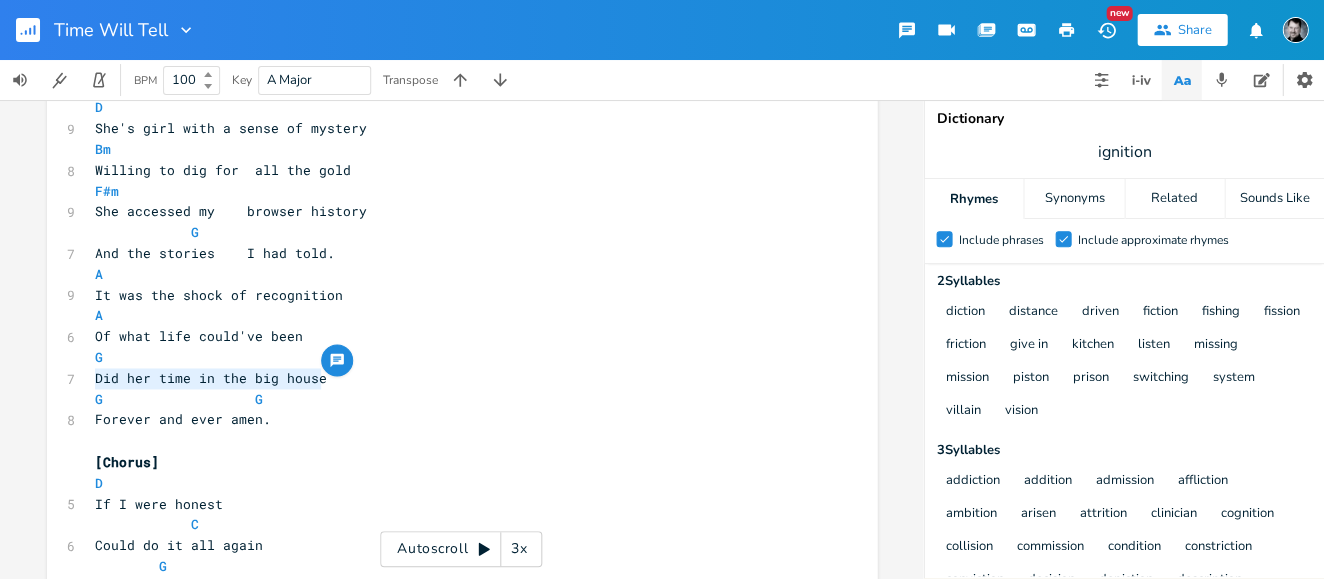 drag, startPoint x: 319, startPoint y: 380, endPoint x: 89, endPoint y: 374, distance: 230.07825 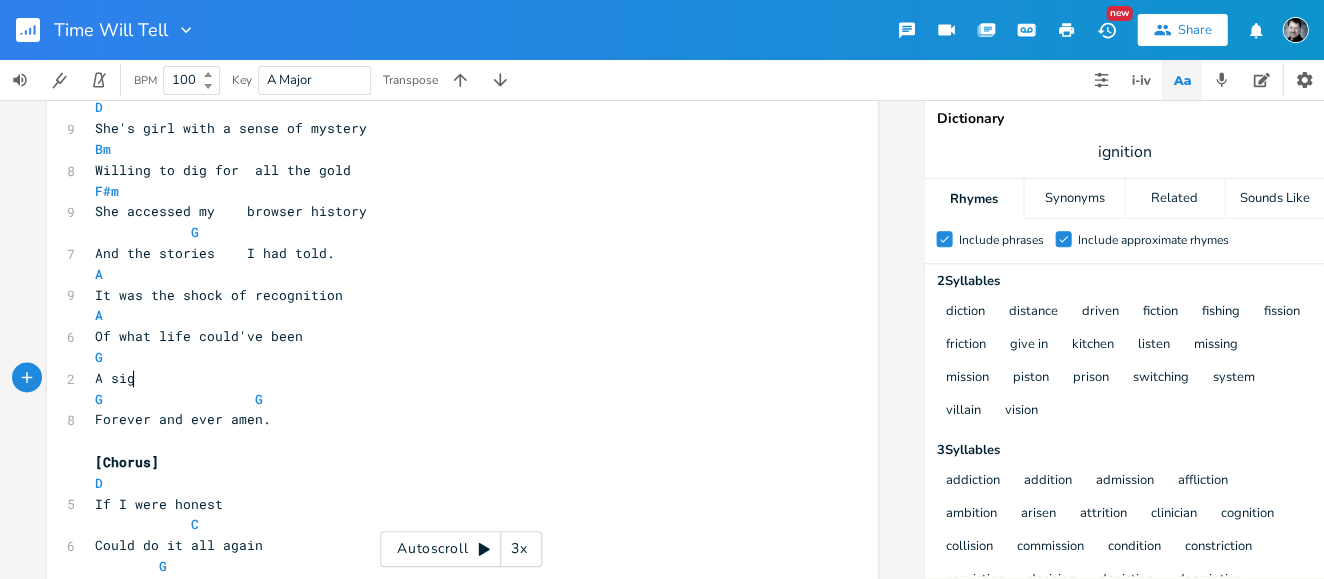 type on "A sign" 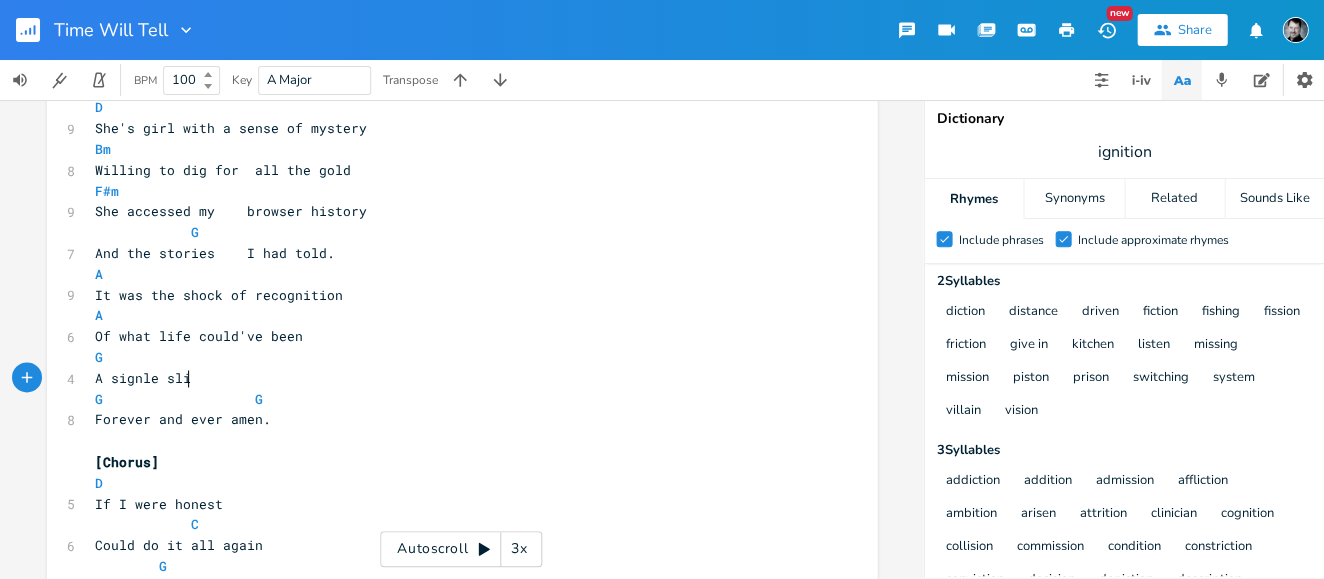 scroll, scrollTop: 0, scrollLeft: 46, axis: horizontal 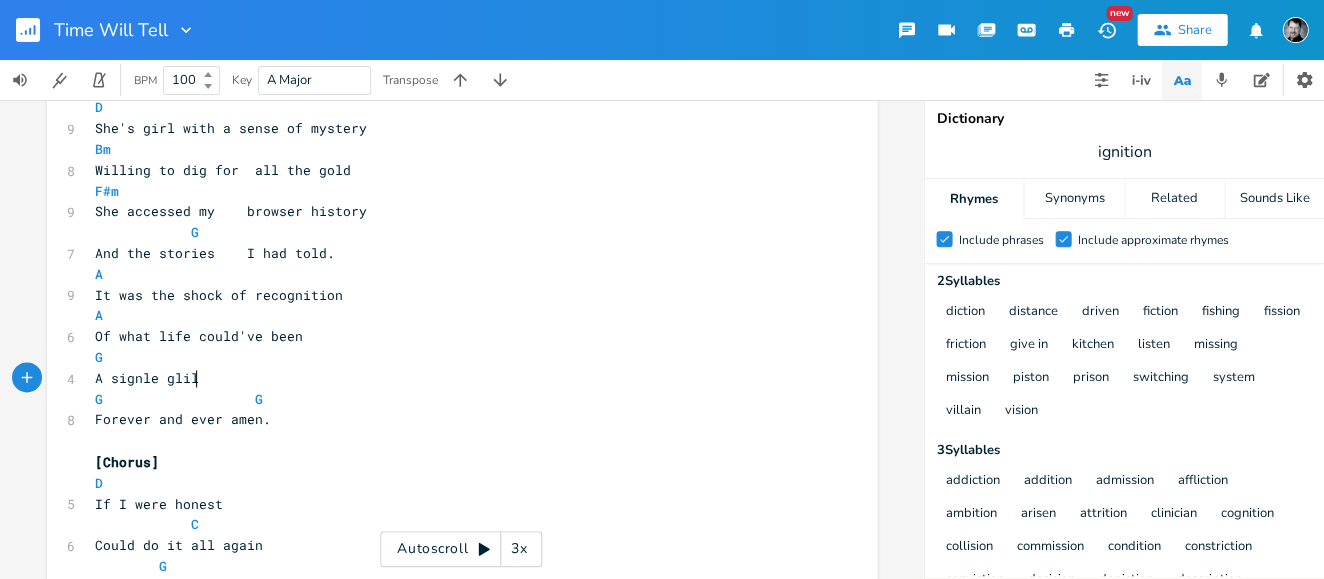 type on "glilm" 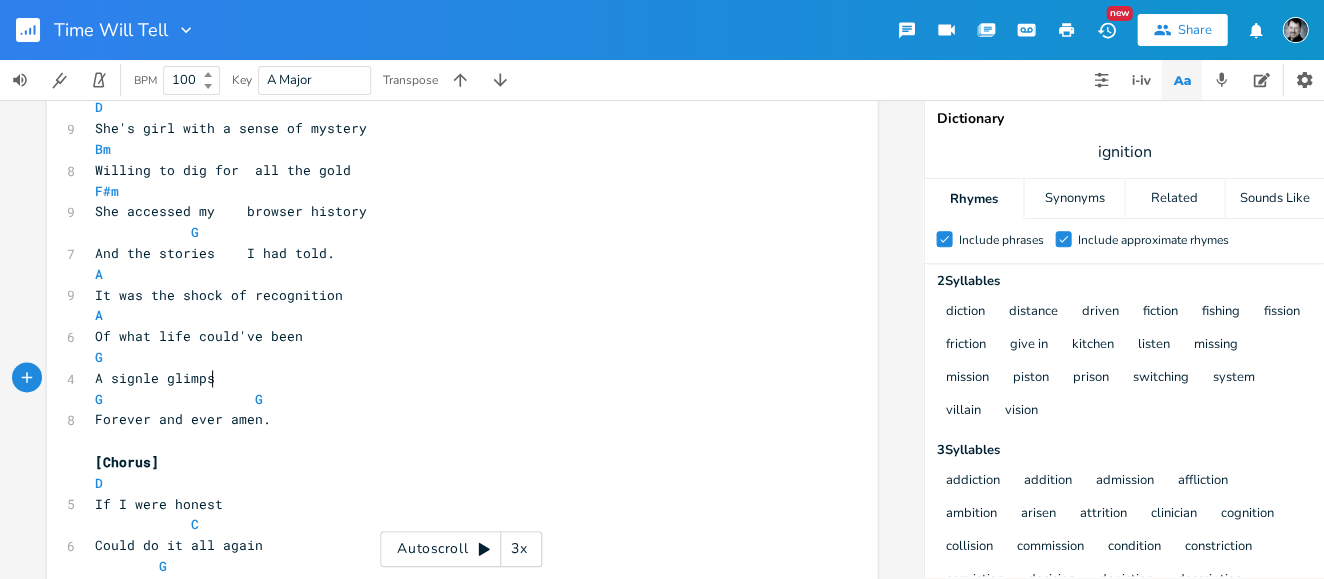 scroll, scrollTop: 0, scrollLeft: 27, axis: horizontal 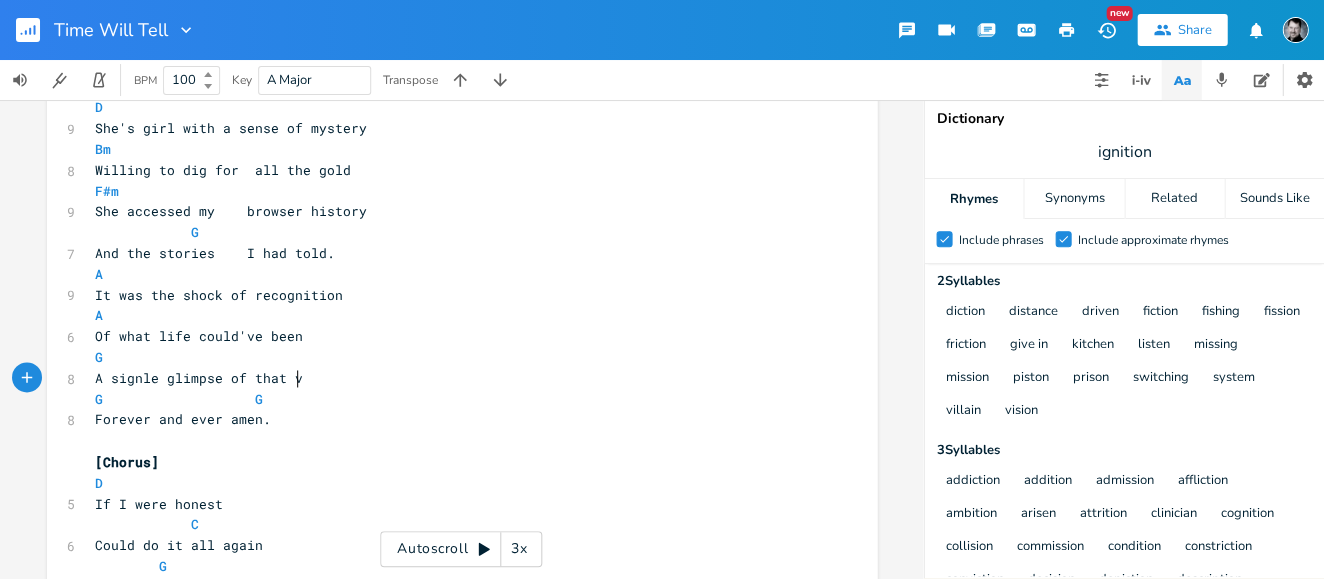 type on "mpse of that vs" 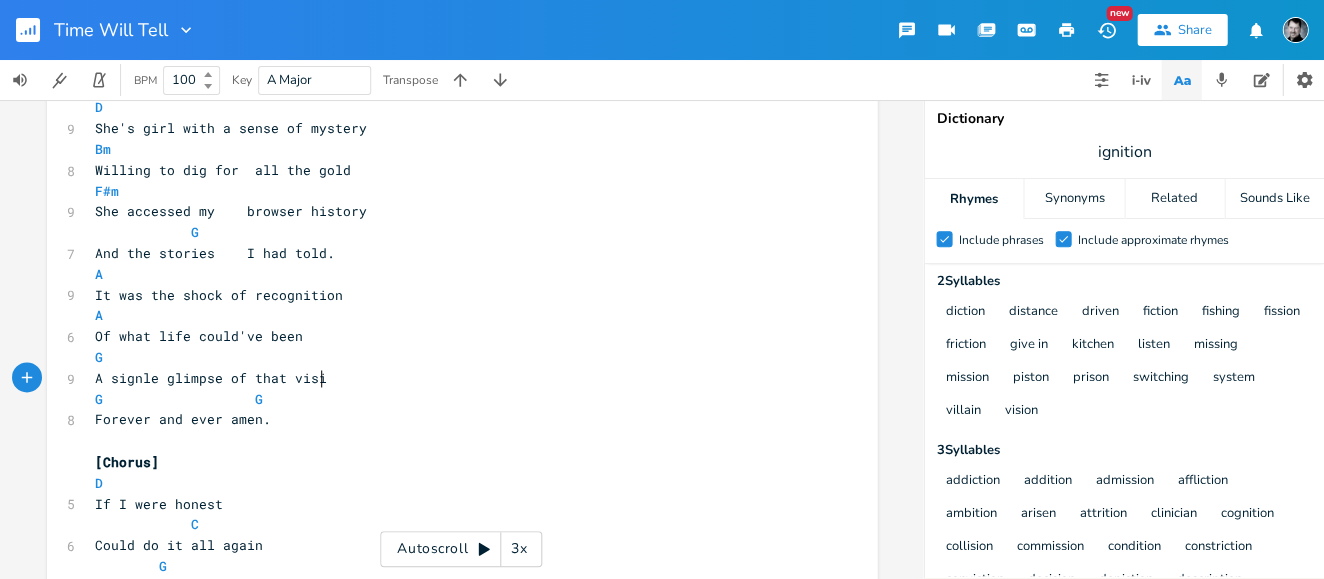 type on "ision" 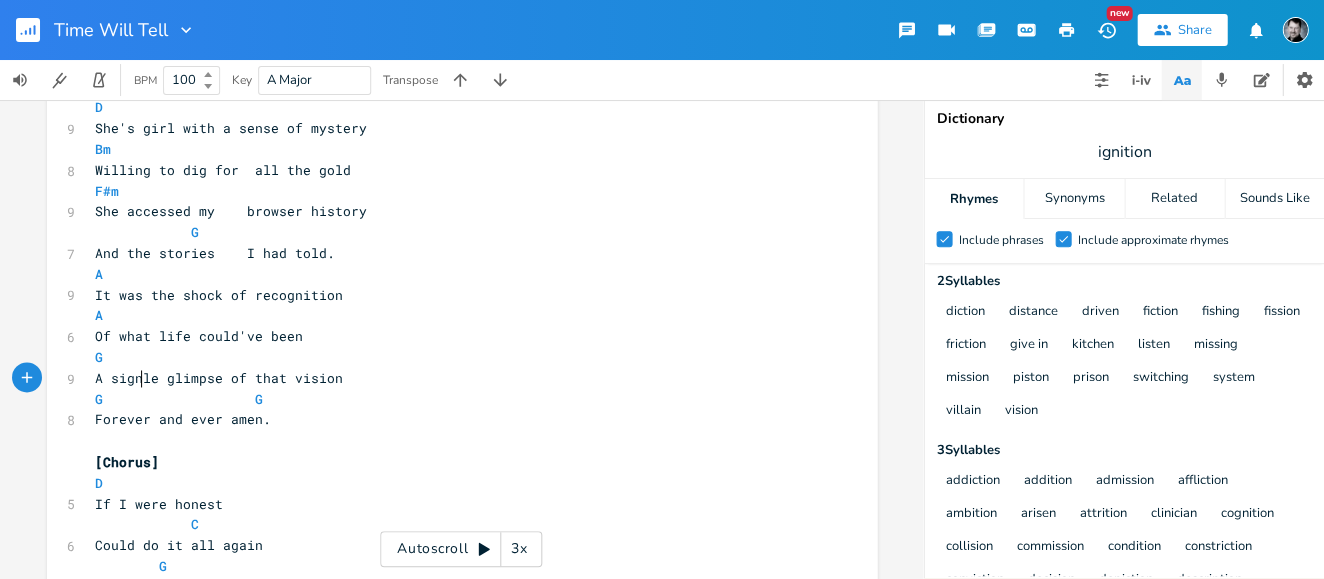 click on "A signle glimpse of that vision" at bounding box center [219, 378] 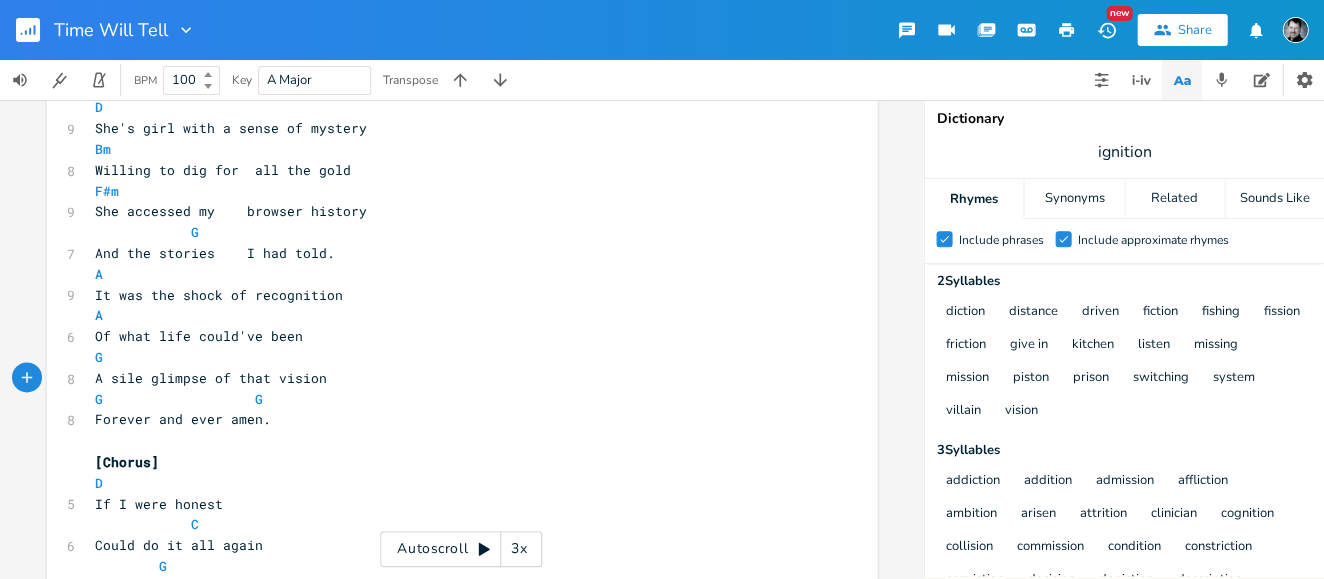 type on "ng" 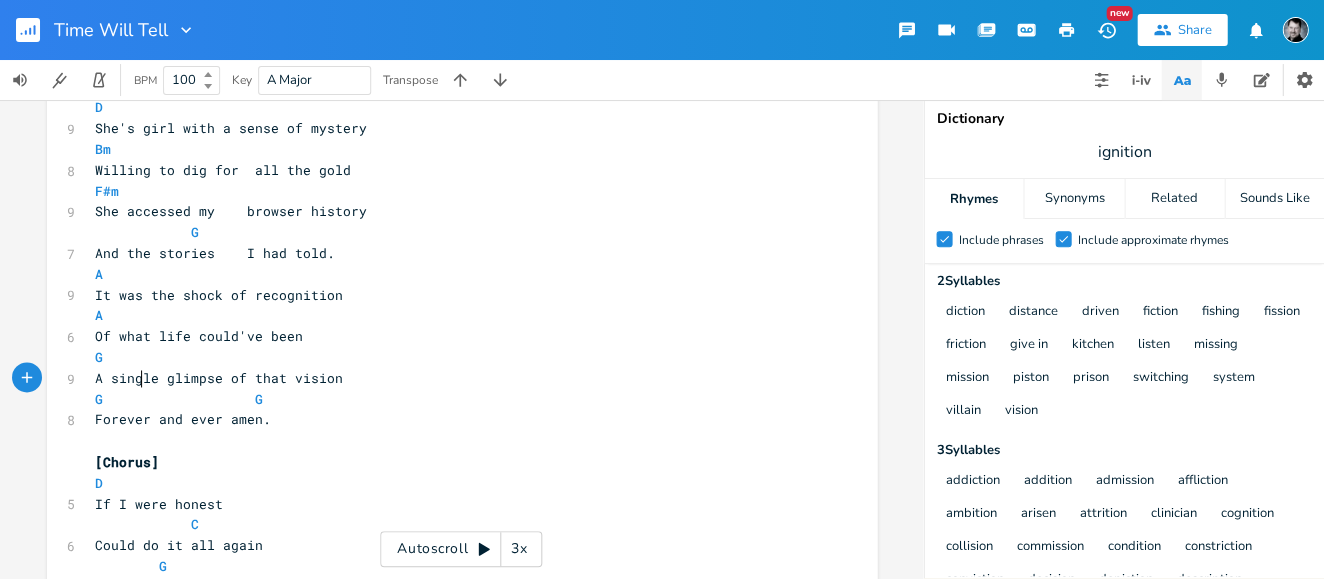 scroll, scrollTop: 0, scrollLeft: 12, axis: horizontal 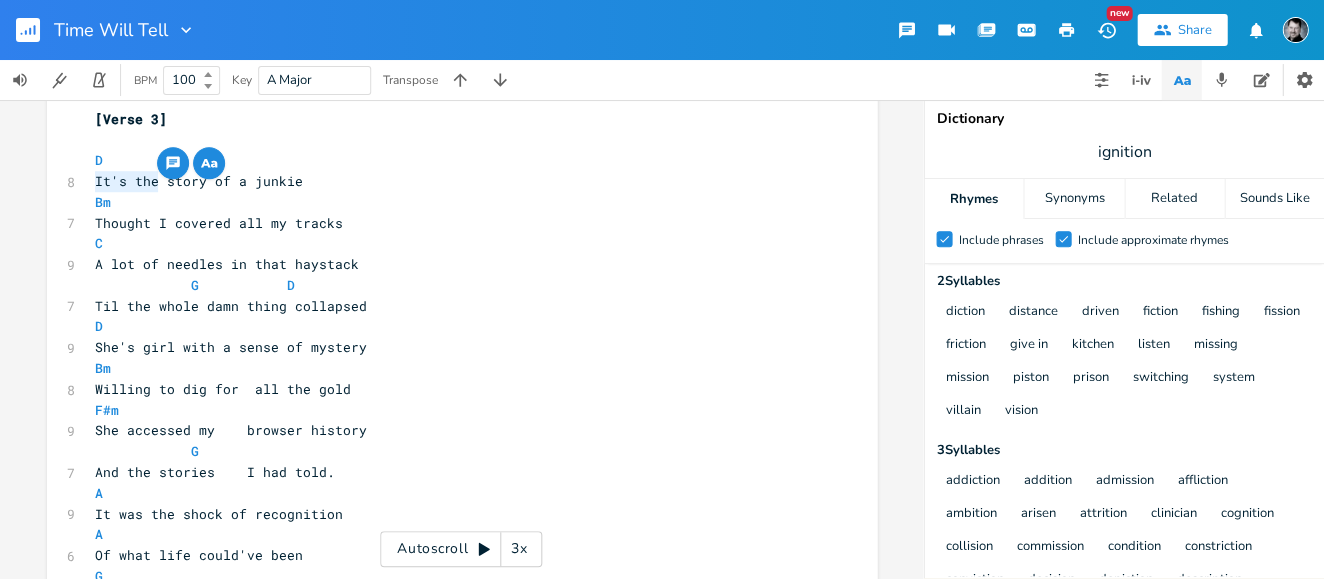 drag, startPoint x: 149, startPoint y: 182, endPoint x: 88, endPoint y: 181, distance: 61.008198 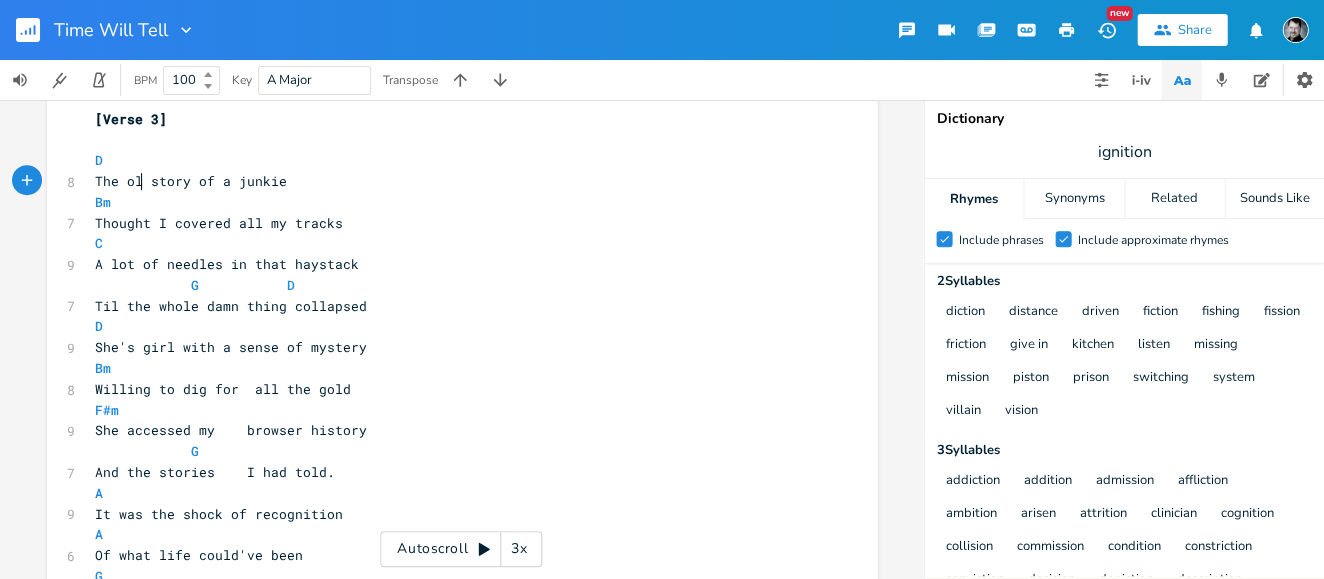 type on "The olf" 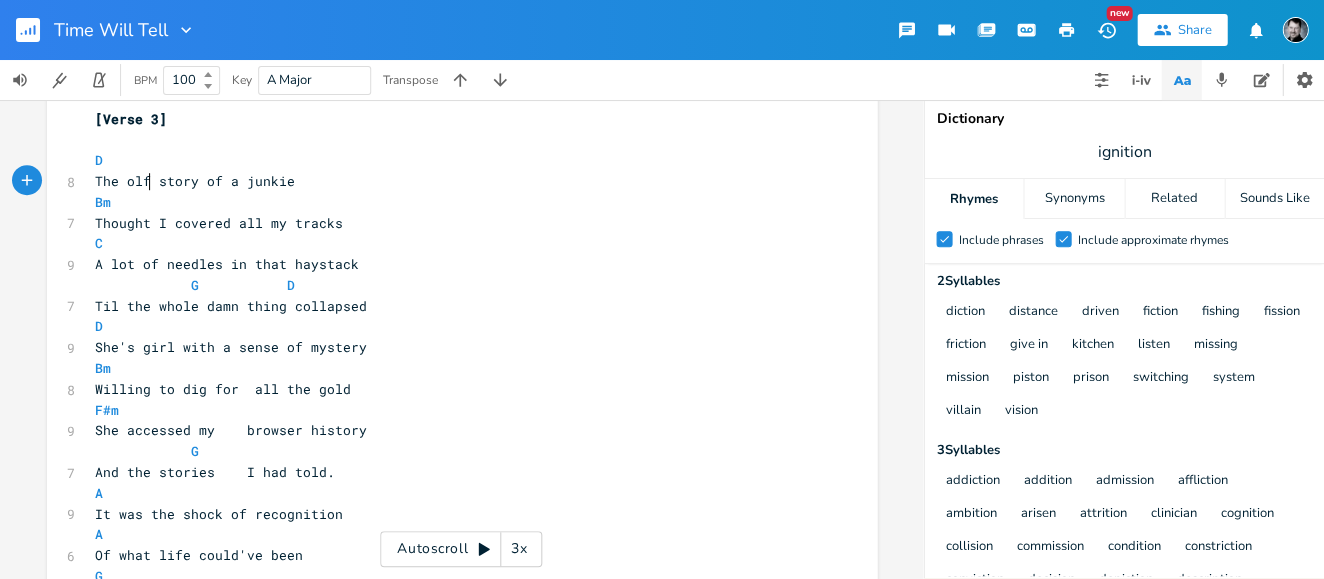 type on "d" 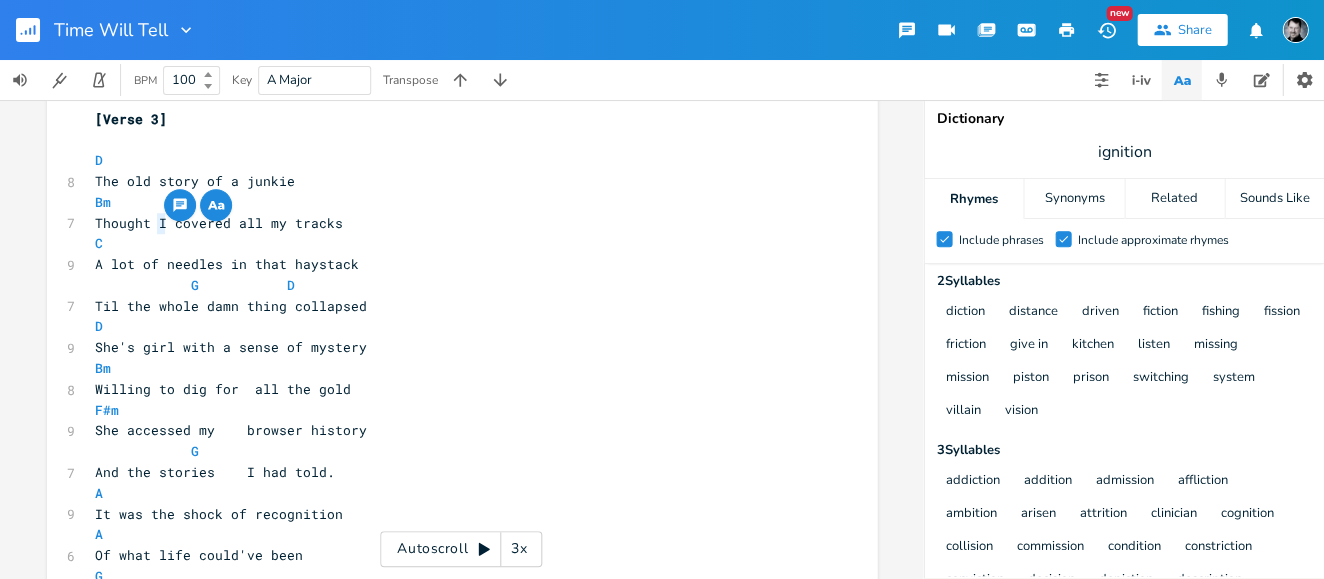 click on "Thought I covered all my tracks" at bounding box center [219, 223] 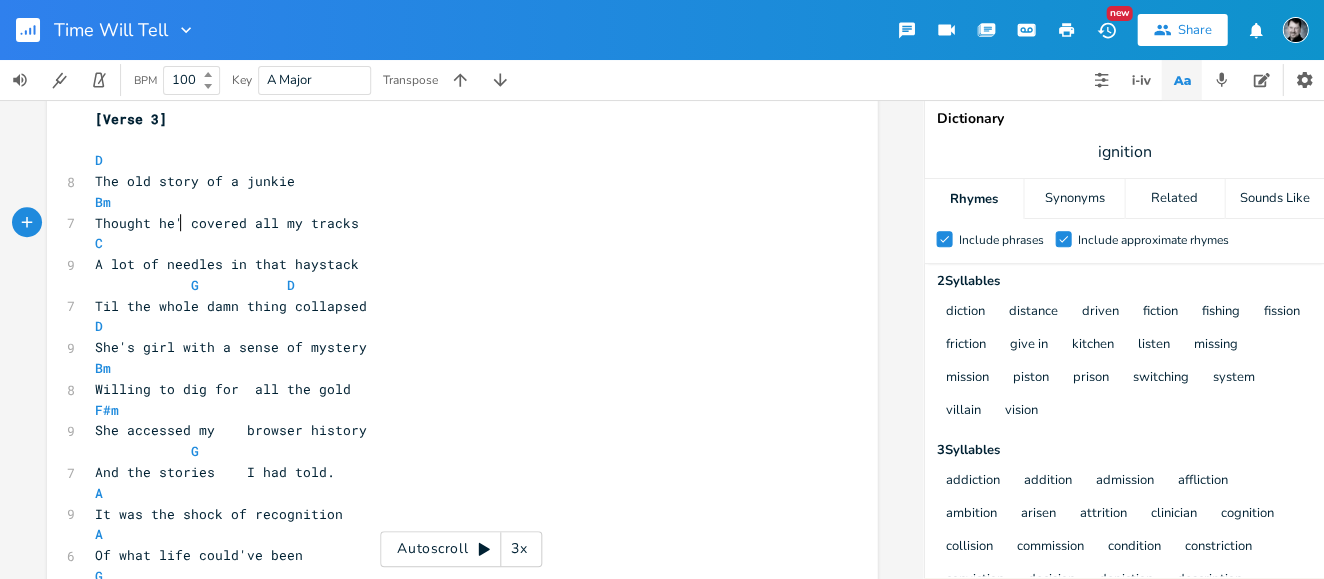 type on "he'd" 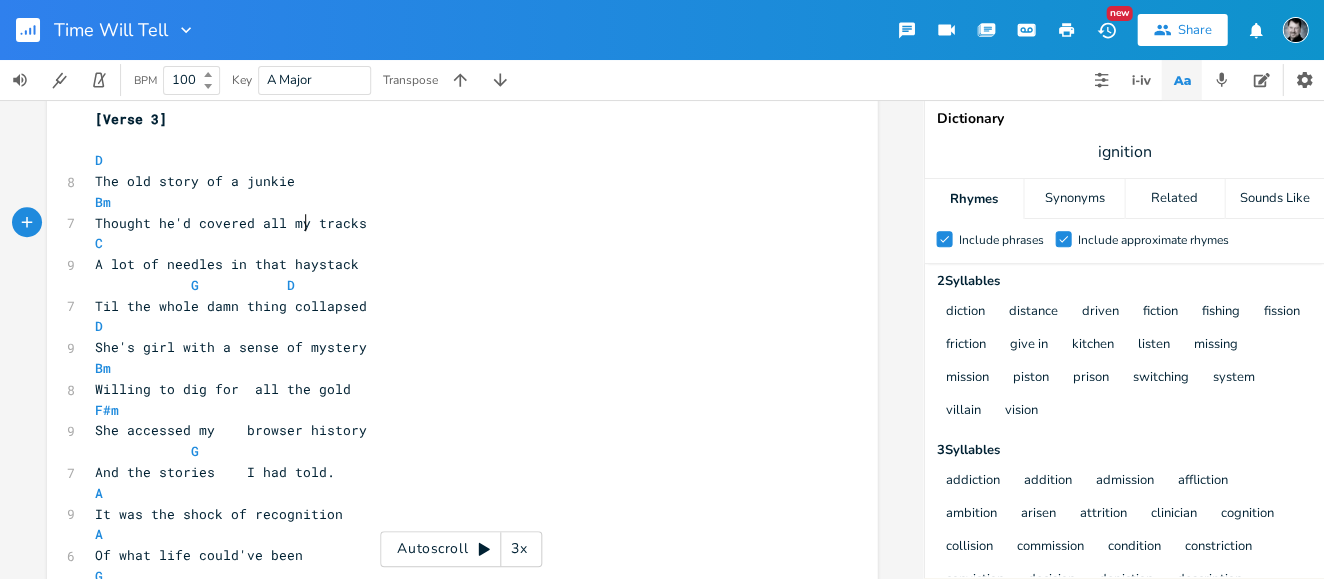 click on "Thought he'd covered all my tracks" at bounding box center (231, 223) 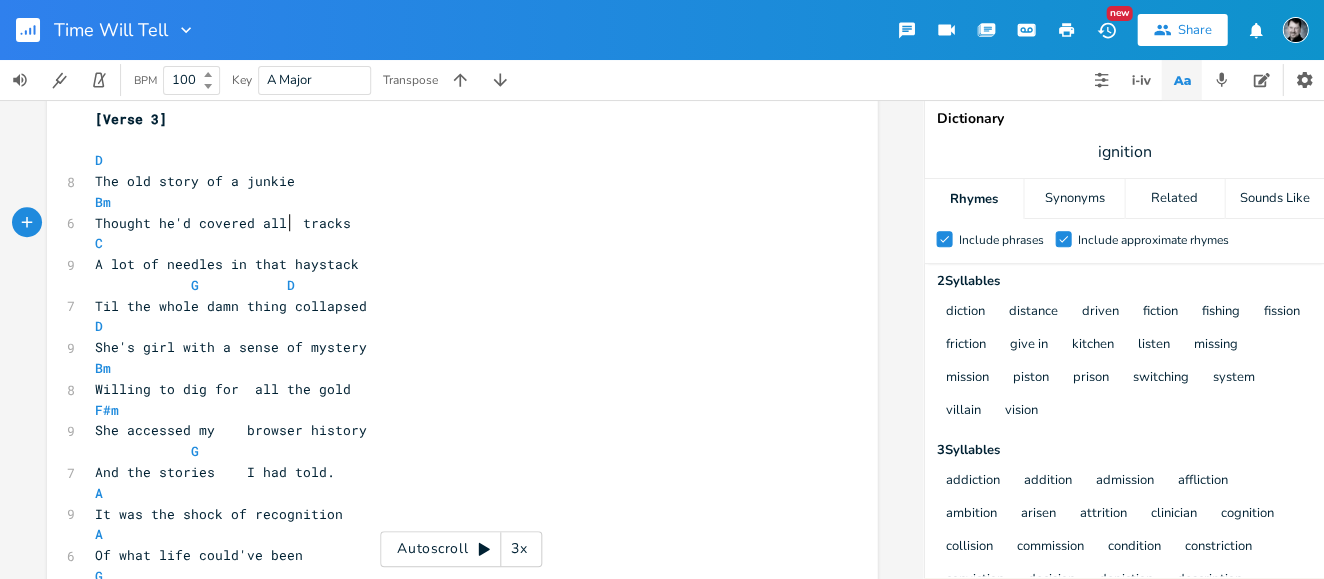 type on "his" 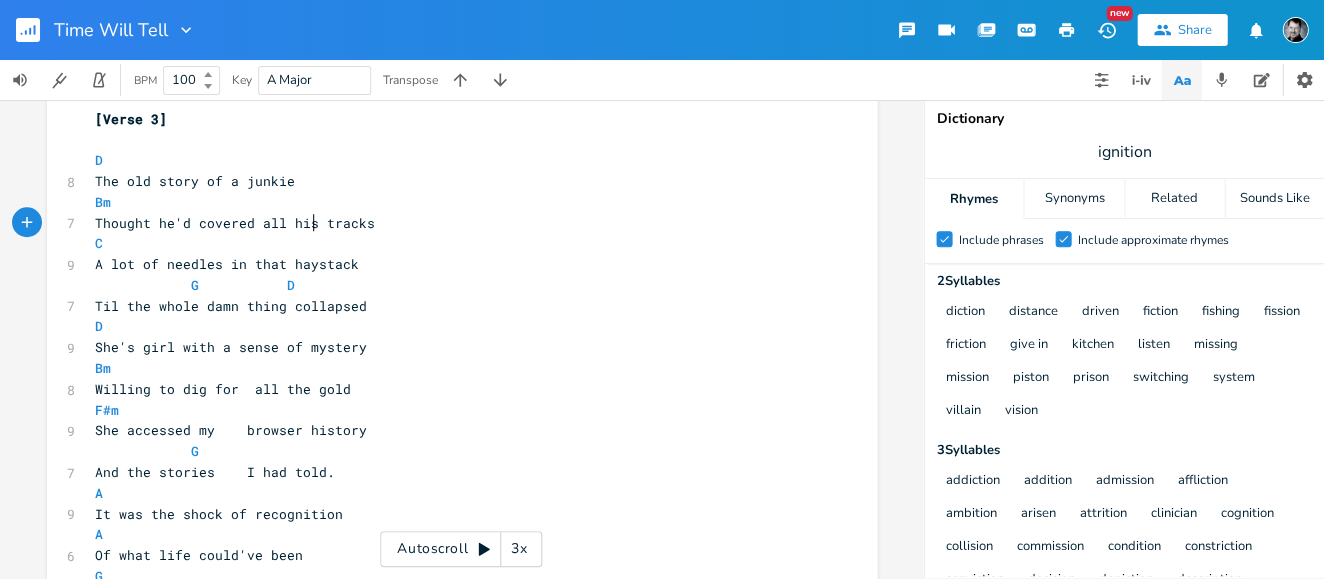 scroll, scrollTop: 0, scrollLeft: 14, axis: horizontal 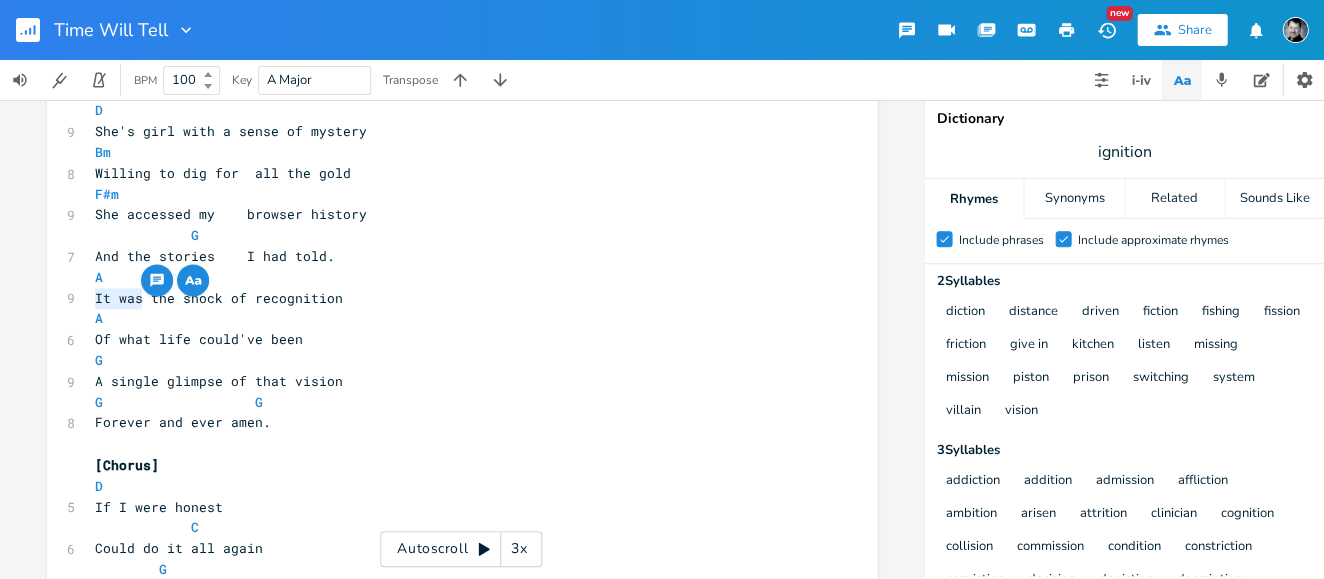 drag, startPoint x: 132, startPoint y: 299, endPoint x: 88, endPoint y: 298, distance: 44.011364 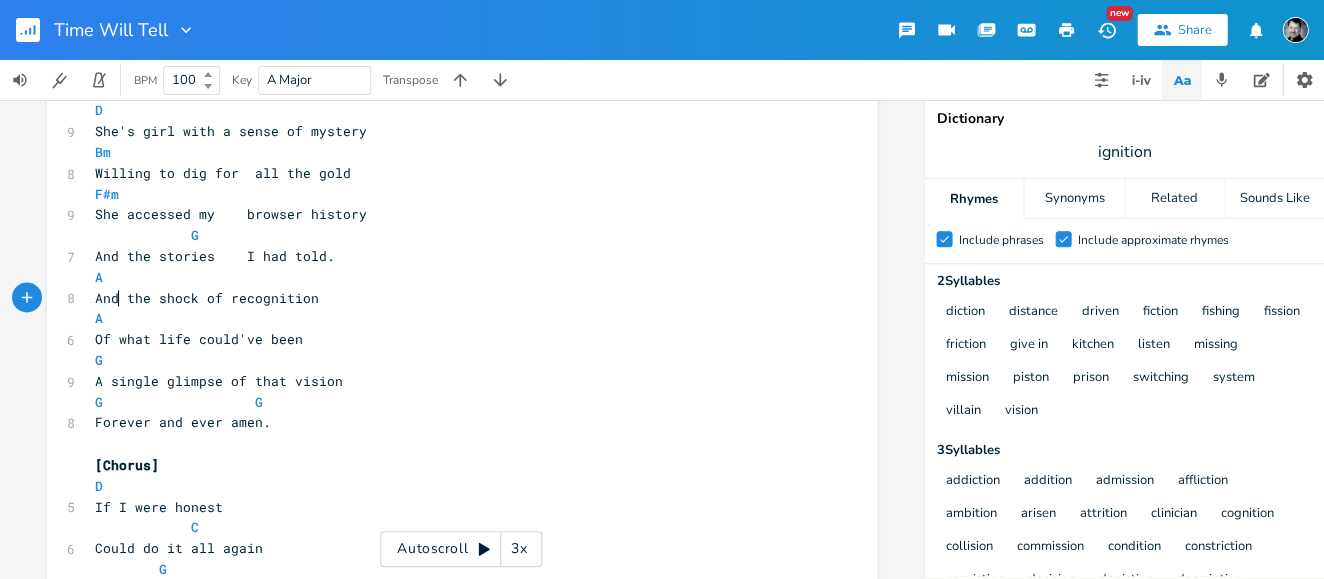 type on "And t" 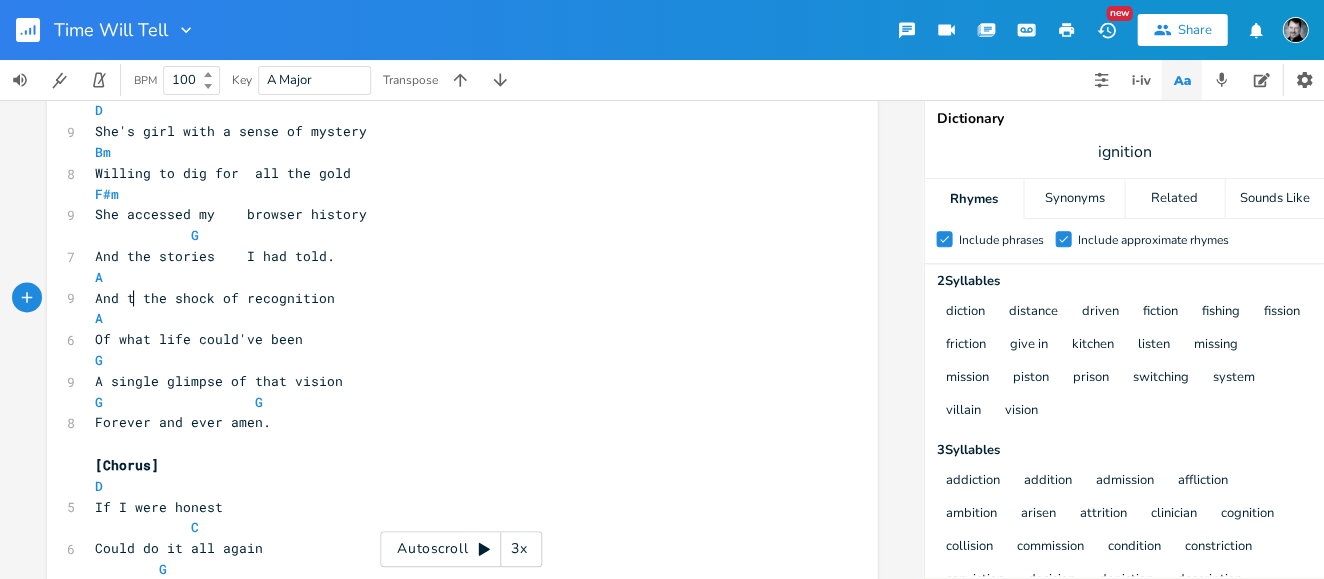 scroll, scrollTop: 0, scrollLeft: 27, axis: horizontal 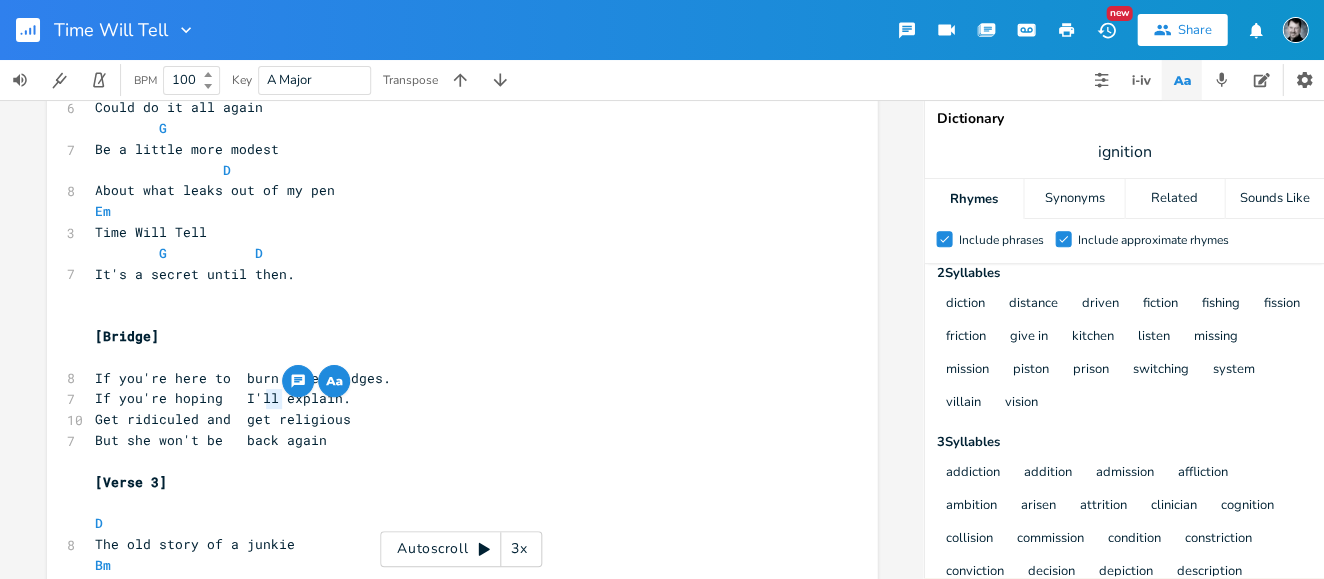 drag, startPoint x: 275, startPoint y: 400, endPoint x: 249, endPoint y: 401, distance: 26.019224 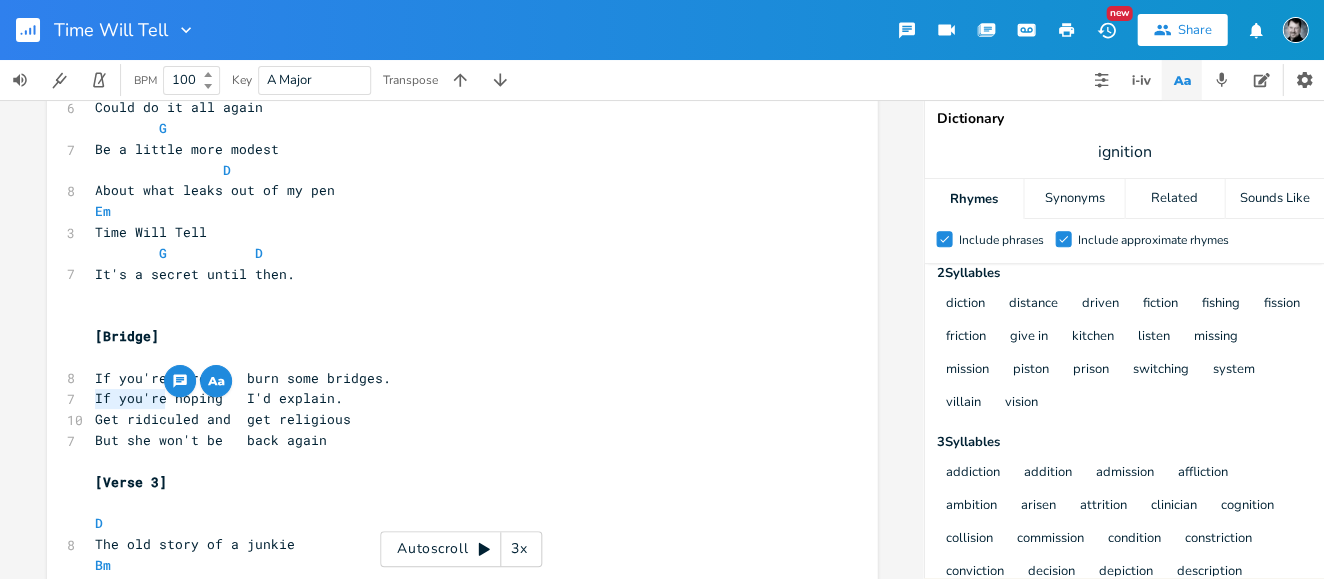 drag, startPoint x: 157, startPoint y: 399, endPoint x: 85, endPoint y: 398, distance: 72.00694 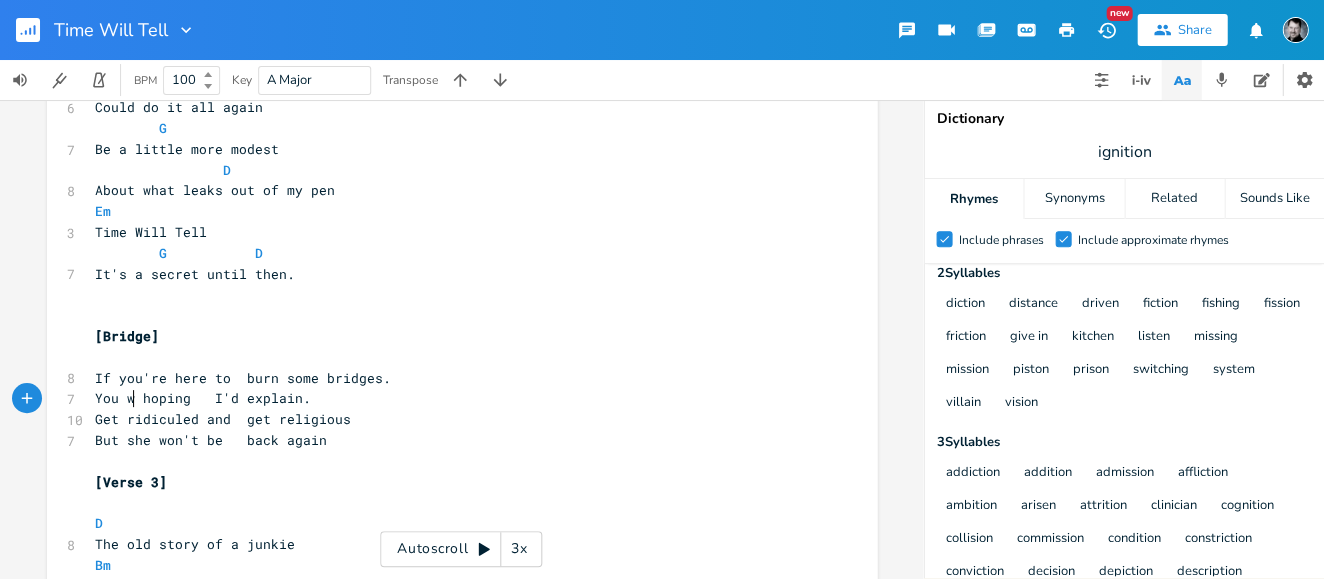 type on "You were" 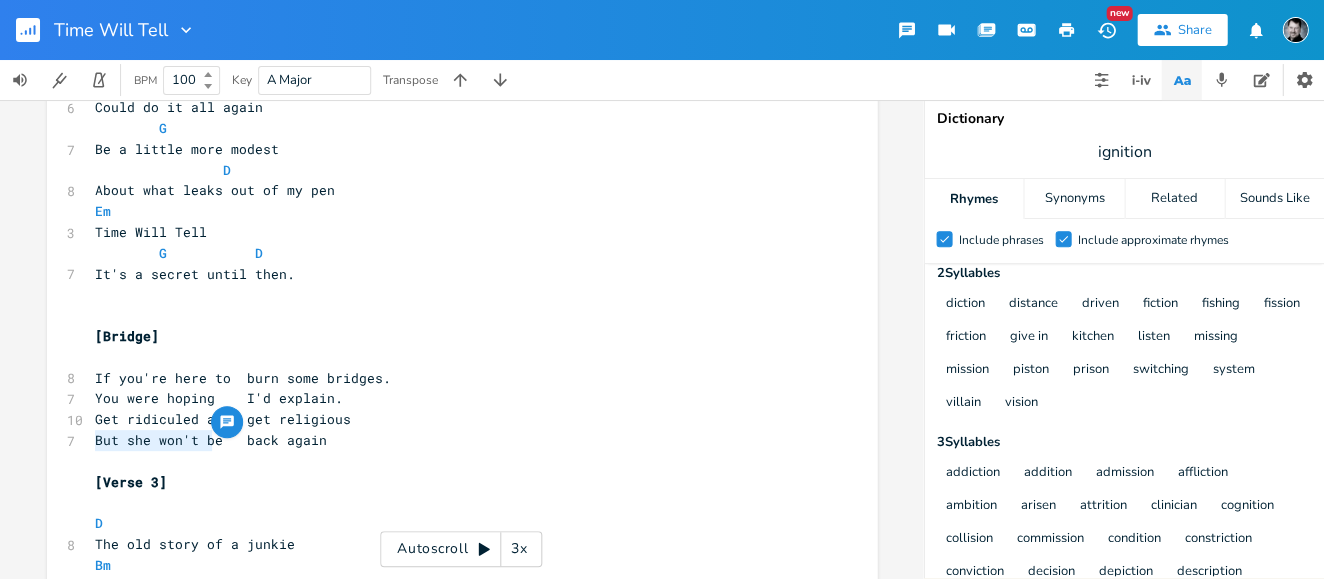 drag, startPoint x: 97, startPoint y: 442, endPoint x: 209, endPoint y: 445, distance: 112.04017 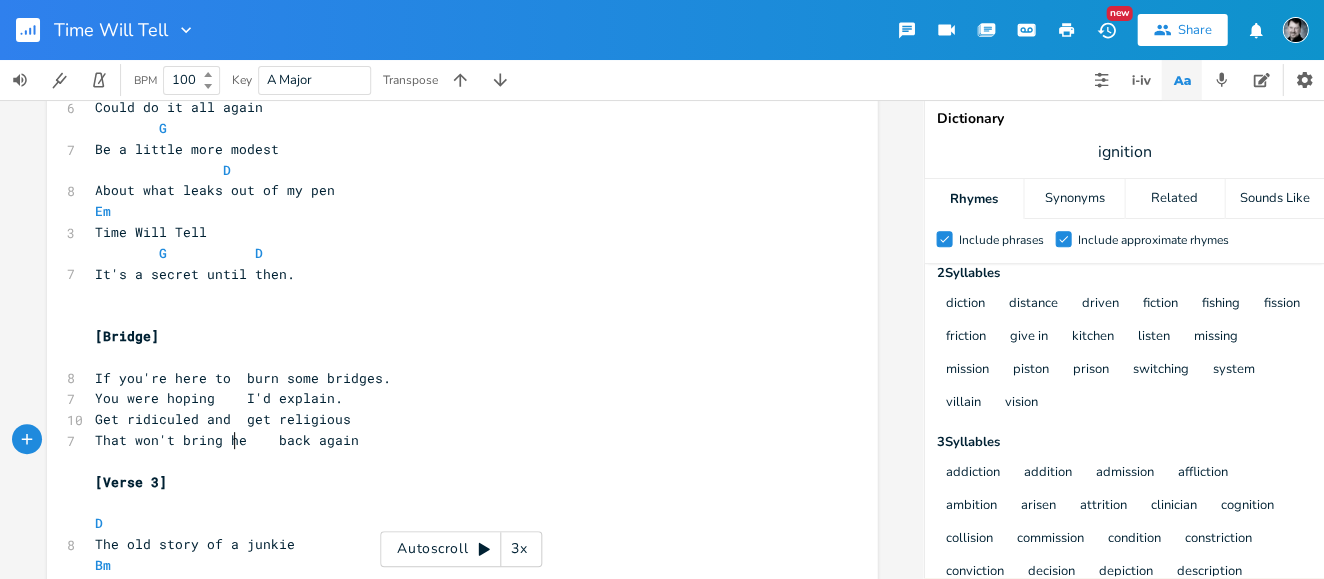 scroll, scrollTop: 0, scrollLeft: 100, axis: horizontal 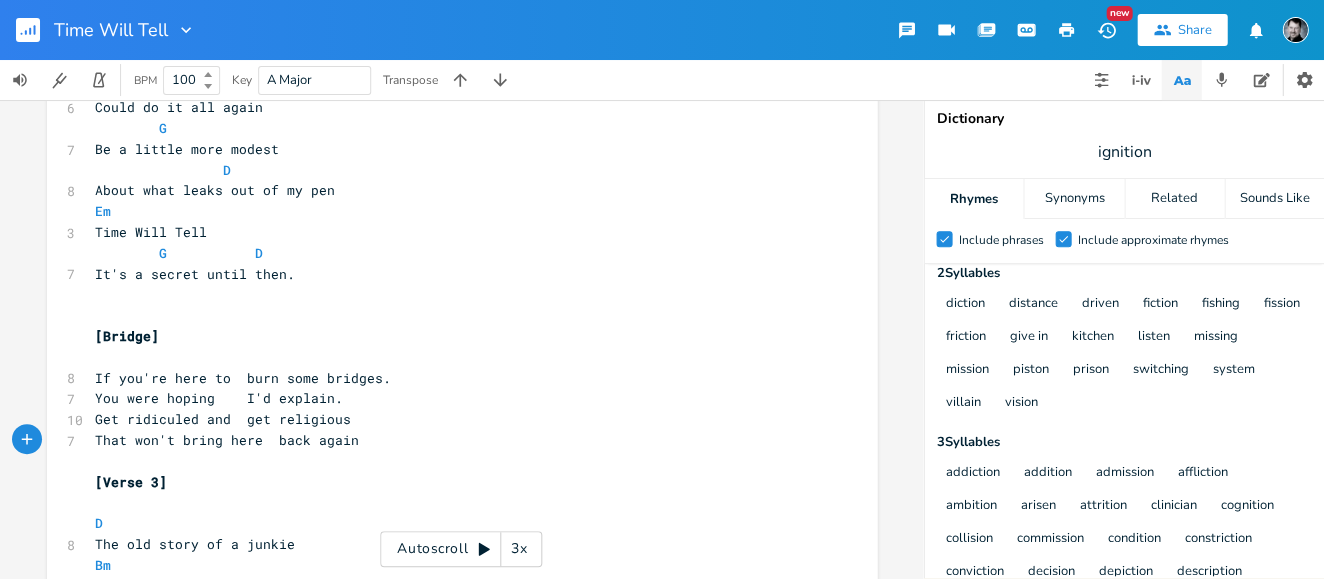 type 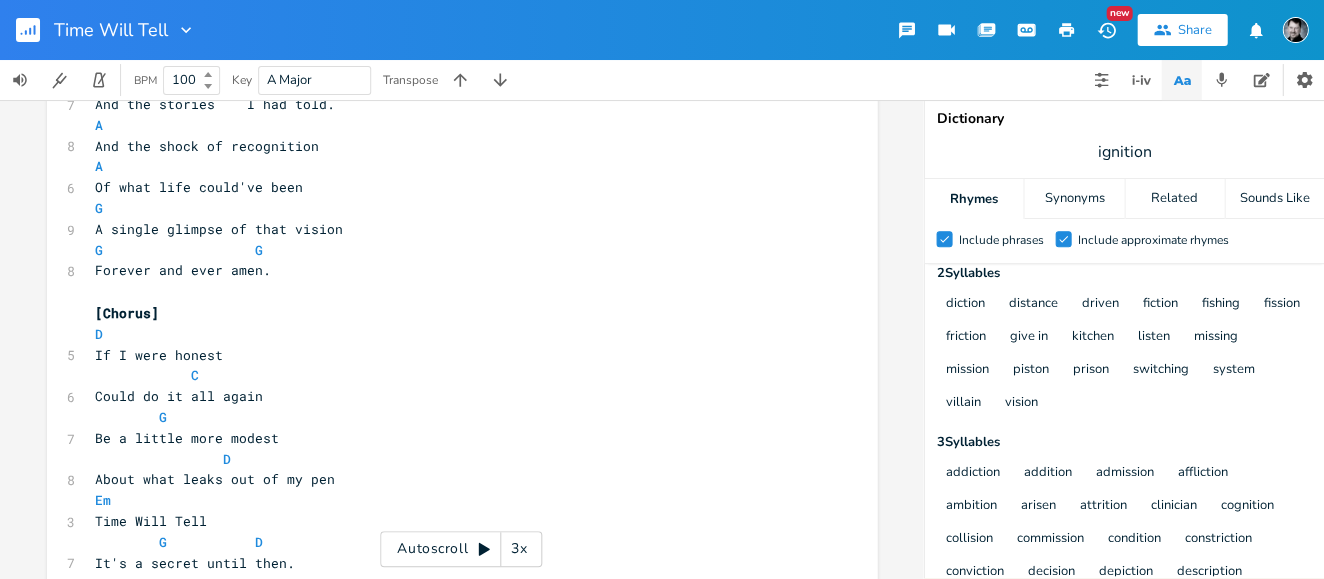 scroll, scrollTop: 2332, scrollLeft: 0, axis: vertical 